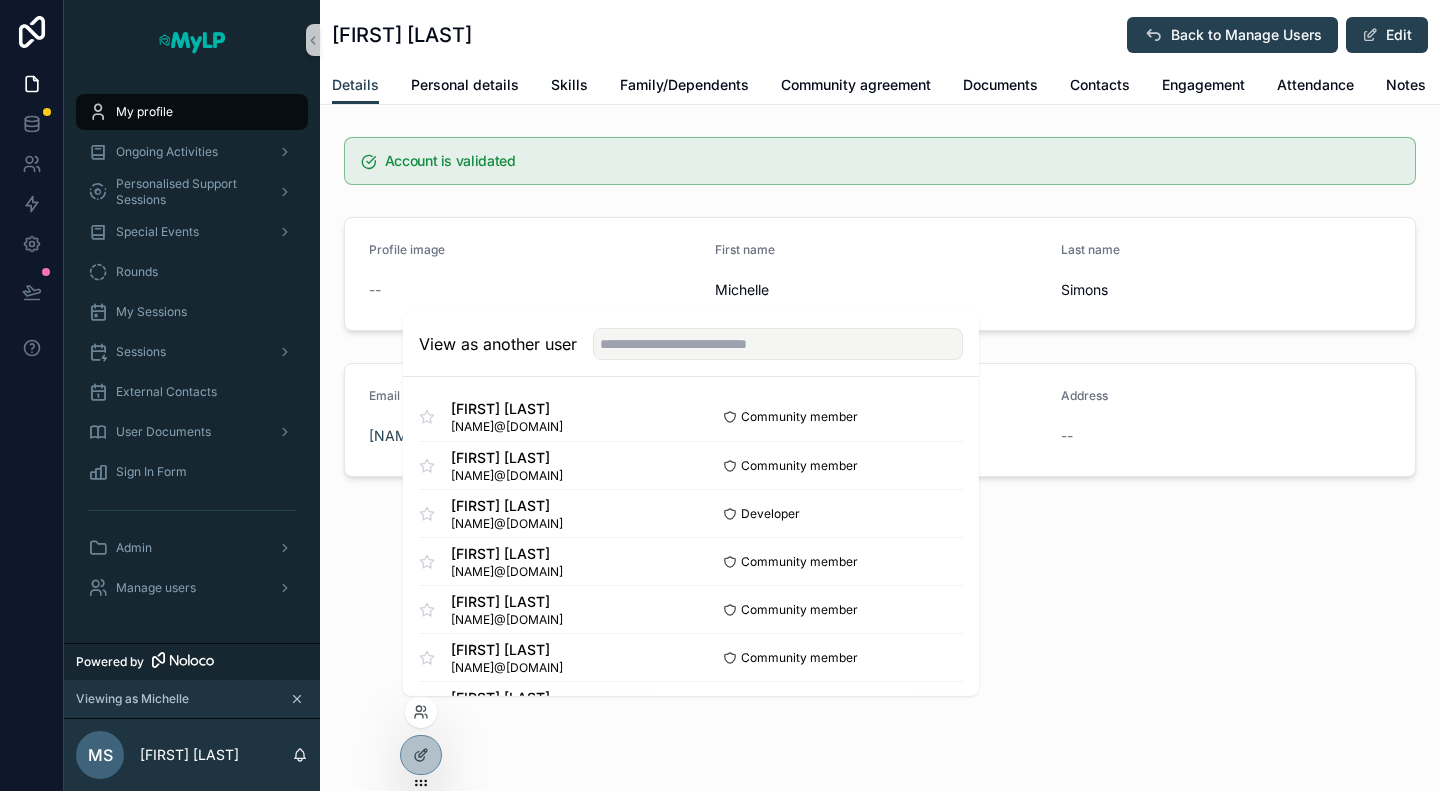 scroll, scrollTop: 0, scrollLeft: 0, axis: both 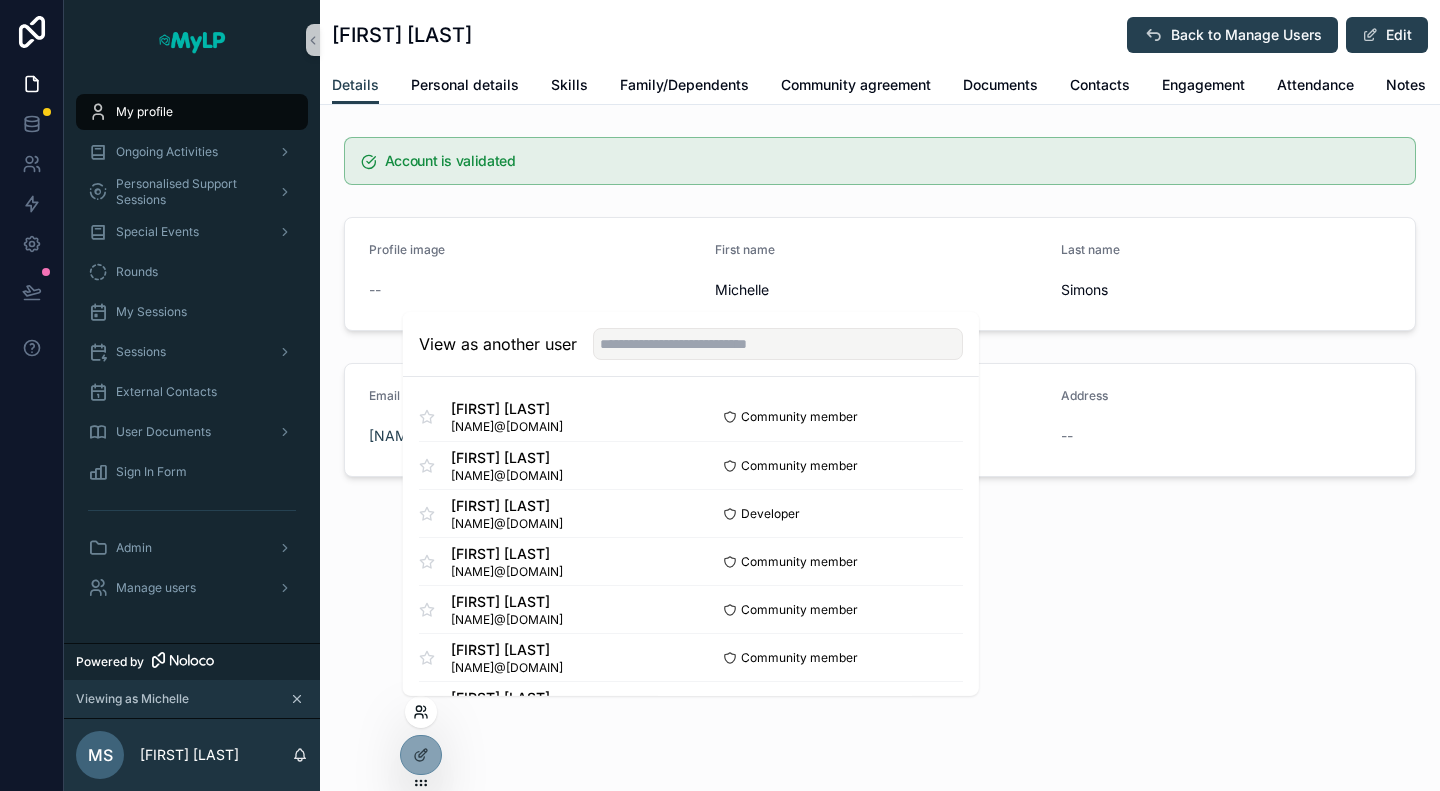 click 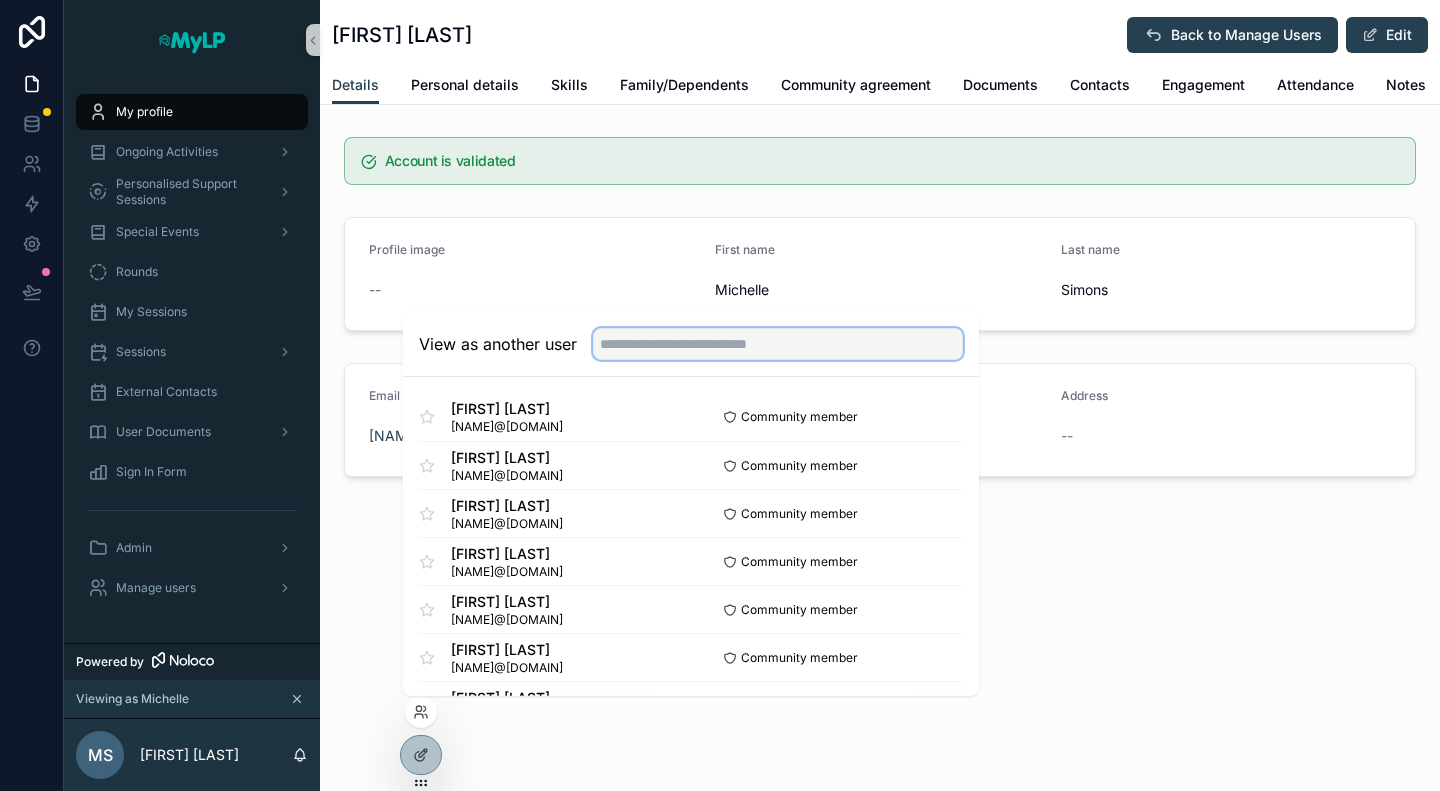click at bounding box center [778, 344] 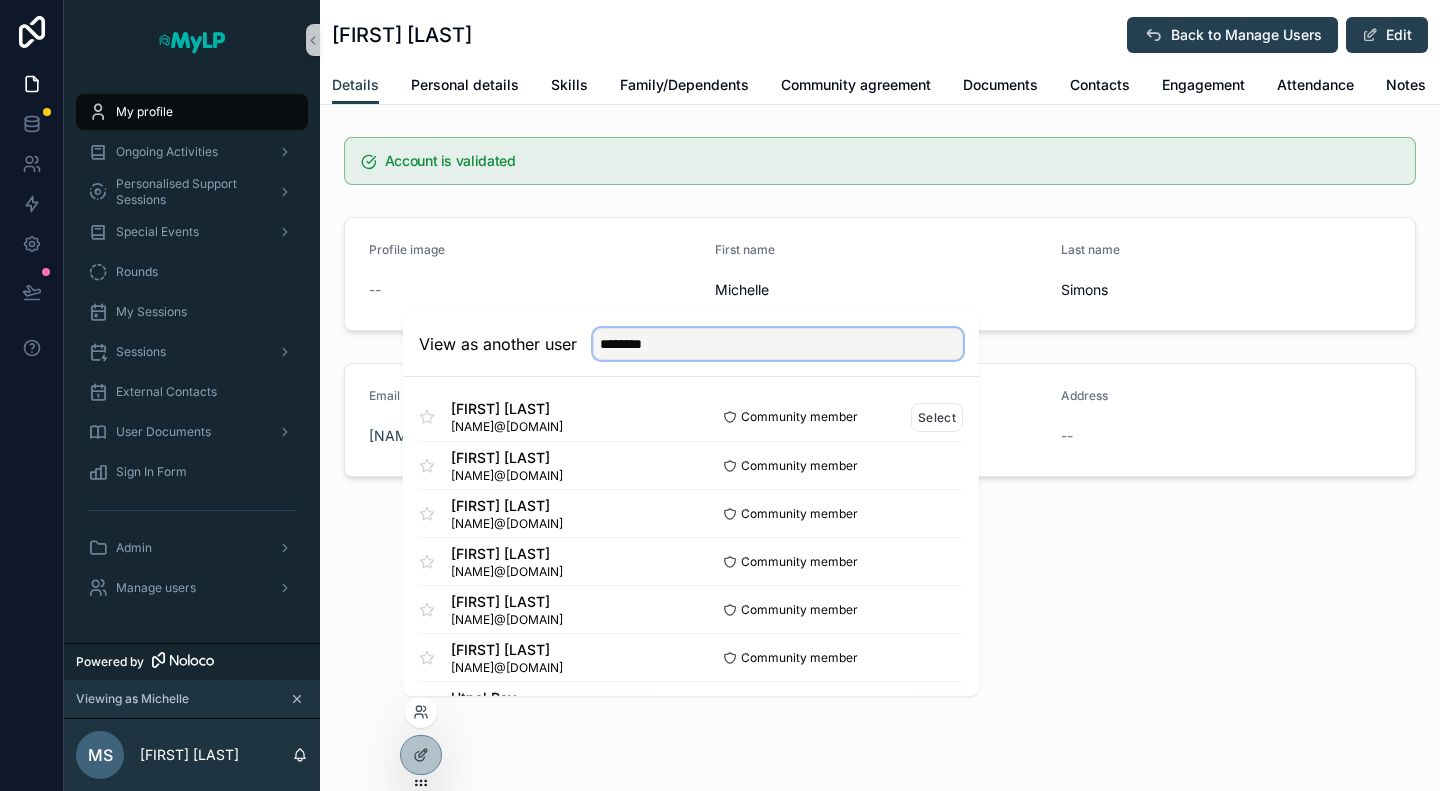 type on "********" 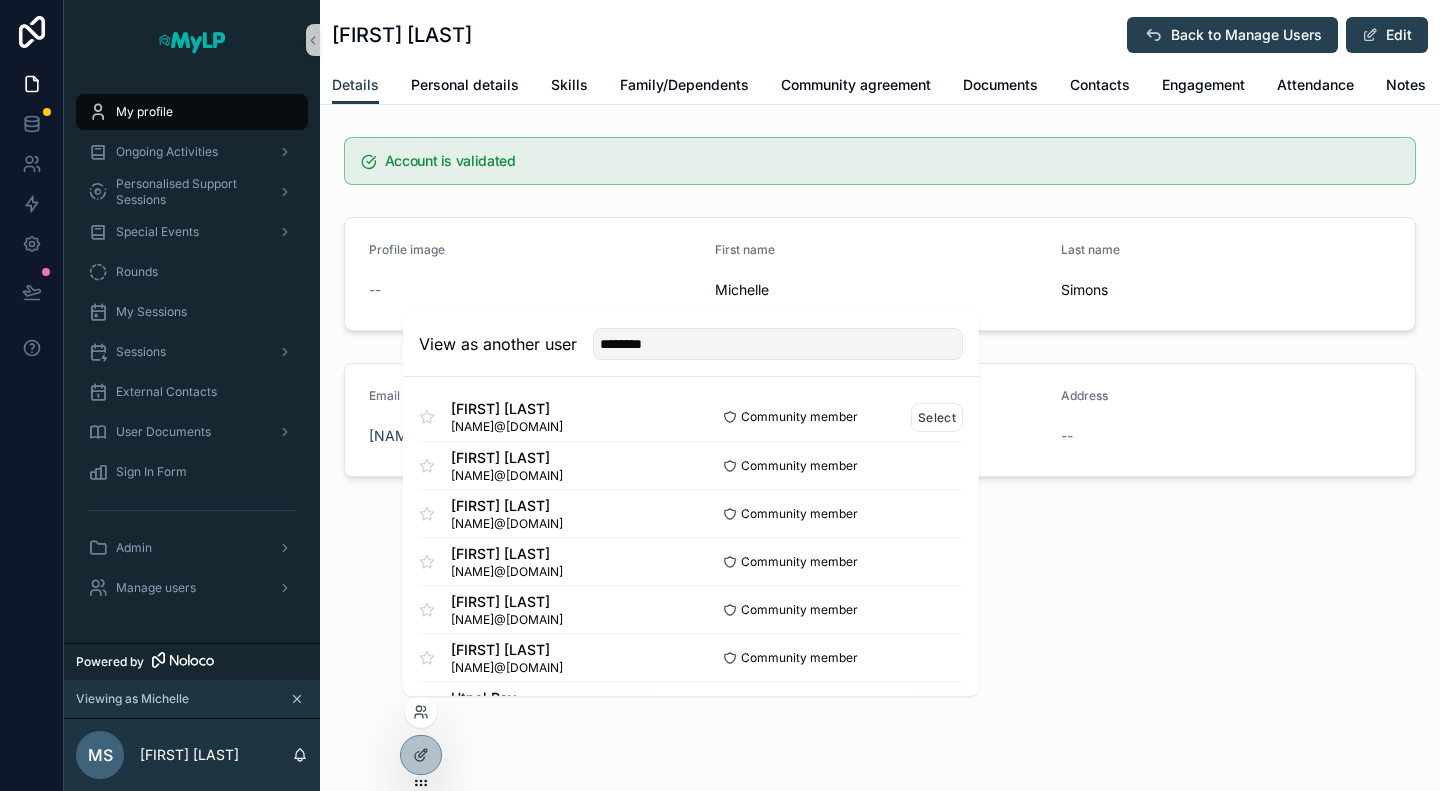 click on "Gift Ray" at bounding box center (507, 409) 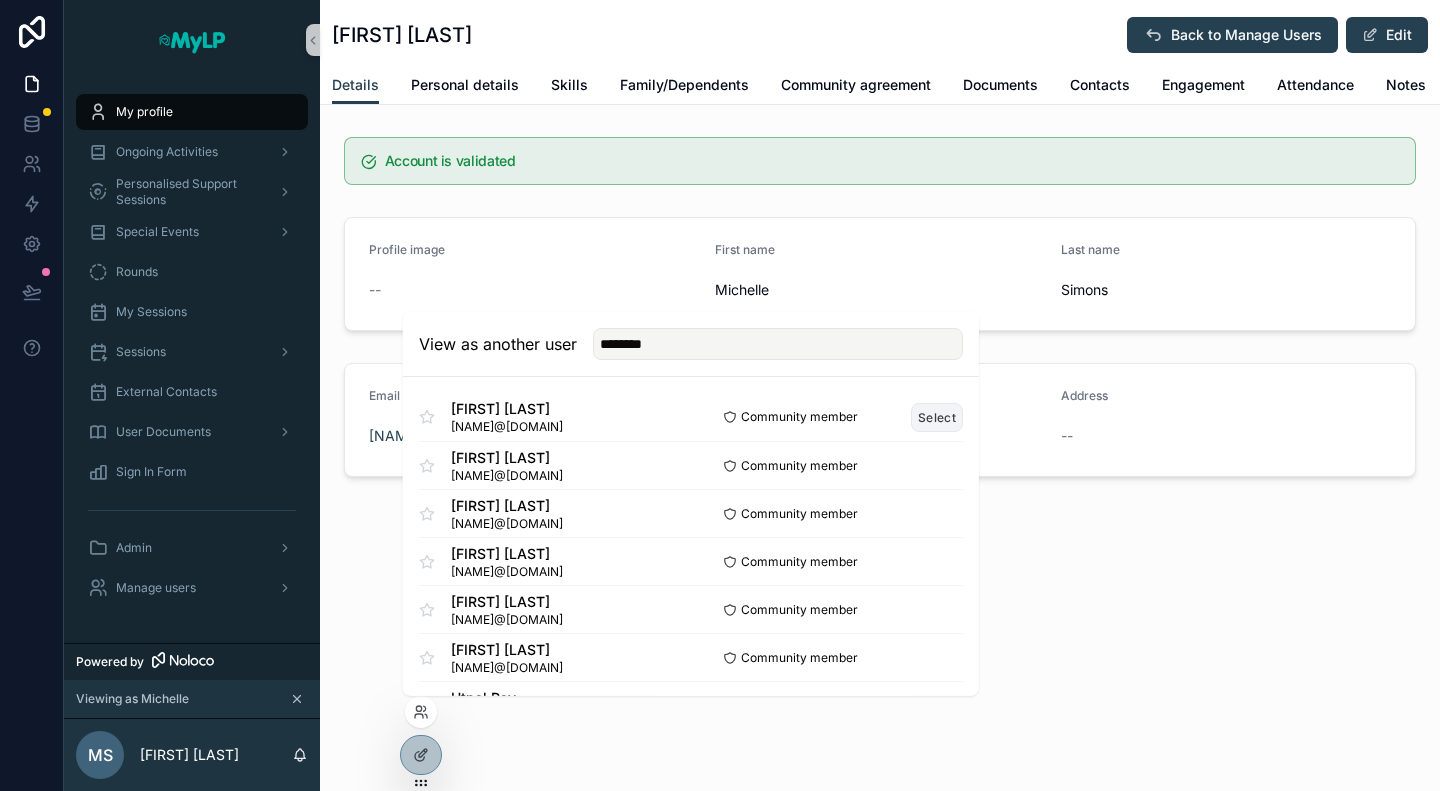 click on "Select" at bounding box center (937, 416) 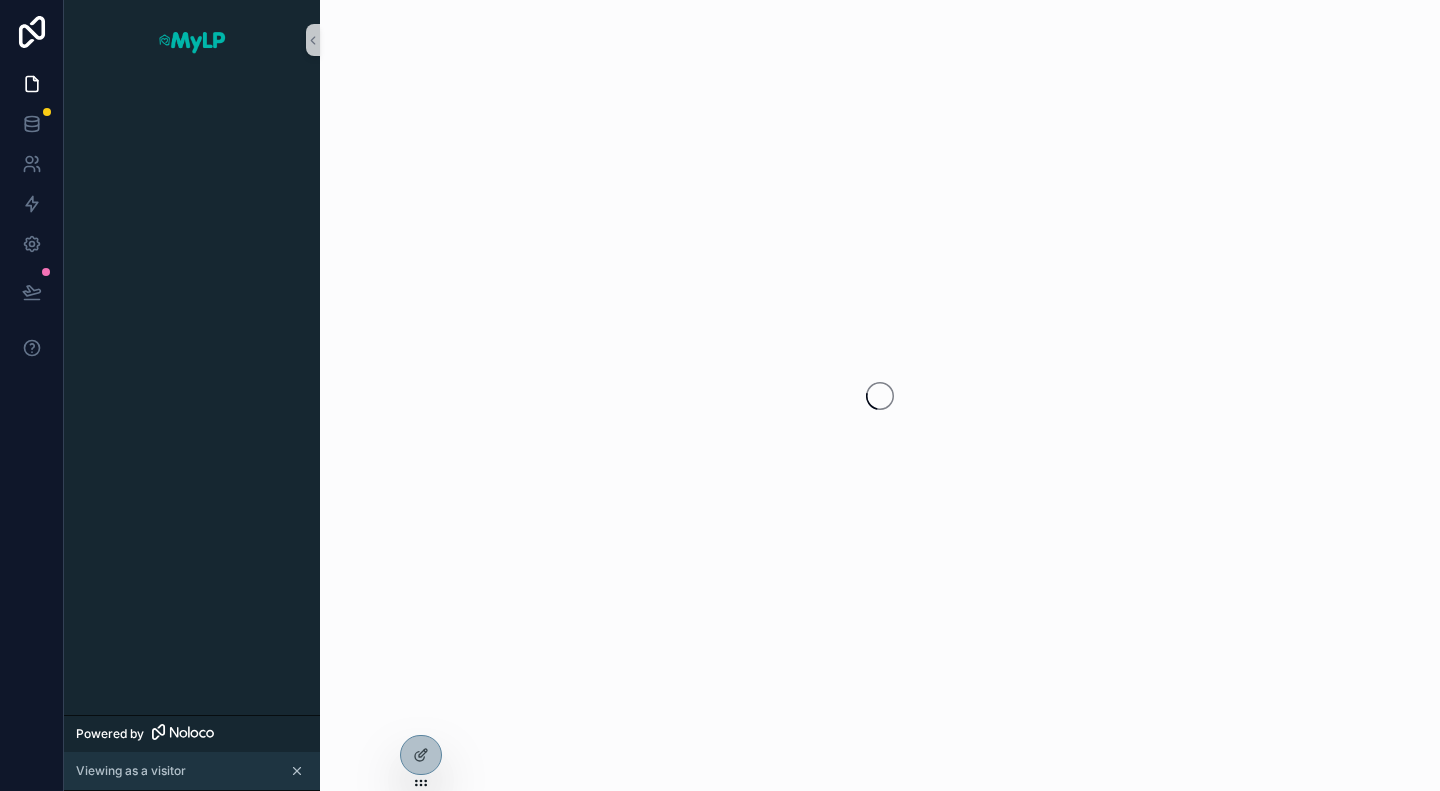 scroll, scrollTop: 0, scrollLeft: 0, axis: both 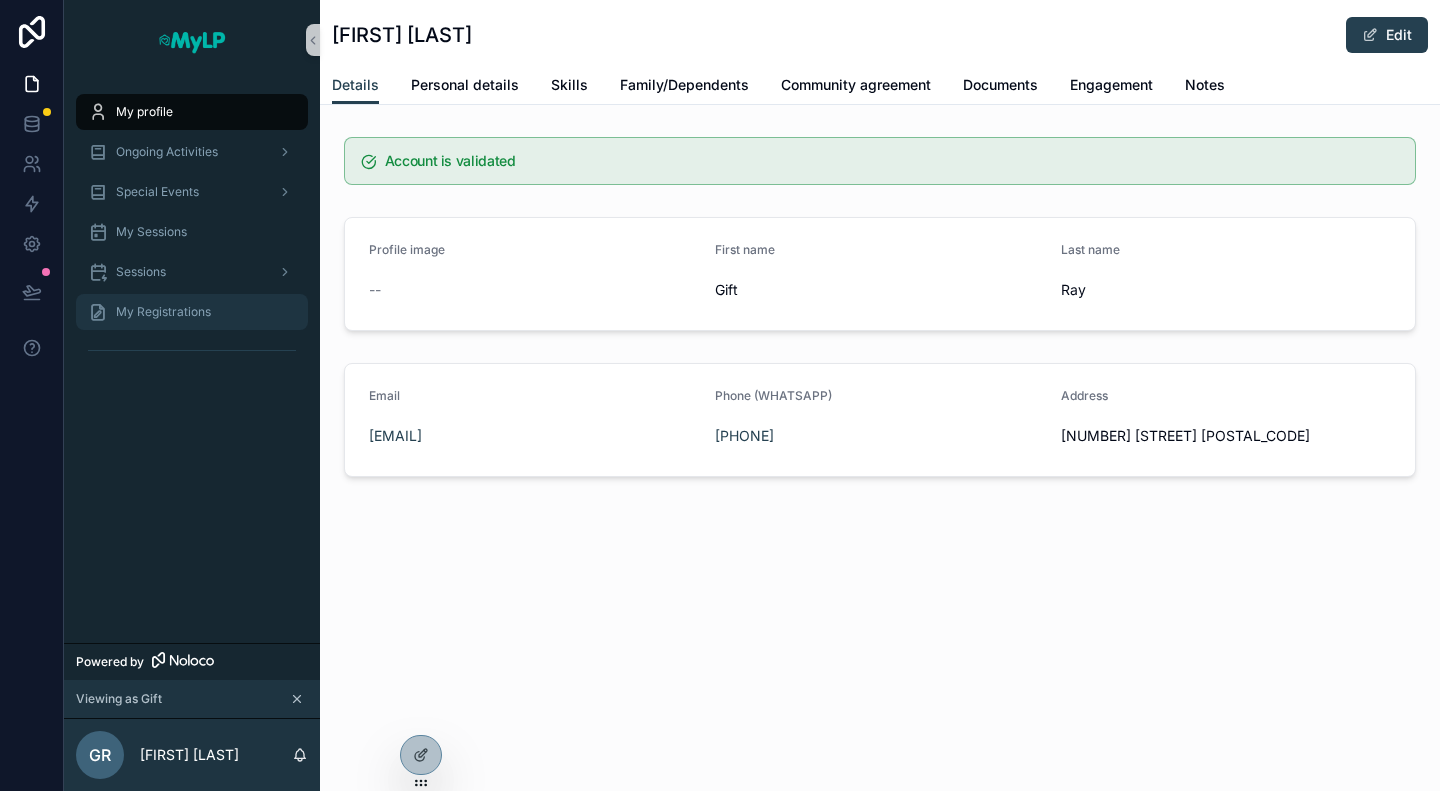 click on "My Registrations" at bounding box center [163, 312] 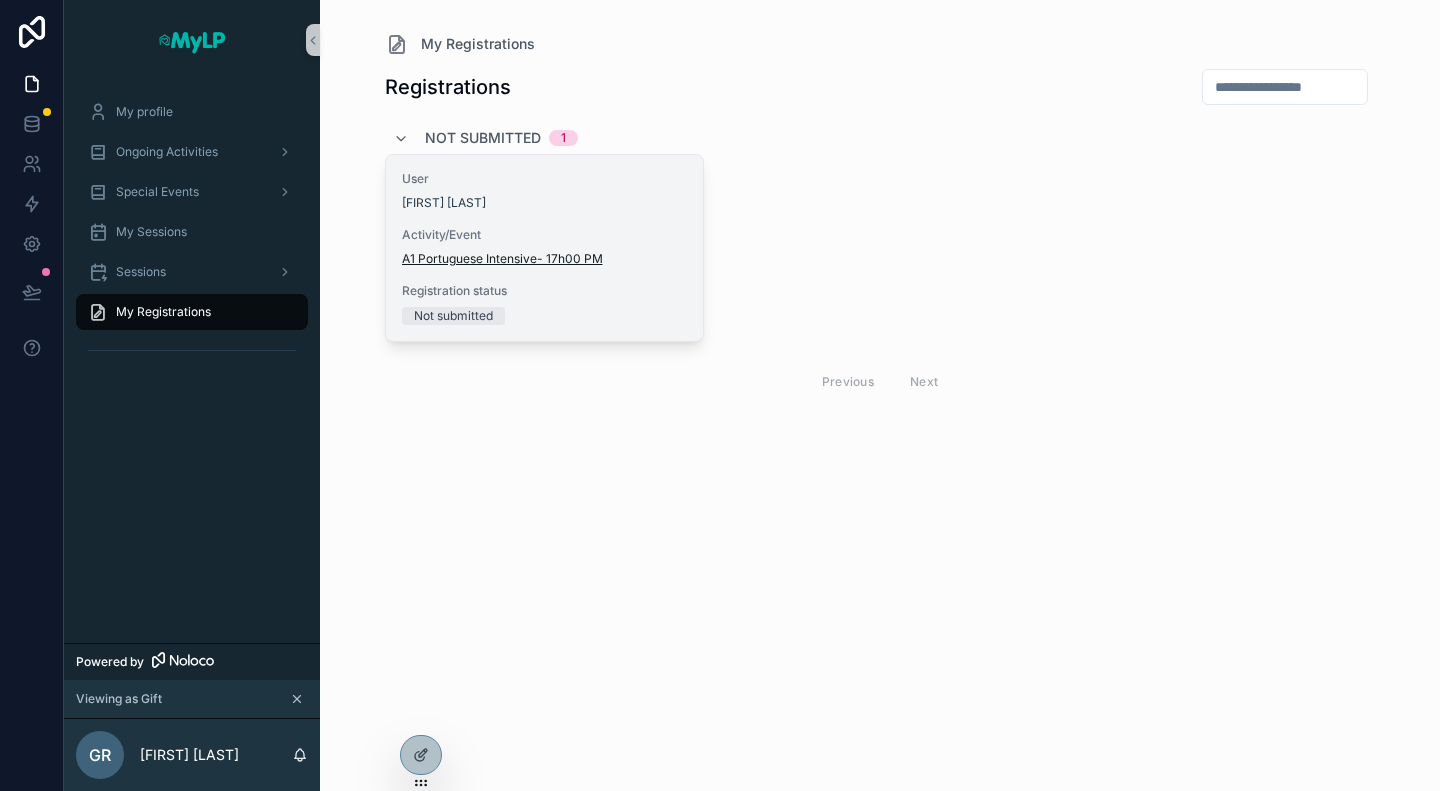 click on "A1 Portuguese Intensive- 17h00 PM" at bounding box center [502, 259] 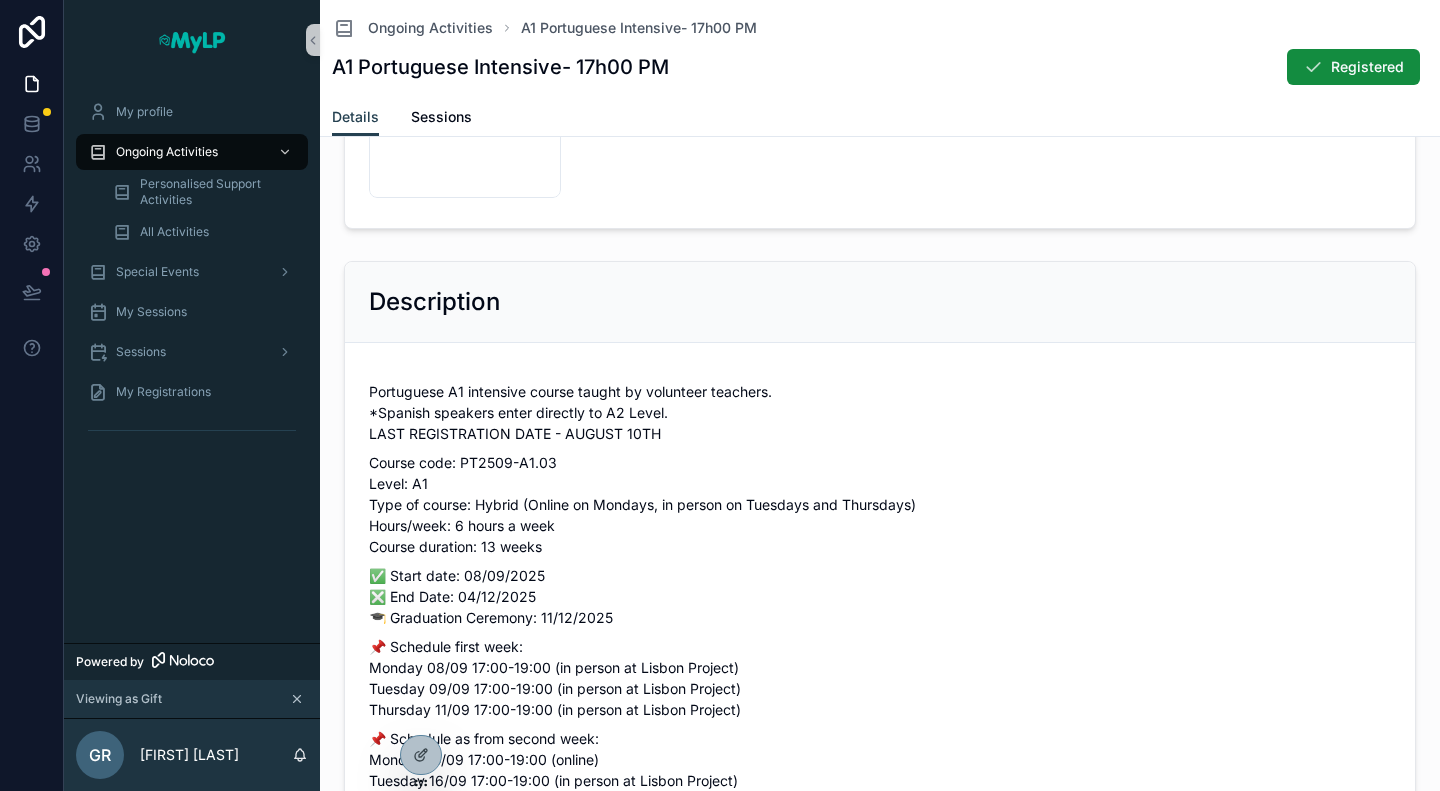 scroll, scrollTop: 0, scrollLeft: 0, axis: both 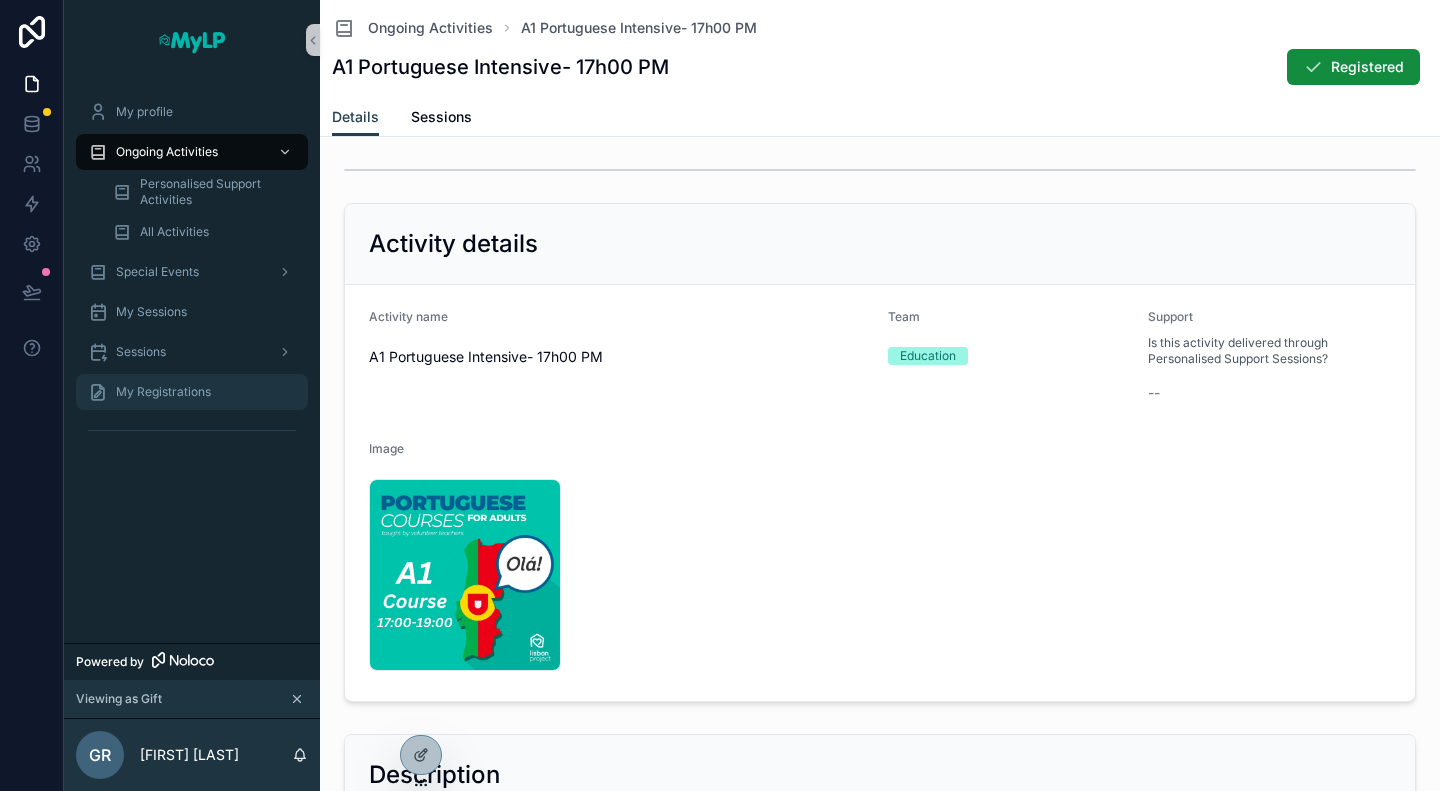 click on "My Registrations" at bounding box center [163, 392] 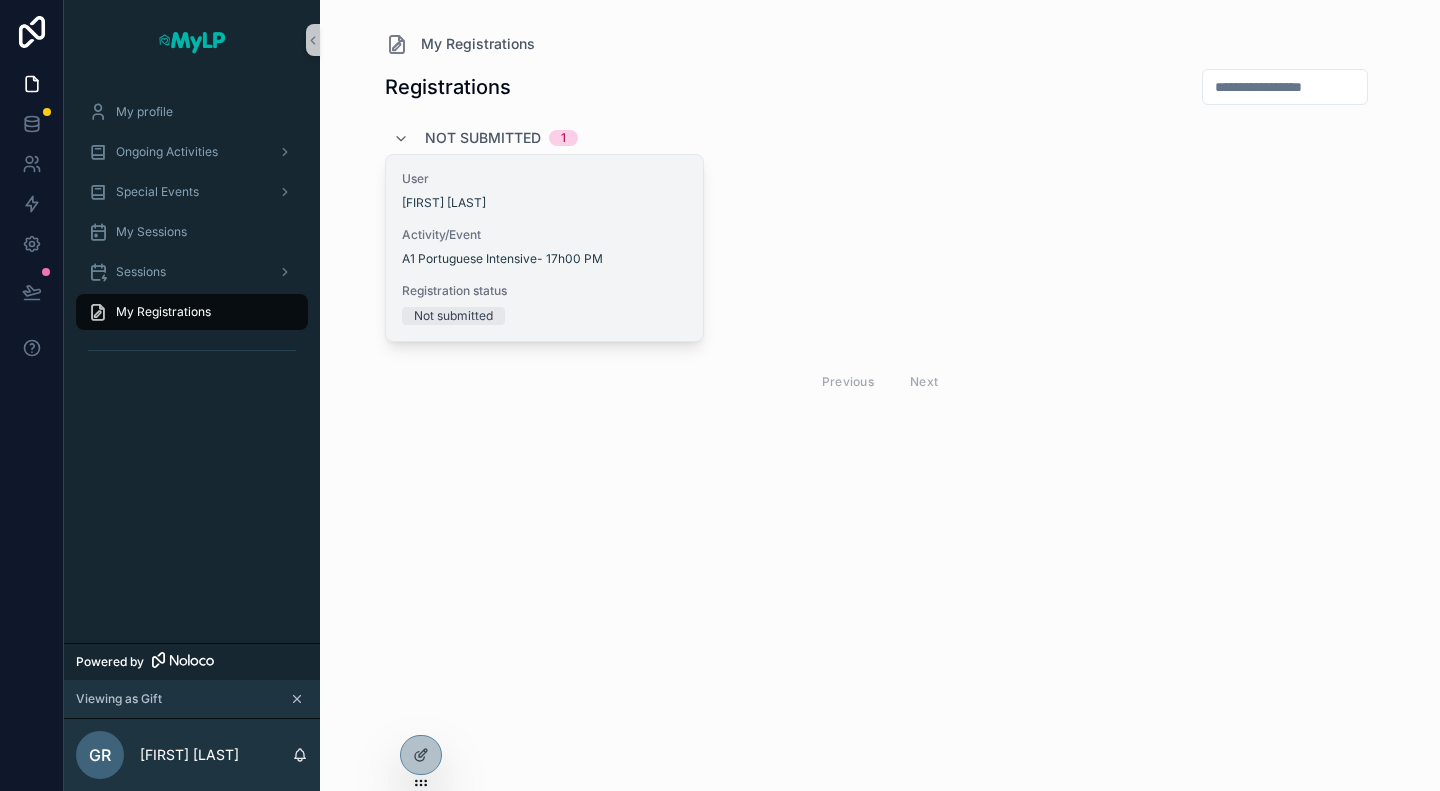 click on "Registration status" at bounding box center [545, 291] 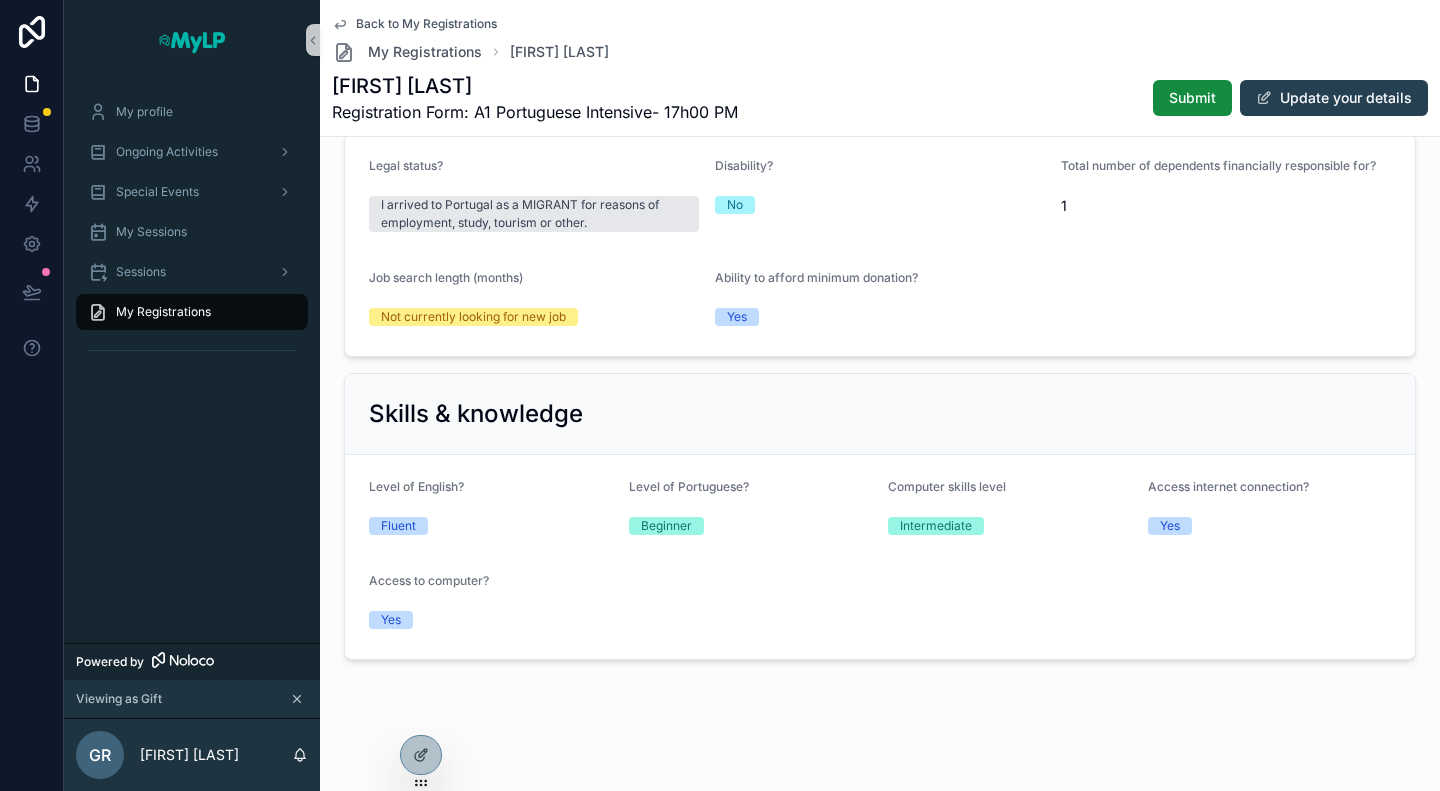 scroll, scrollTop: 0, scrollLeft: 0, axis: both 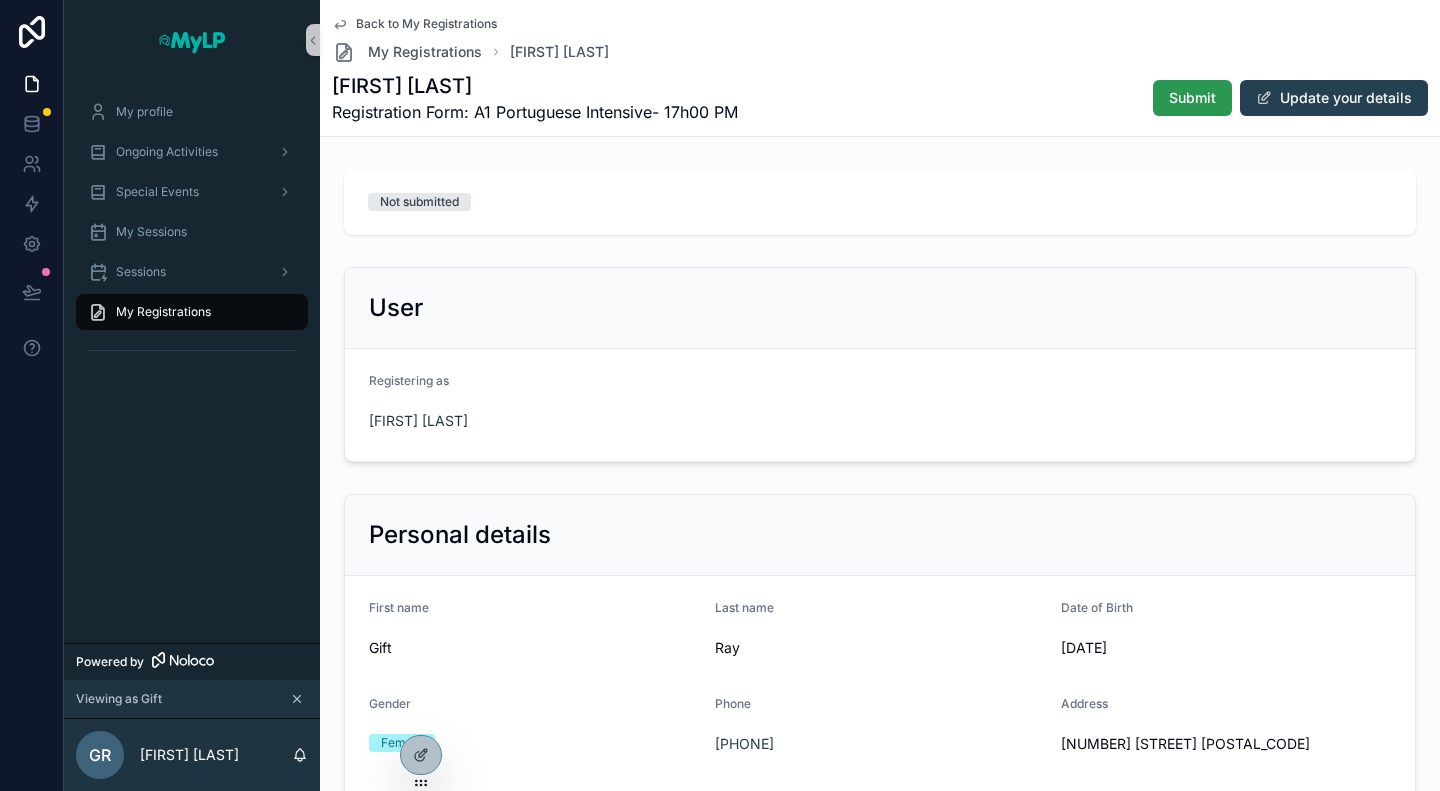 click on "Submit" at bounding box center (1192, 98) 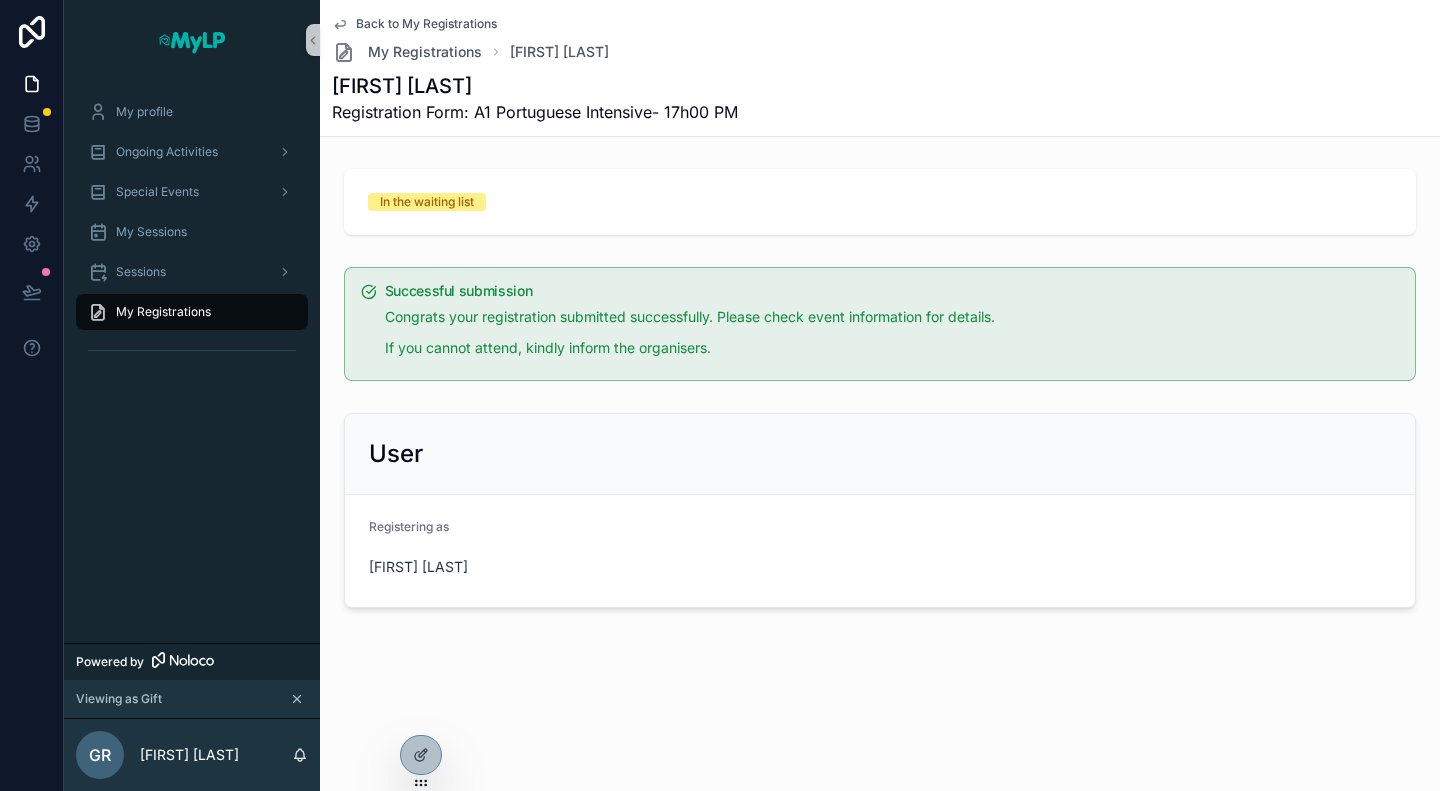 click on "Back to My Registrations" at bounding box center (426, 24) 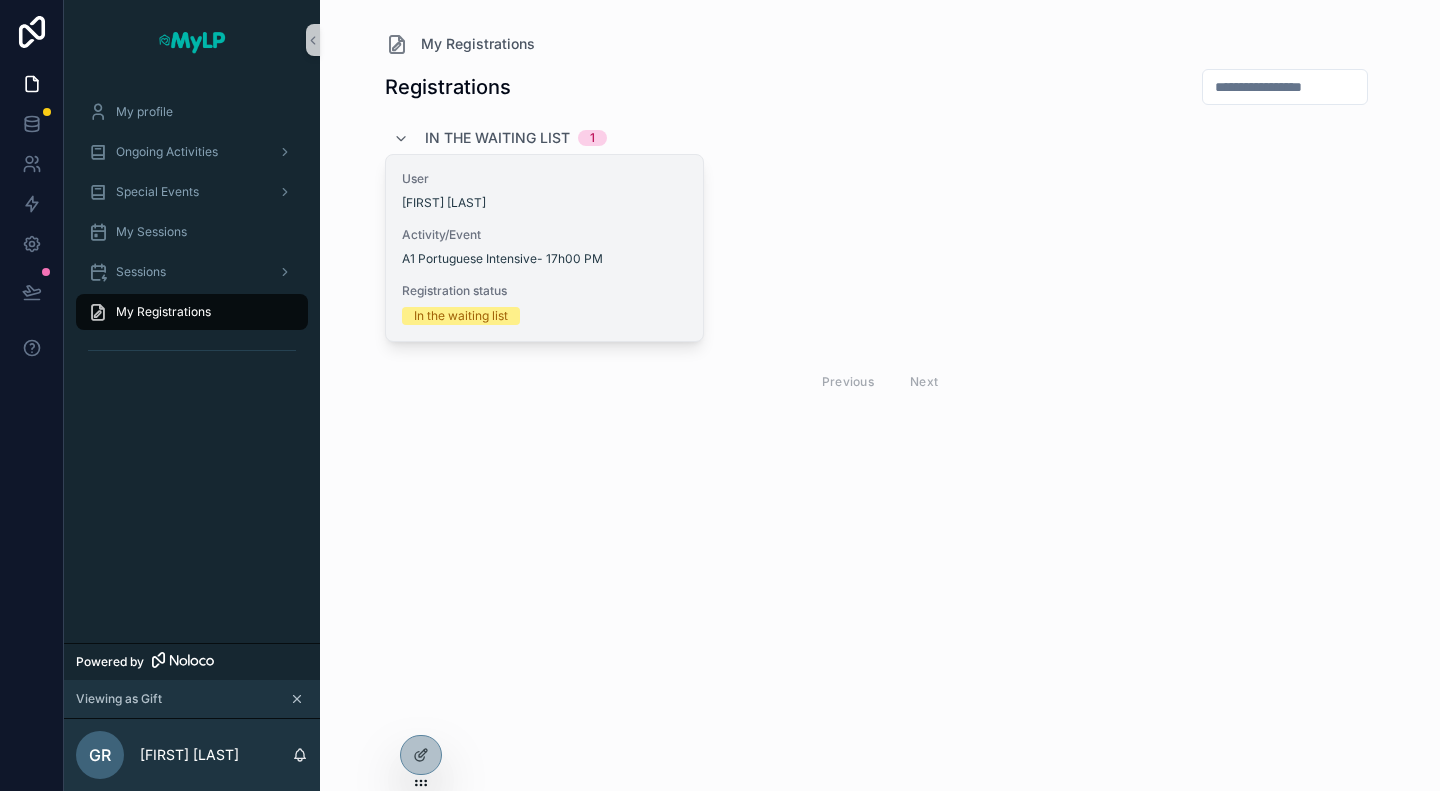 click on "Registration status" at bounding box center (545, 291) 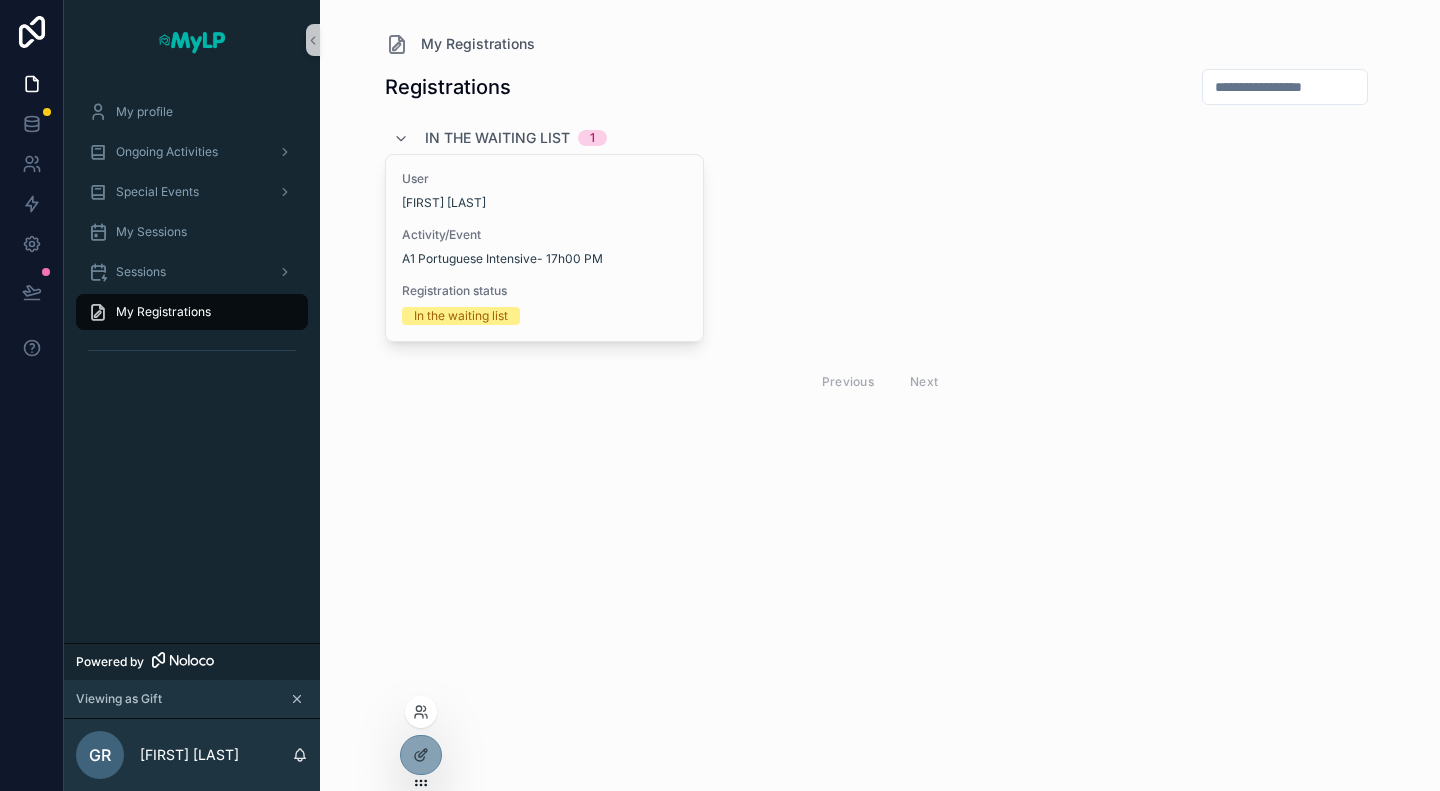 click at bounding box center [421, 712] 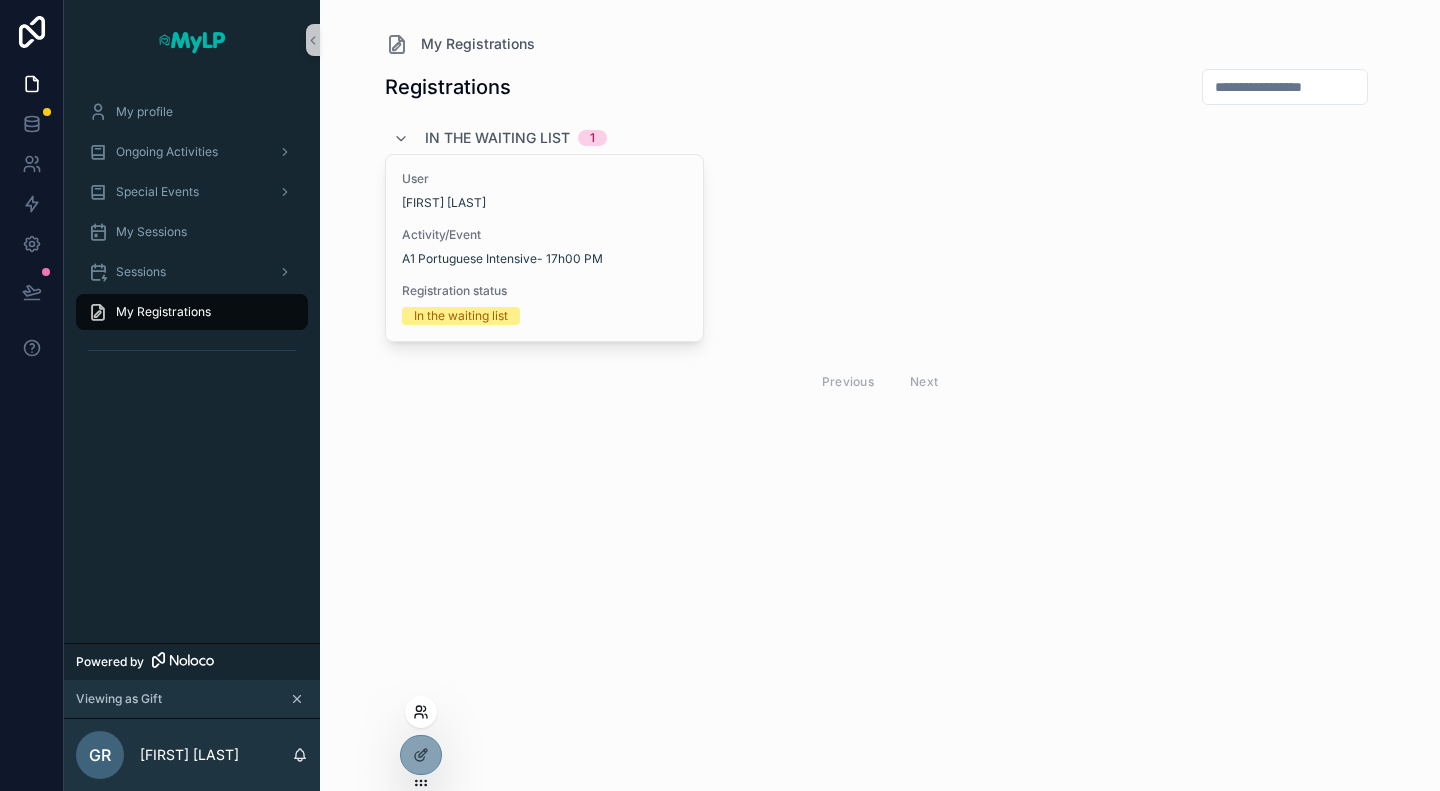 click 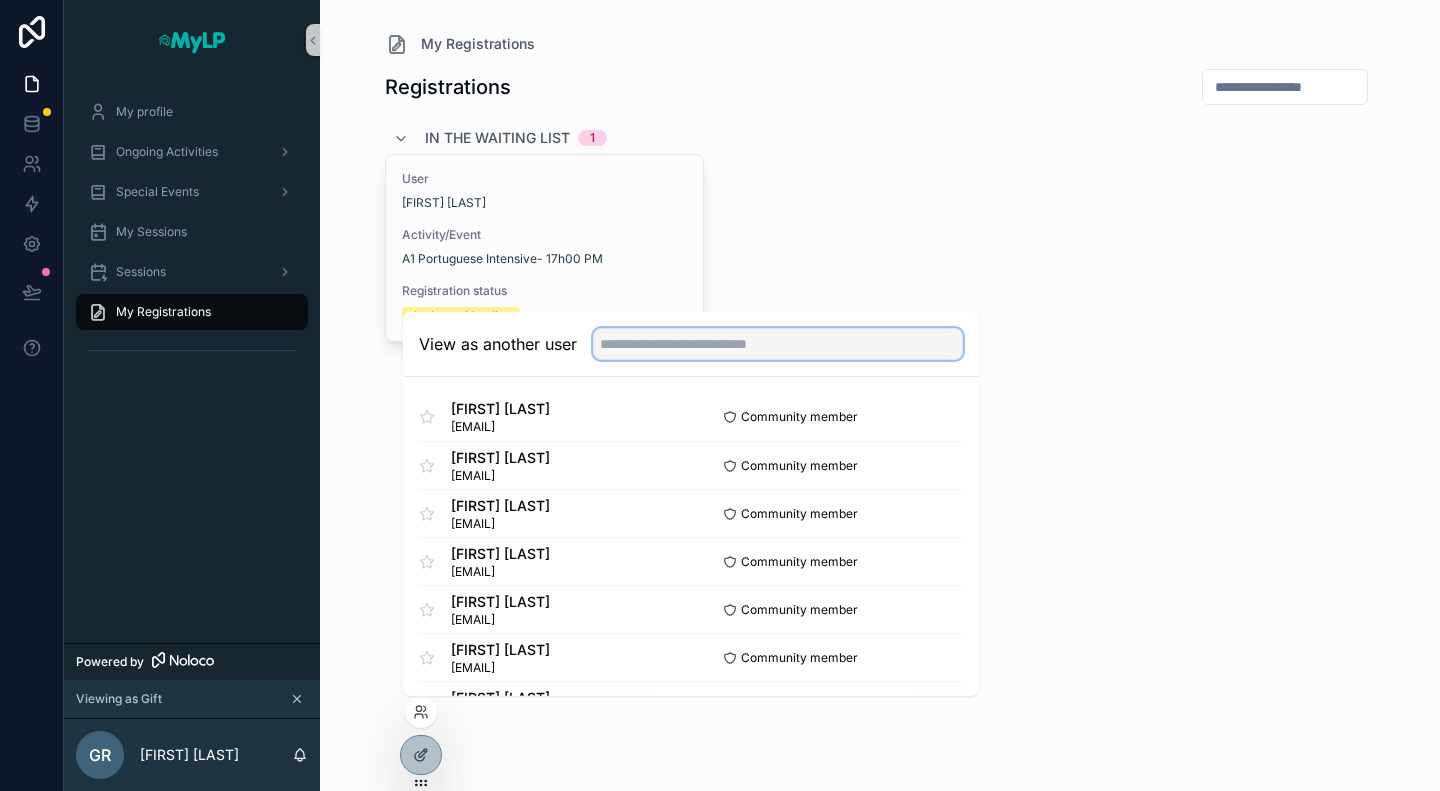 click at bounding box center (778, 344) 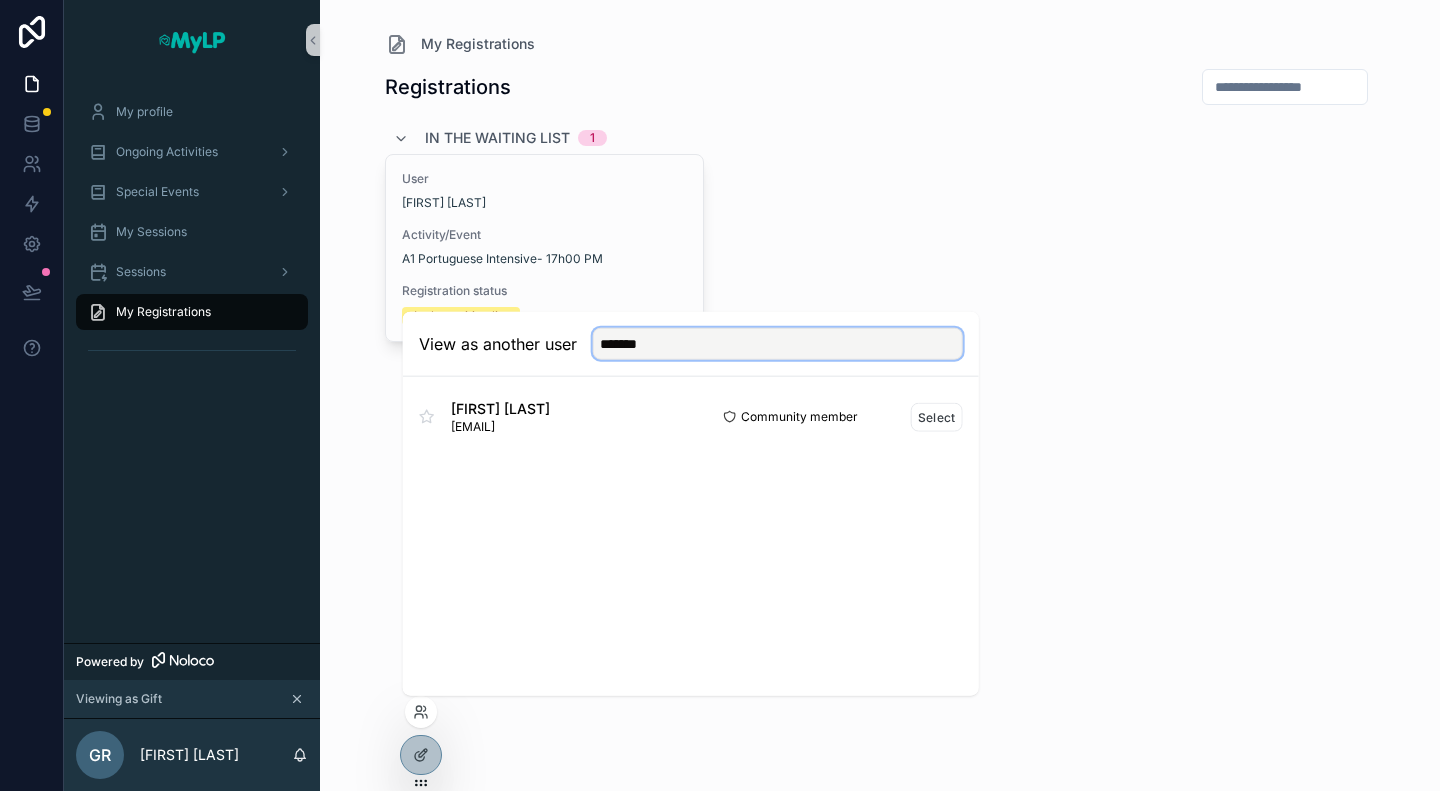 type on "*******" 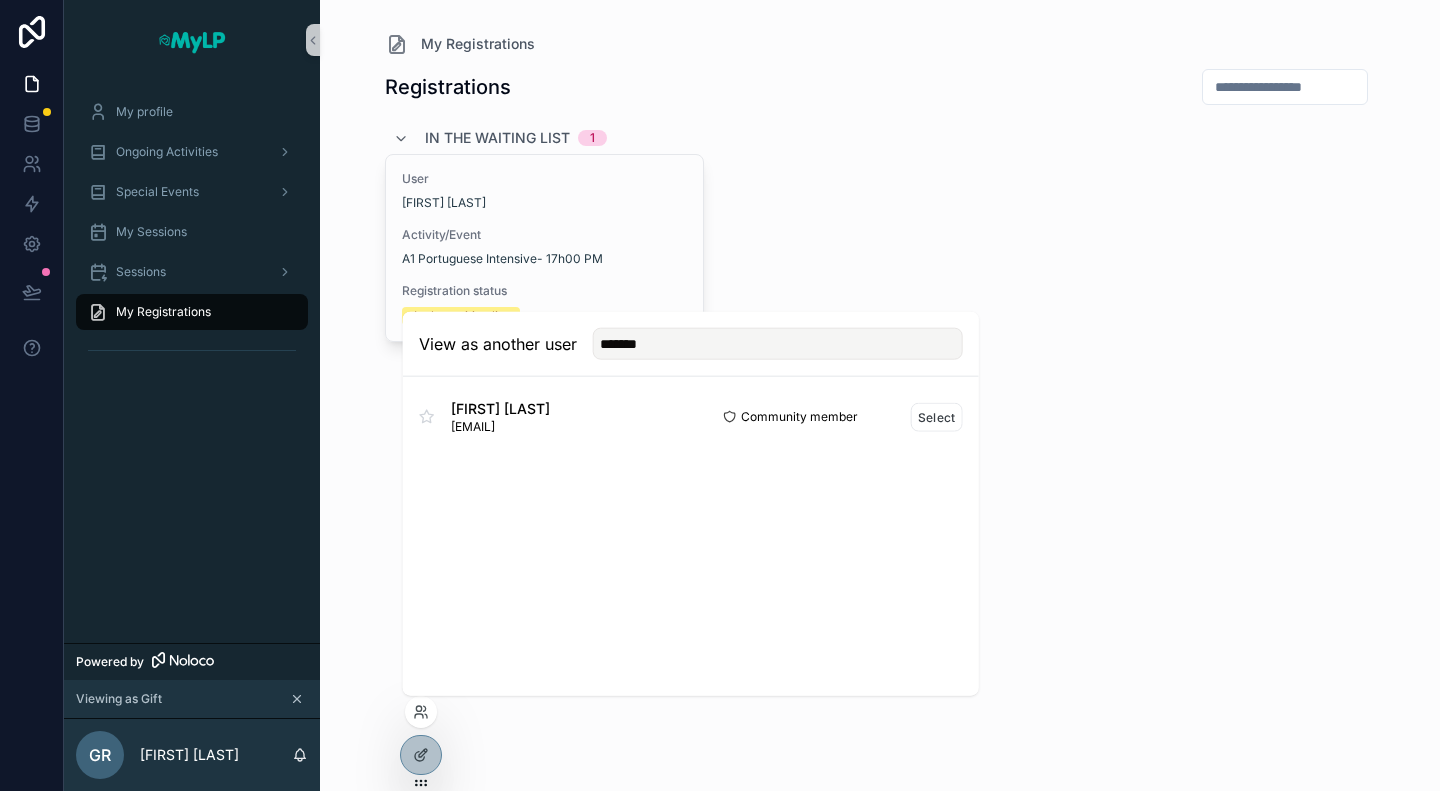 click on "Montassar Marzouki" at bounding box center [500, 409] 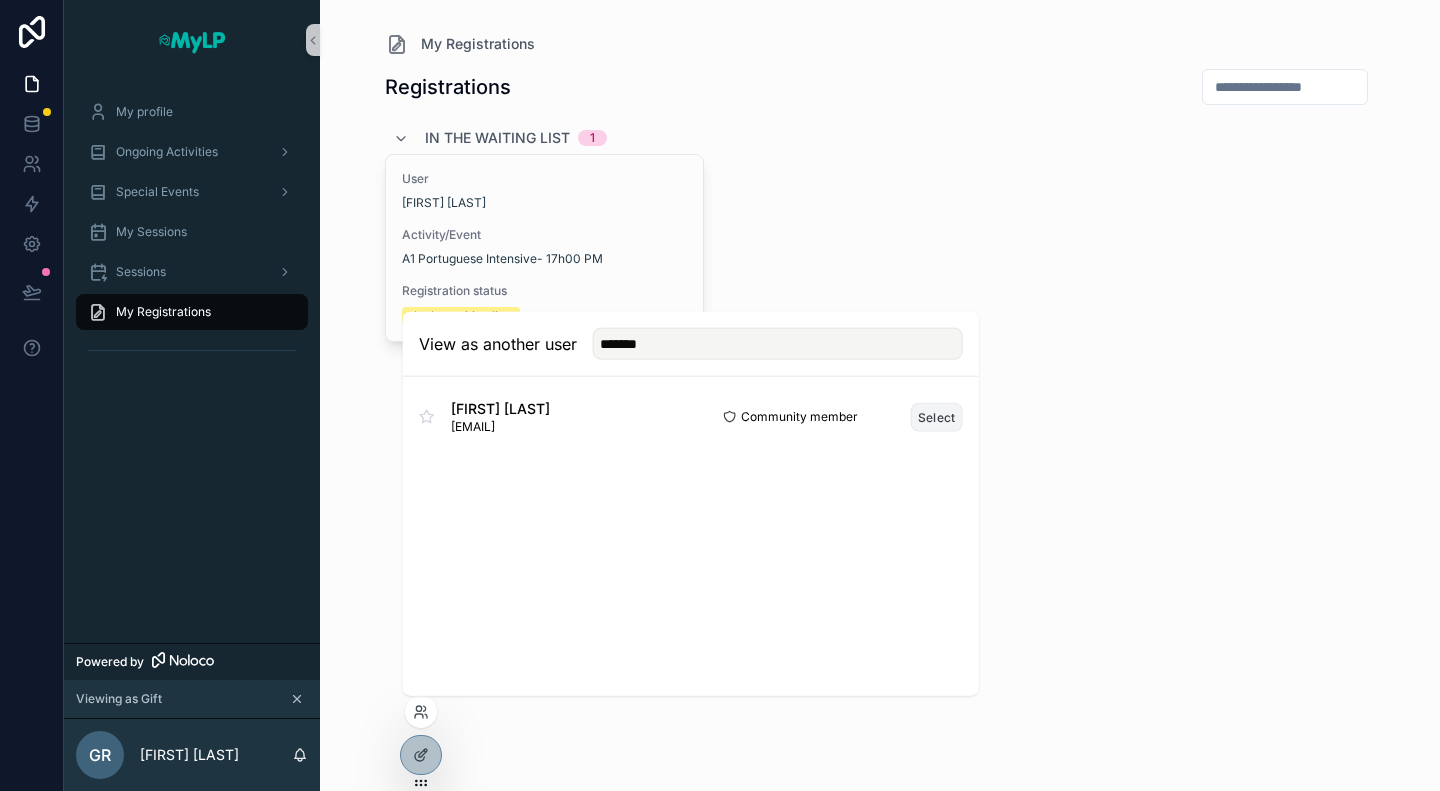 click on "Select" at bounding box center [937, 416] 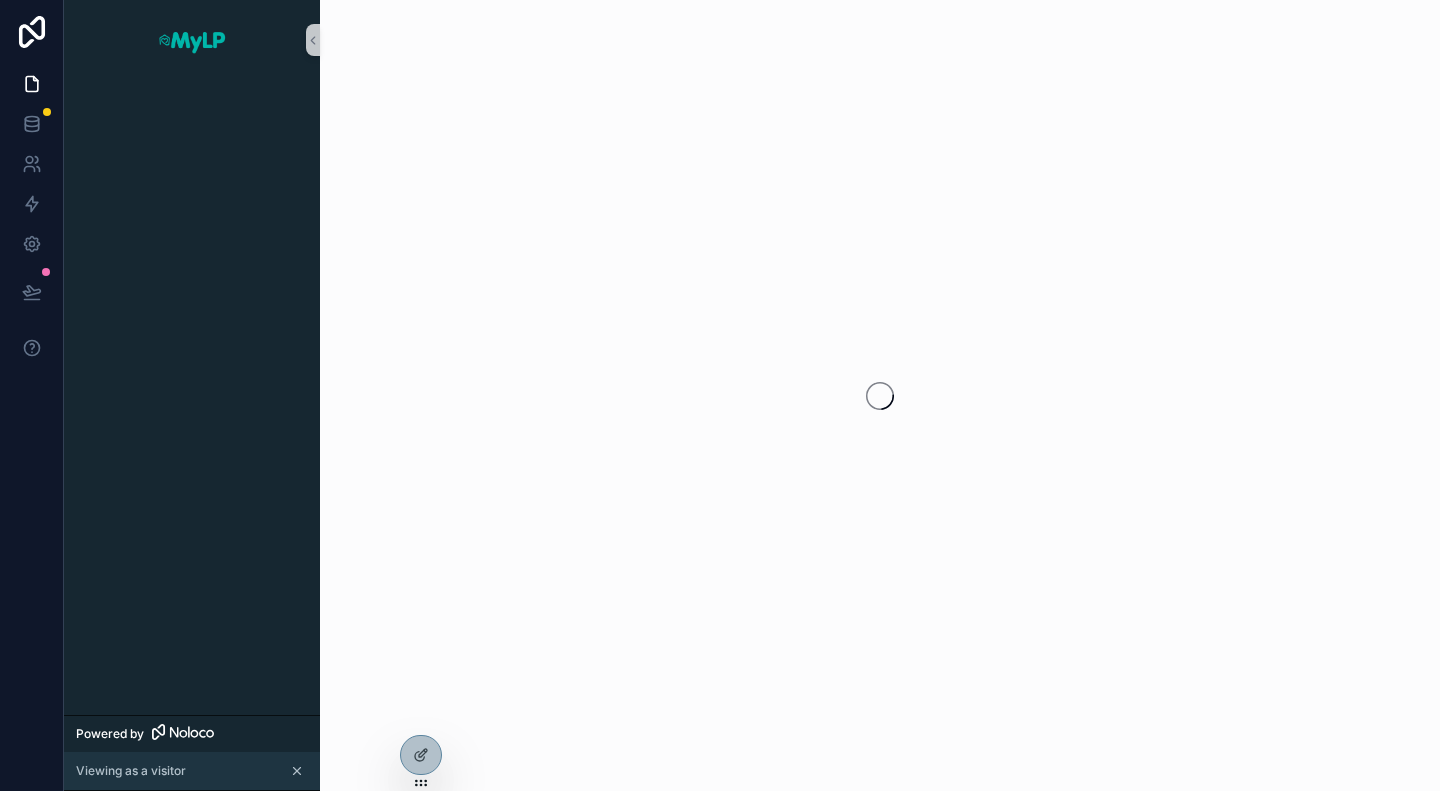 scroll, scrollTop: 0, scrollLeft: 0, axis: both 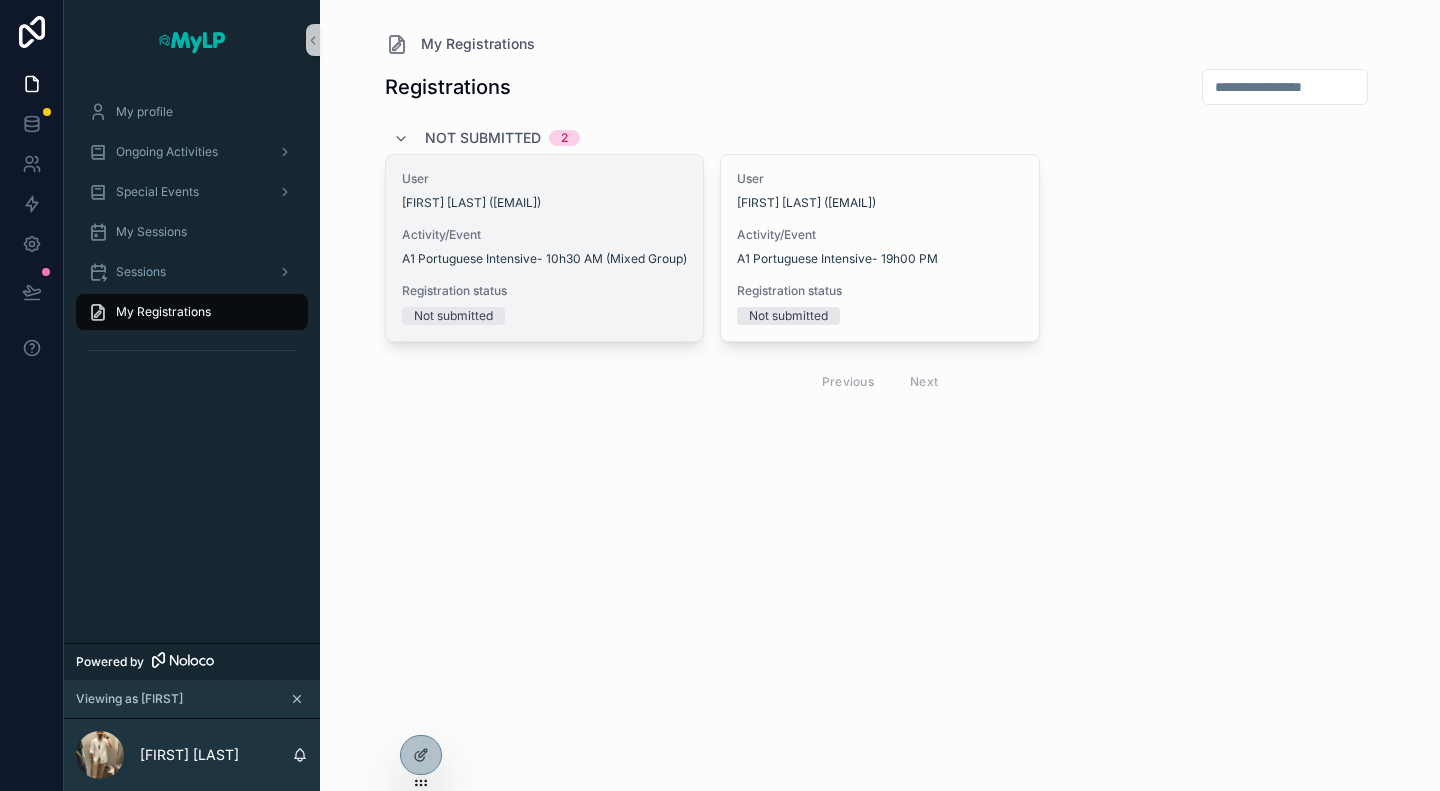click on "Registration status" at bounding box center [545, 291] 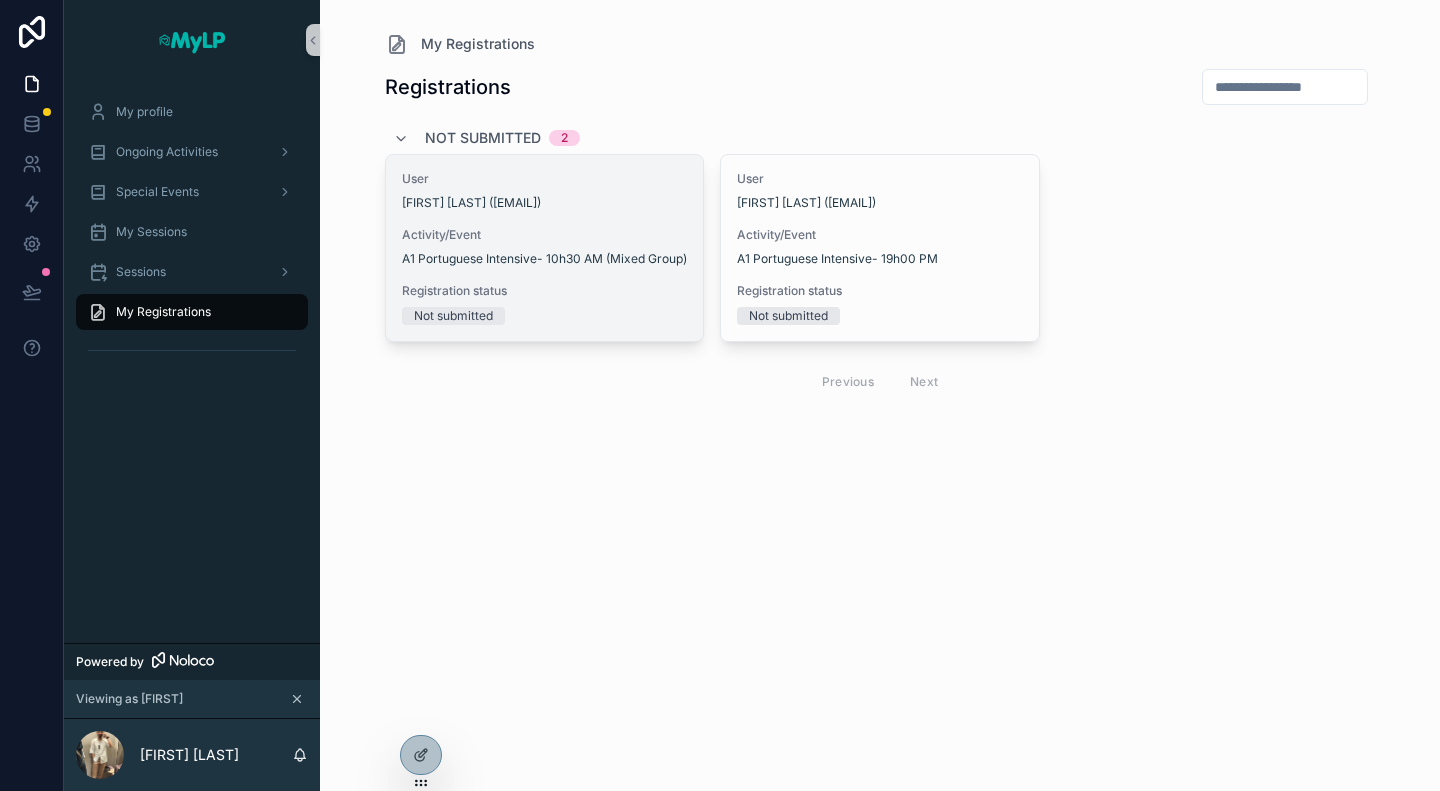 click on "User [FIRST] [LAST] ([EMAIL]) Activity/Event A1 Portuguese Intensive- 10h30 AM (Mixed Group) Registration status Not submitted" at bounding box center [545, 248] 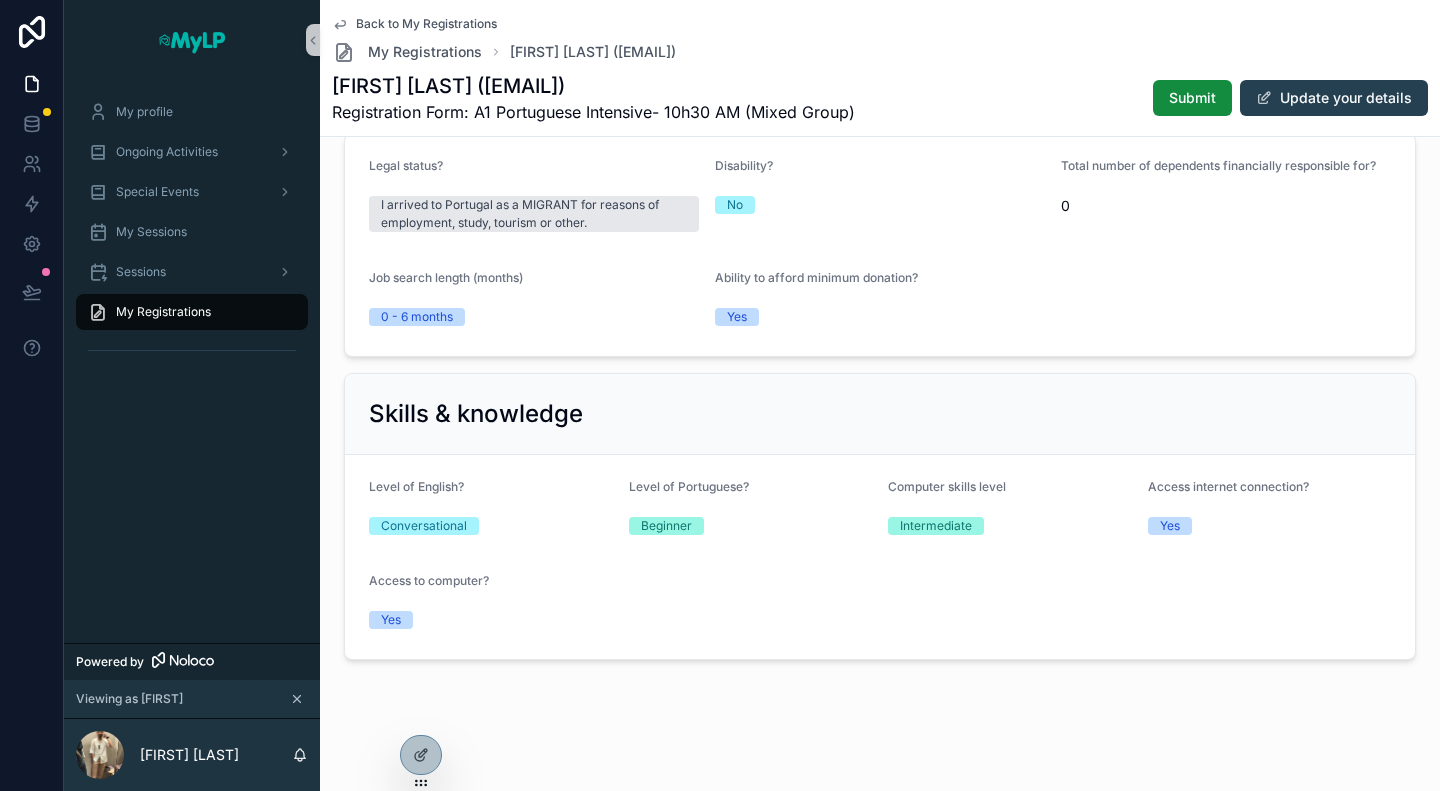 scroll, scrollTop: 0, scrollLeft: 0, axis: both 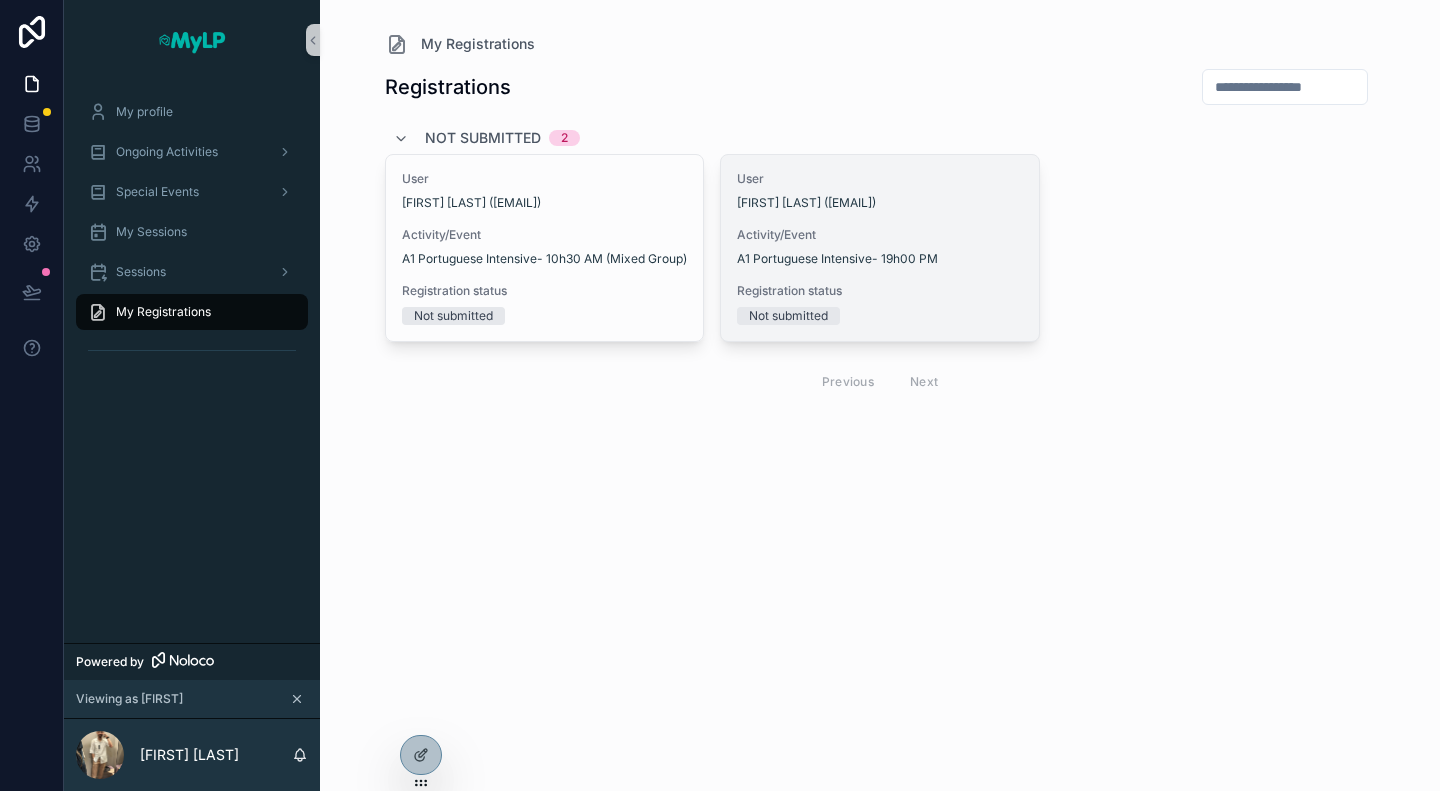 click on "Registration status Not submitted" at bounding box center (880, 304) 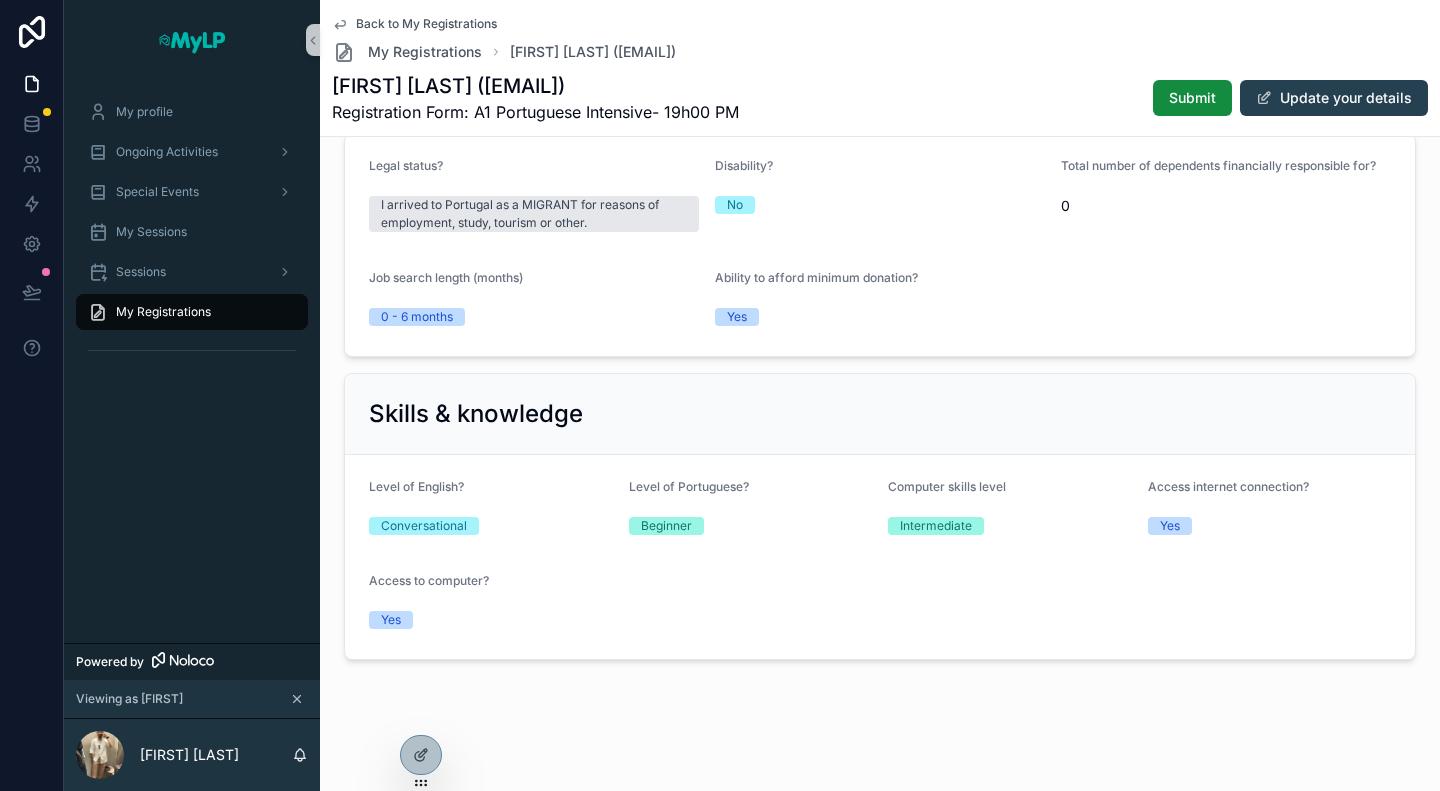 scroll, scrollTop: 0, scrollLeft: 0, axis: both 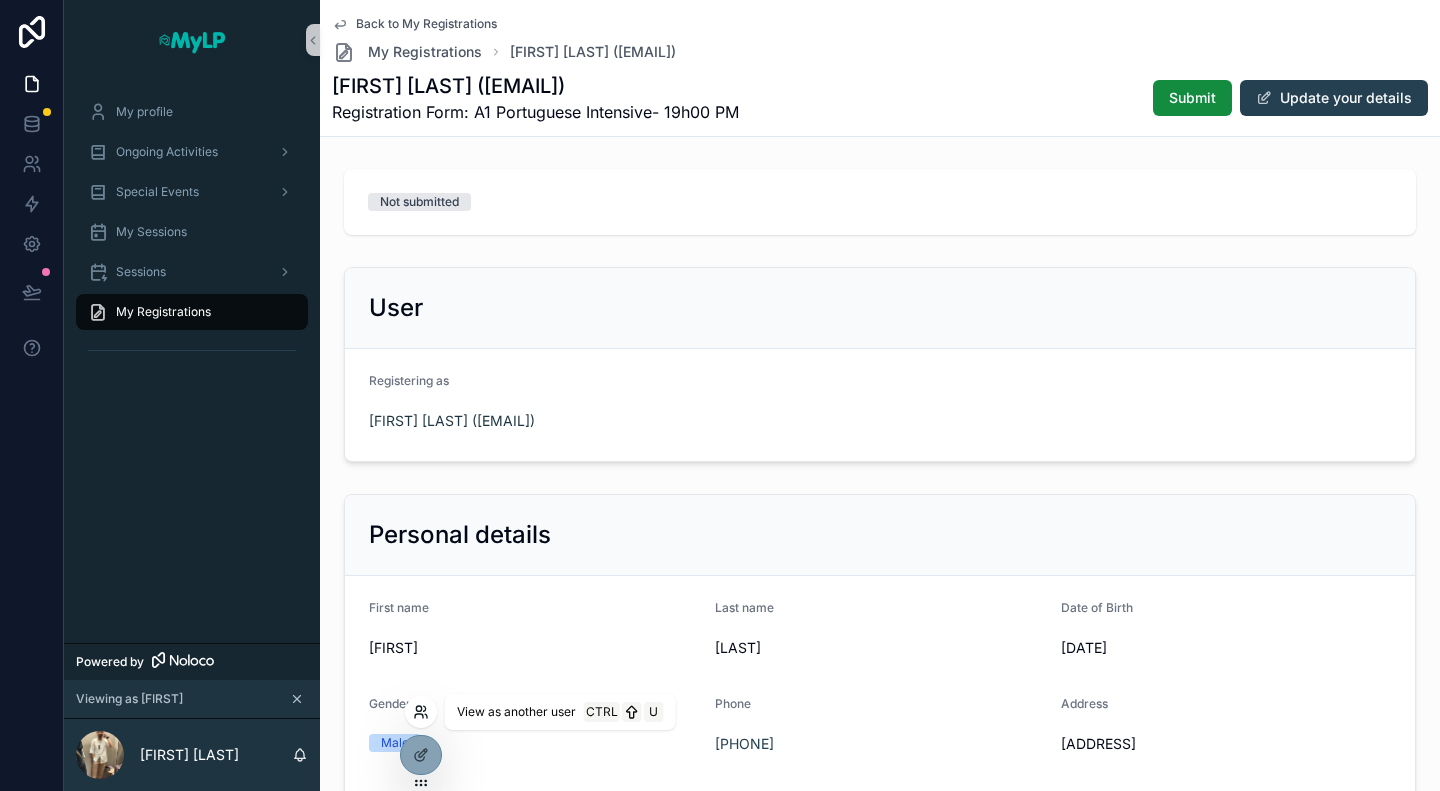 click 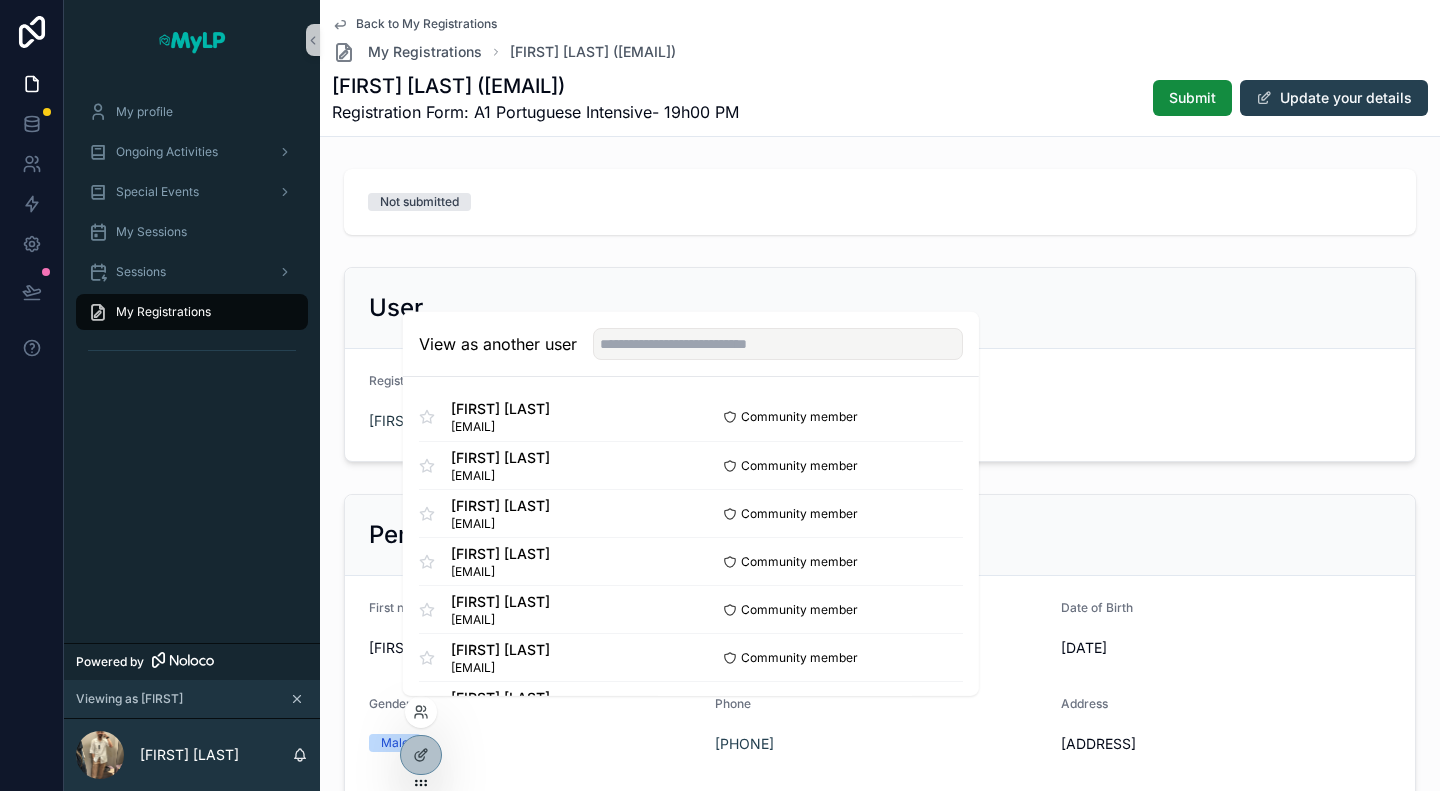 click on "View as another user" at bounding box center (691, 344) 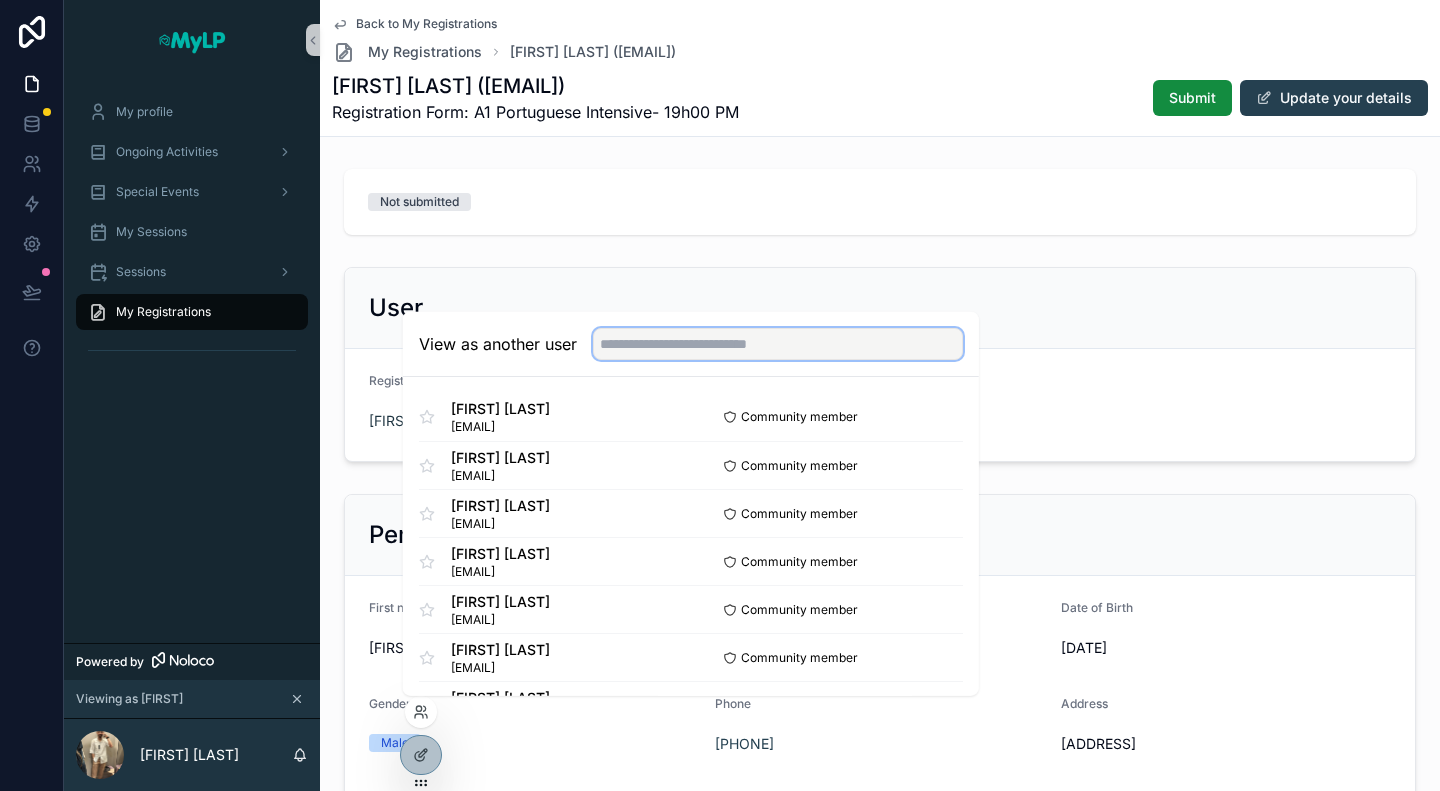 click at bounding box center [778, 344] 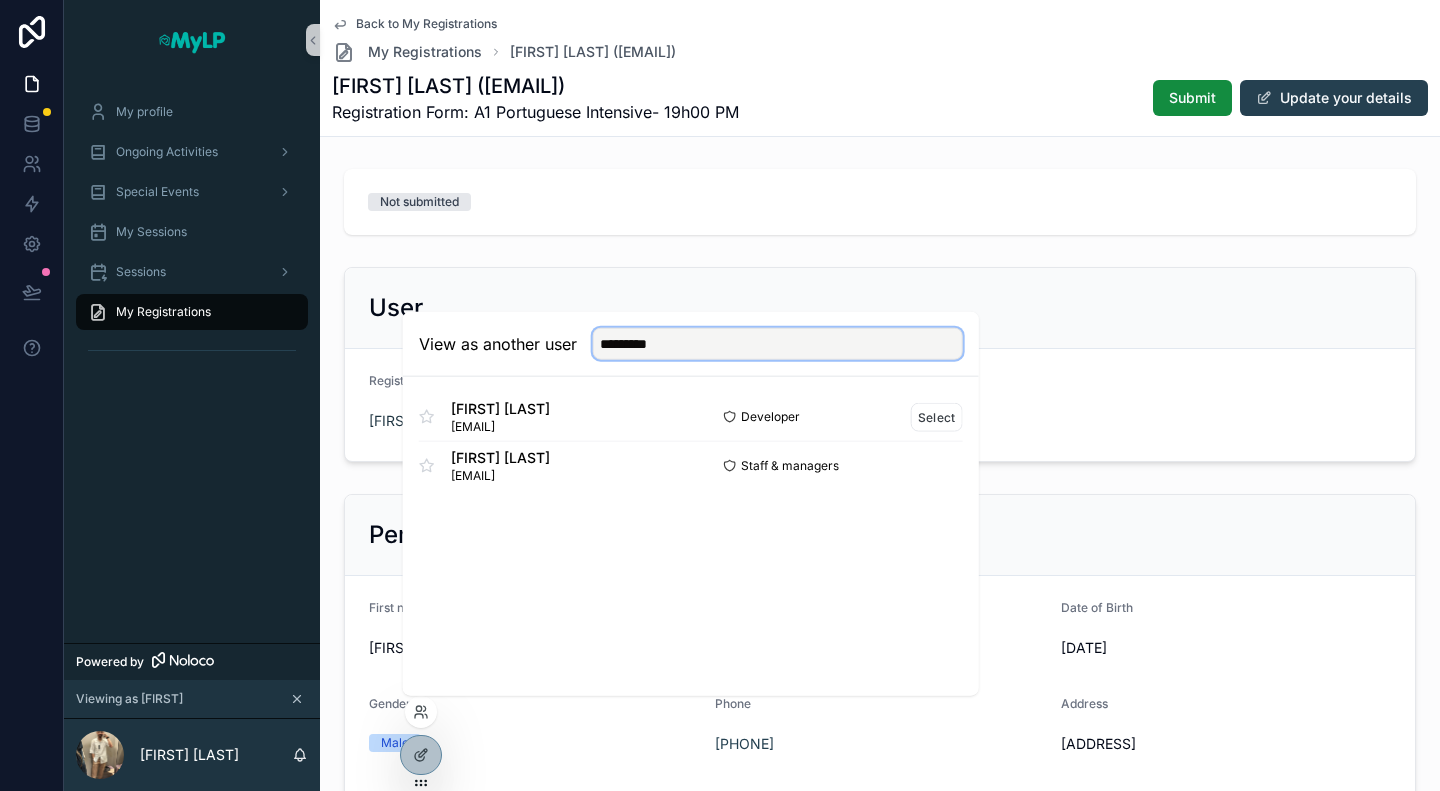 type on "********" 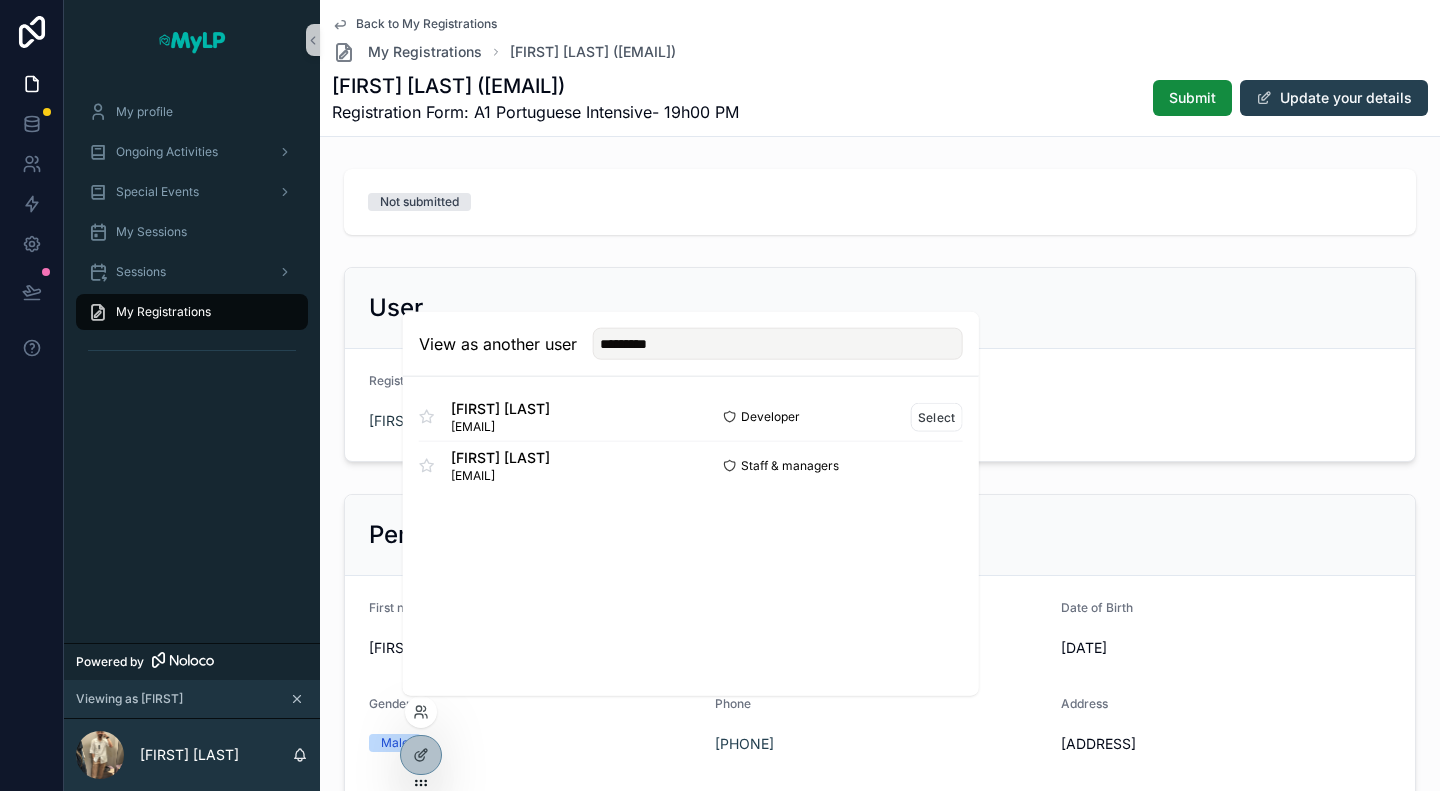 click on "[FIRST] [LAST]" at bounding box center (500, 409) 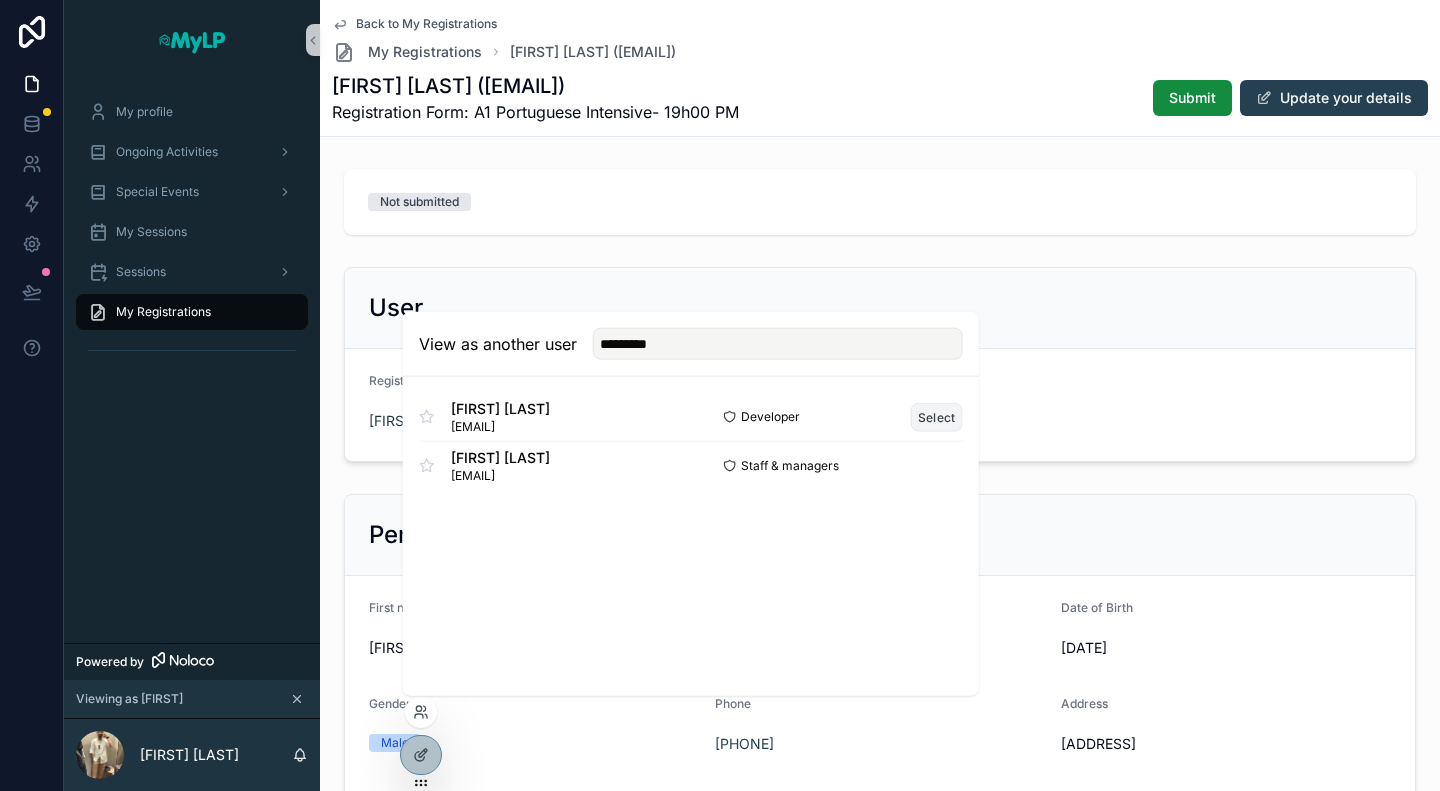 click on "Select" at bounding box center (937, 416) 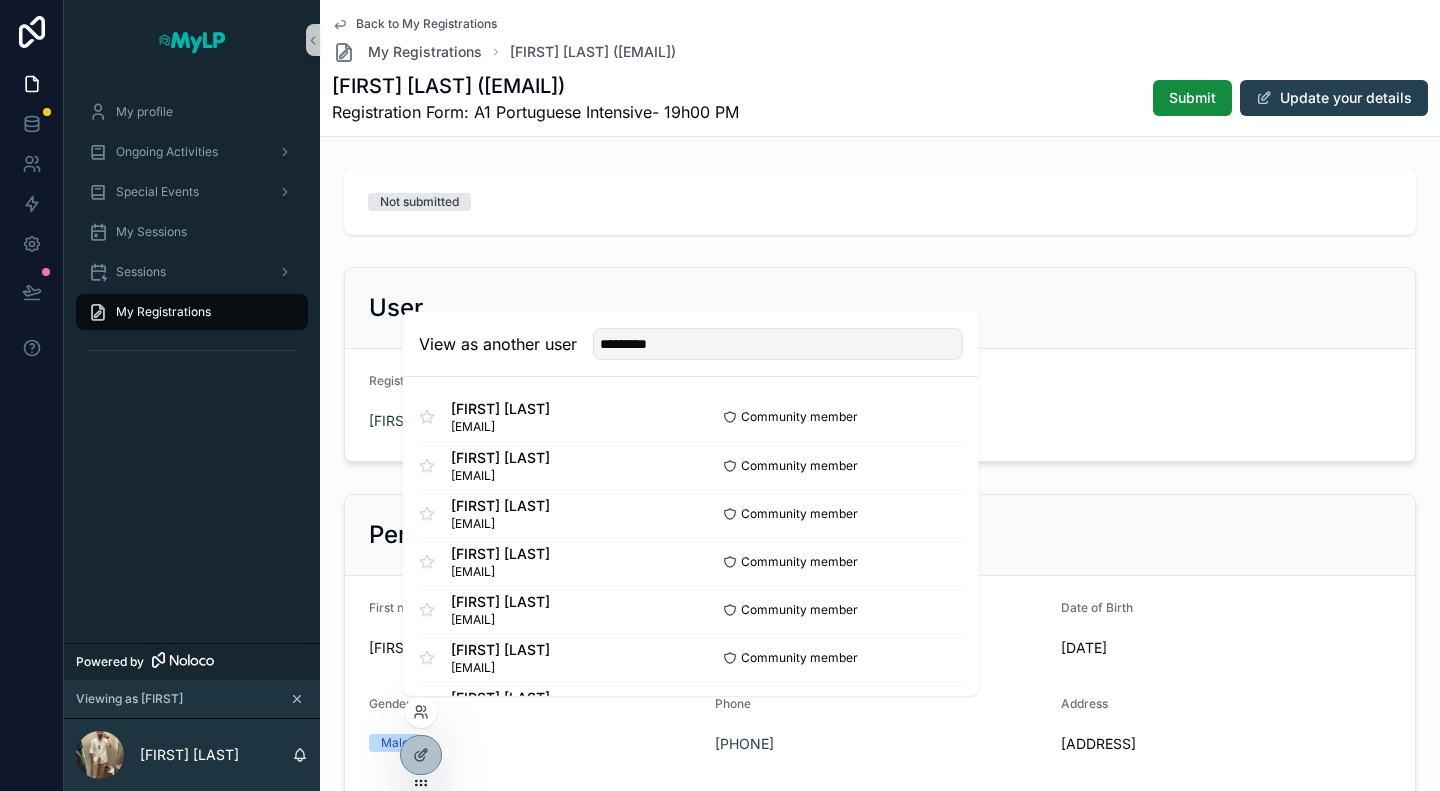 type 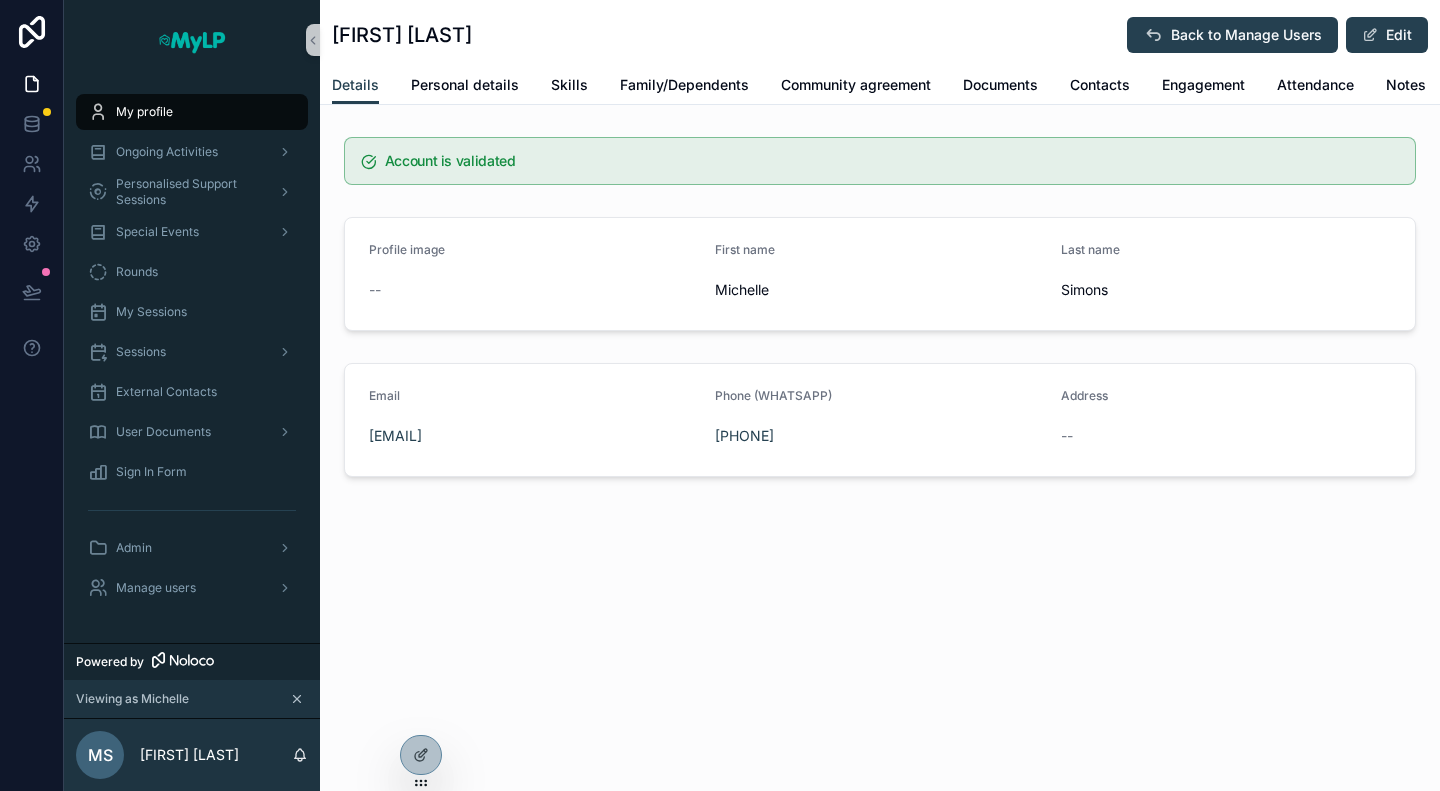 click on "Michelle Simons Back to Manage Users Edit" at bounding box center [880, 35] 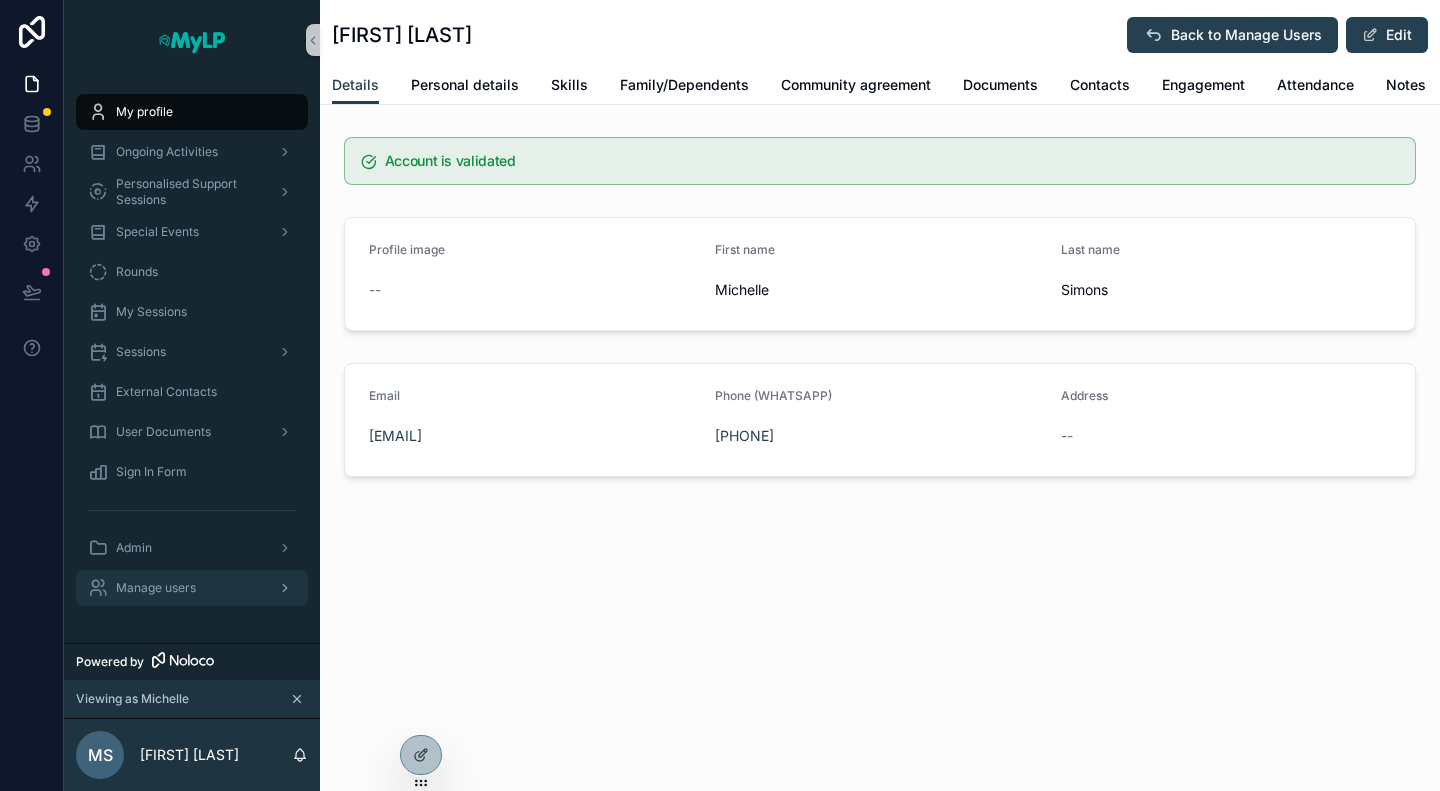click on "Manage users" at bounding box center [192, 588] 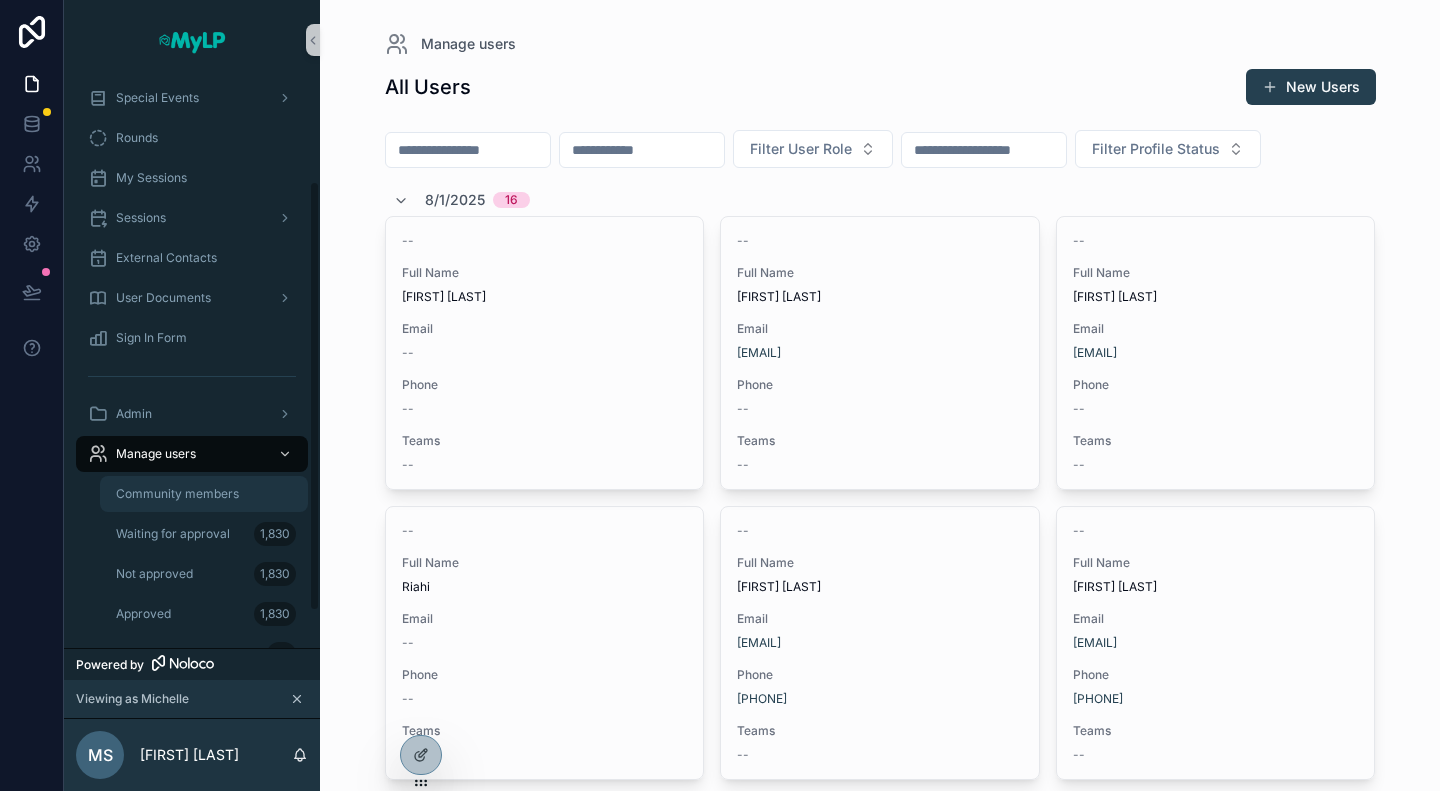 scroll, scrollTop: 182, scrollLeft: 0, axis: vertical 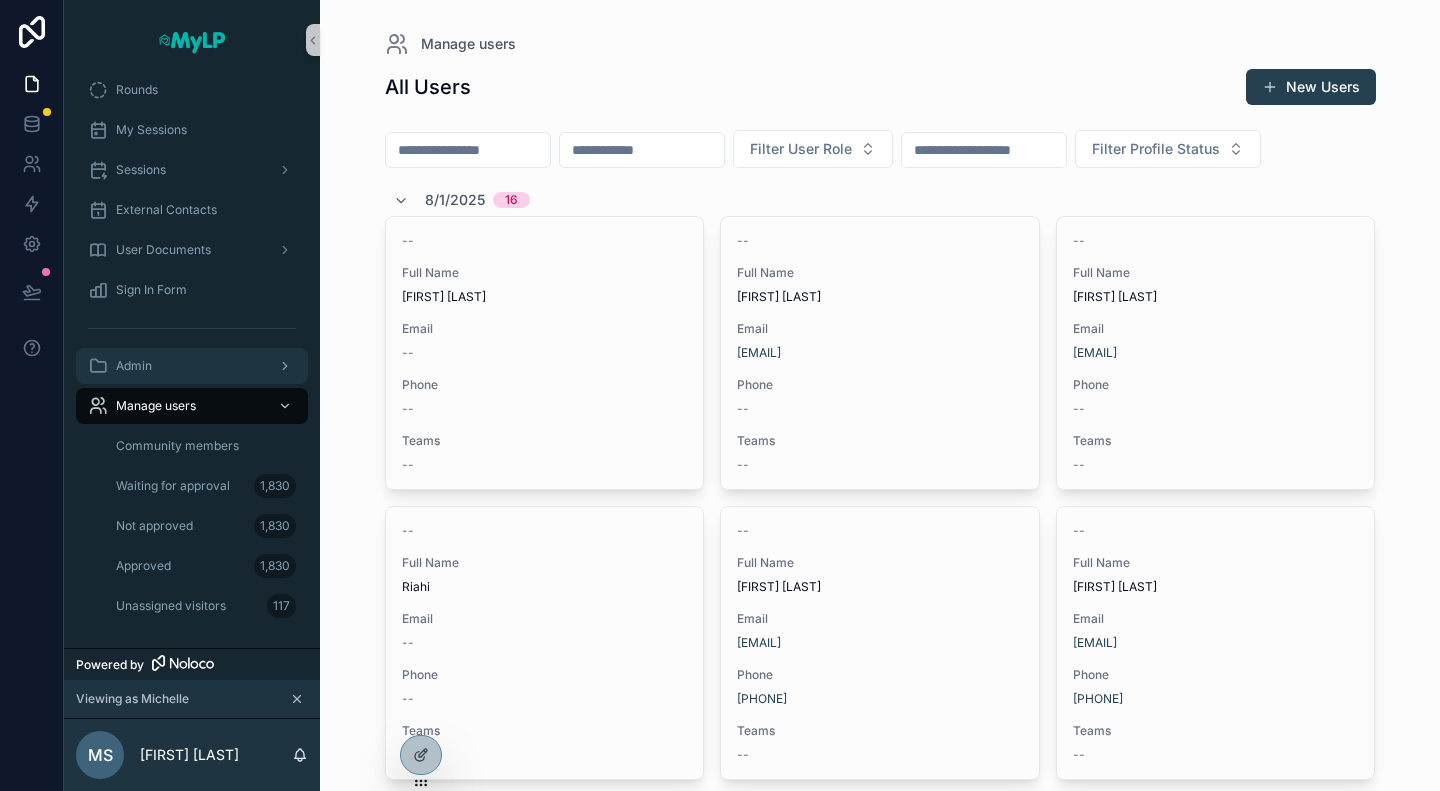 click on "Admin" at bounding box center [134, 366] 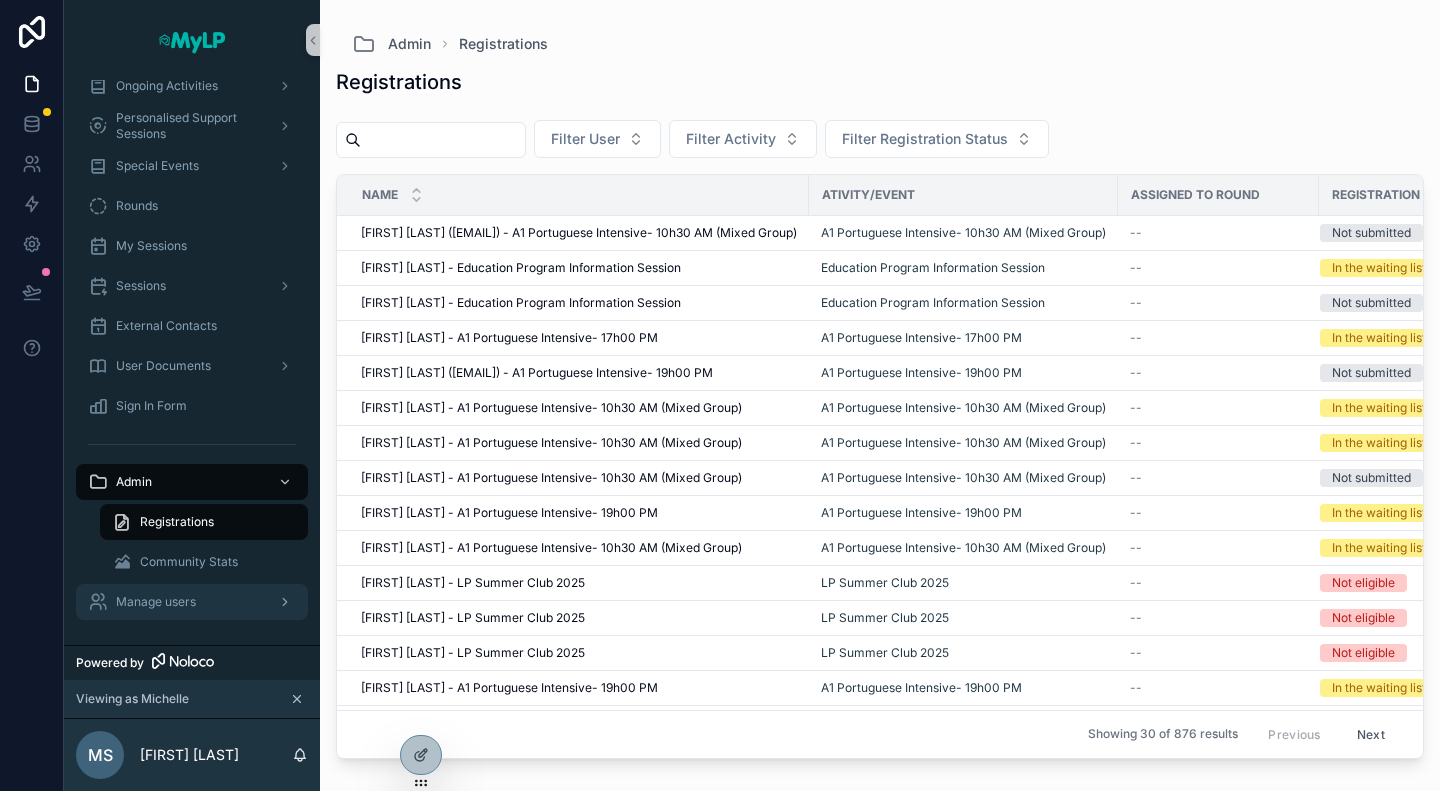click on "Manage users" at bounding box center [156, 602] 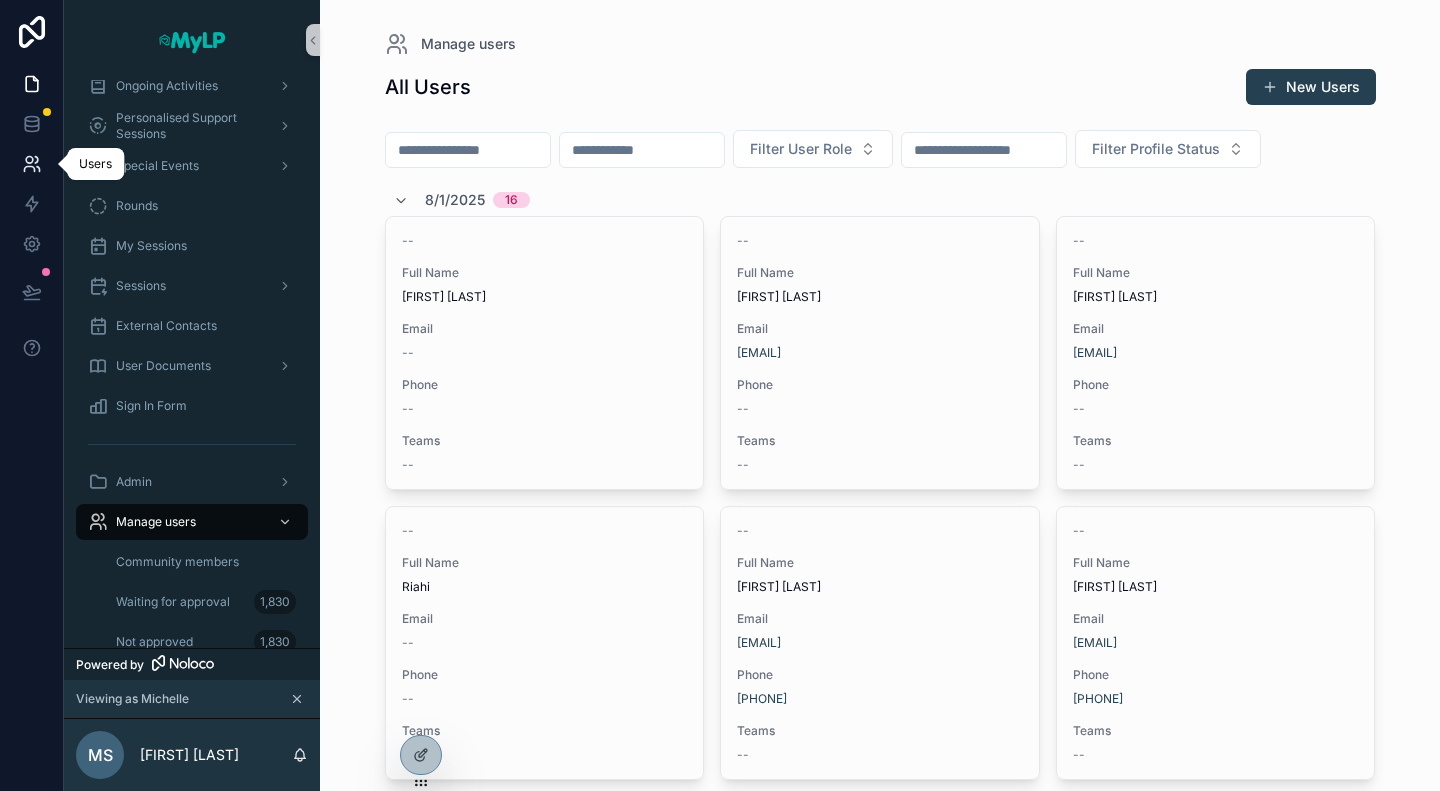 click at bounding box center (31, 164) 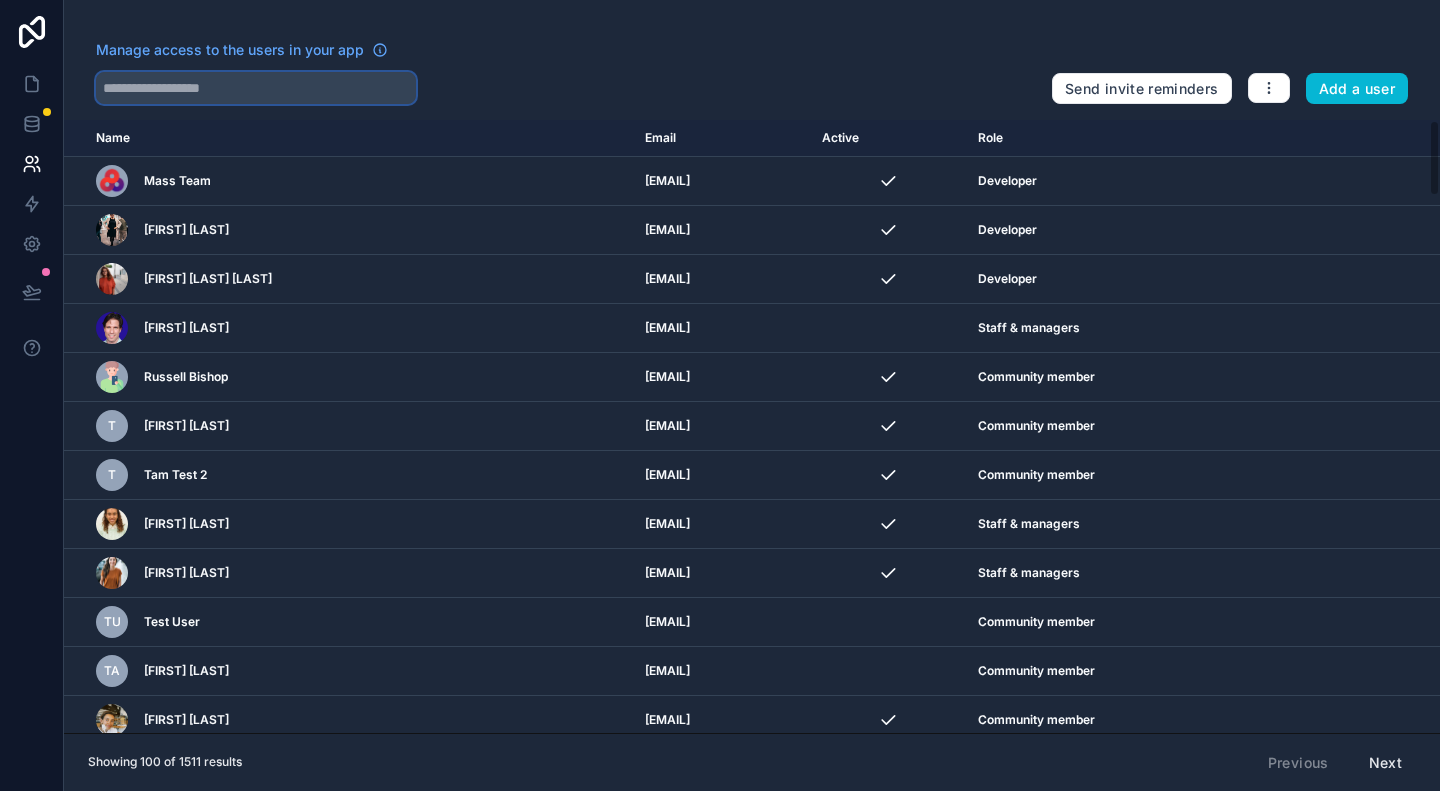 click at bounding box center (256, 88) 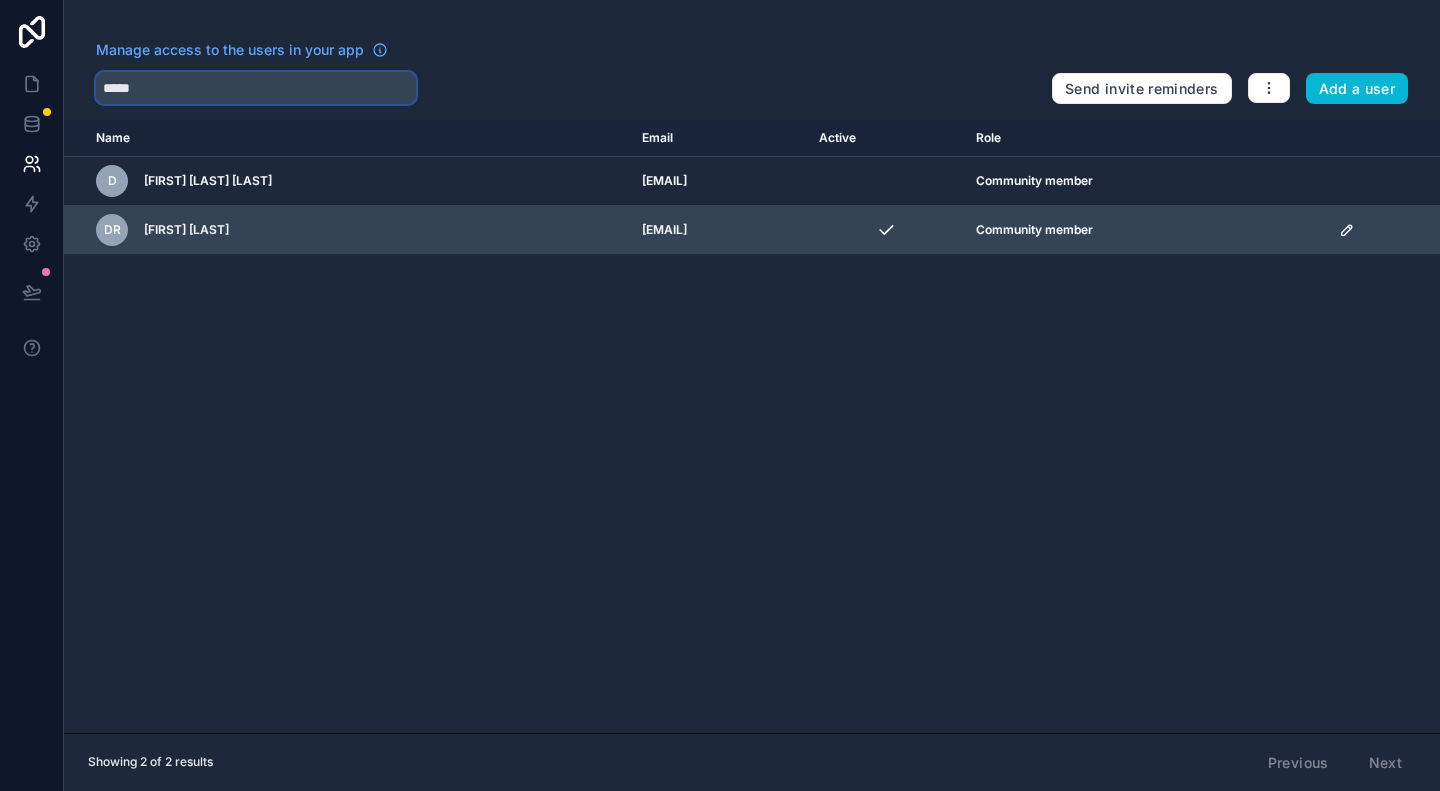 type on "*****" 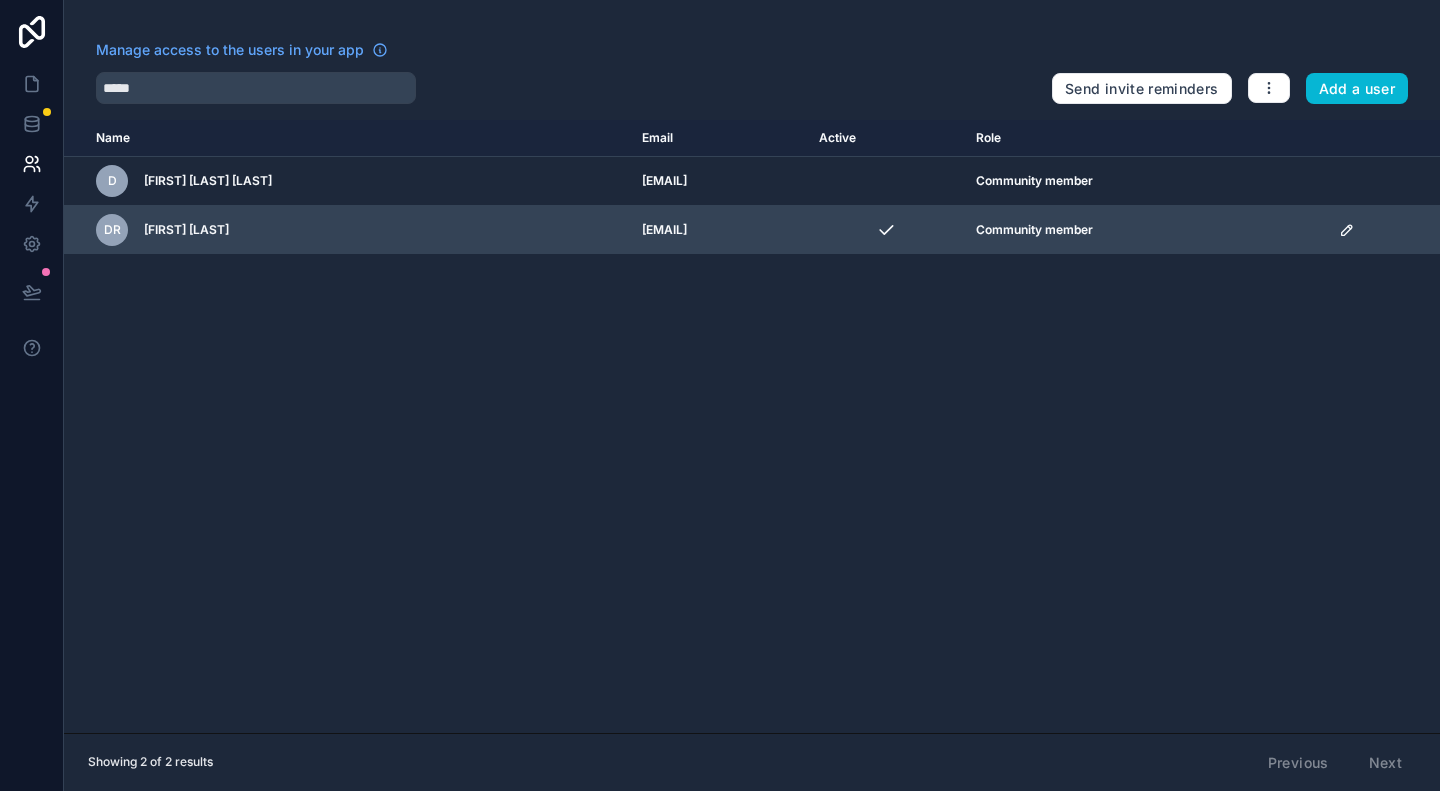 click on "Community member" at bounding box center [1034, 230] 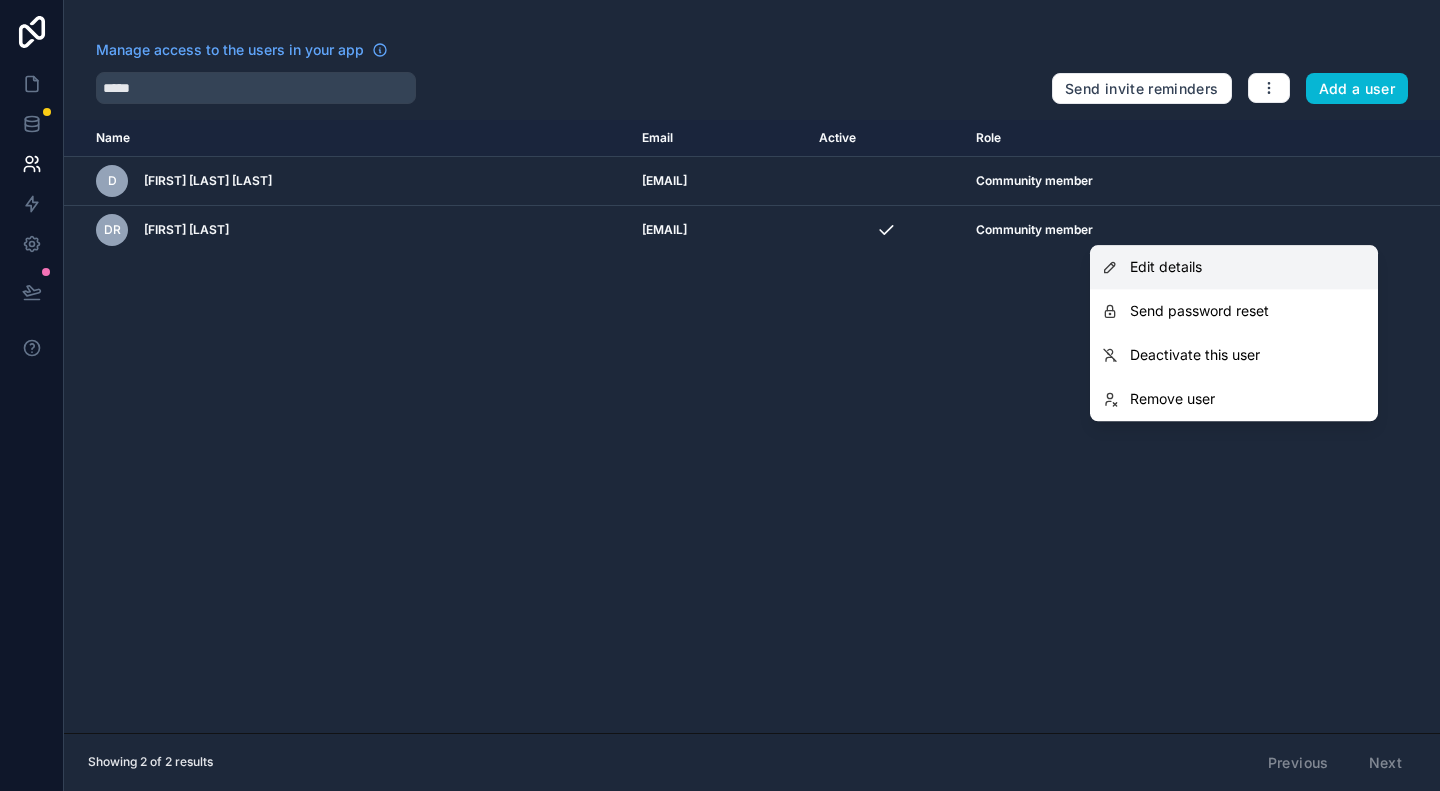 click on "Edit details" at bounding box center (1234, 267) 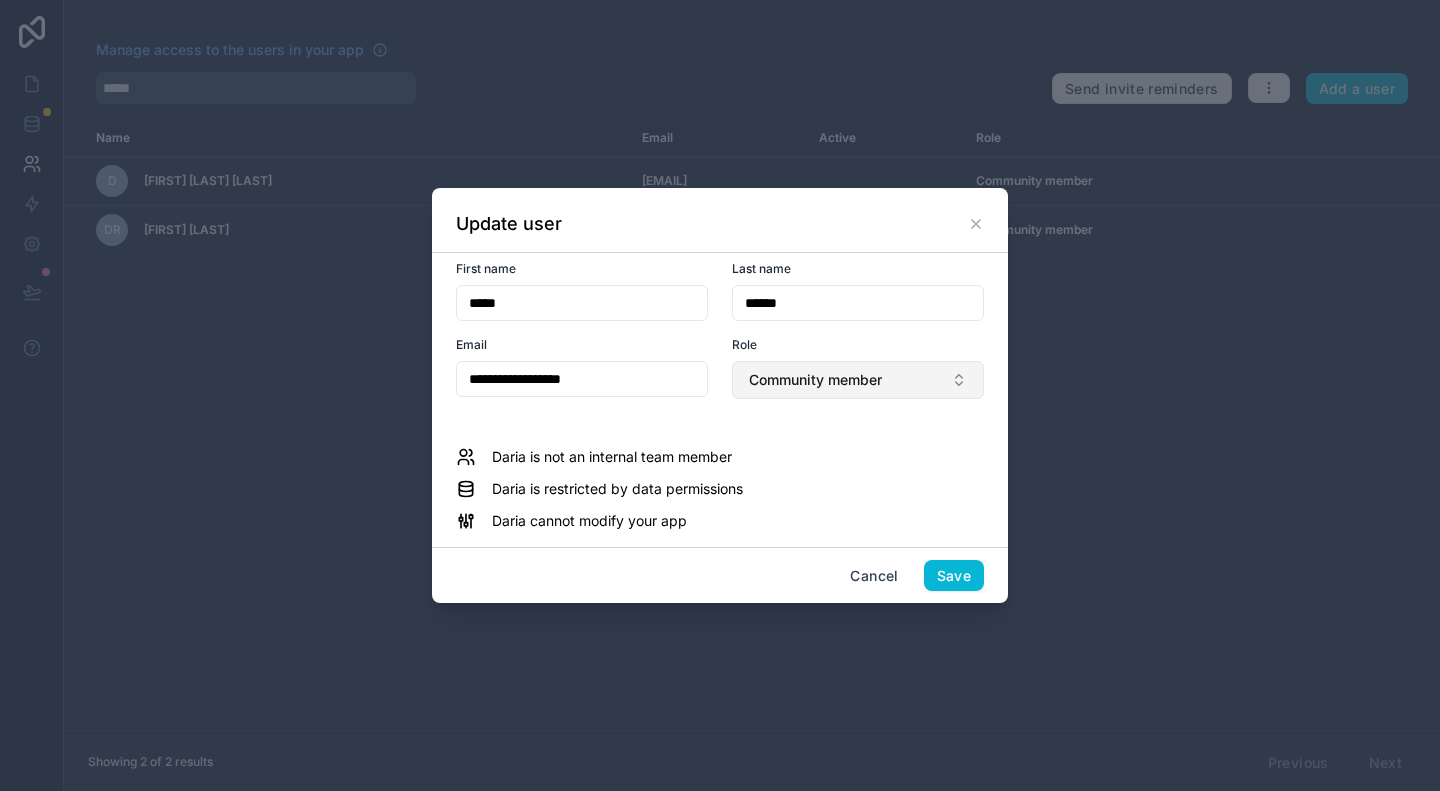 click on "Community member" at bounding box center (815, 380) 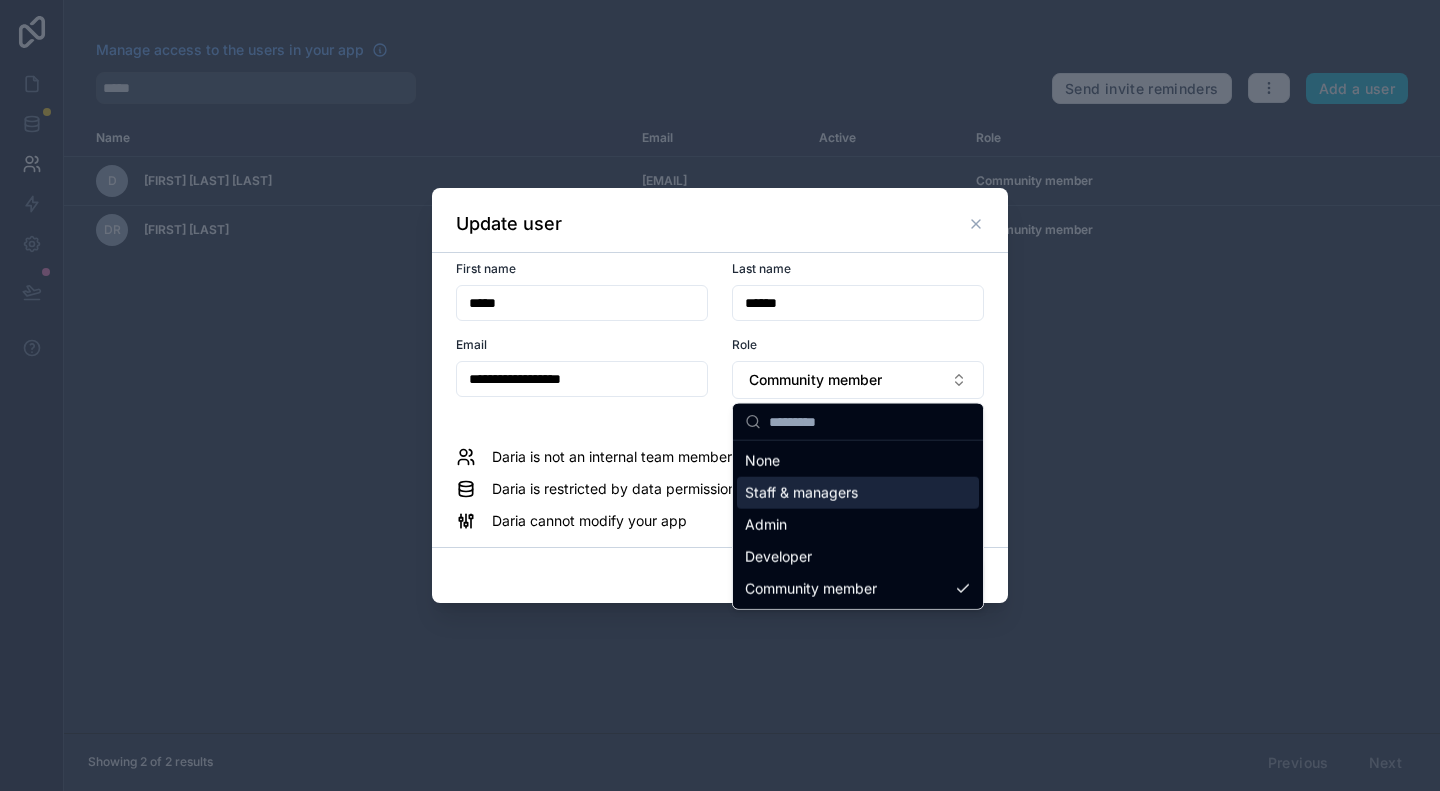 click on "Staff & managers" at bounding box center [801, 493] 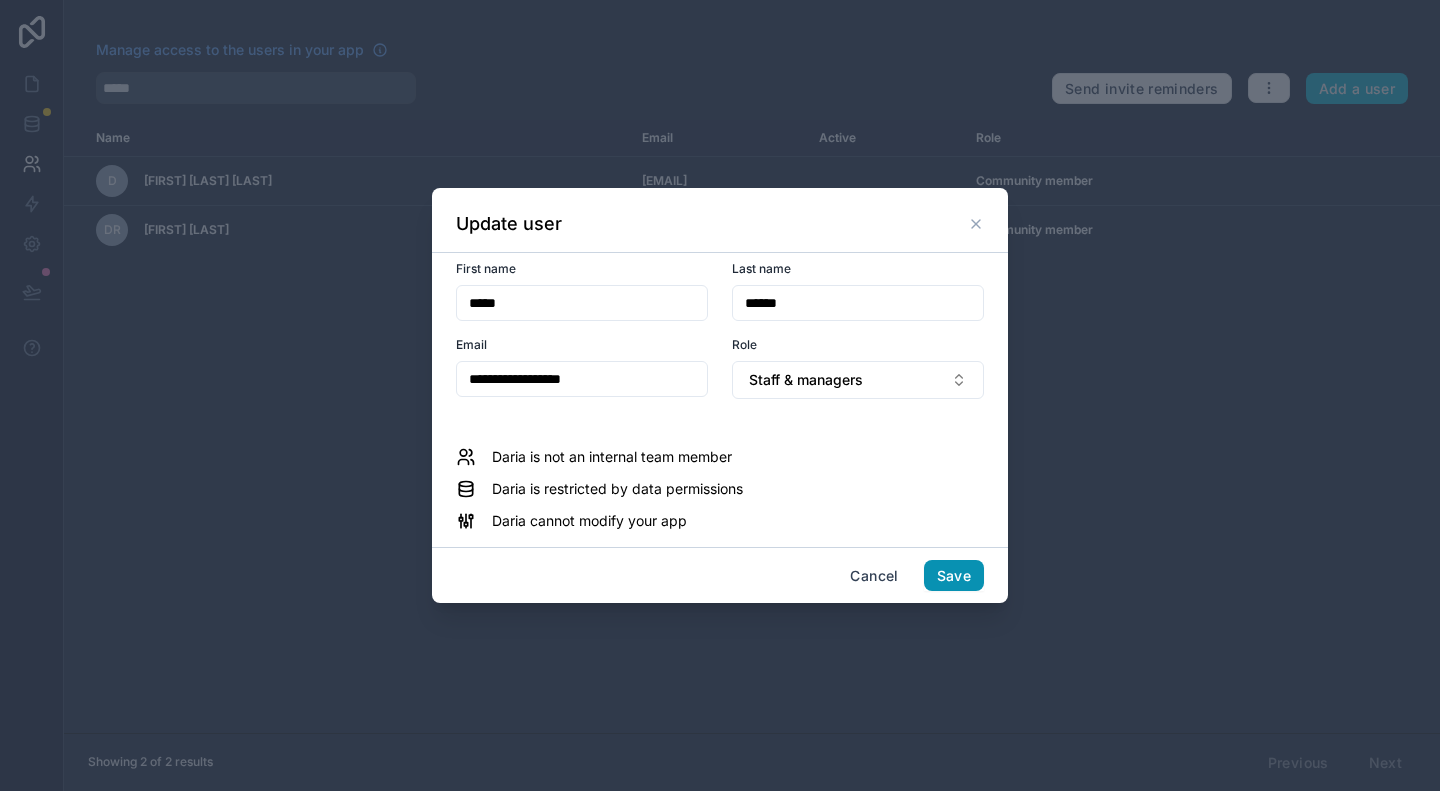 click on "Save" at bounding box center [954, 576] 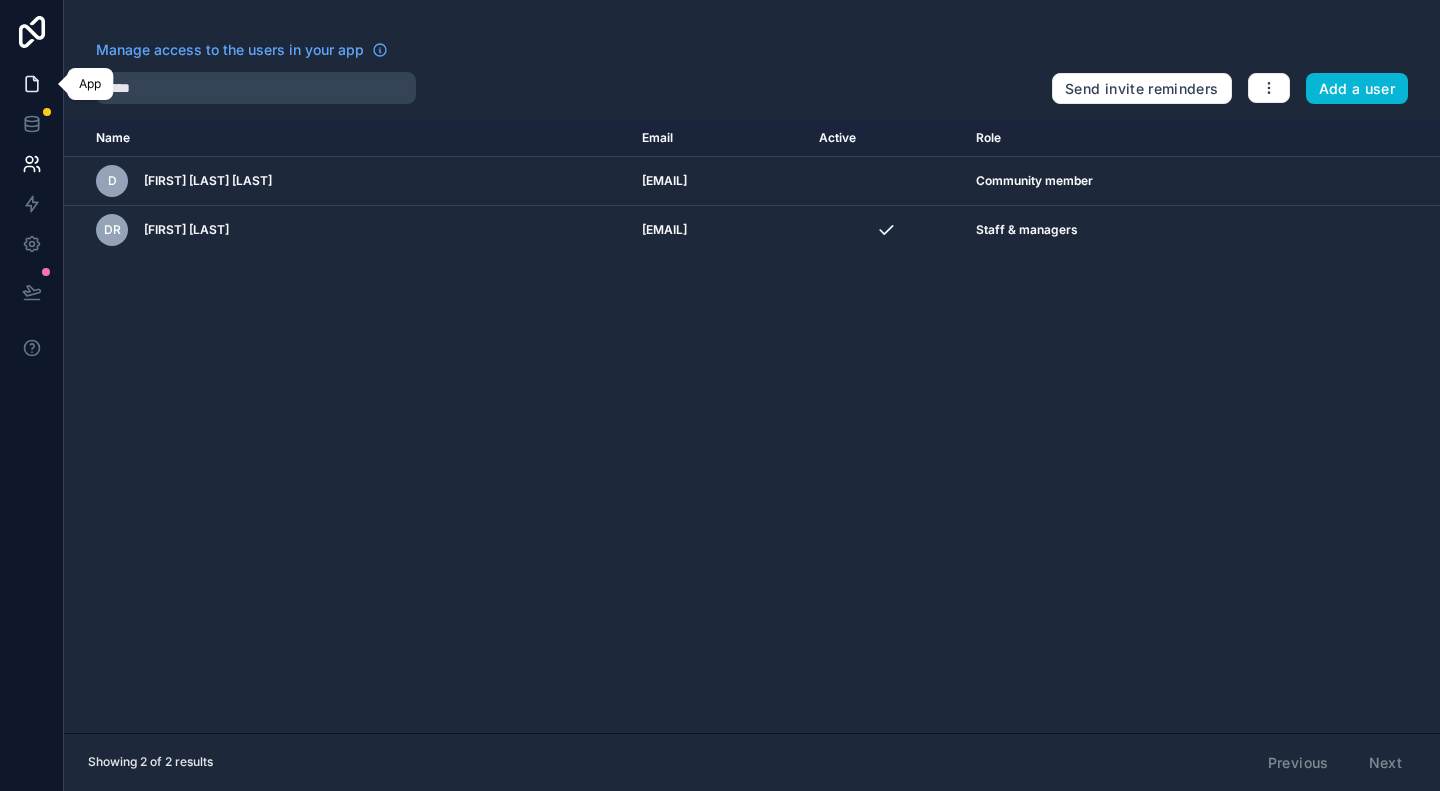 click 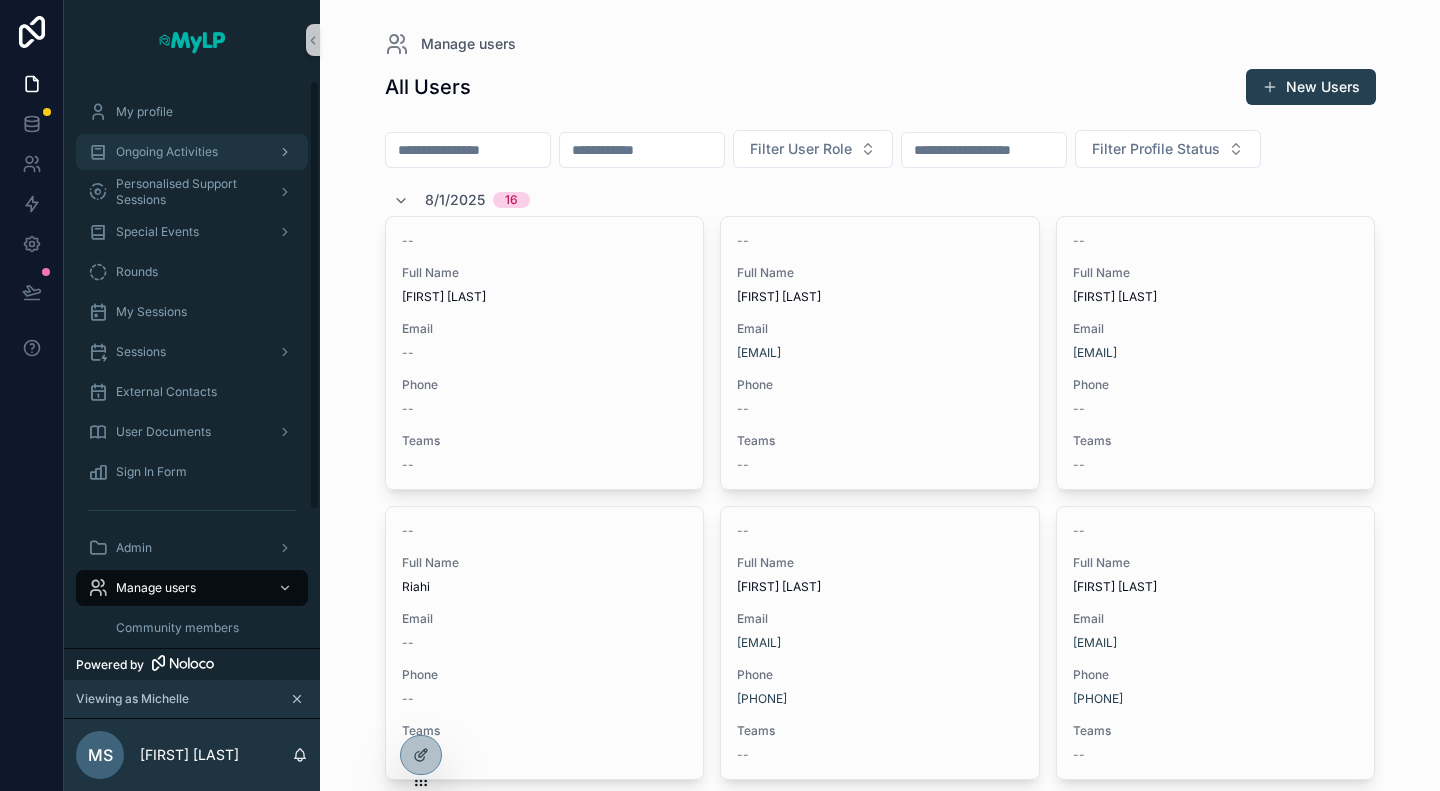click on "Ongoing Activities" at bounding box center (192, 152) 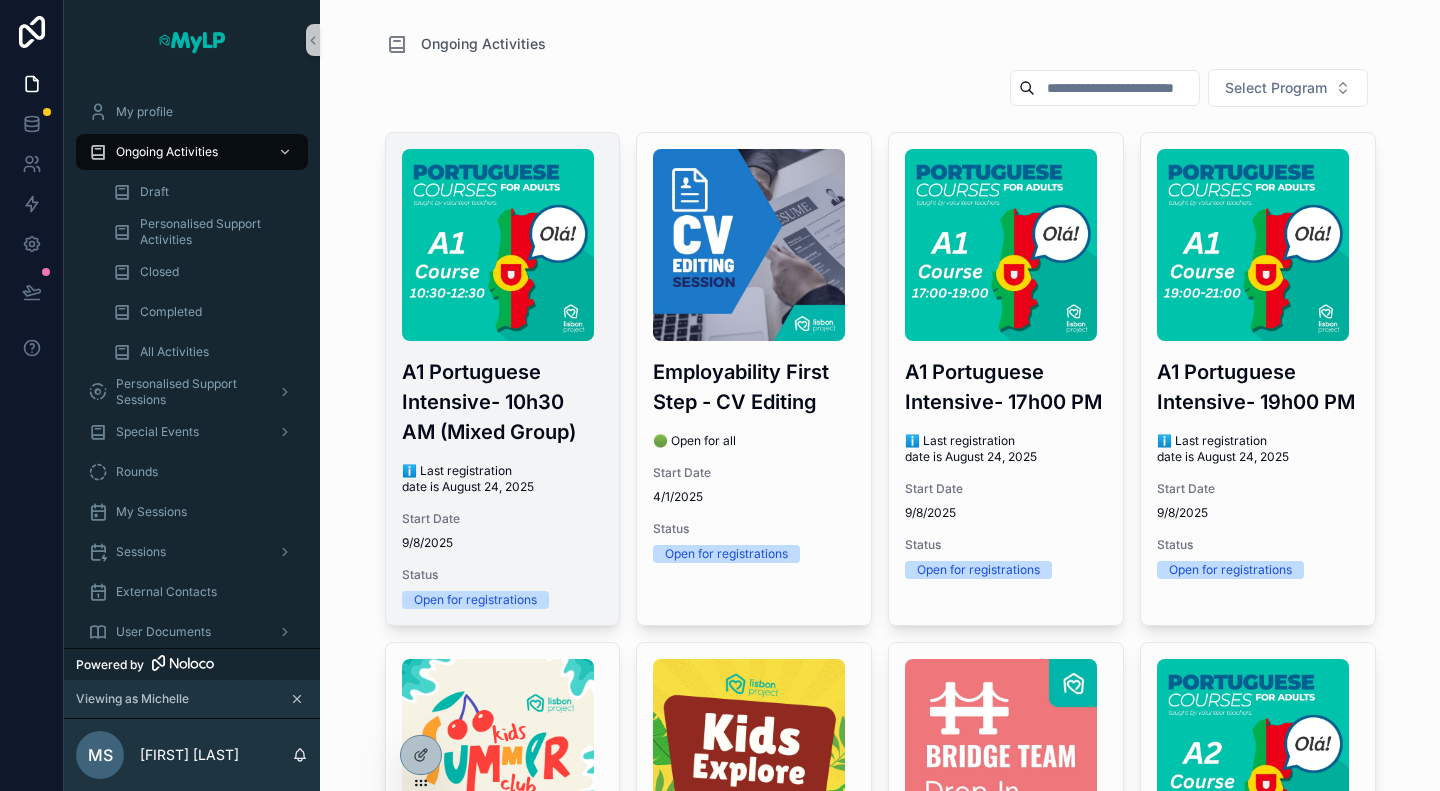 click on "A1 Portuguese Intensive- 10h30 AM (Mixed Group)" at bounding box center (503, 402) 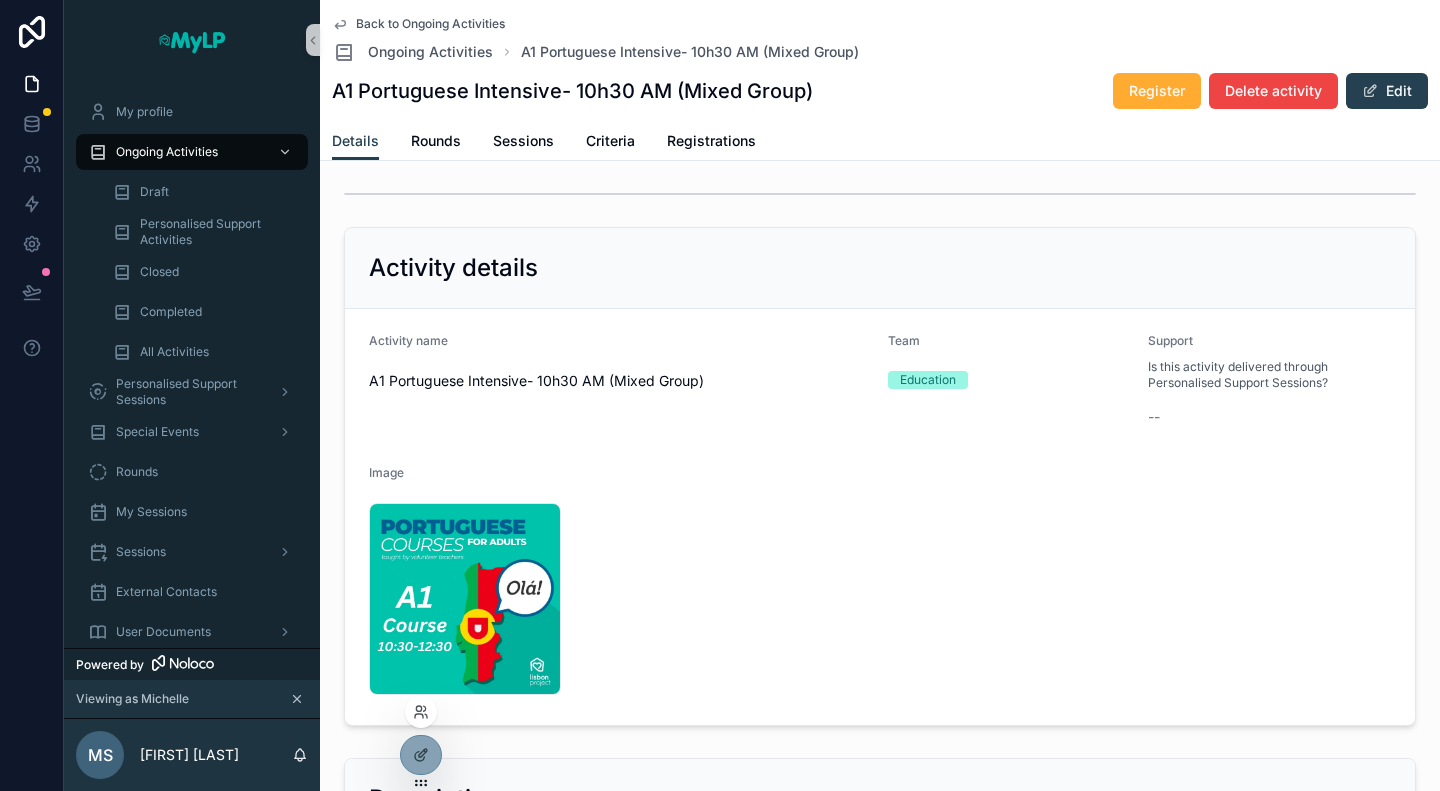 click 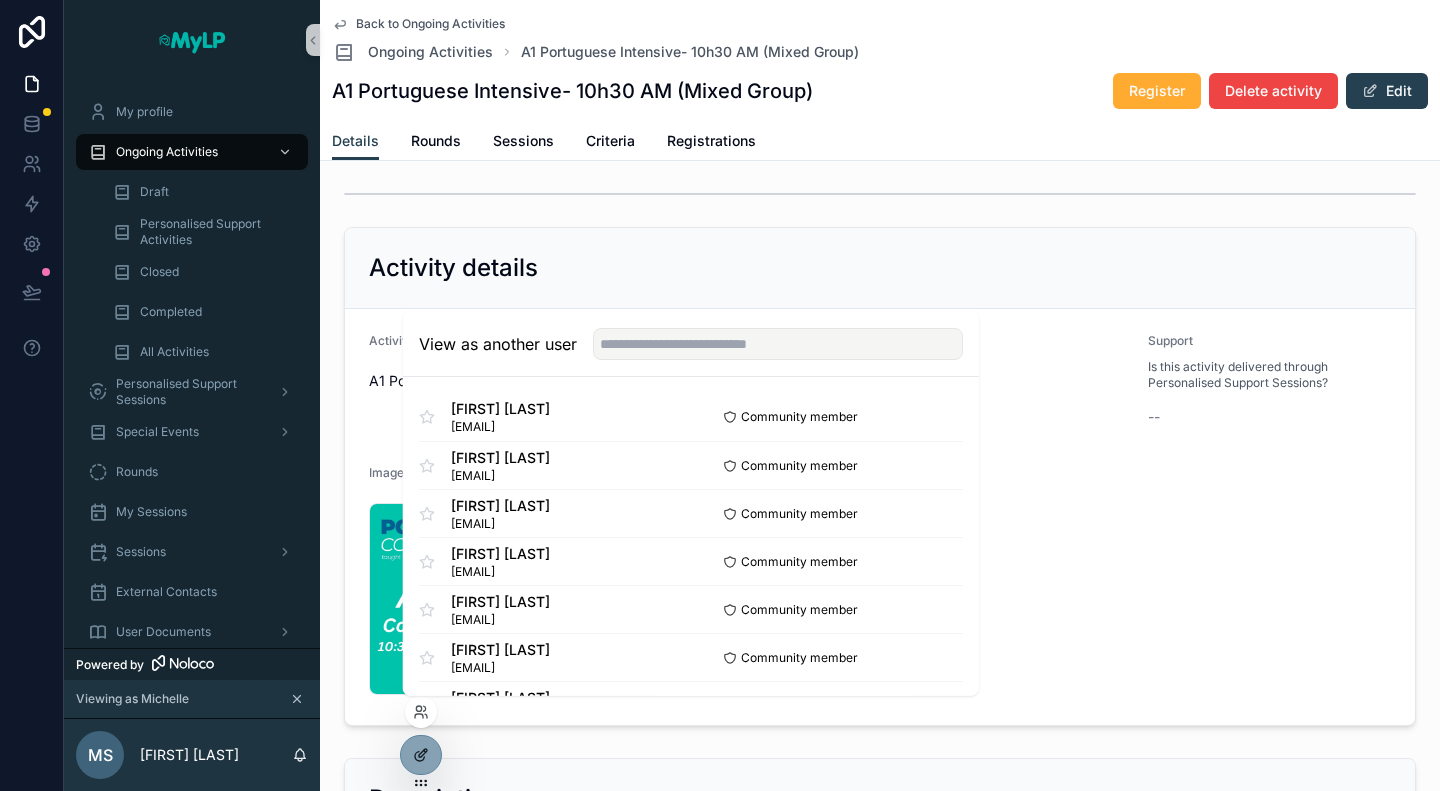 click 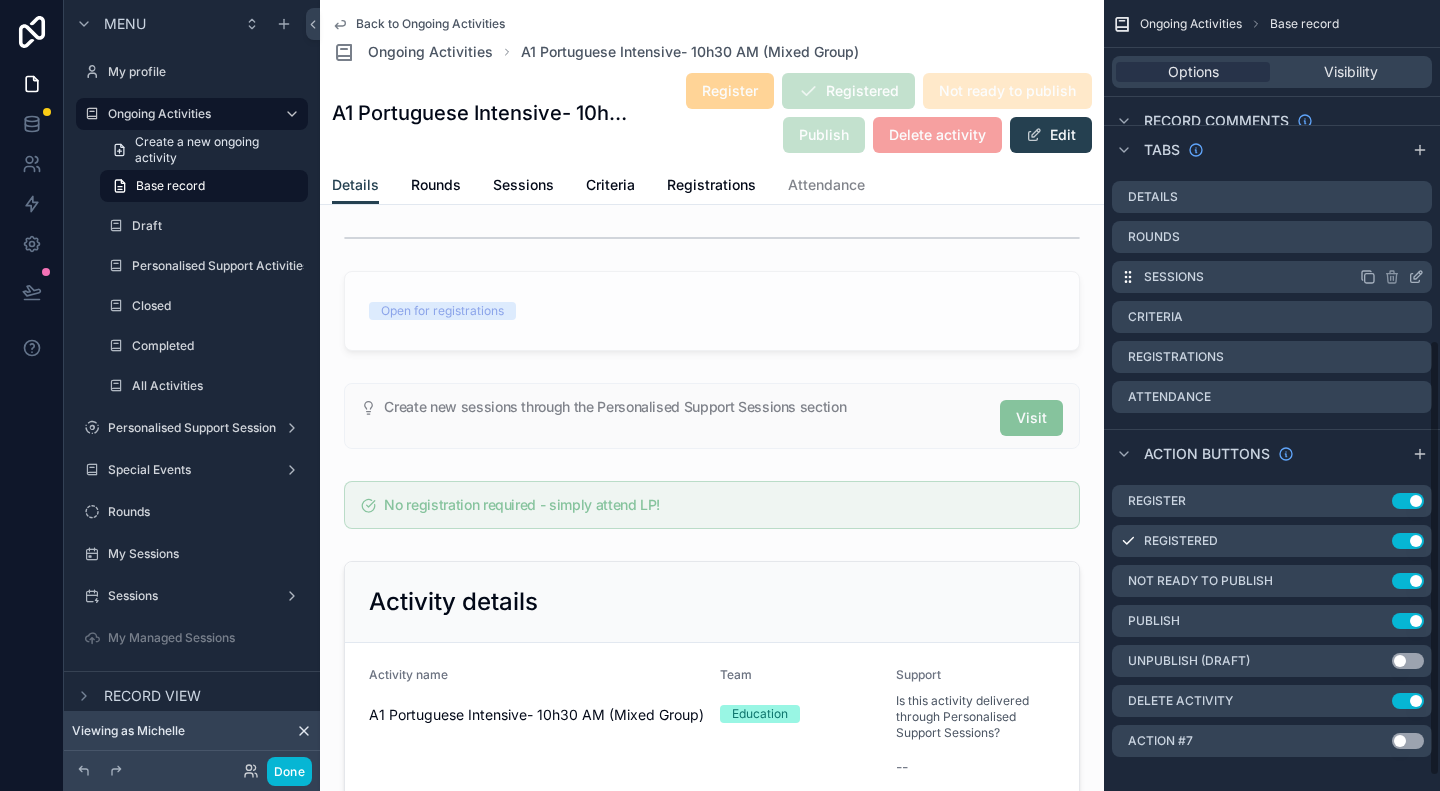 scroll, scrollTop: 640, scrollLeft: 0, axis: vertical 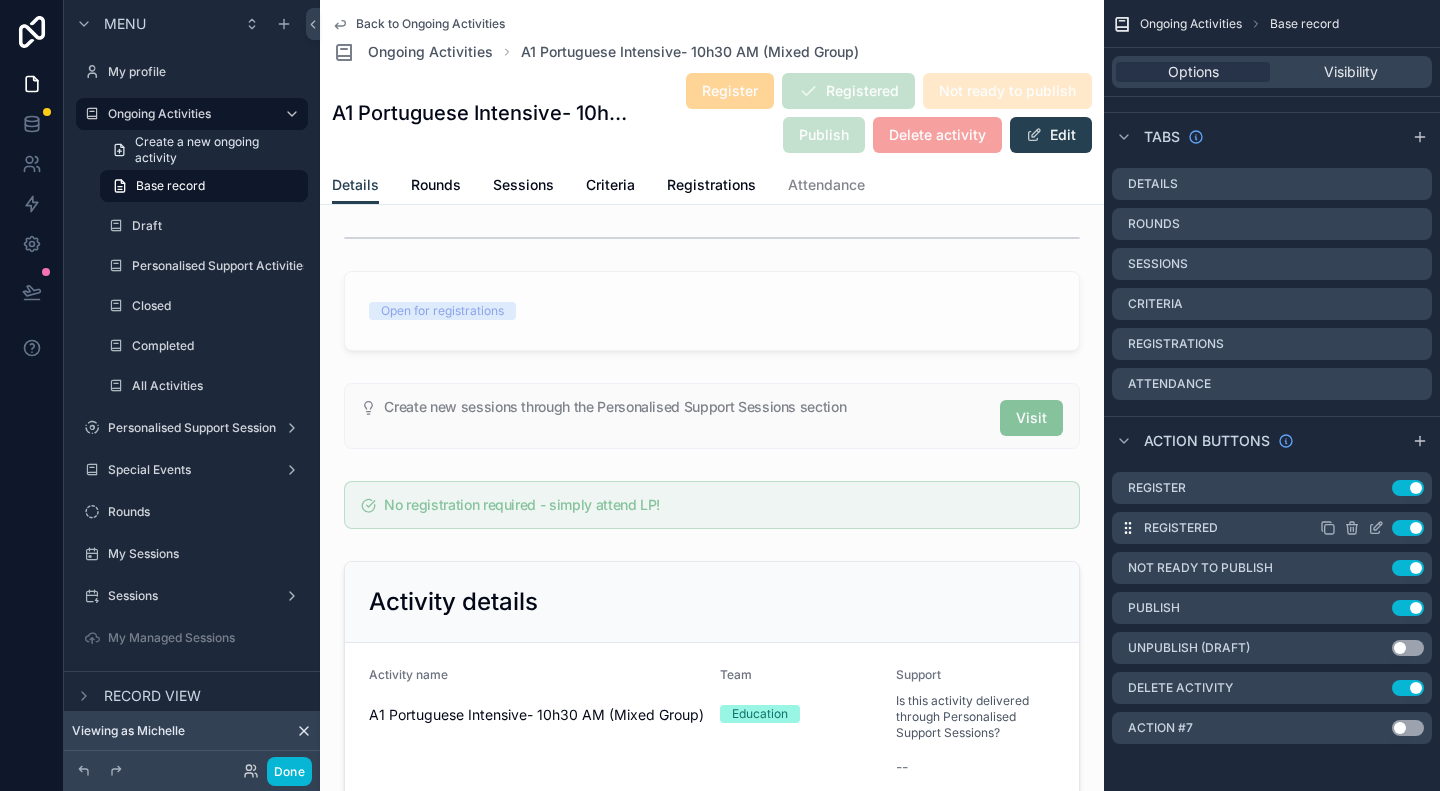 click 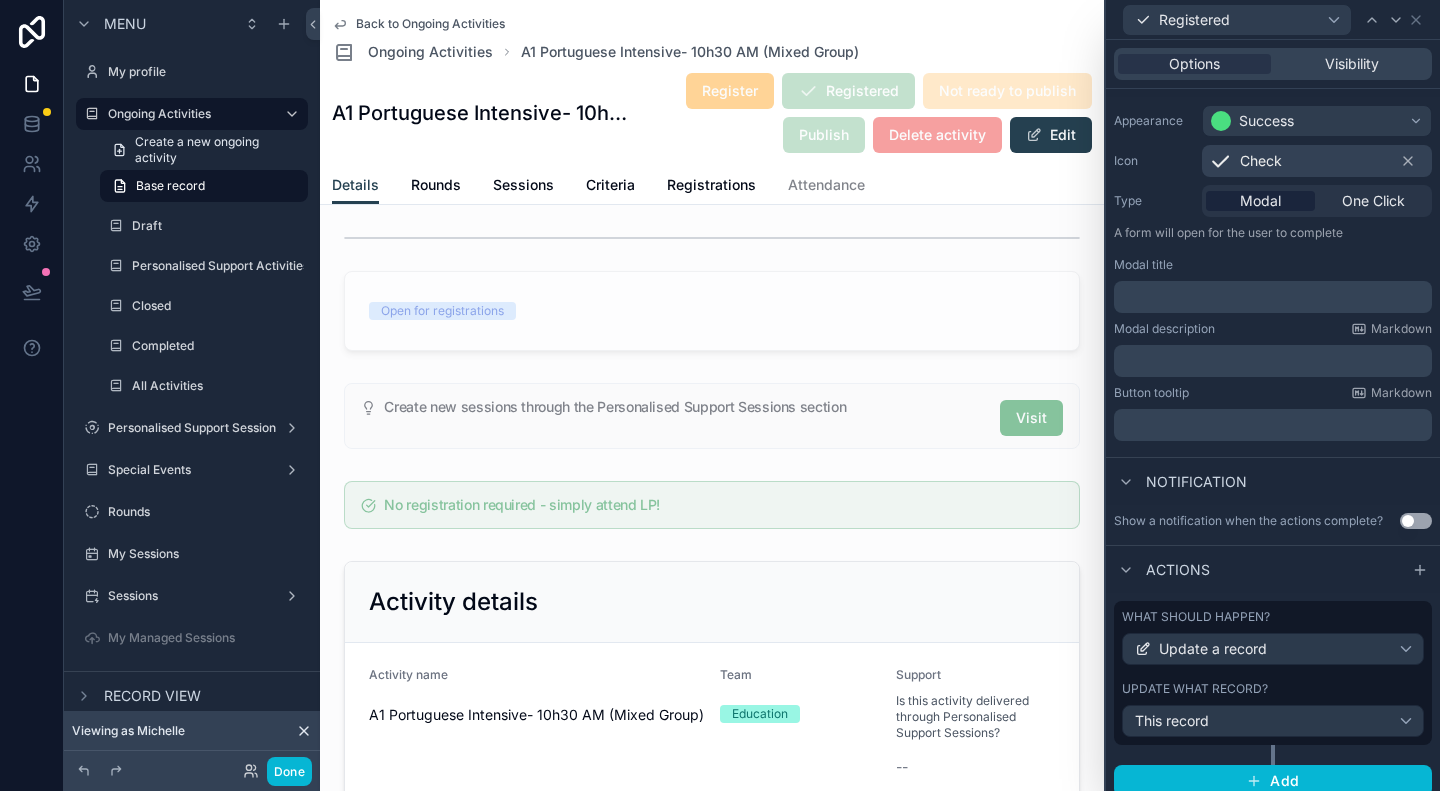 scroll, scrollTop: 180, scrollLeft: 0, axis: vertical 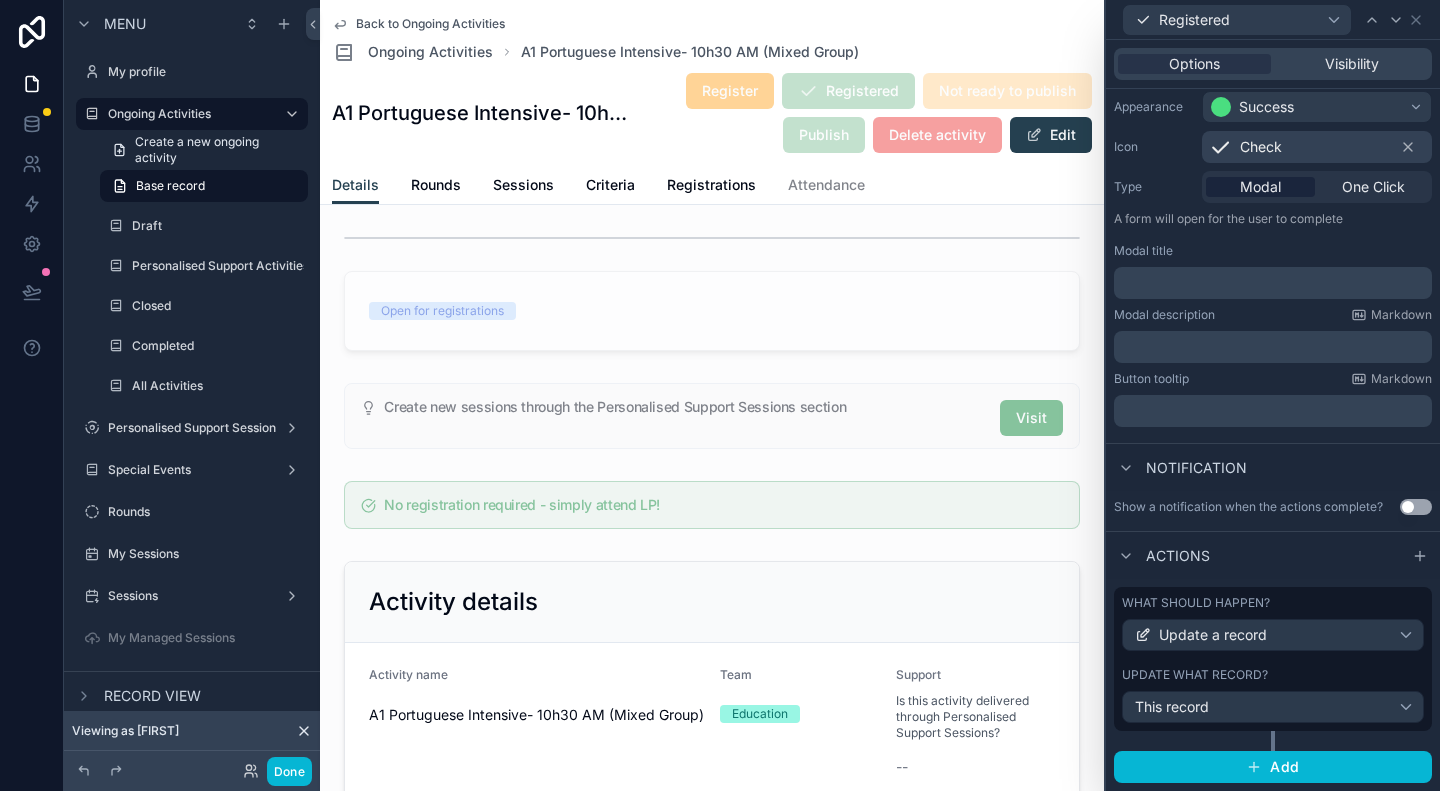 click on "Update what record?" at bounding box center (1273, 675) 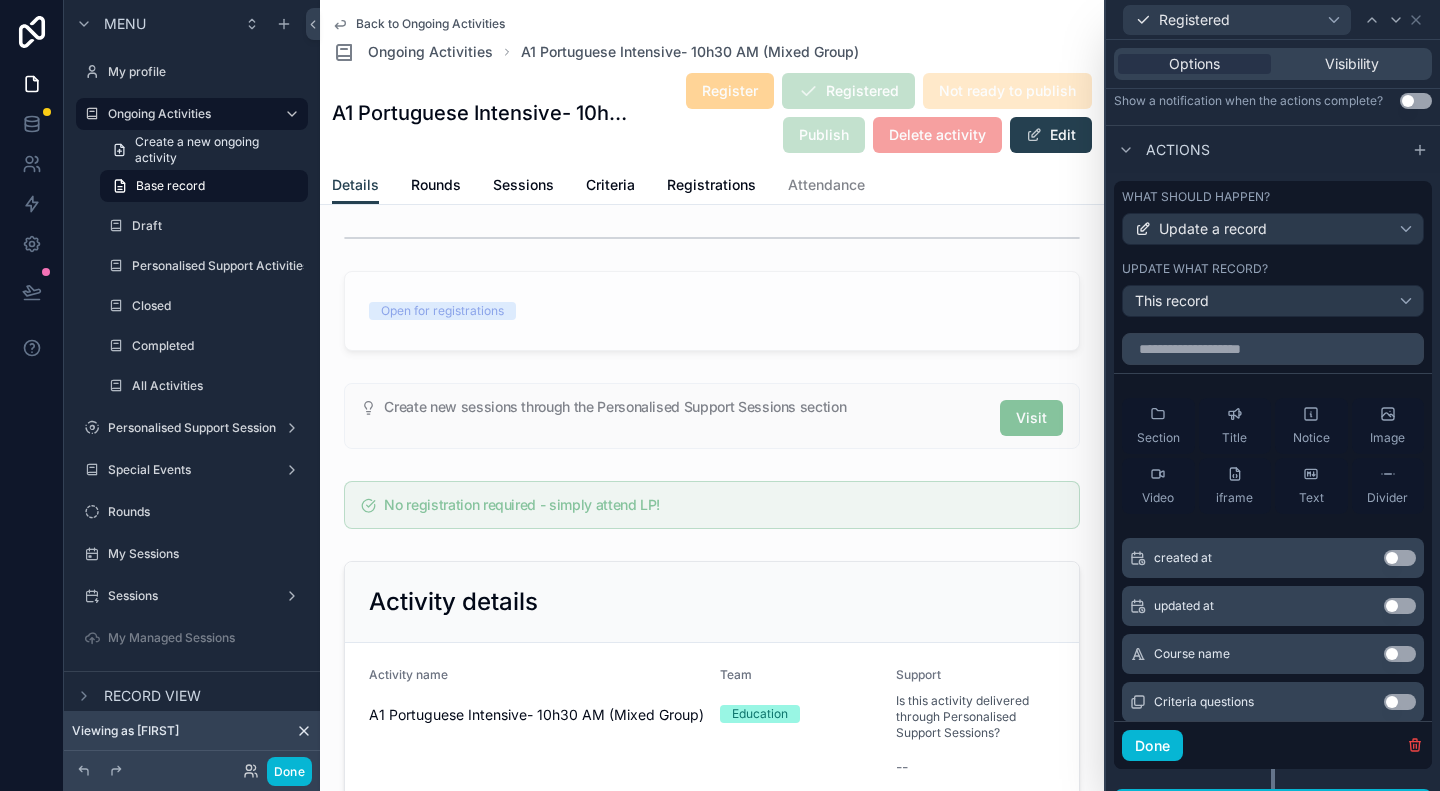 scroll, scrollTop: 623, scrollLeft: 0, axis: vertical 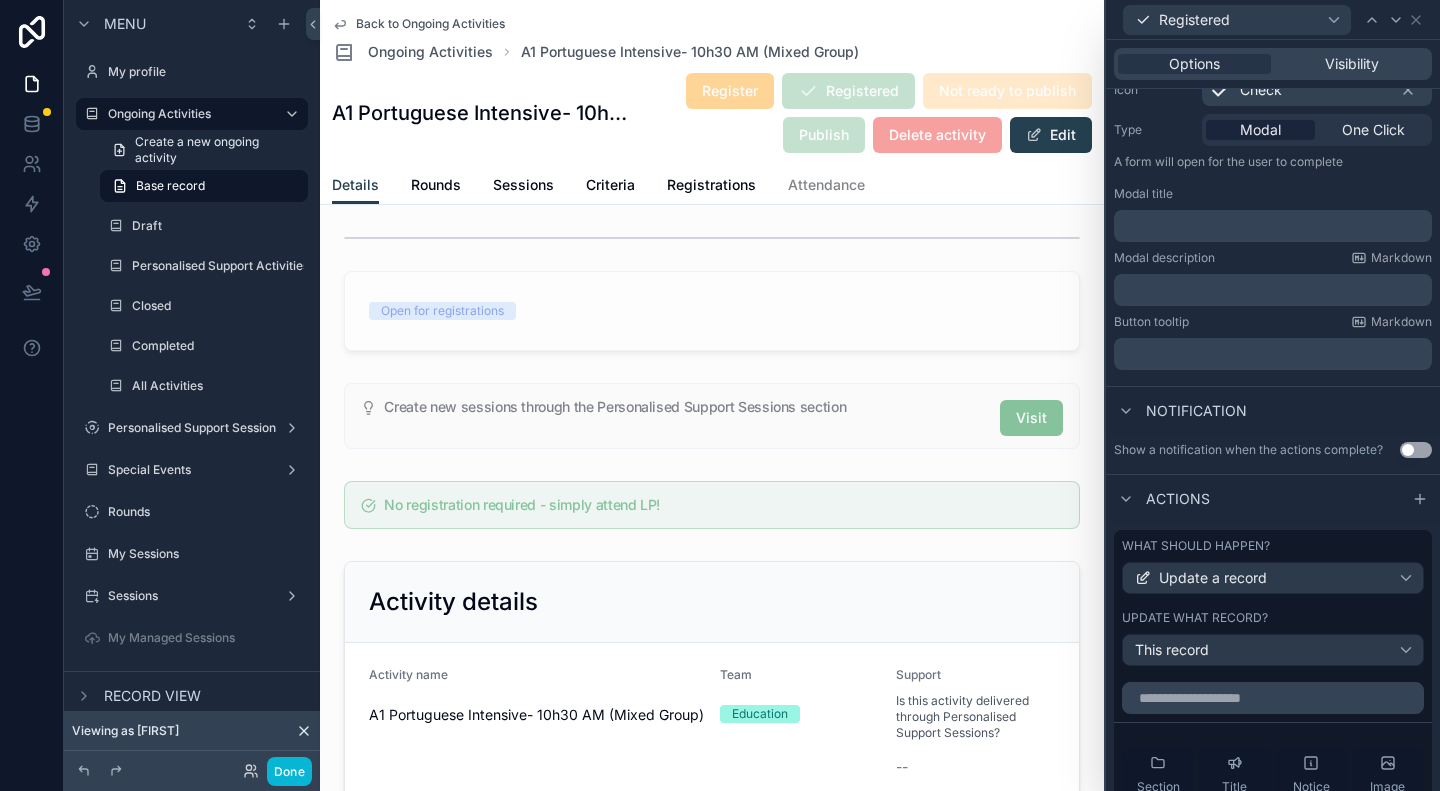 click on "Use setting" at bounding box center [1416, 450] 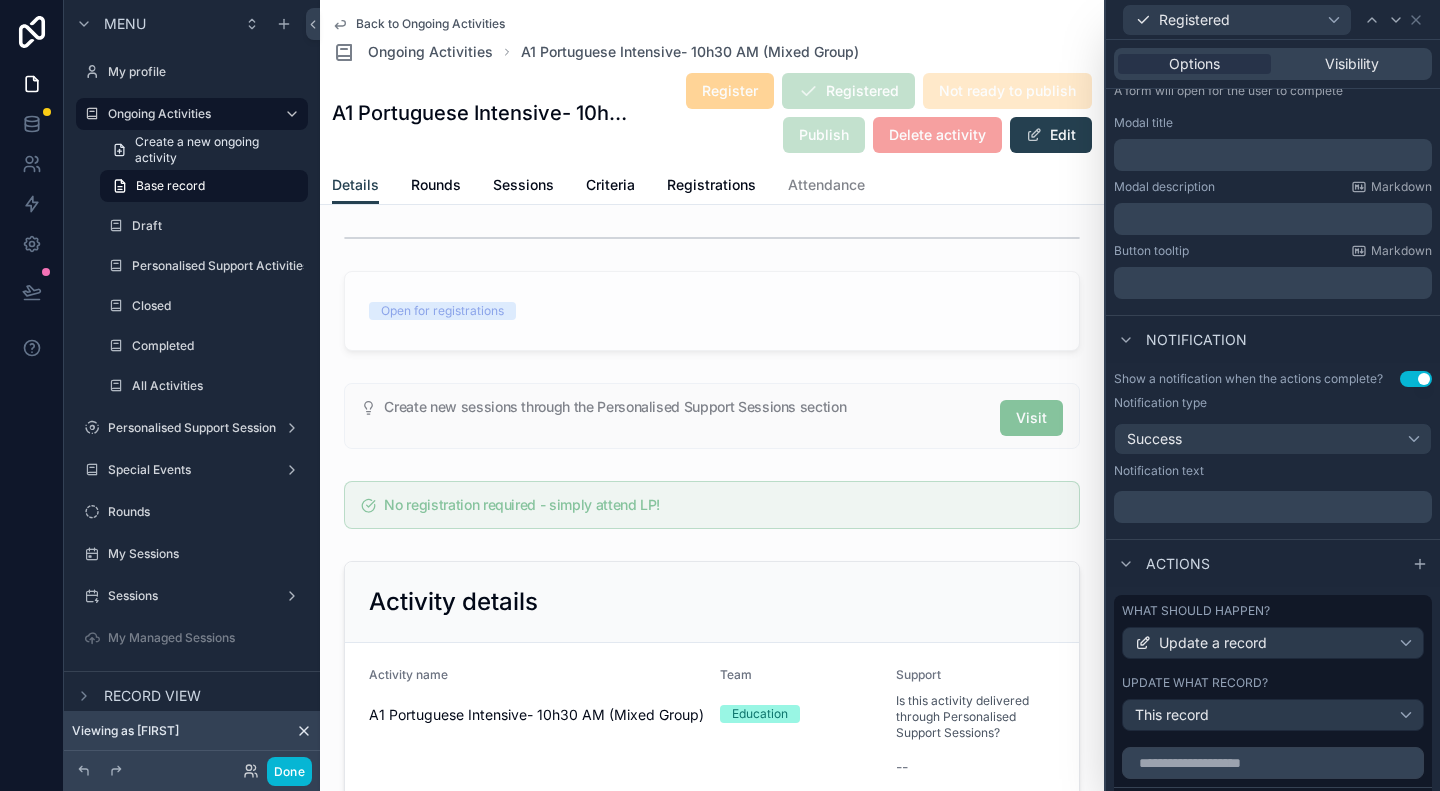 scroll, scrollTop: 323, scrollLeft: 0, axis: vertical 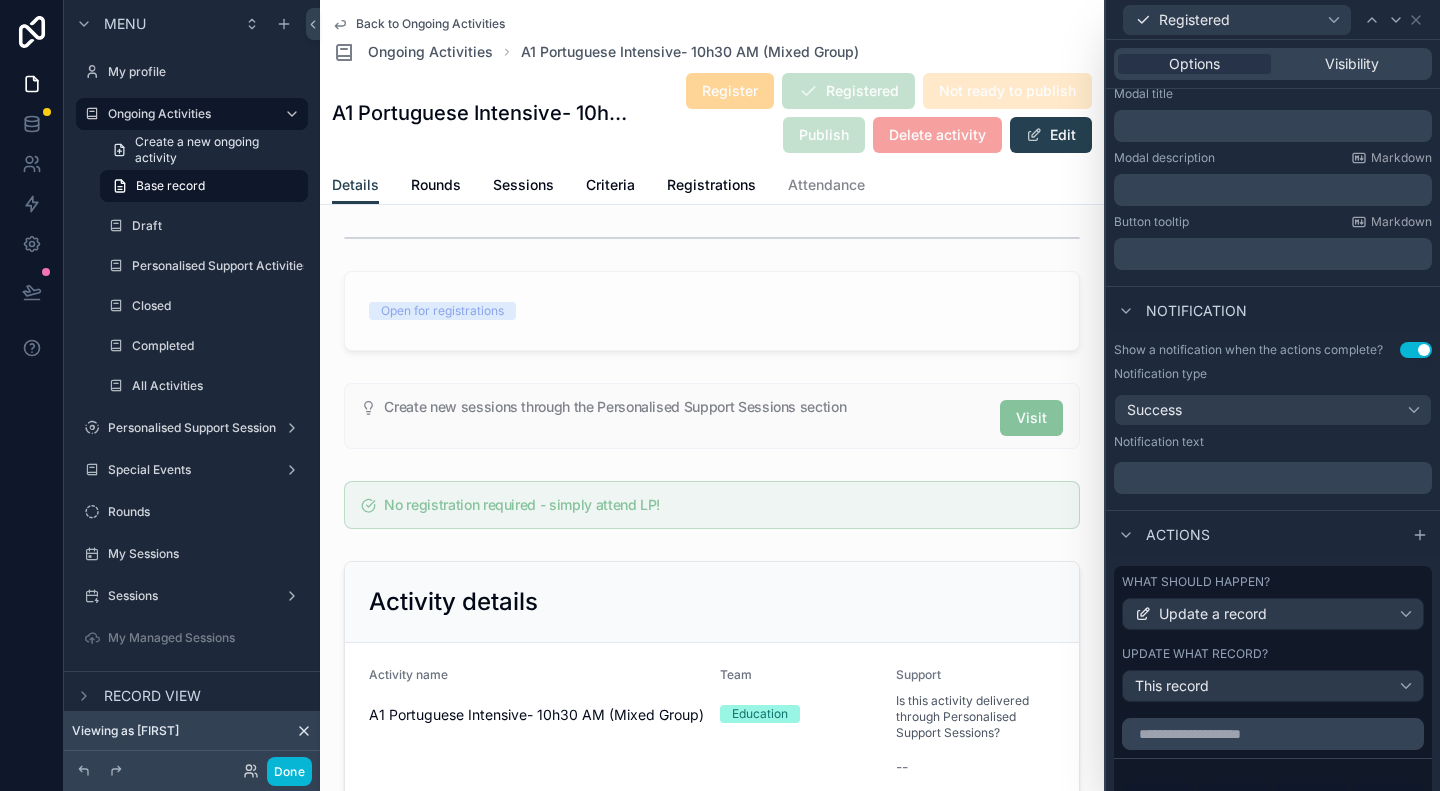 click on "Notification type Success Notification text ﻿" at bounding box center (1273, 430) 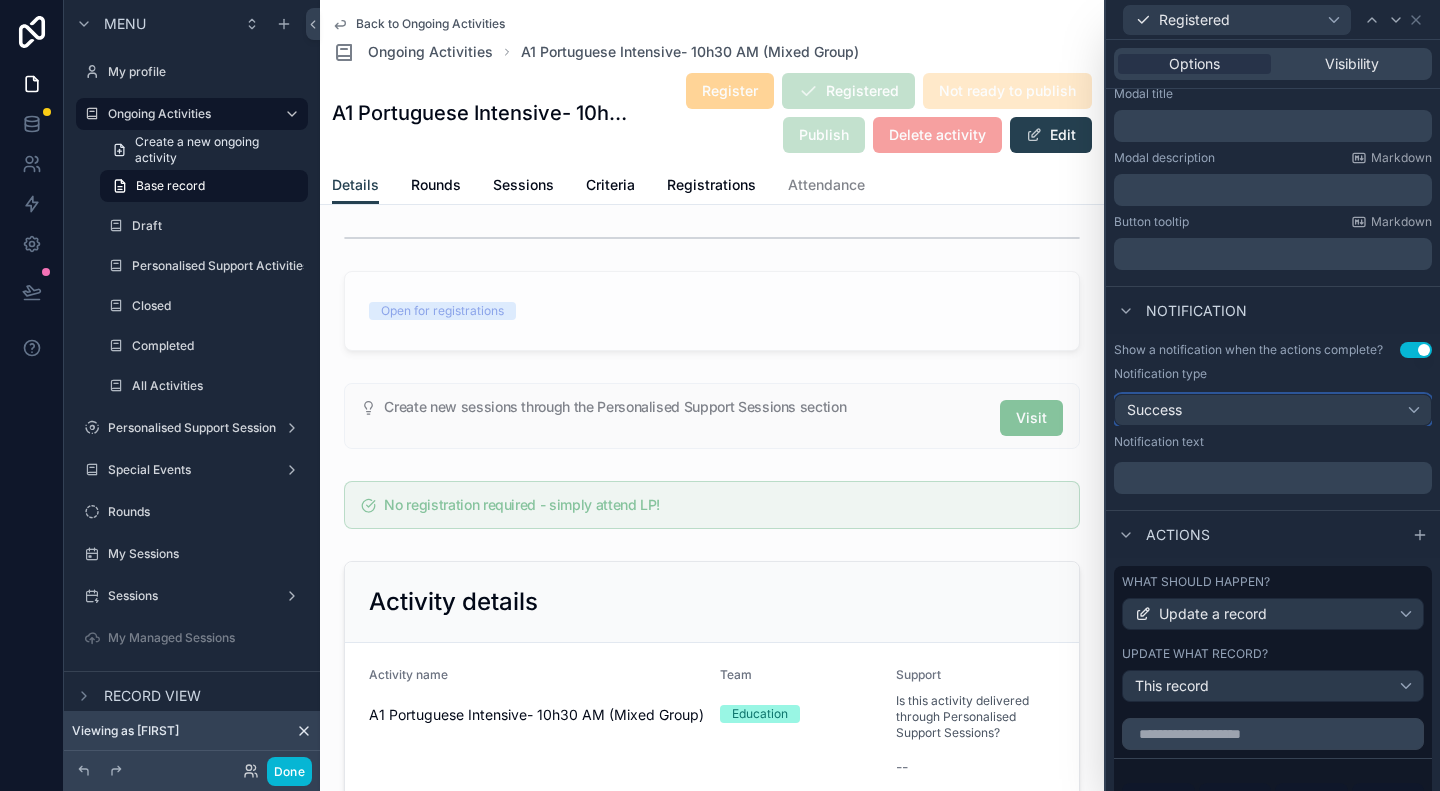 click on "Success" at bounding box center [1273, 410] 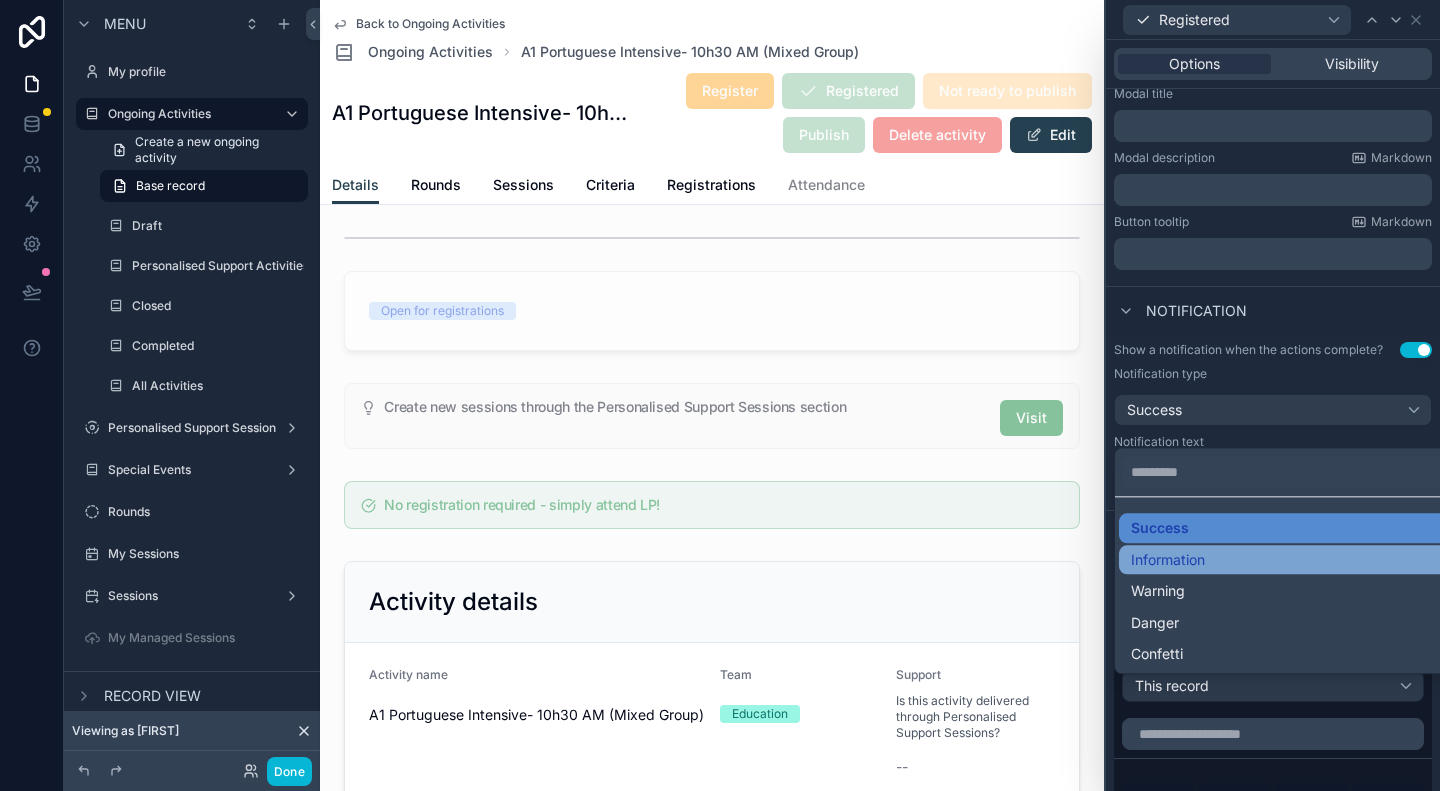 click on "Information" at bounding box center [1289, 560] 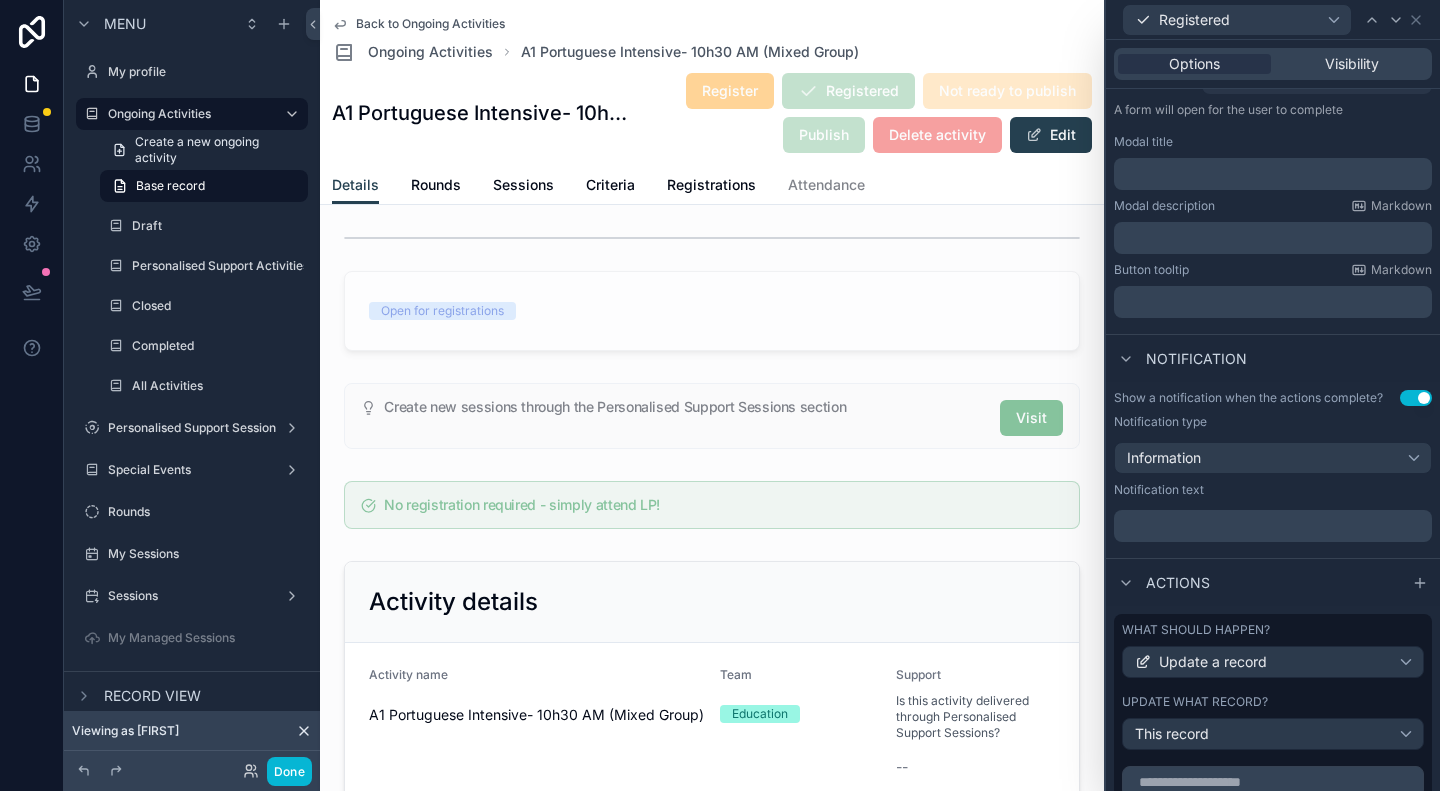 scroll, scrollTop: 300, scrollLeft: 0, axis: vertical 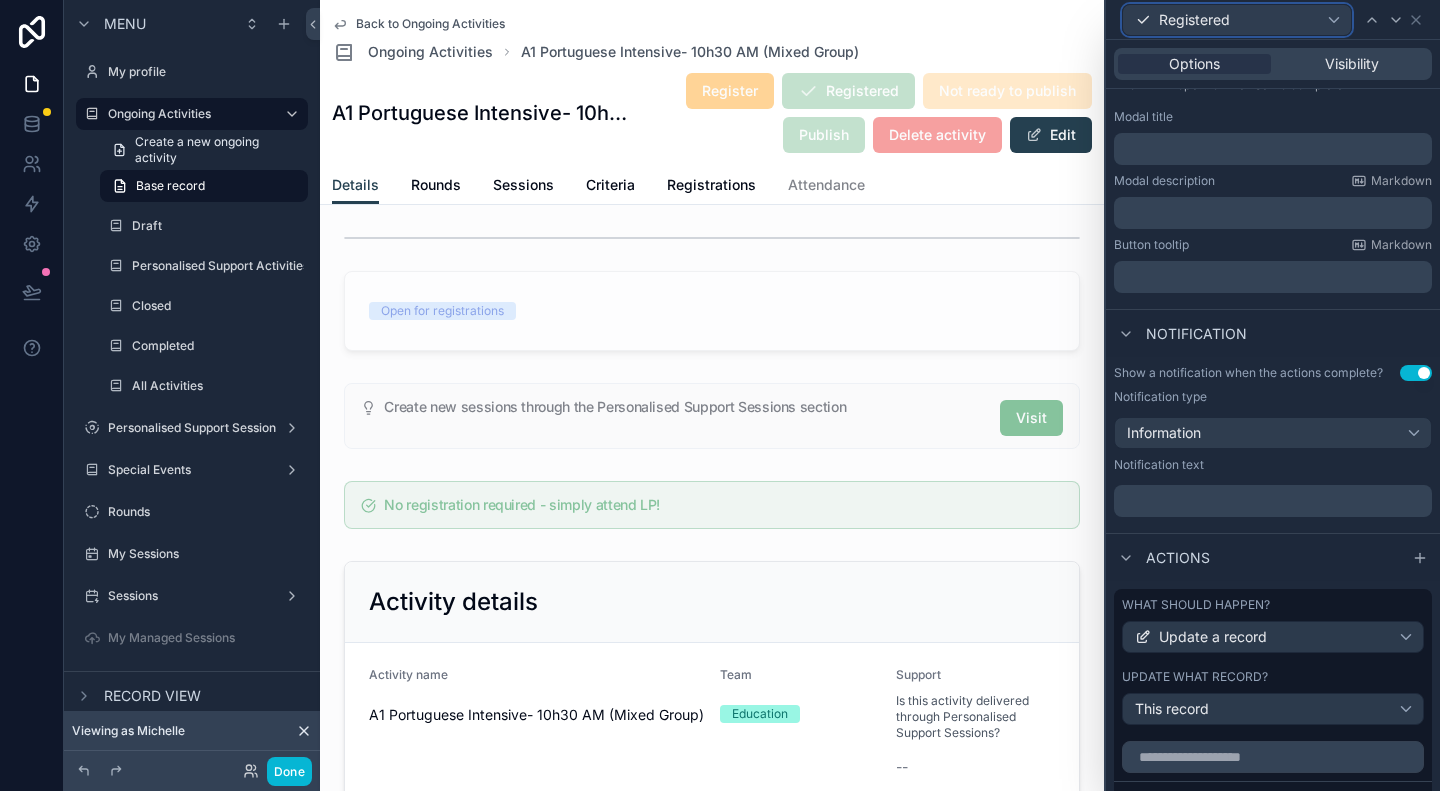 click on "Registered" at bounding box center [1237, 20] 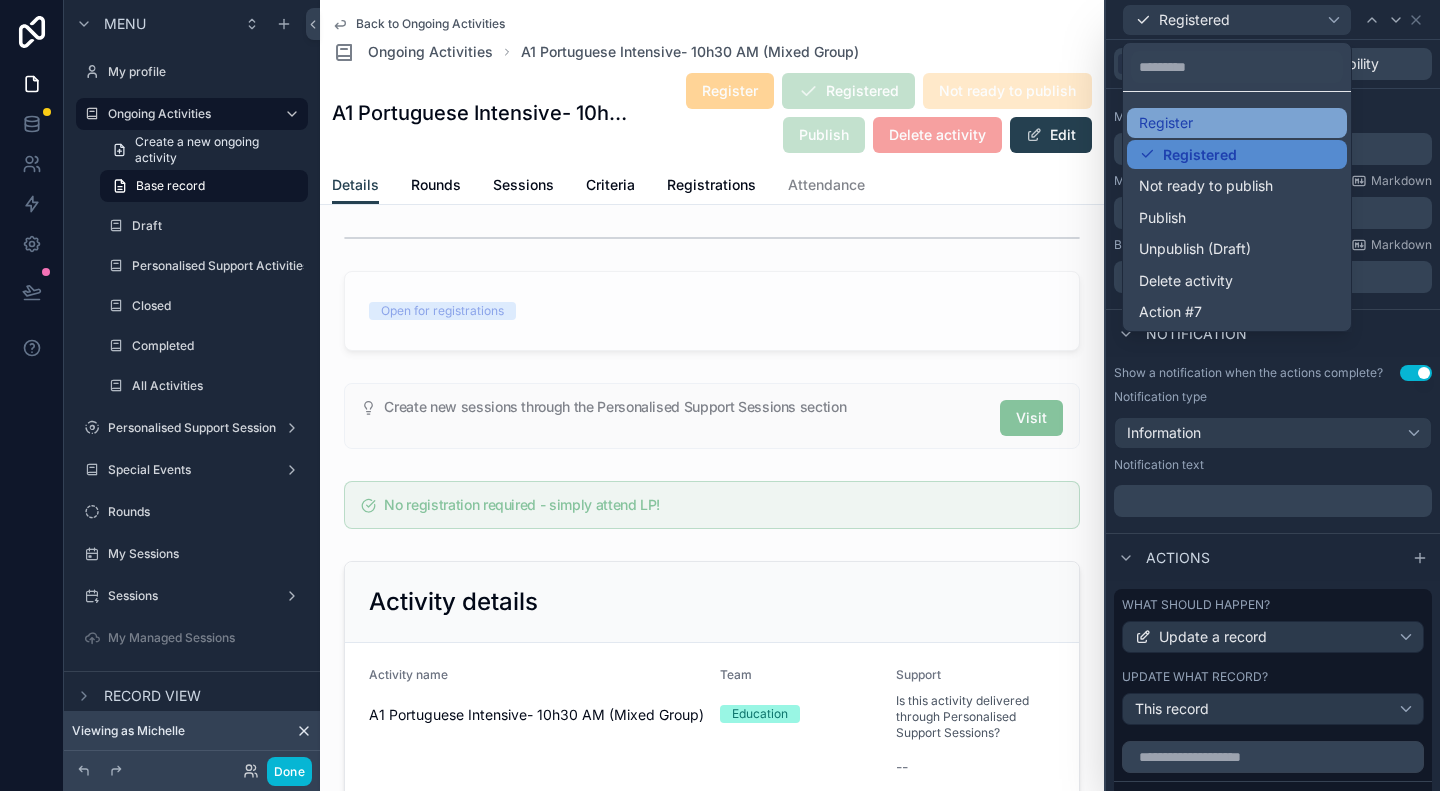 click on "Register" at bounding box center [1237, 123] 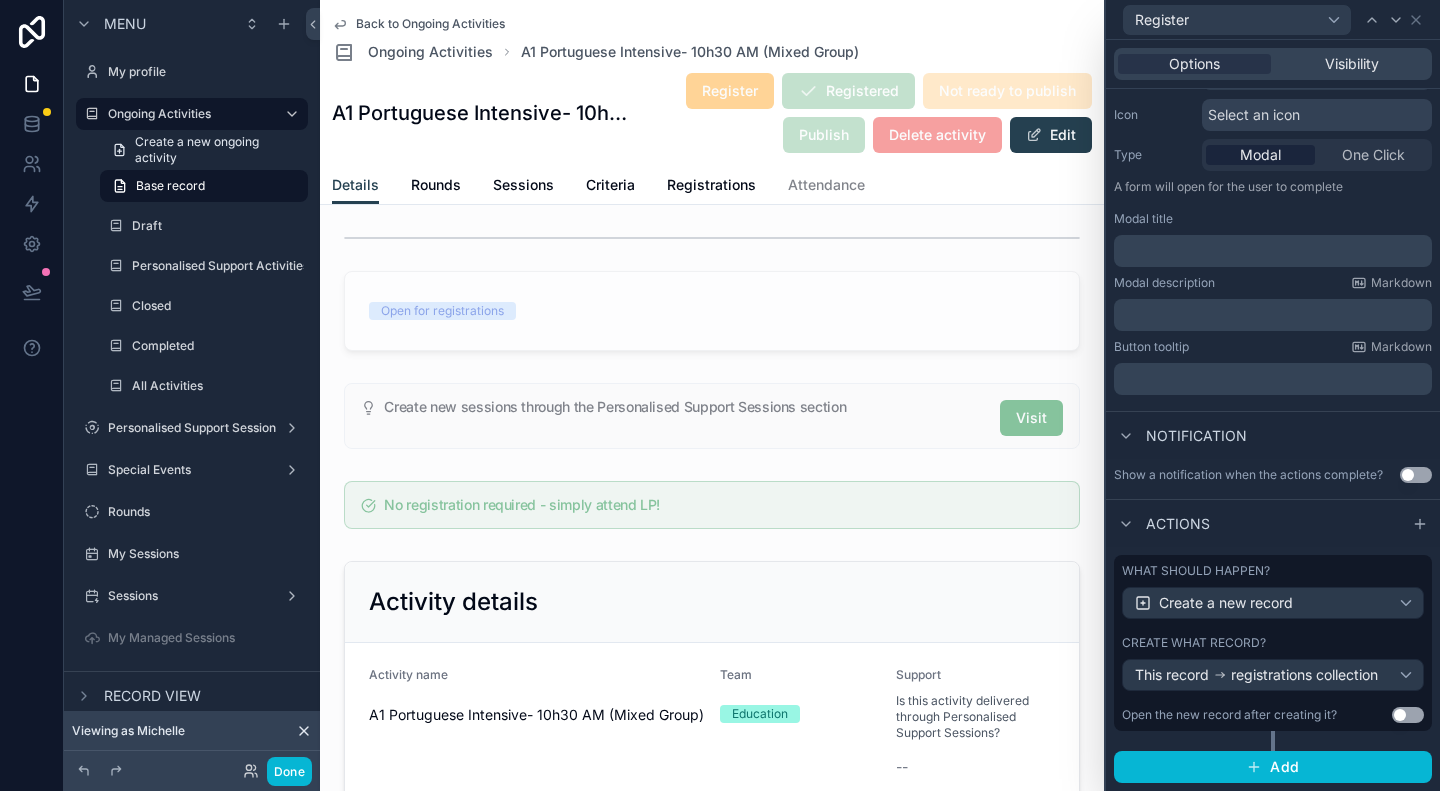 scroll, scrollTop: 212, scrollLeft: 0, axis: vertical 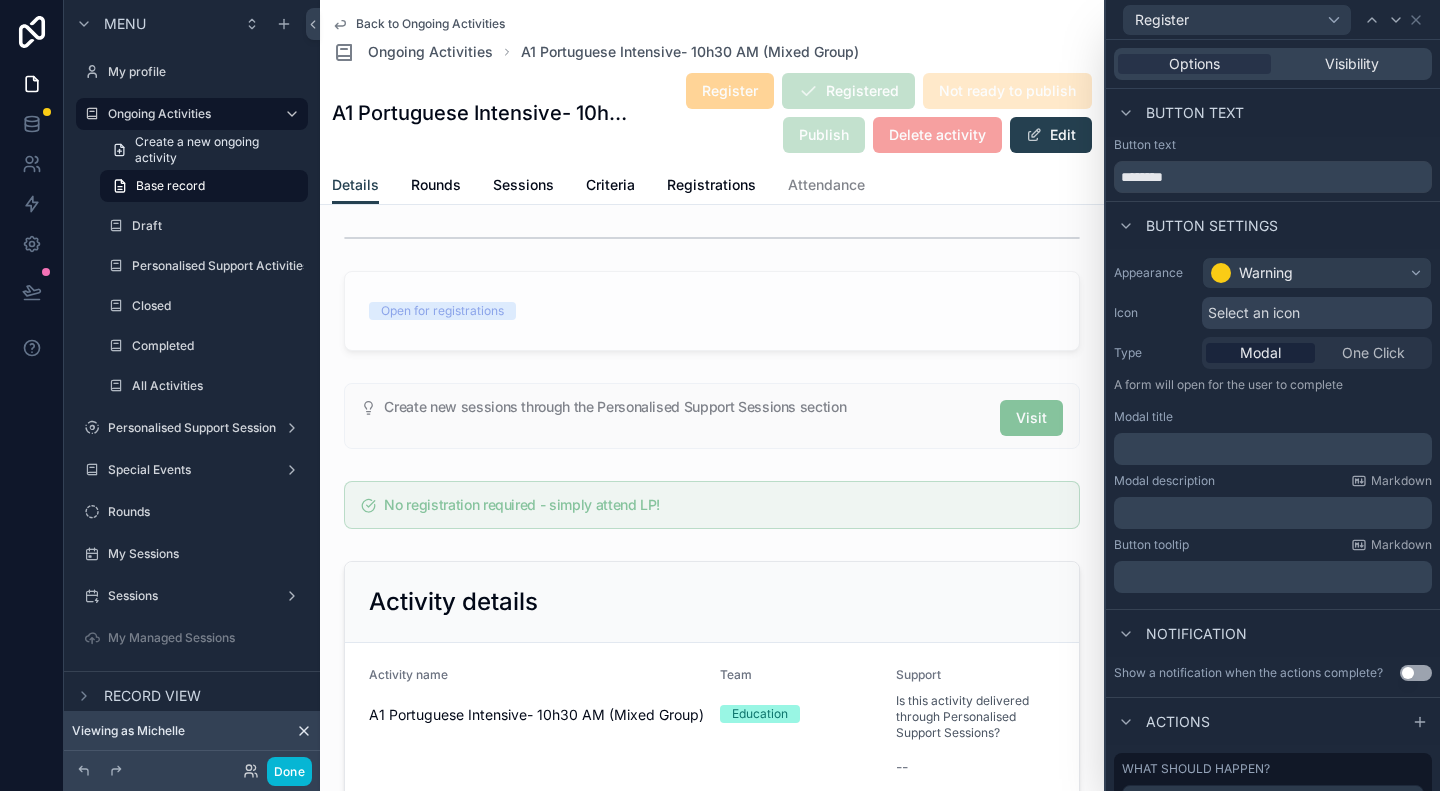 click on "Options Visibility" at bounding box center (1273, 64) 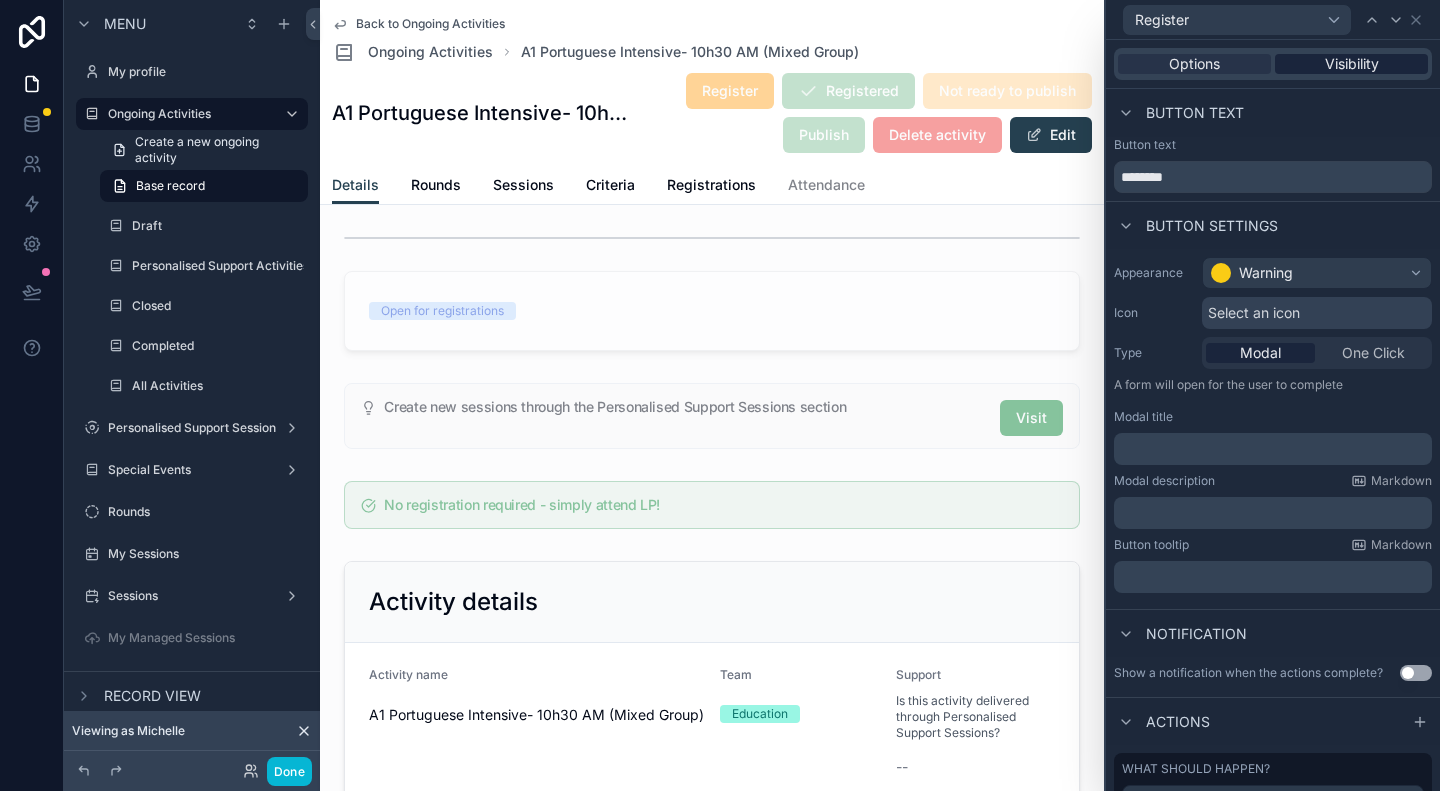 click on "Visibility" at bounding box center (1352, 64) 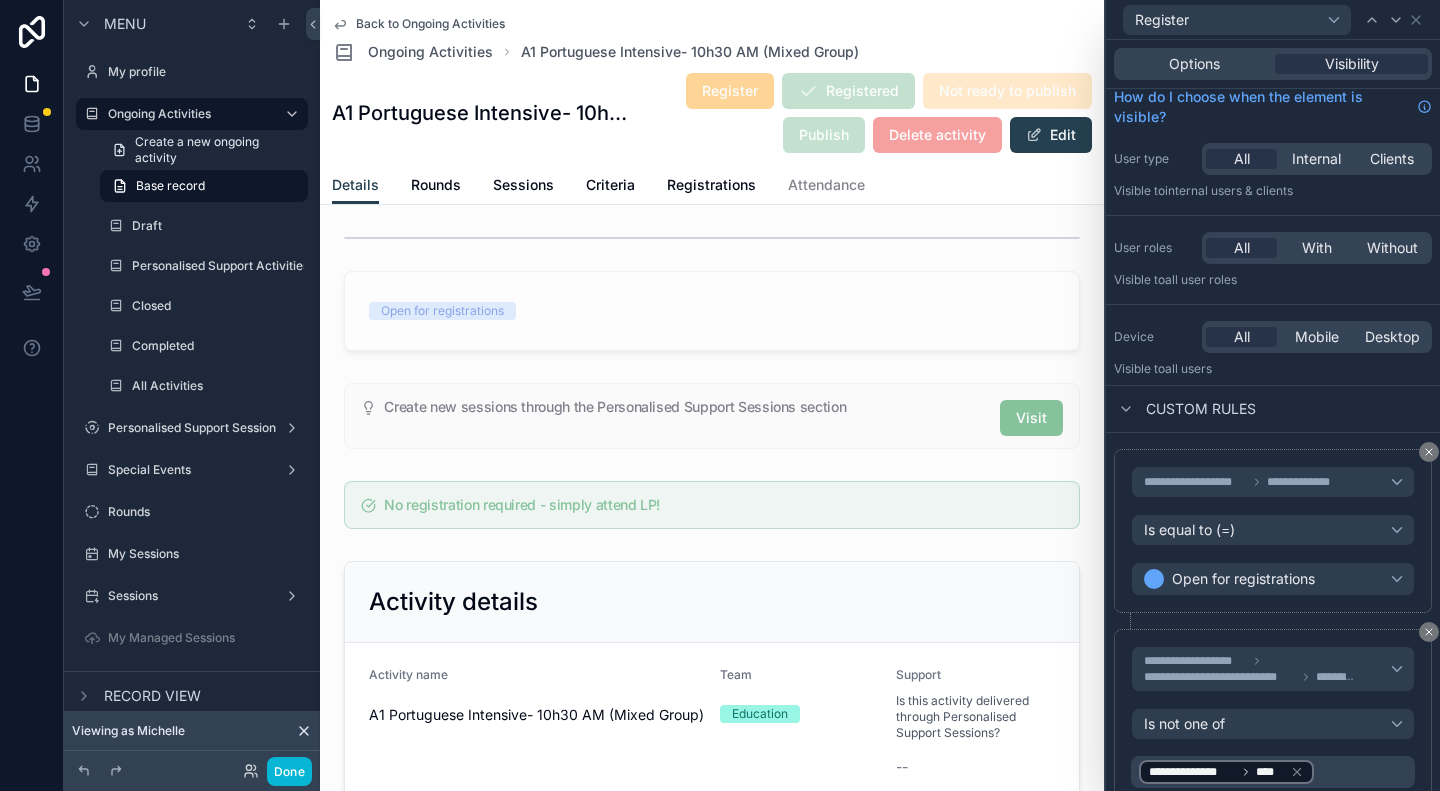 scroll, scrollTop: 0, scrollLeft: 0, axis: both 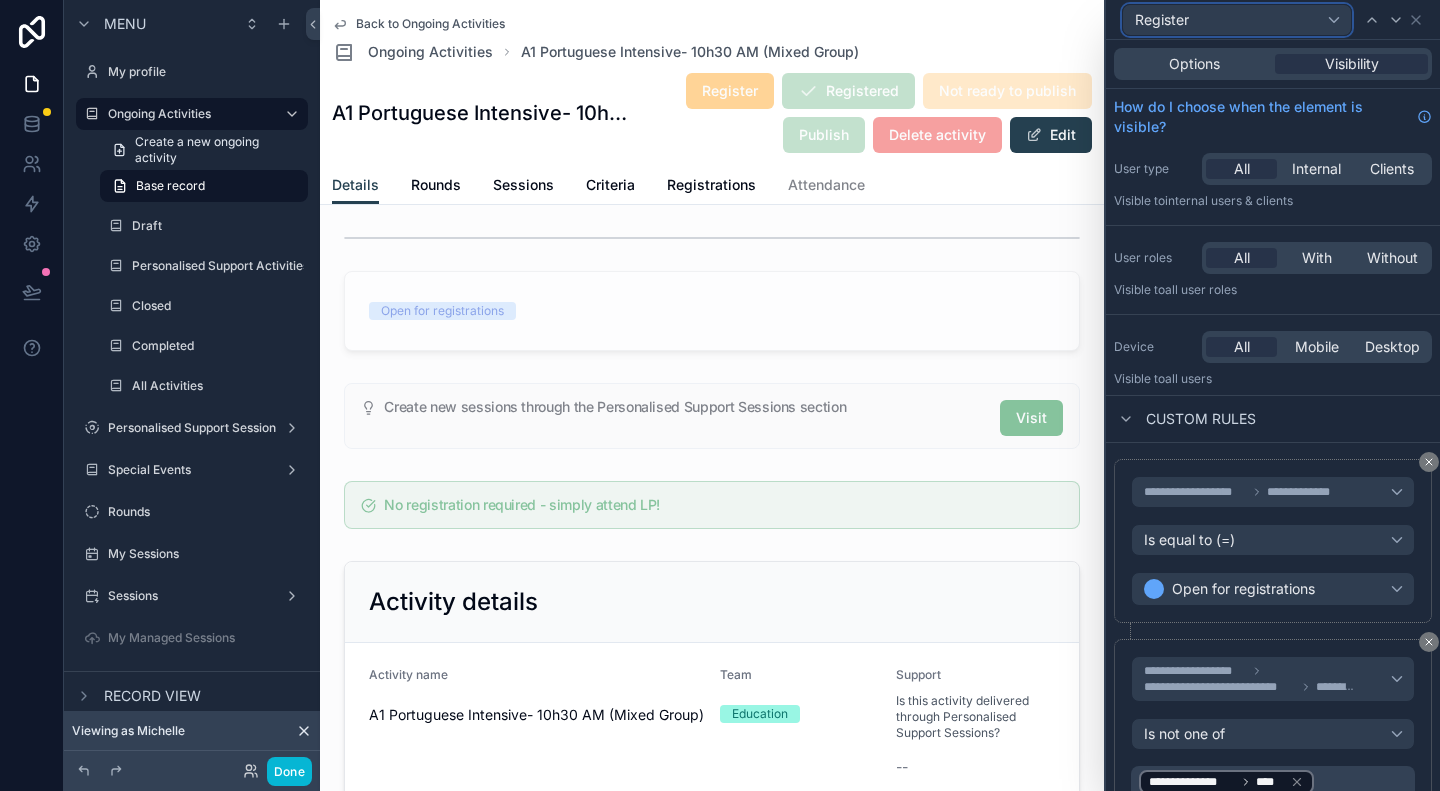 click on "Register" at bounding box center [1237, 20] 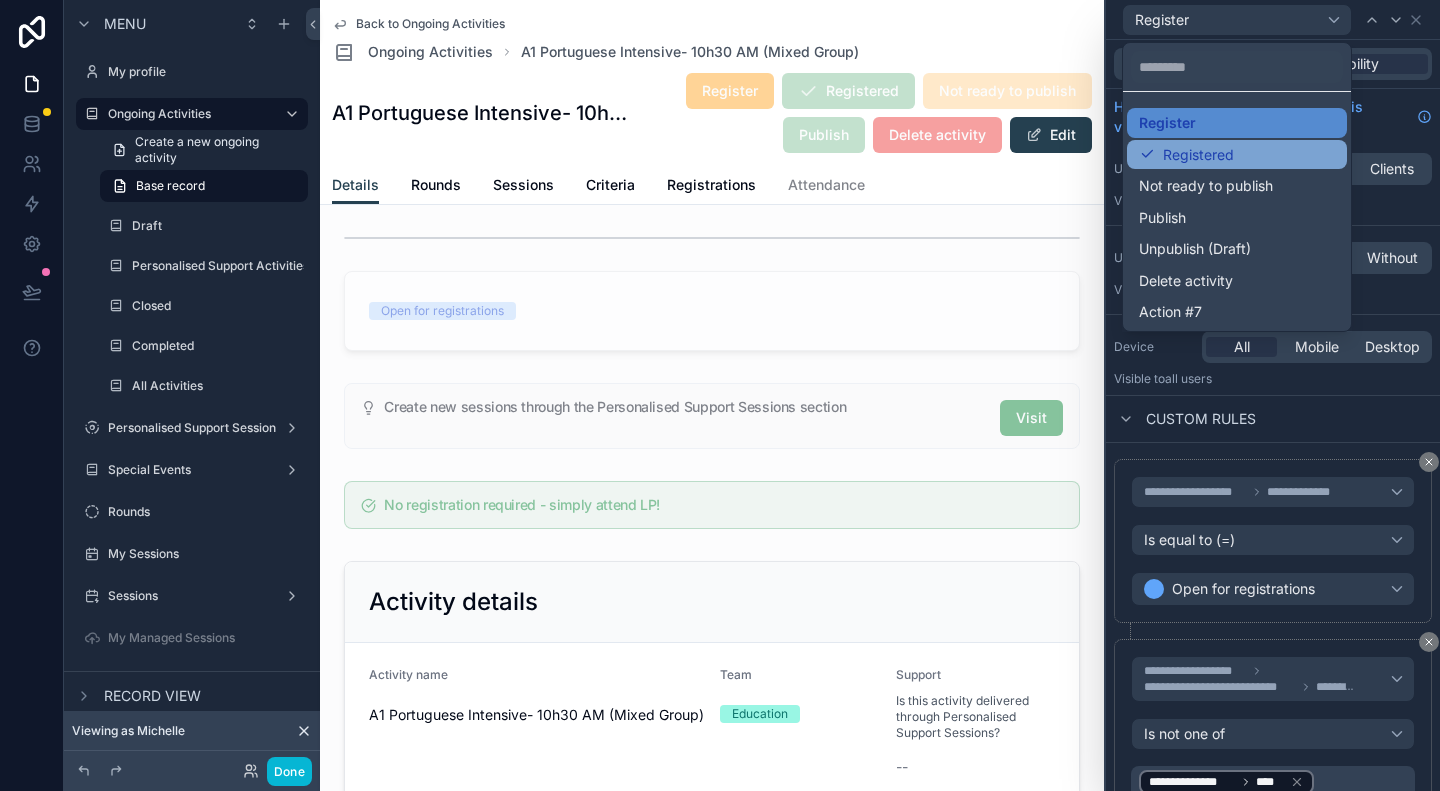 click on "Registered" at bounding box center (1198, 155) 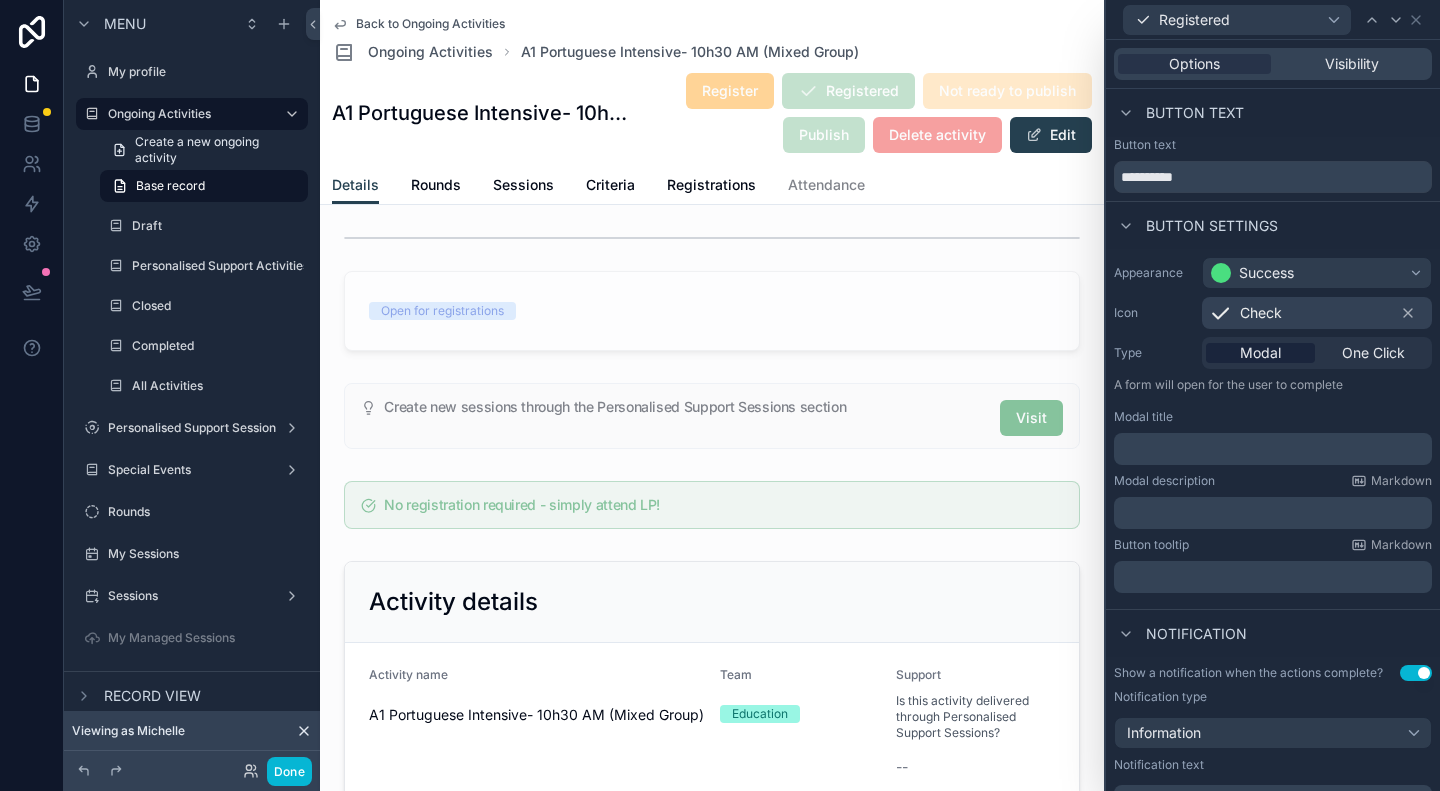 click on "Options Visibility" at bounding box center [1273, 64] 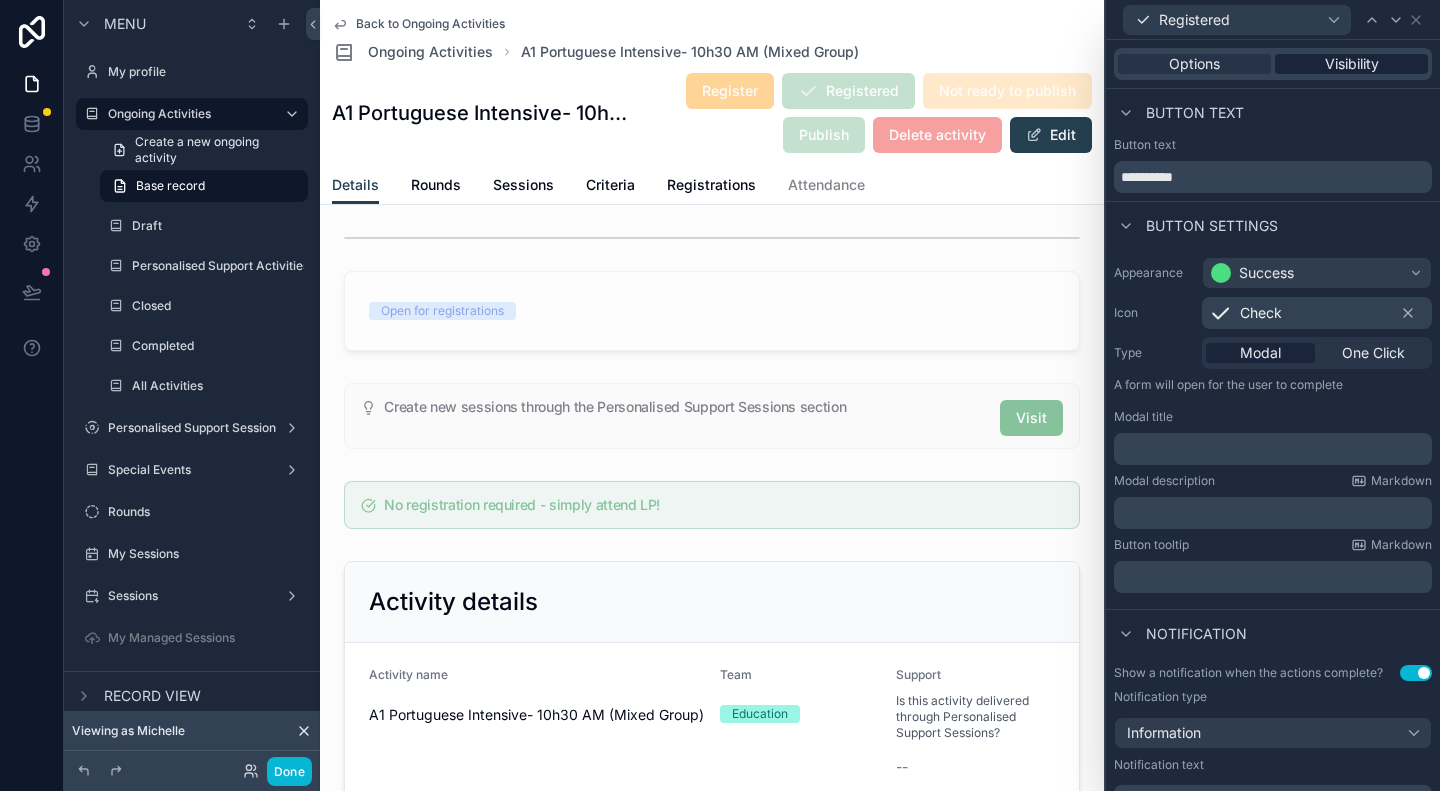 click on "Visibility" at bounding box center [1352, 64] 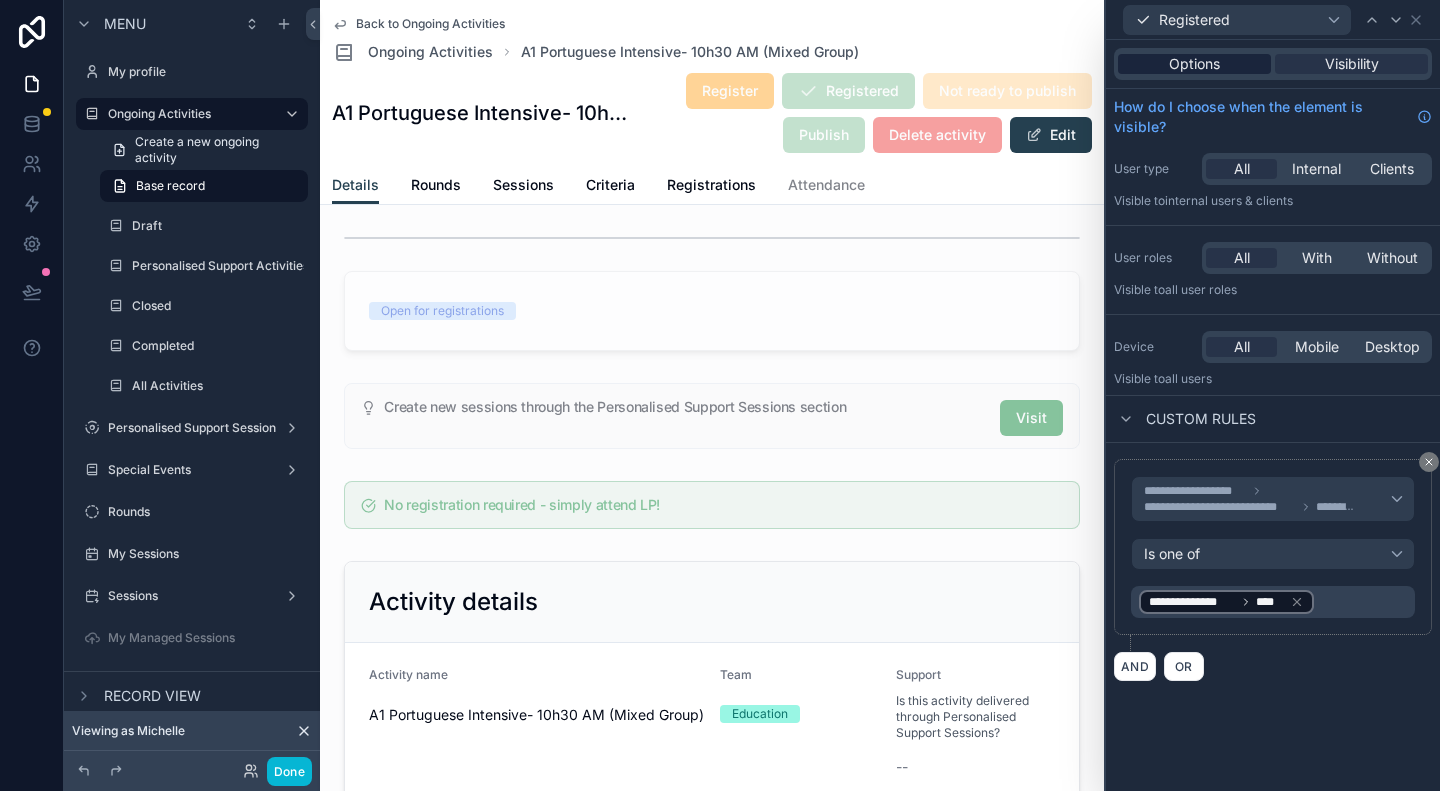 click on "Options" at bounding box center (1194, 64) 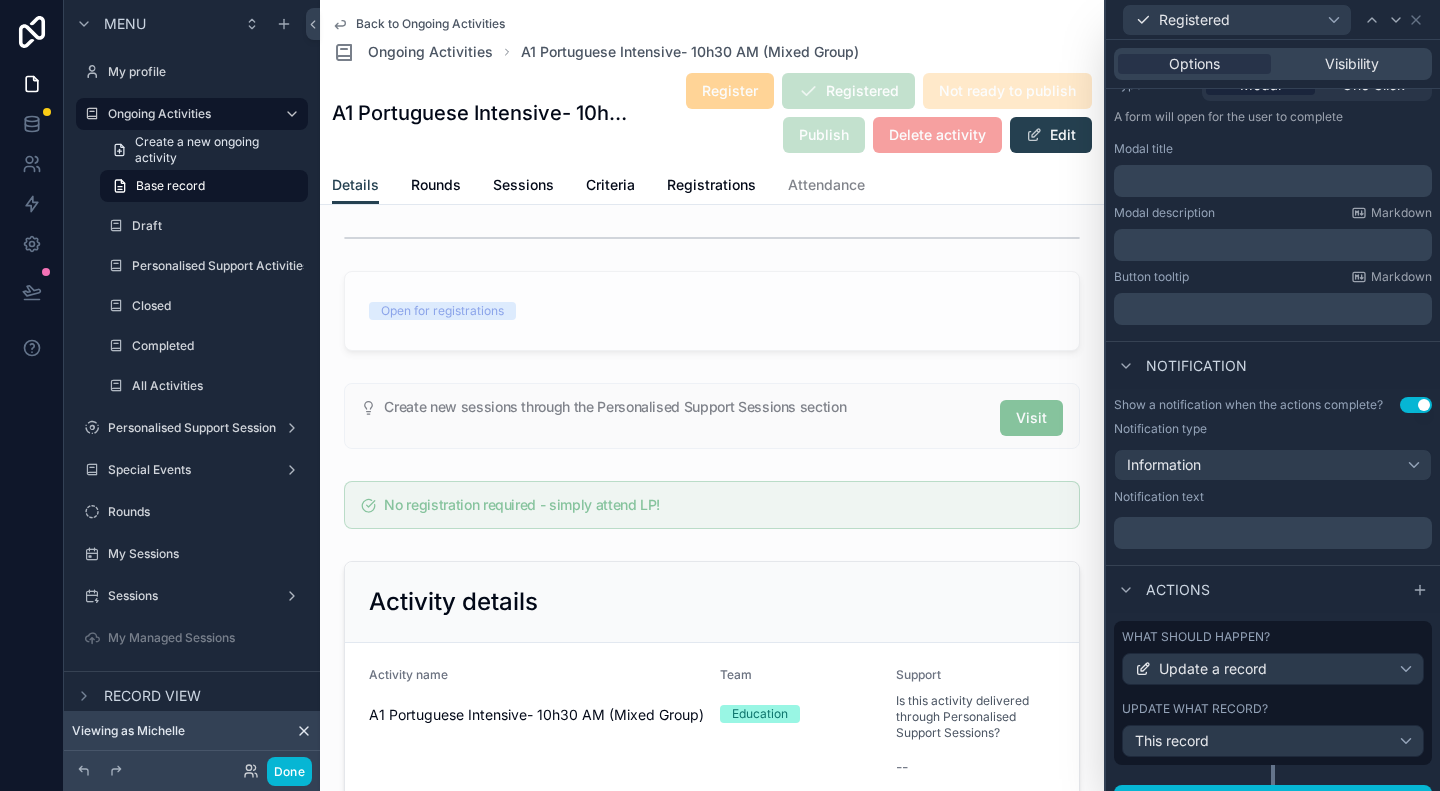 scroll, scrollTop: 300, scrollLeft: 0, axis: vertical 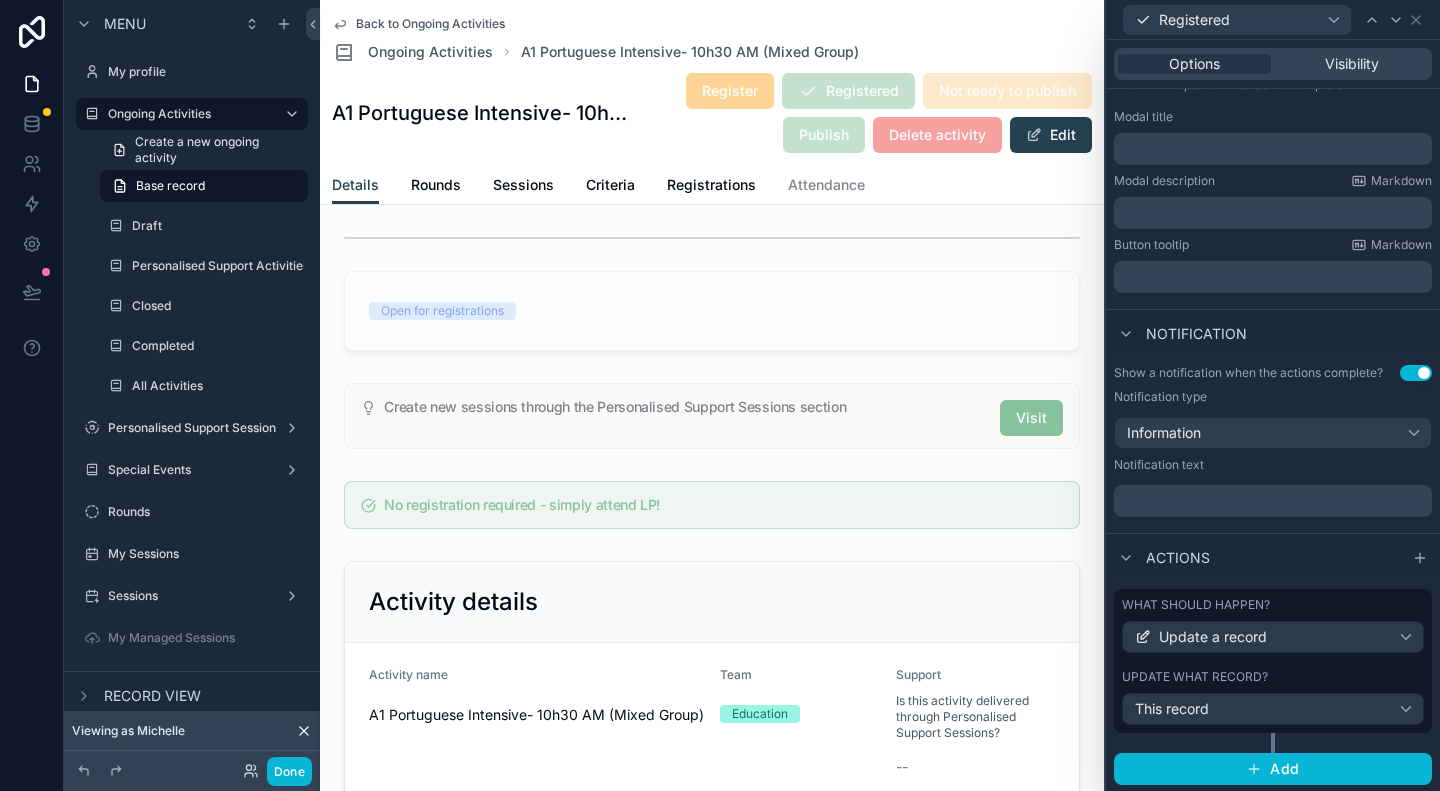 click on "﻿" at bounding box center [1275, 501] 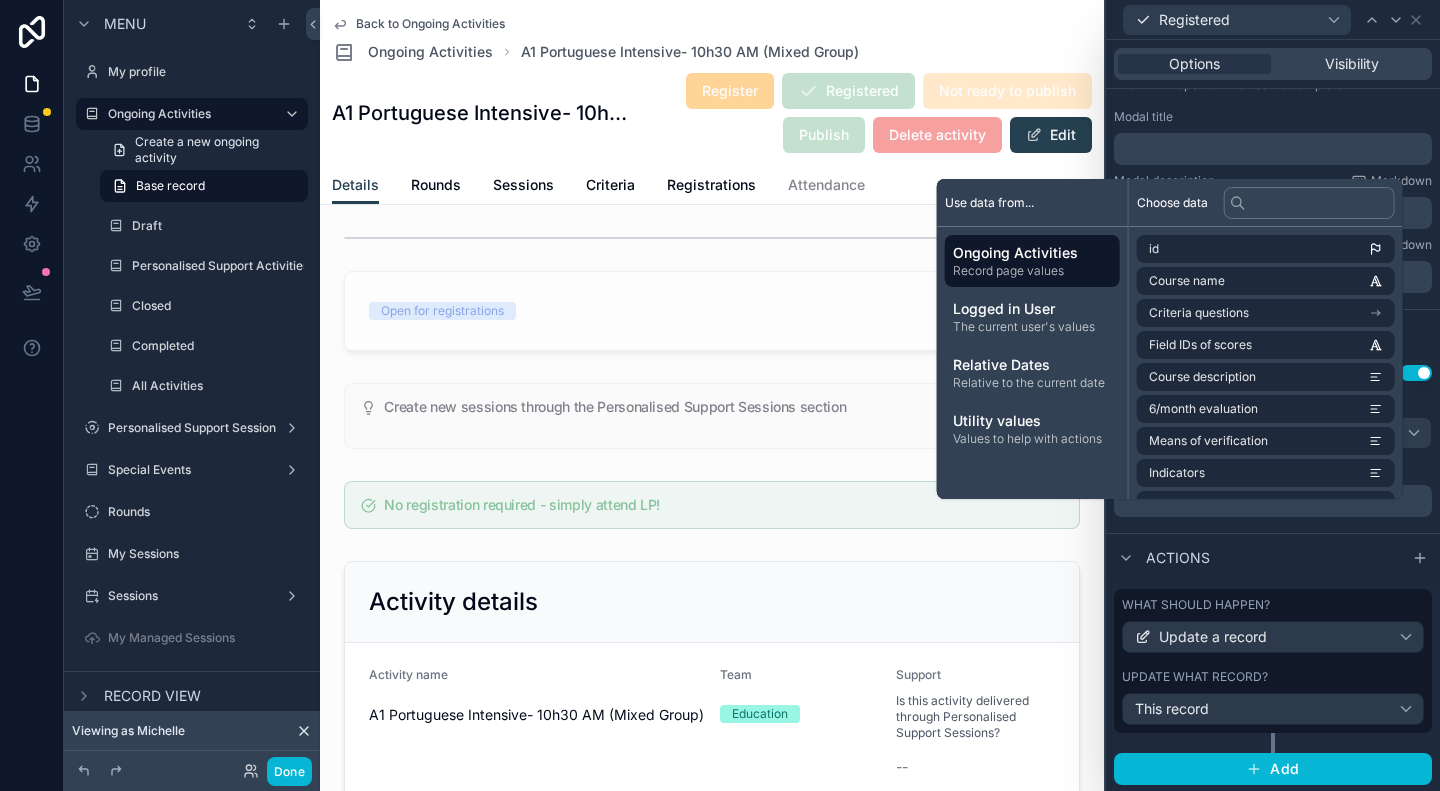 click on "Show a notification when the actions complete? Use setting Notification type Information Notification text ﻿" at bounding box center [1273, 441] 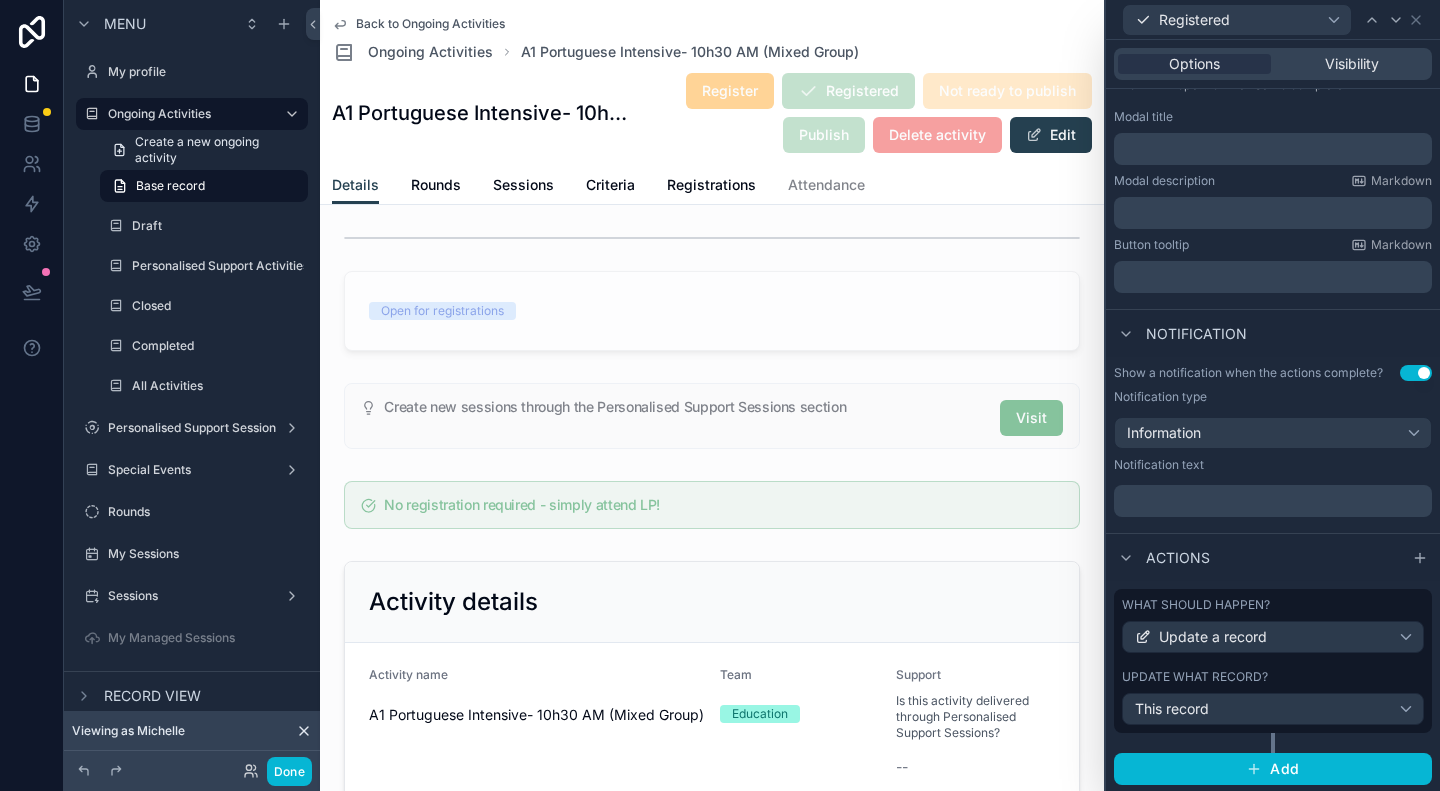 scroll, scrollTop: 316, scrollLeft: 0, axis: vertical 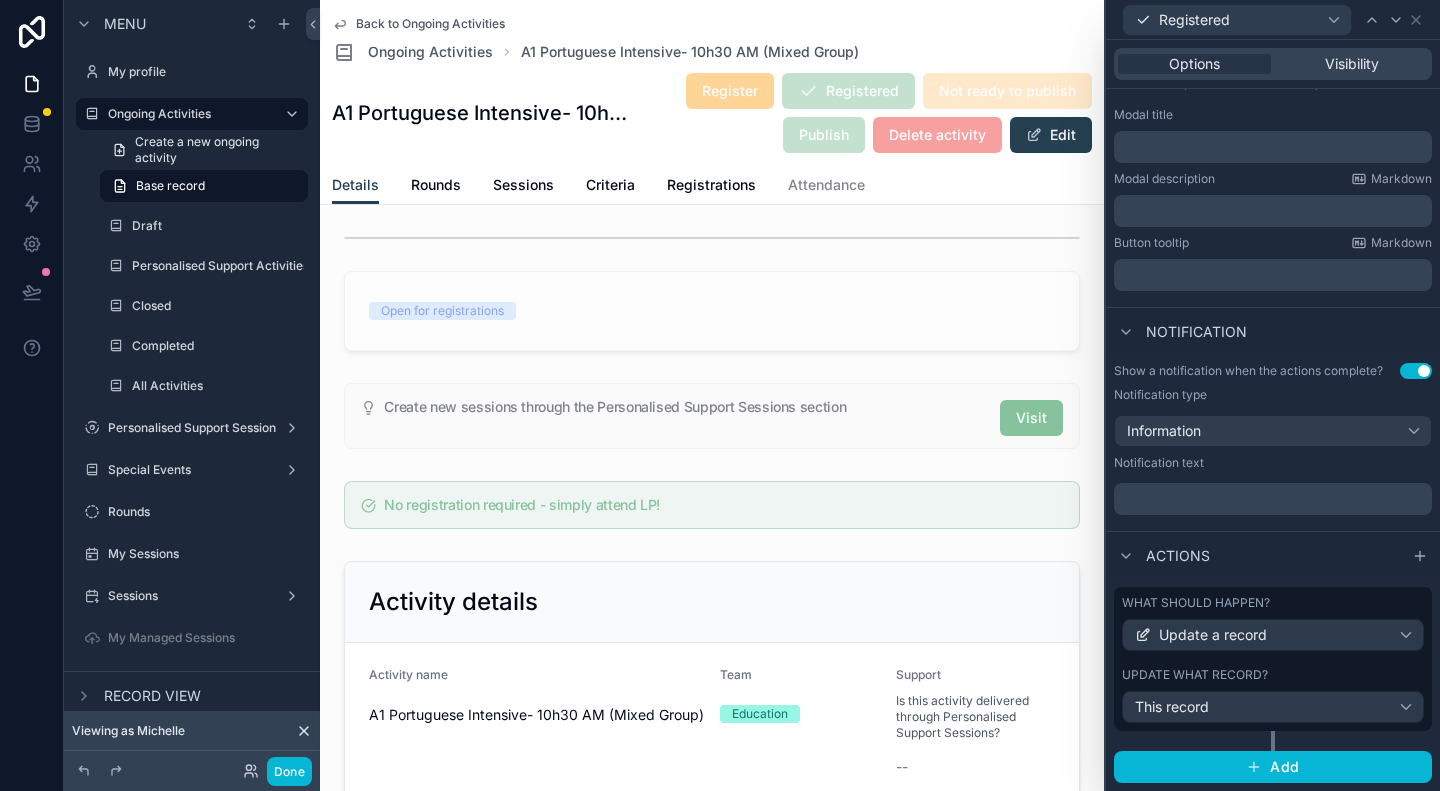 click on "﻿" at bounding box center [1273, 499] 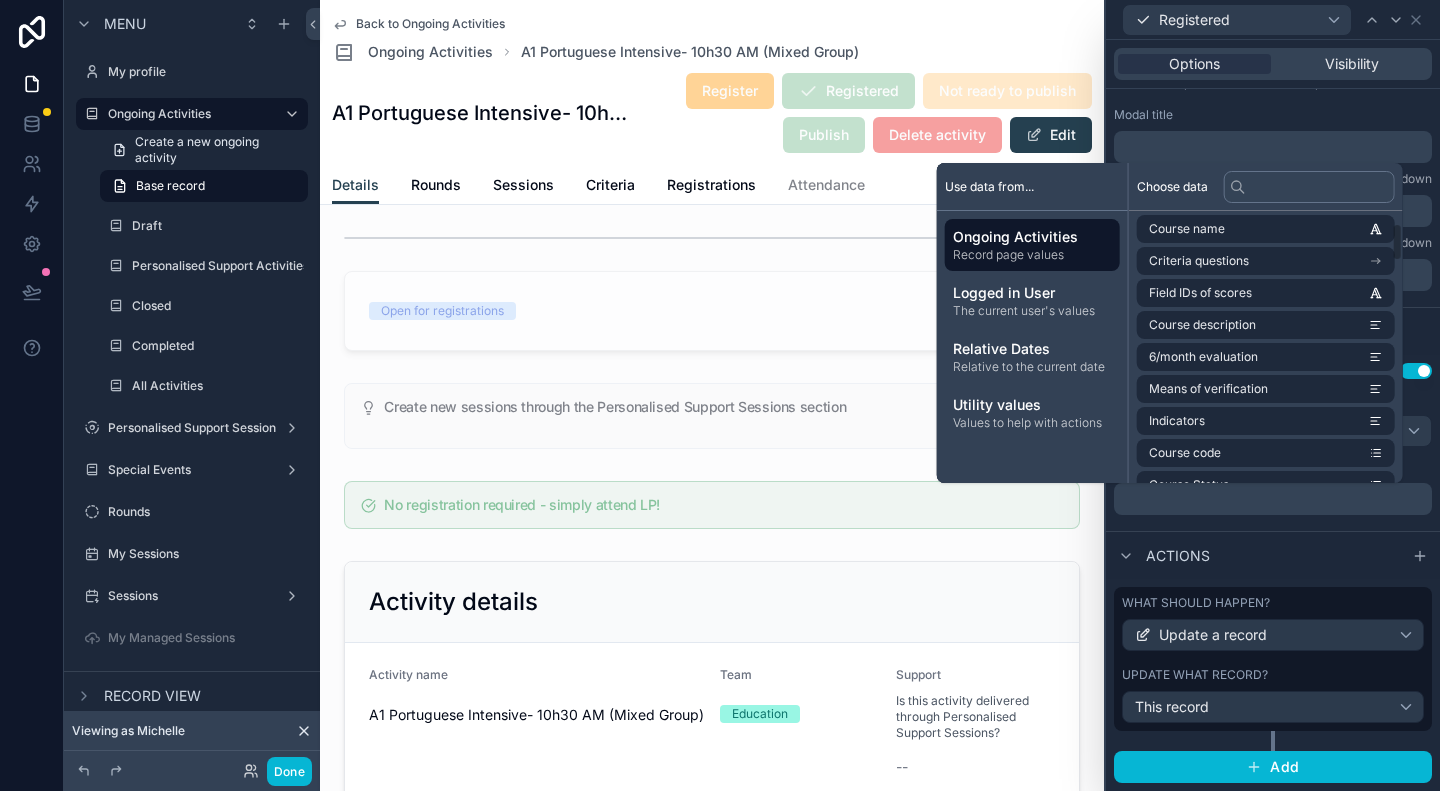 scroll, scrollTop: 0, scrollLeft: 0, axis: both 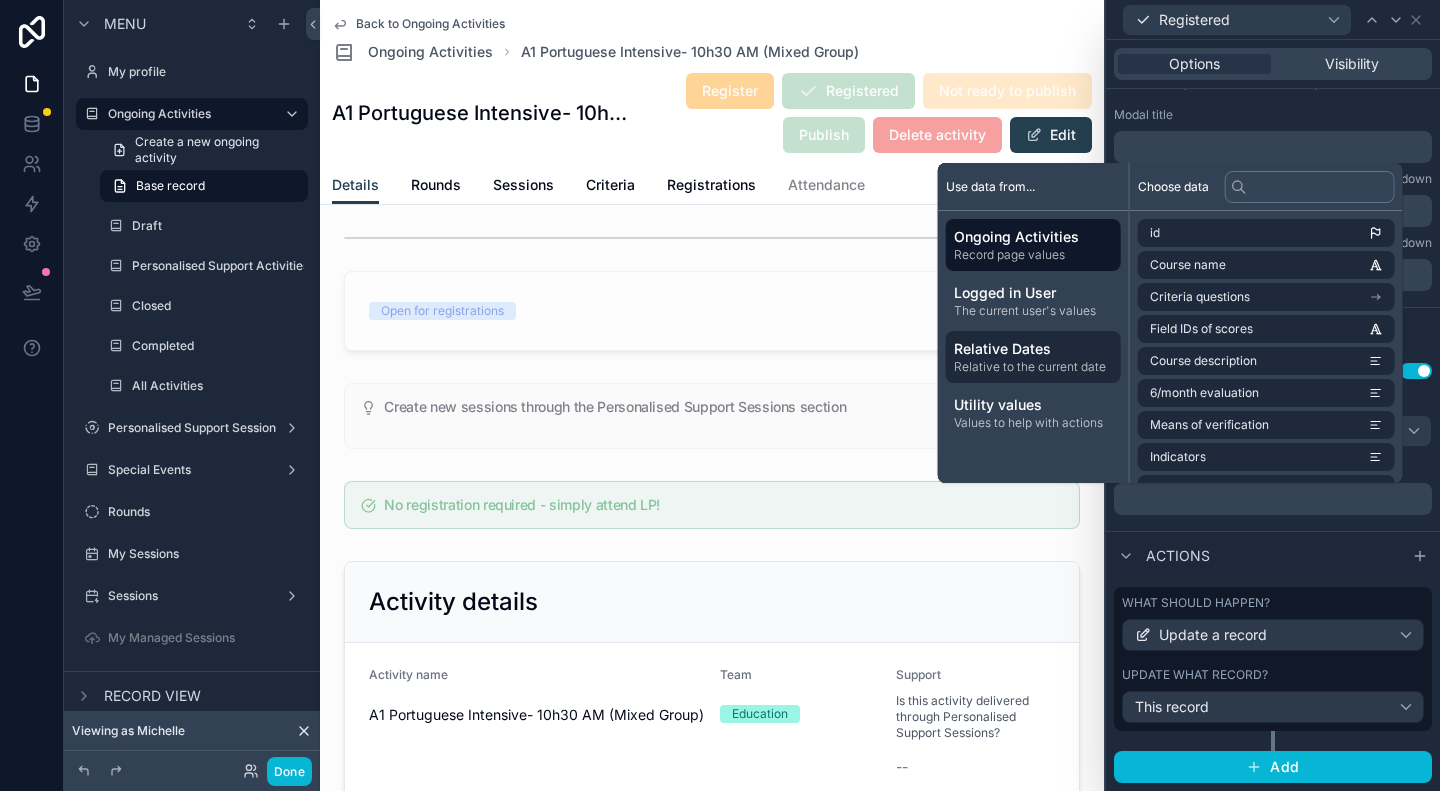 click on "Relative to the current date" at bounding box center [1033, 367] 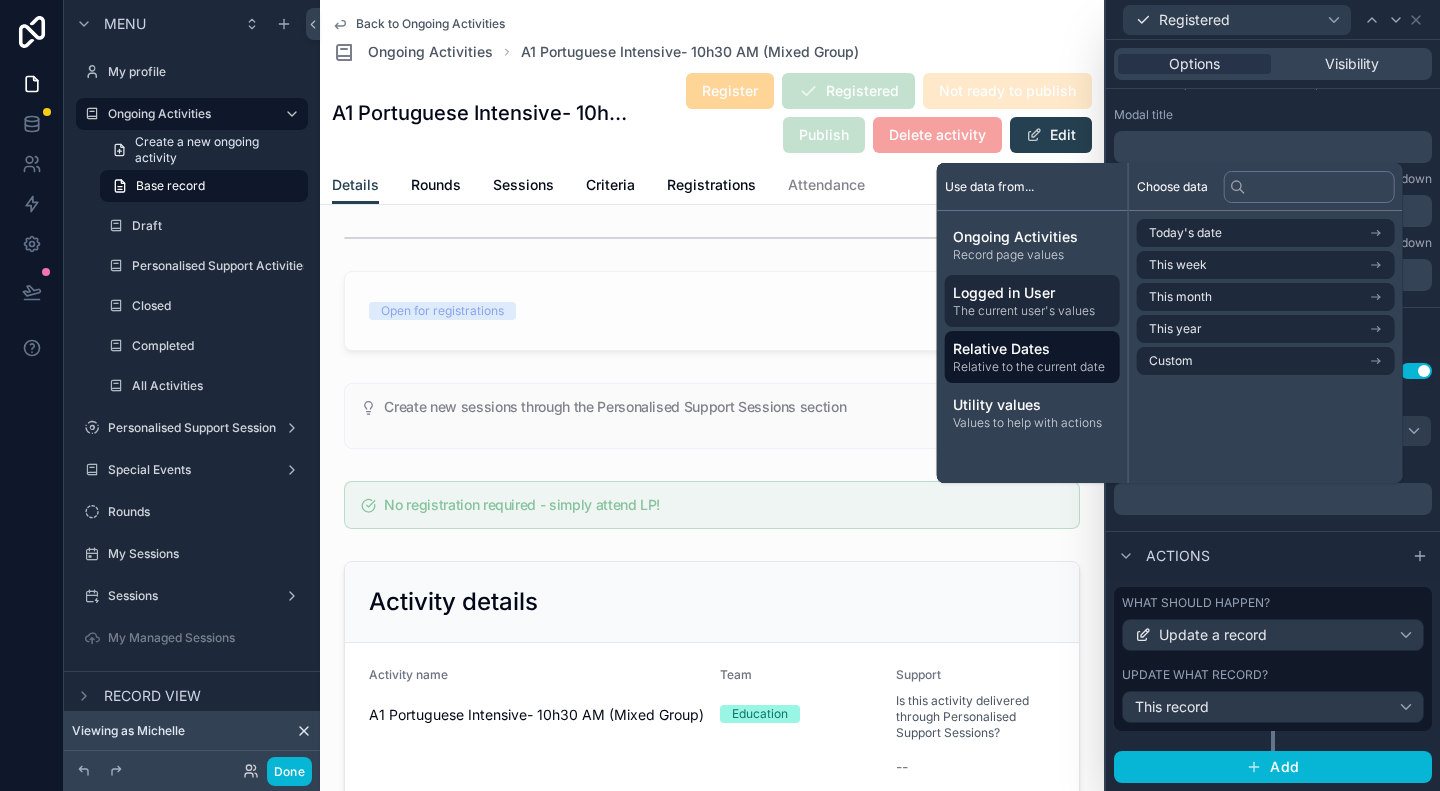 click on "Logged in User" at bounding box center (1032, 293) 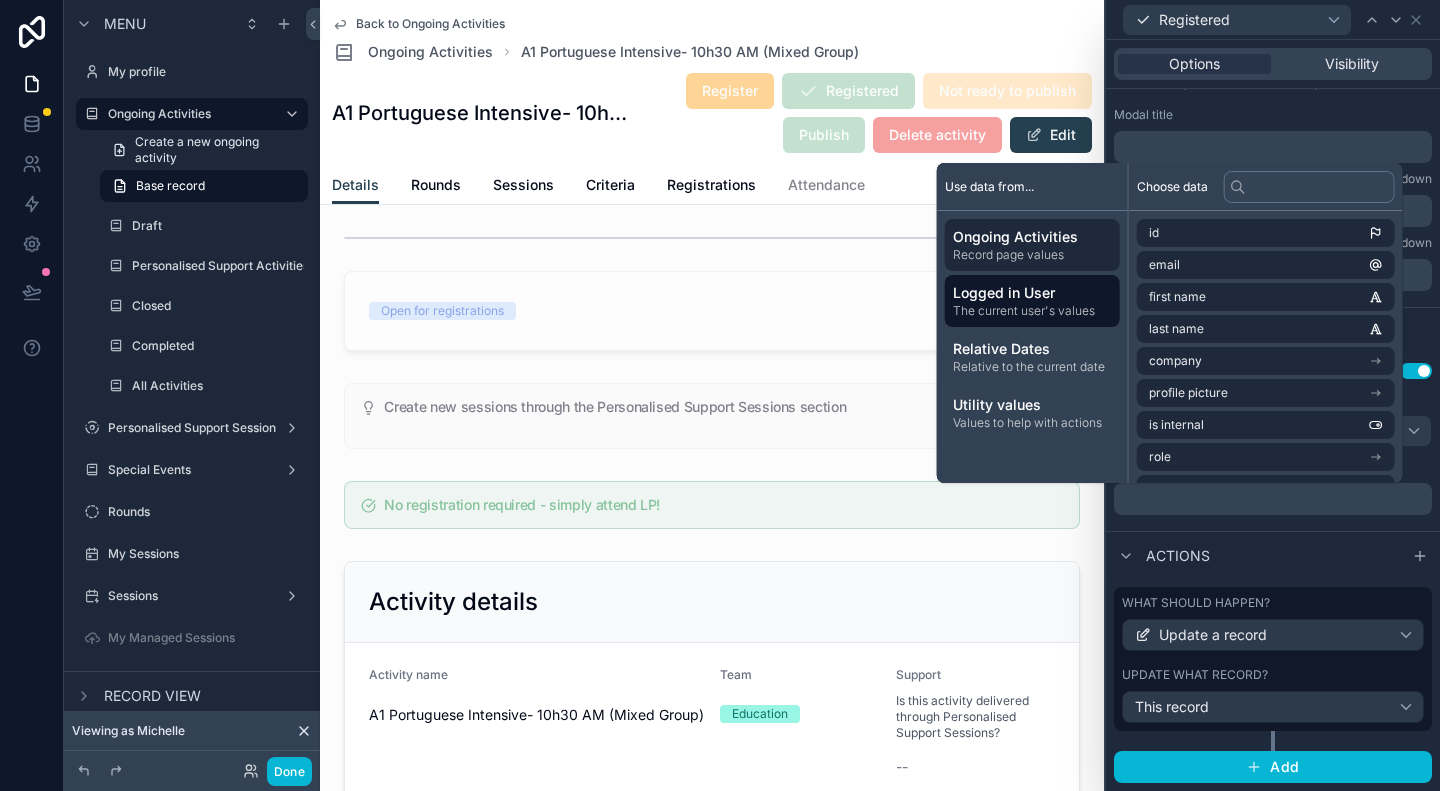 click on "Ongoing Activities" at bounding box center (1032, 237) 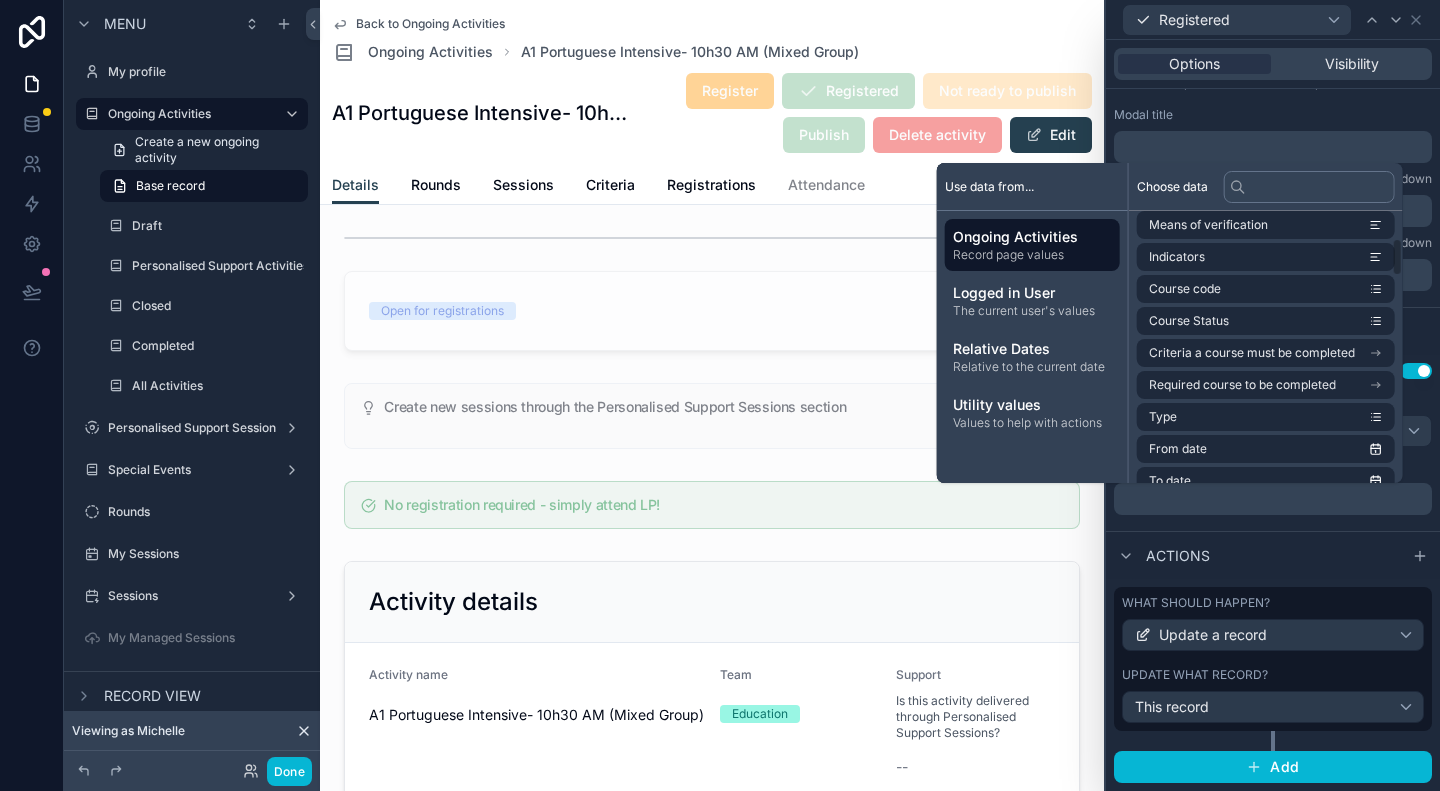 scroll, scrollTop: 0, scrollLeft: 0, axis: both 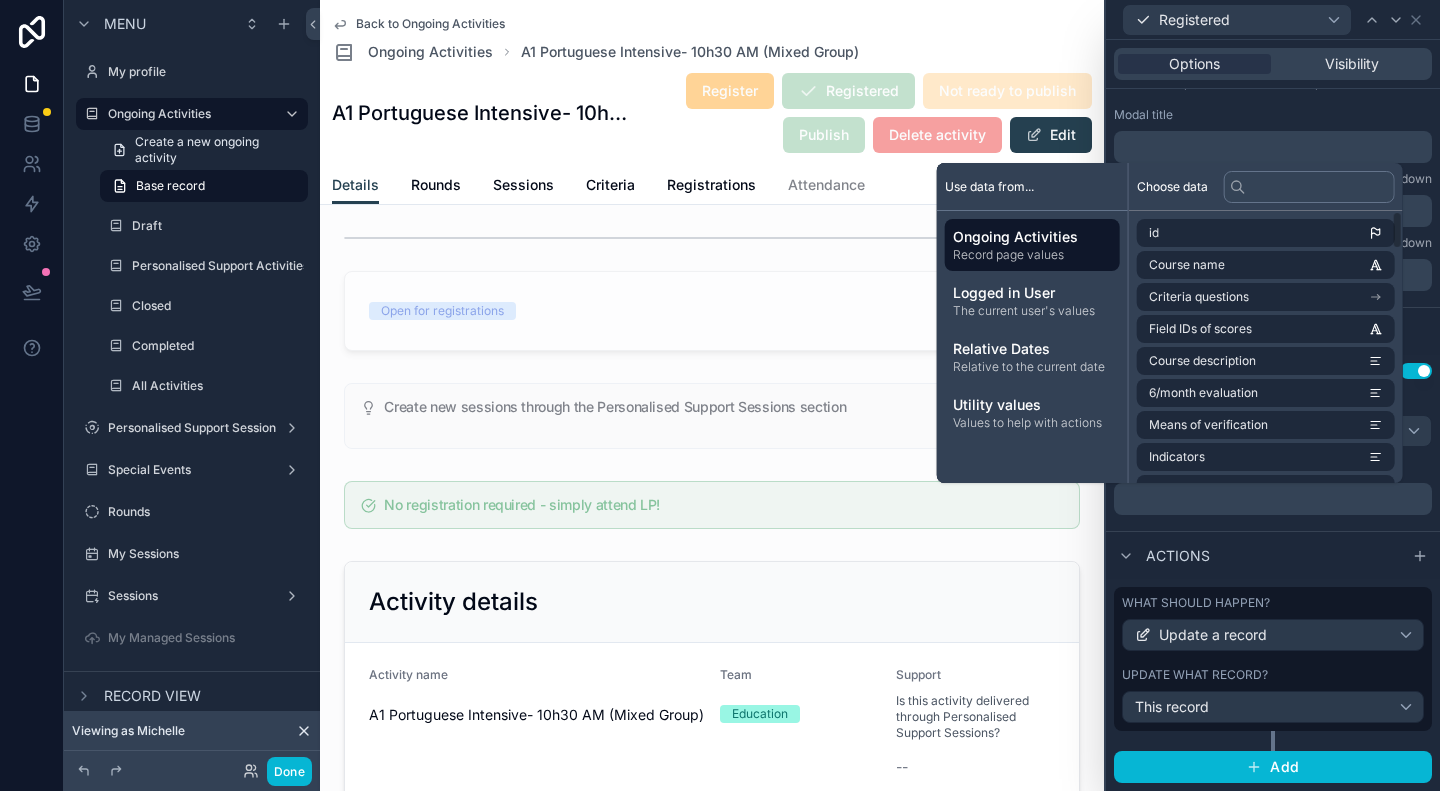 click on "Show a notification when the actions complete? Use setting Notification type Information Notification text ﻿" at bounding box center [1273, 443] 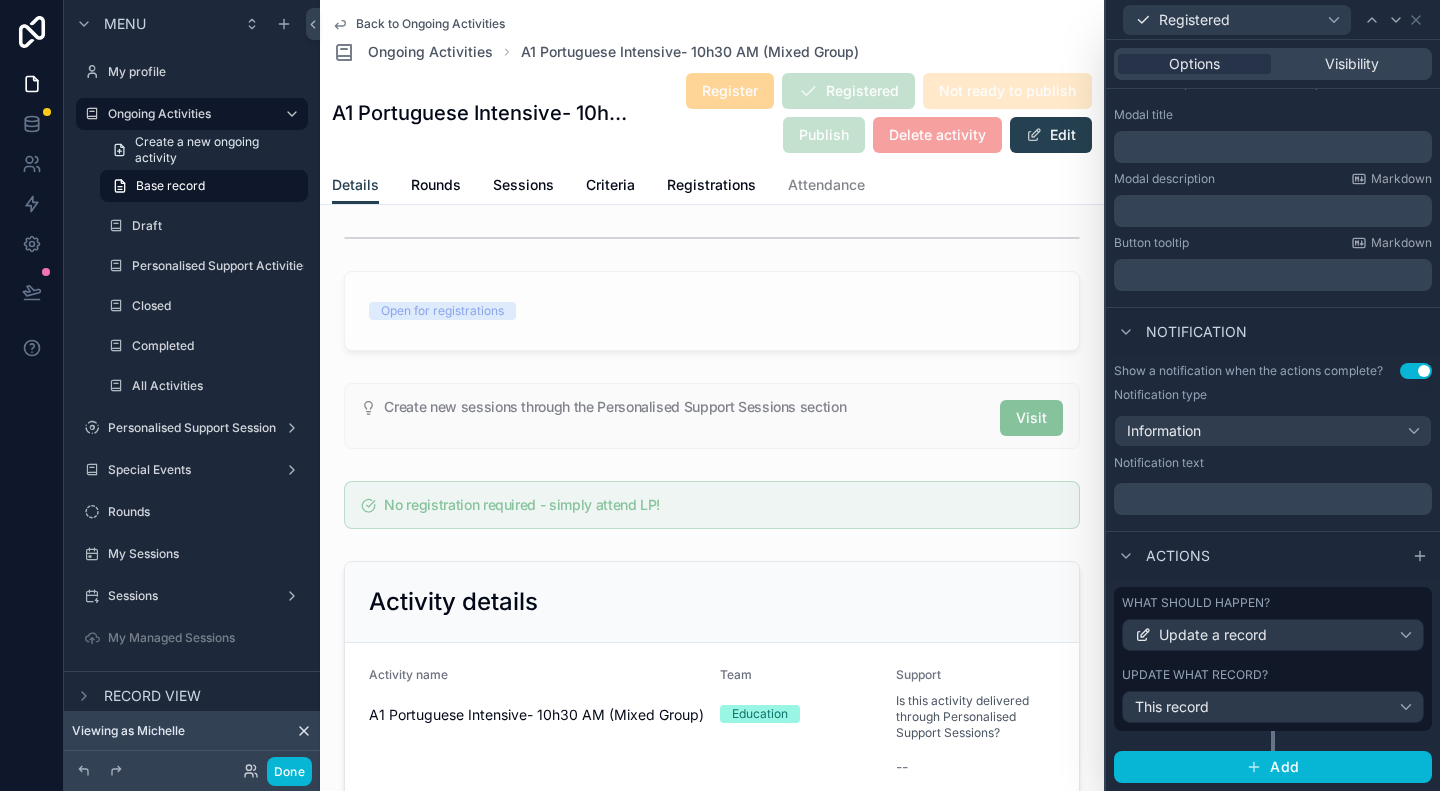 click on "Use setting" at bounding box center [1416, 371] 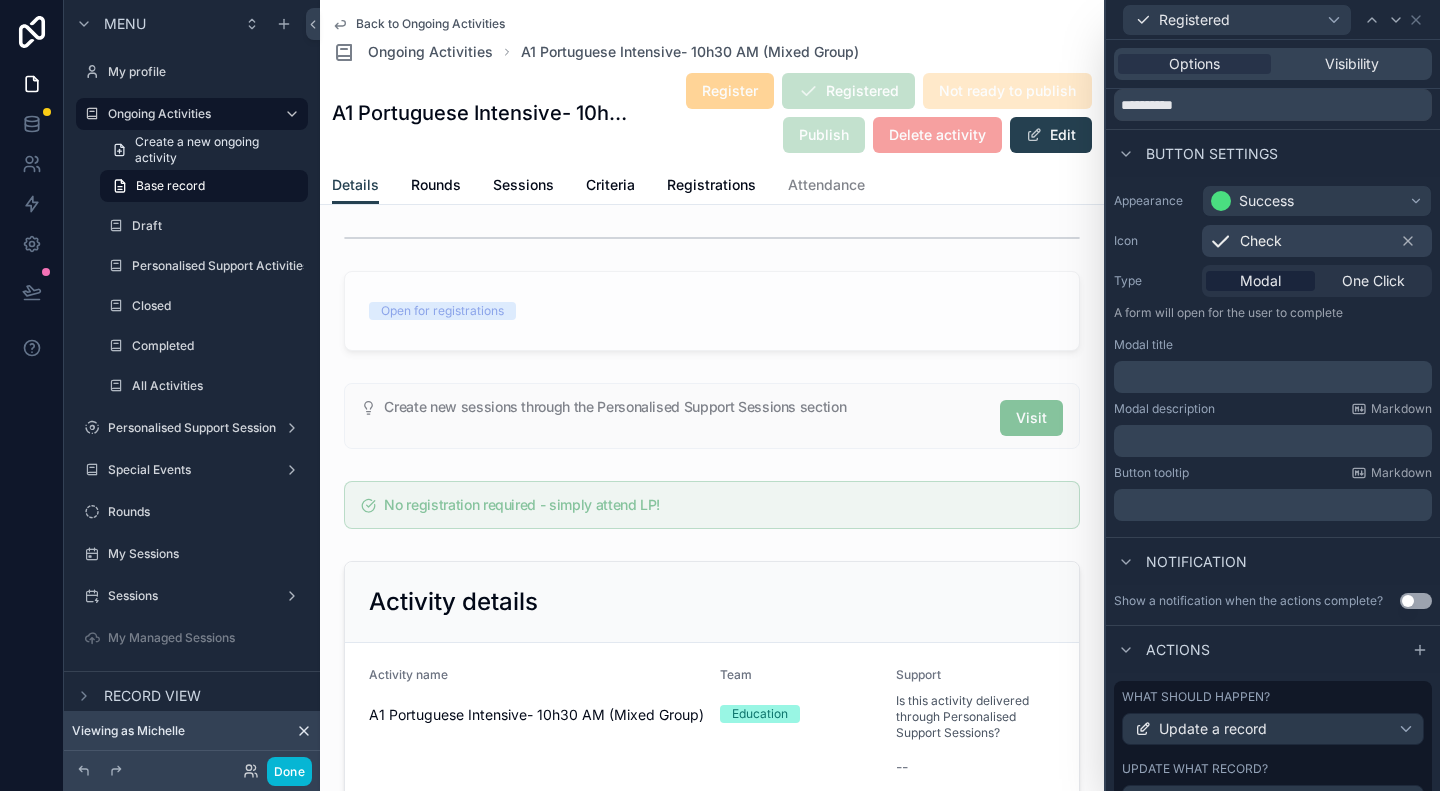 scroll, scrollTop: 0, scrollLeft: 0, axis: both 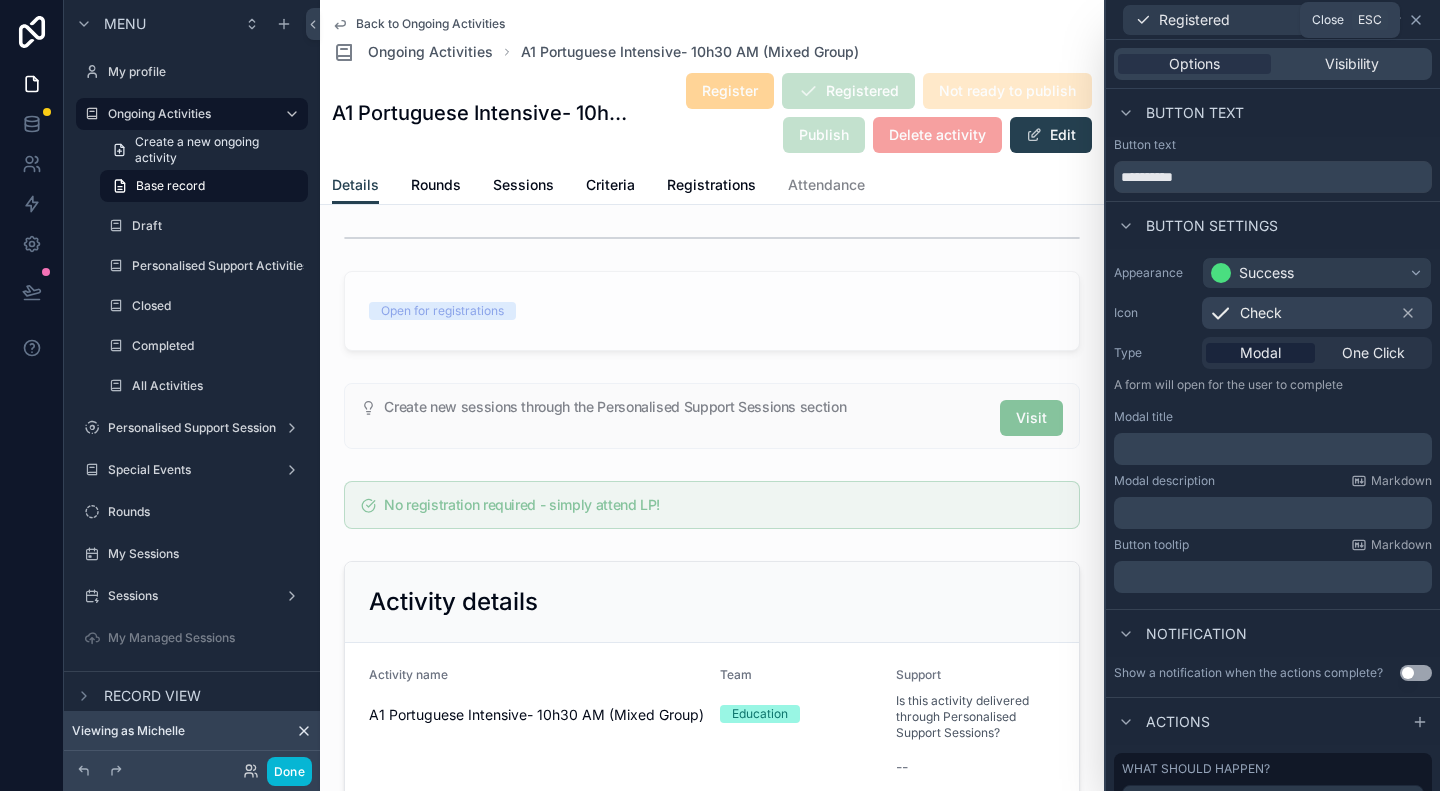 click 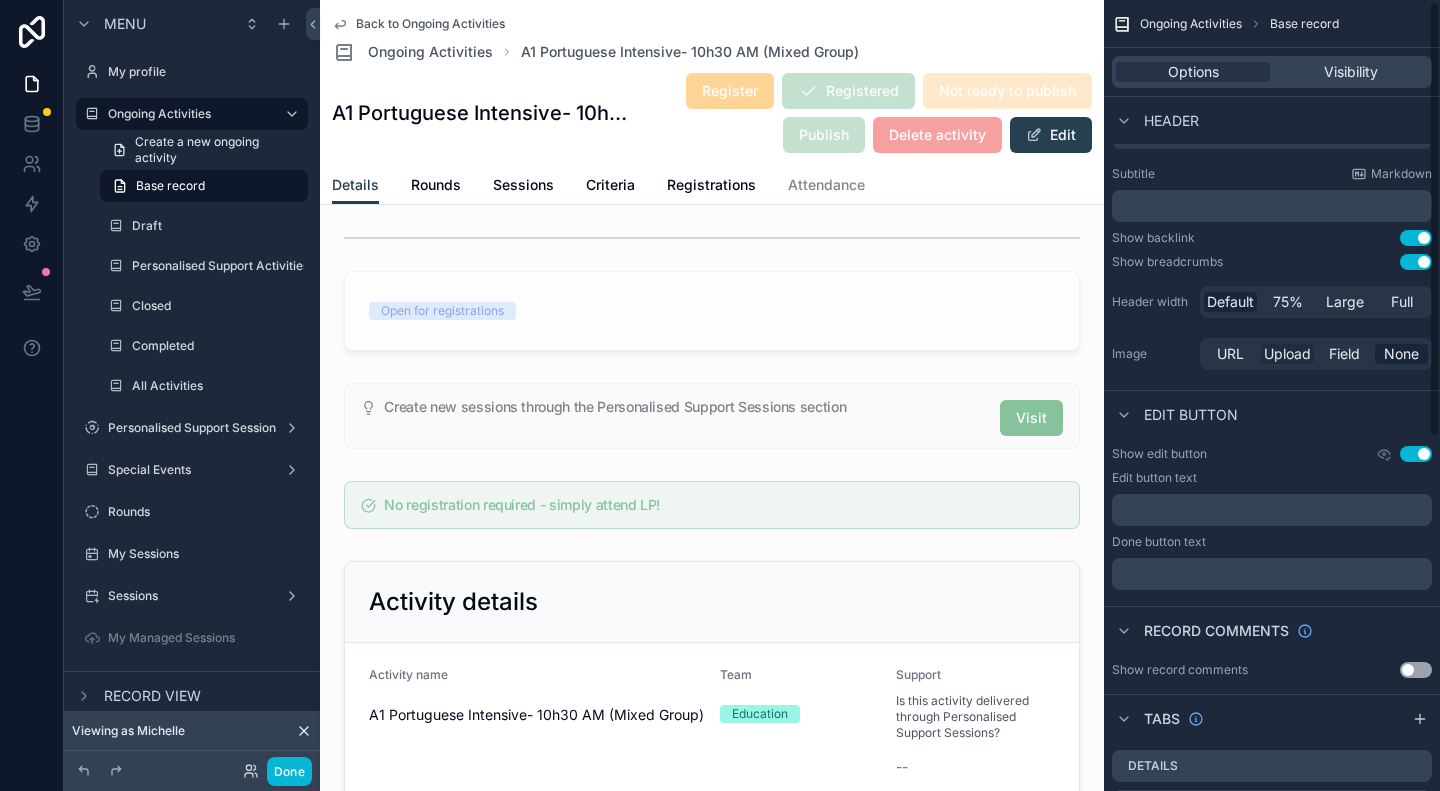 scroll, scrollTop: 0, scrollLeft: 0, axis: both 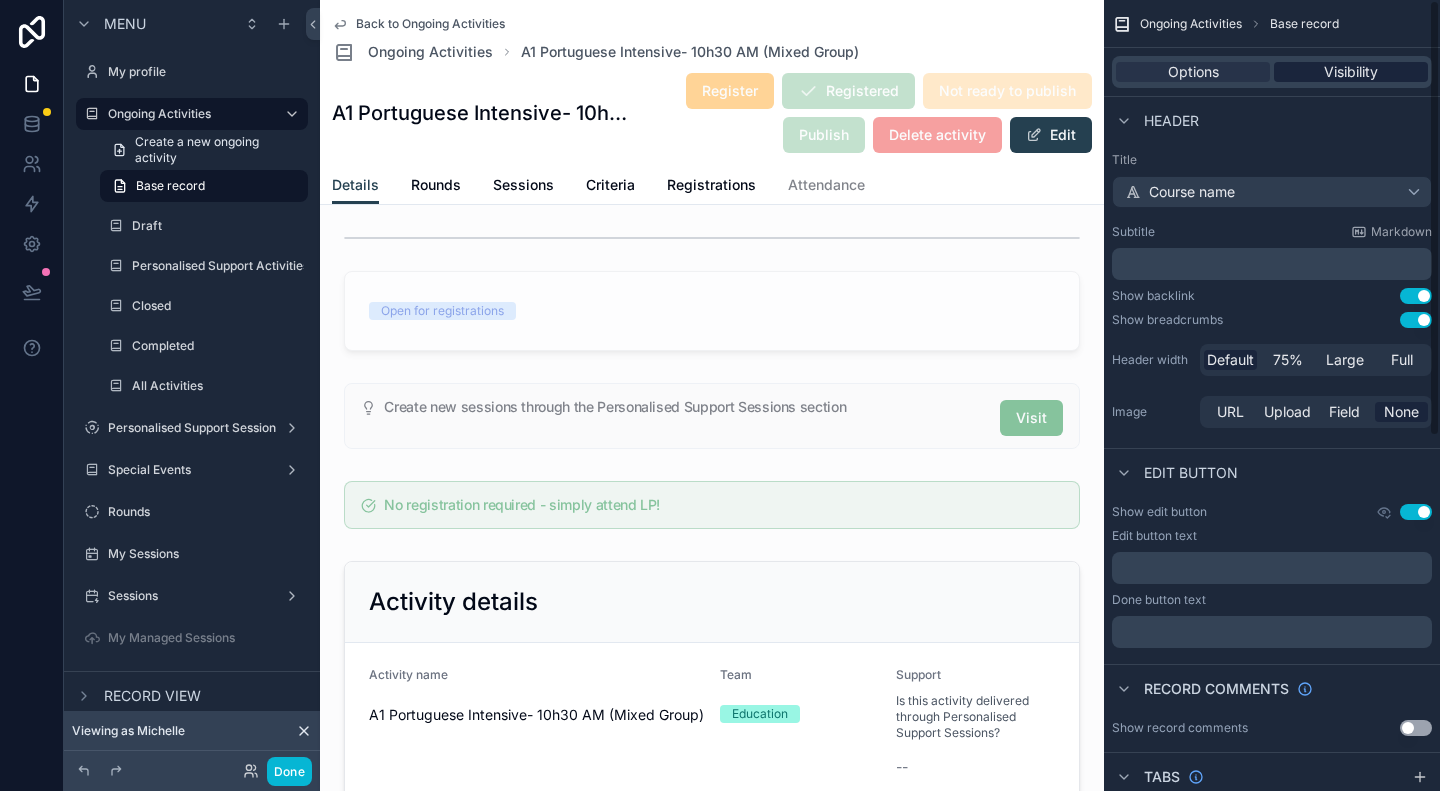 click on "Visibility" at bounding box center [1351, 72] 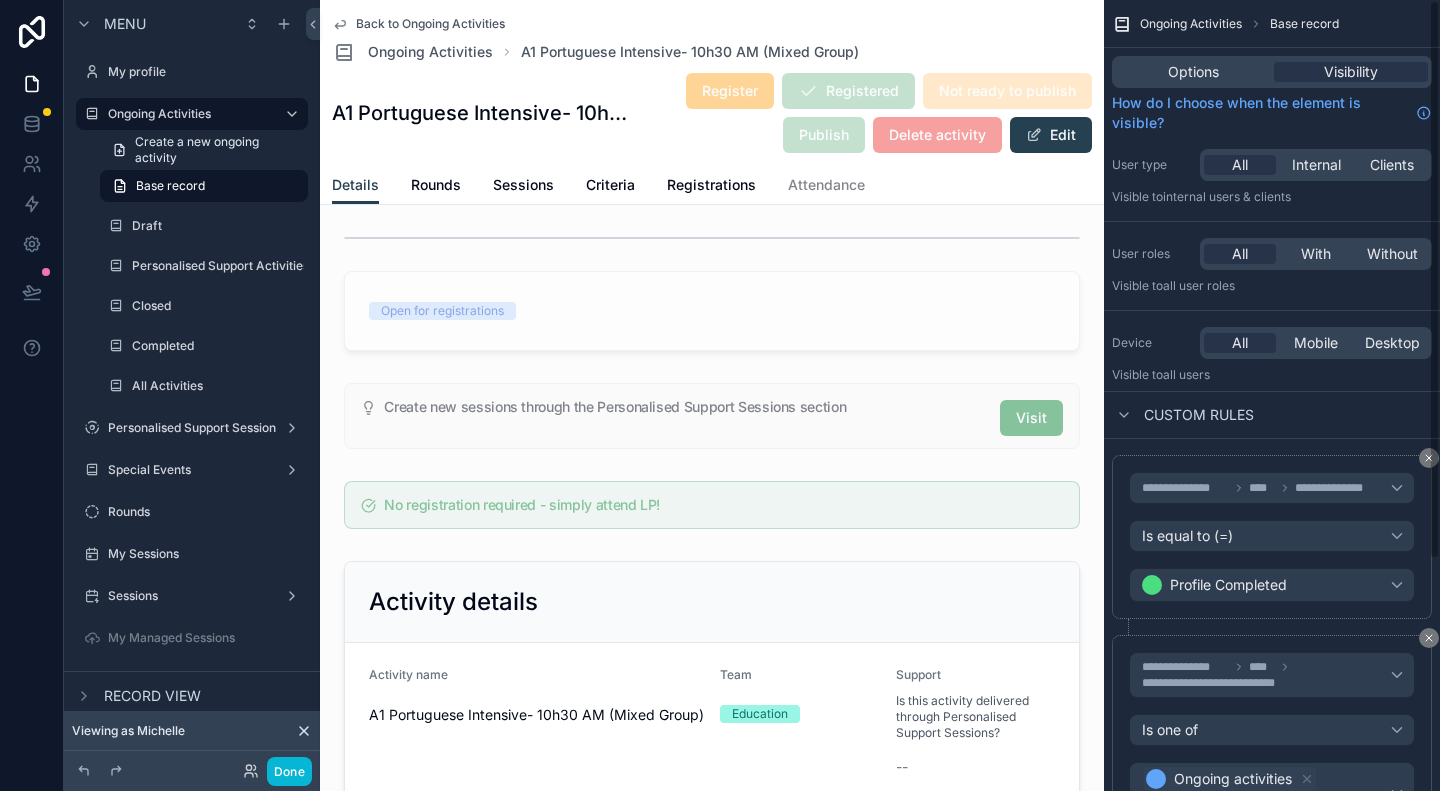 scroll, scrollTop: 0, scrollLeft: 0, axis: both 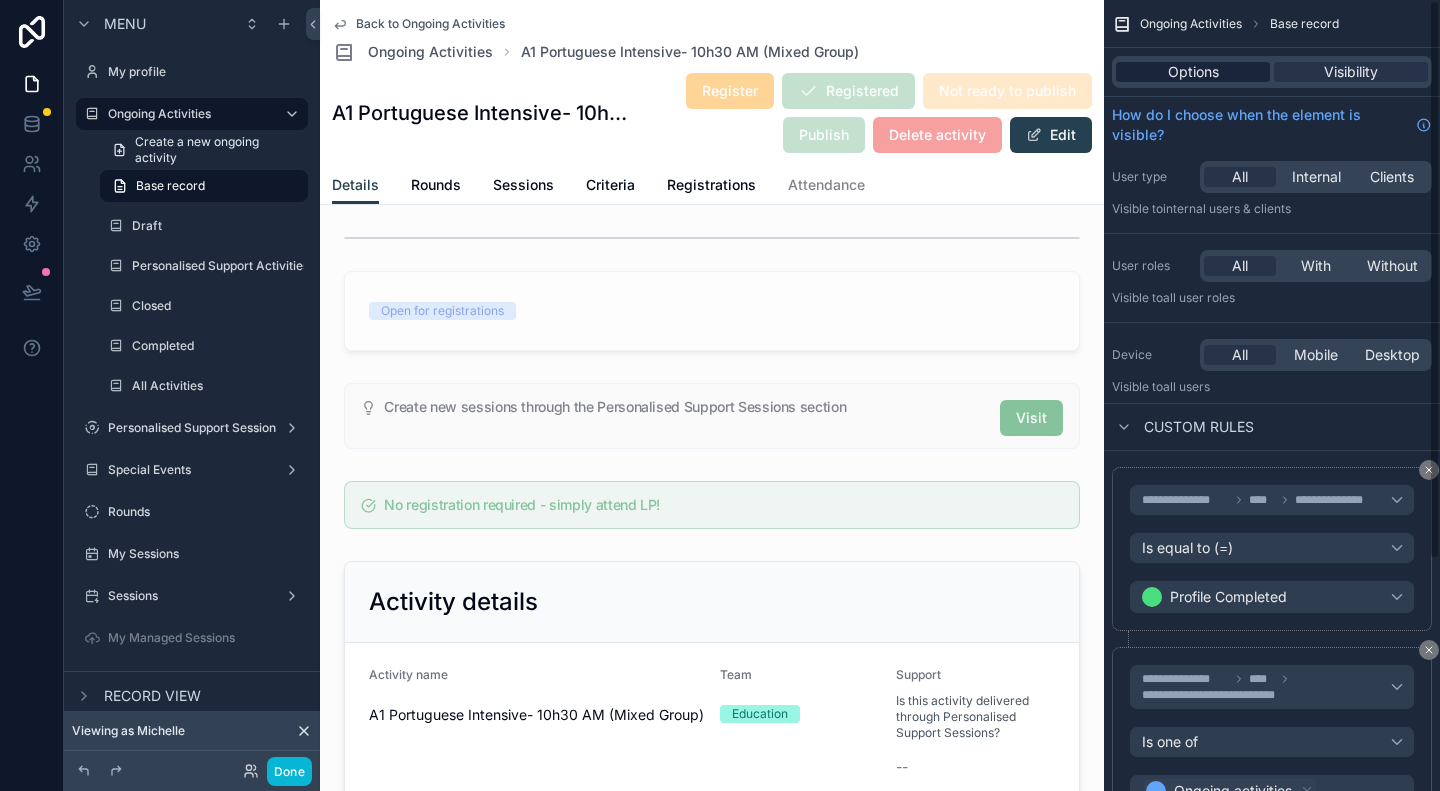 click on "Options" at bounding box center (1193, 72) 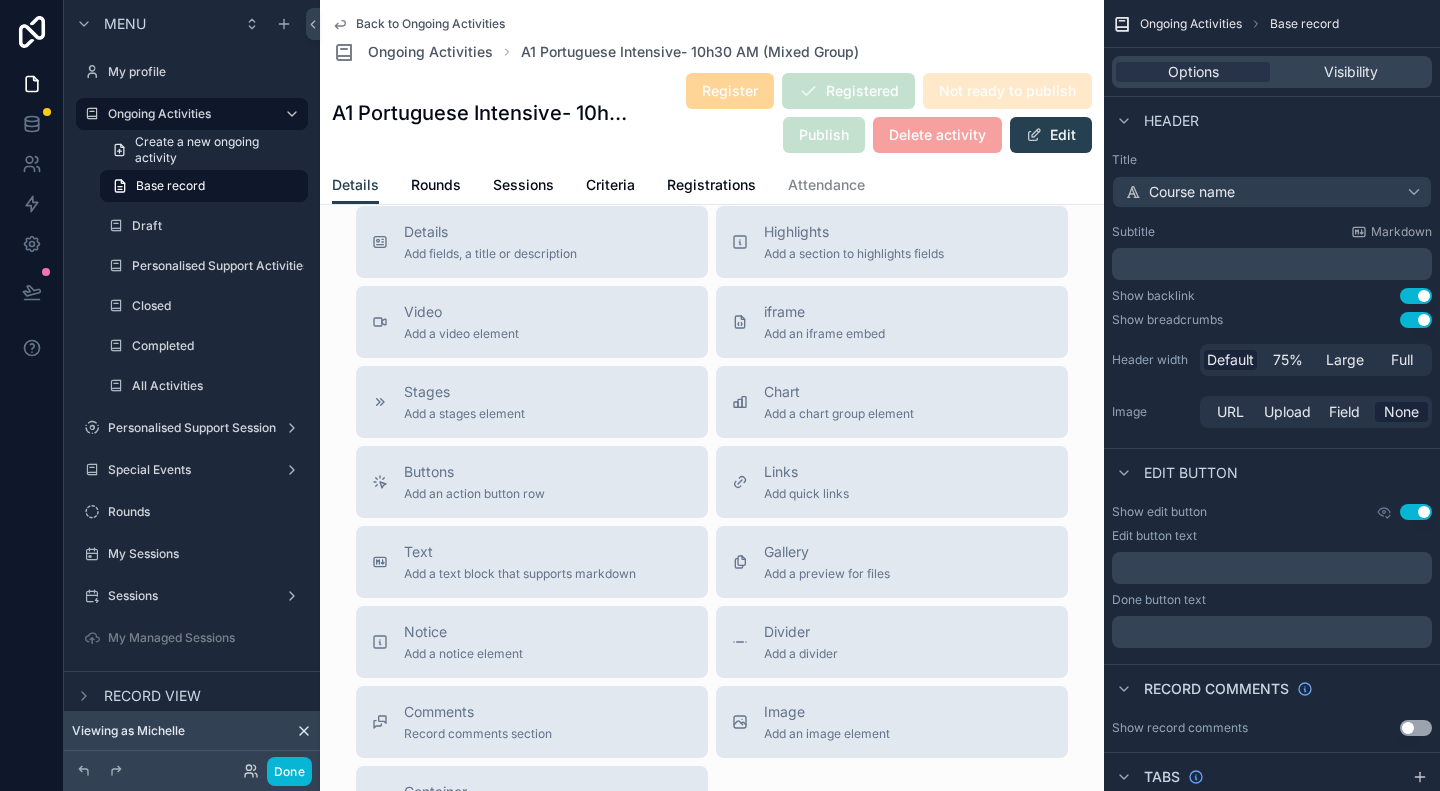 scroll, scrollTop: 2100, scrollLeft: 0, axis: vertical 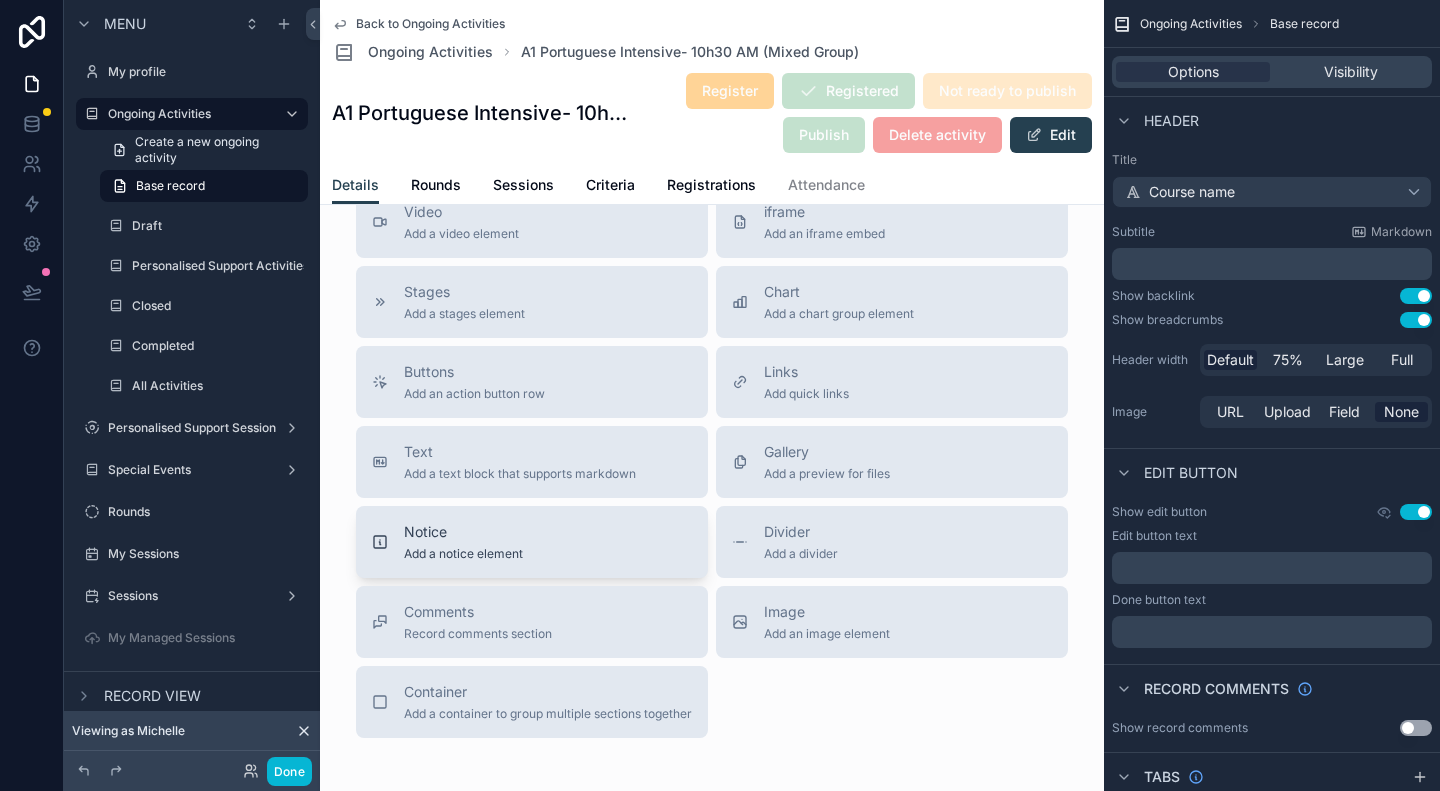 click on "Notice Add a notice element" at bounding box center (463, 542) 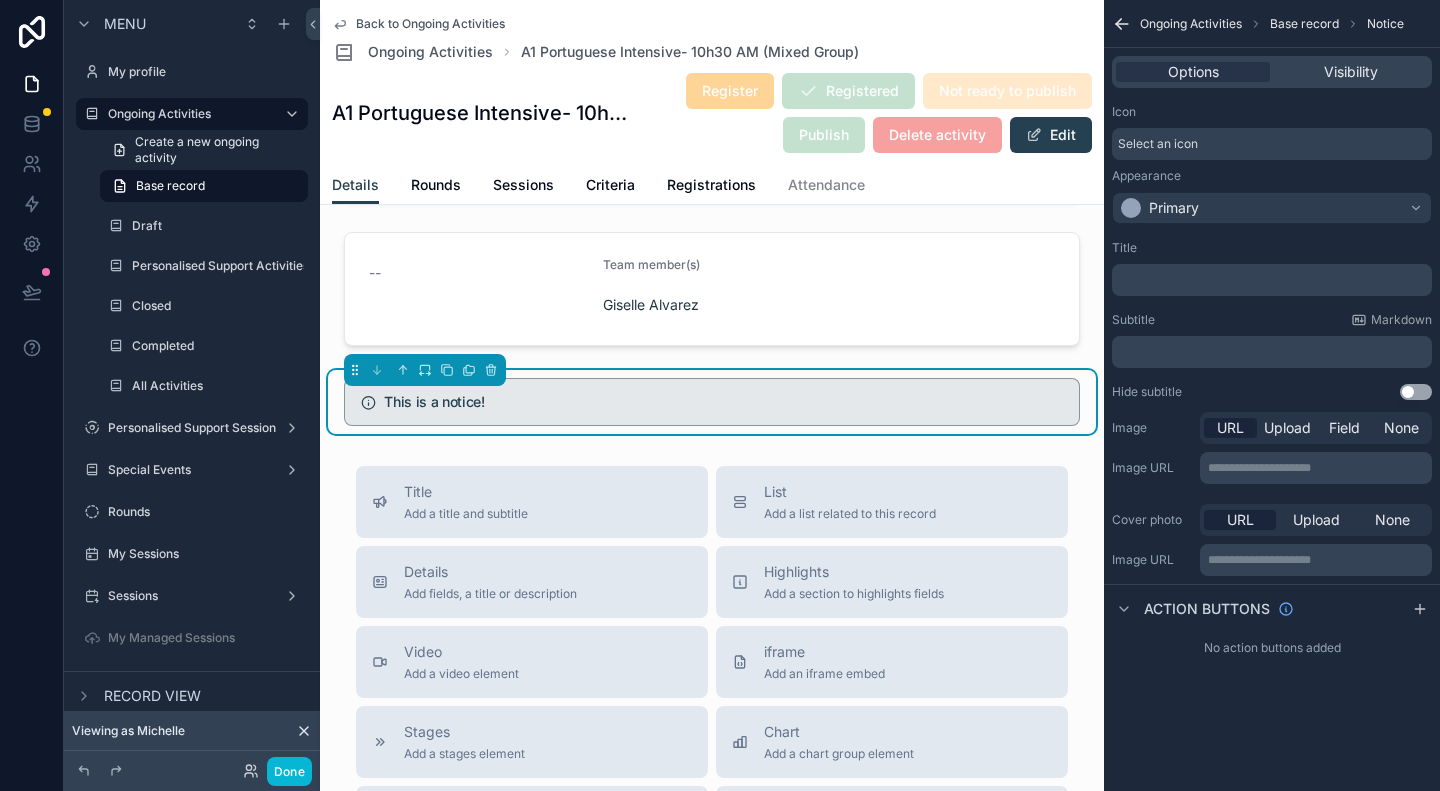 scroll, scrollTop: 1640, scrollLeft: 0, axis: vertical 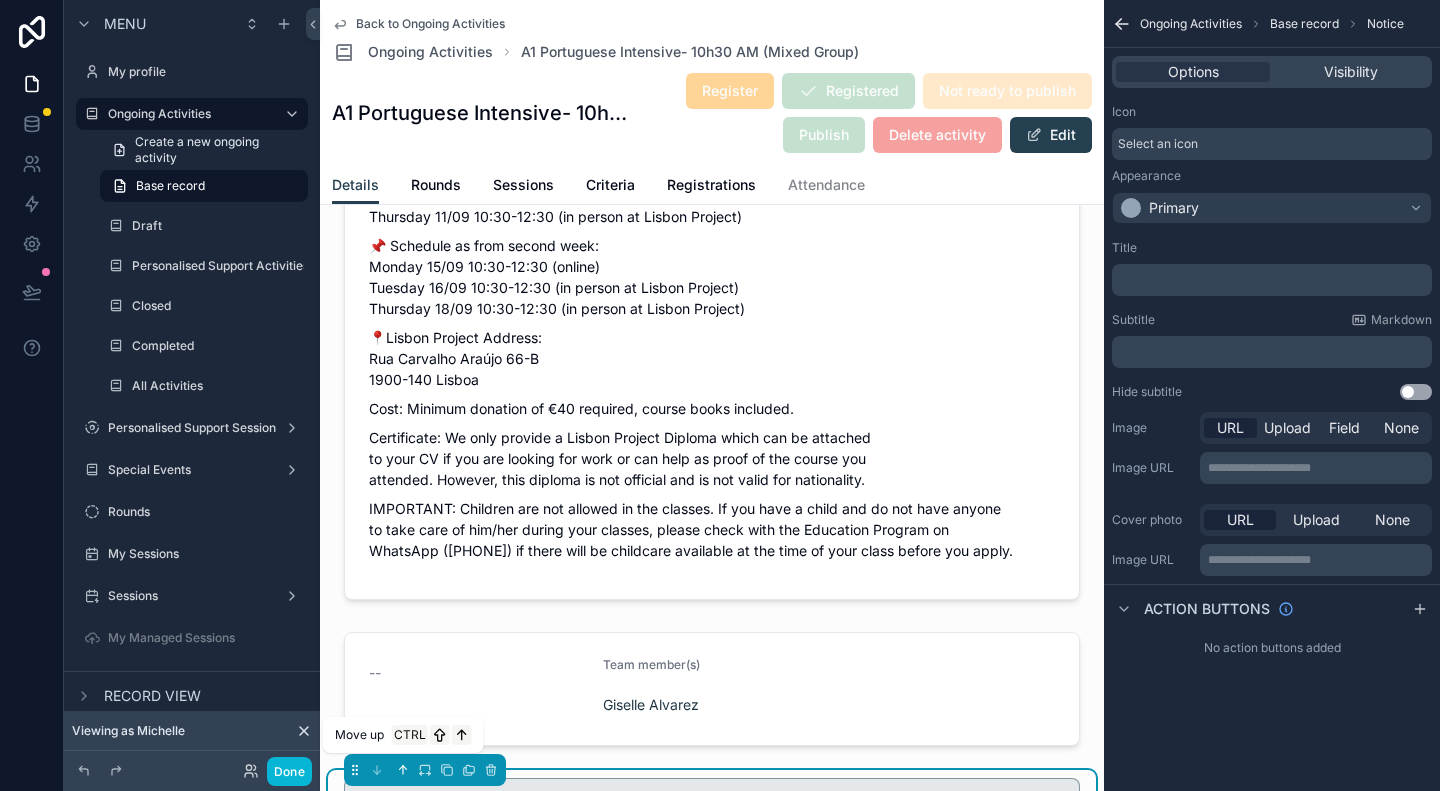 click 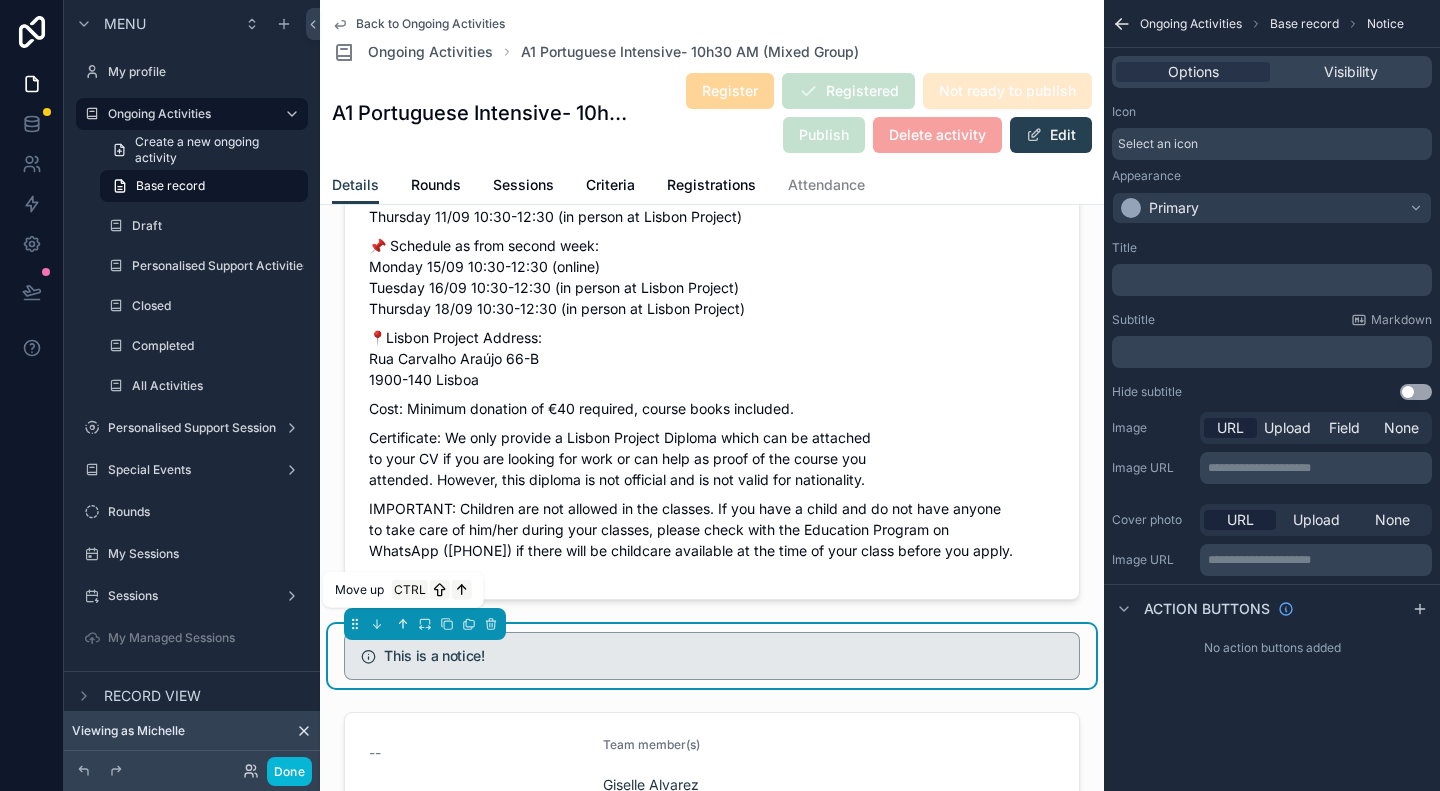 click 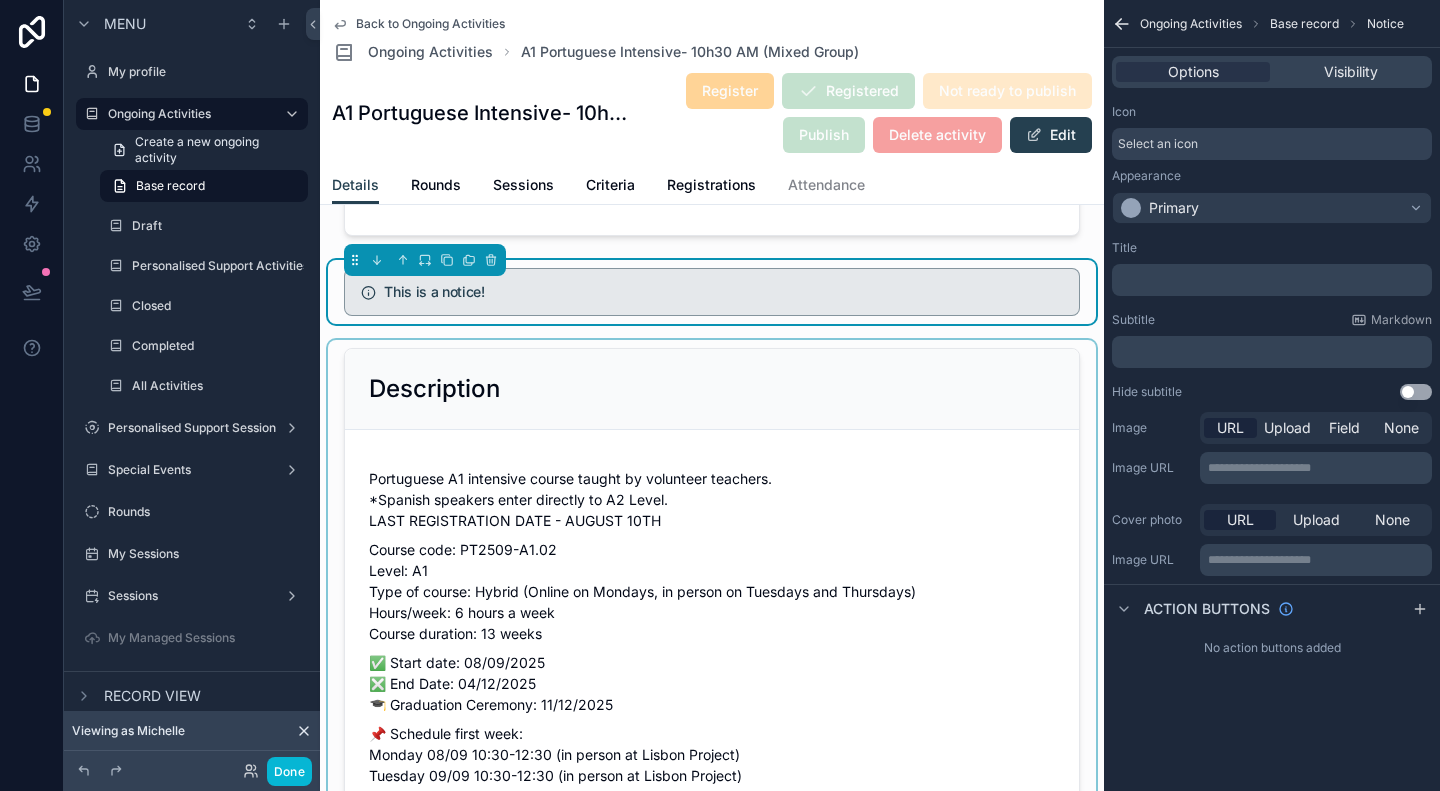 scroll, scrollTop: 640, scrollLeft: 0, axis: vertical 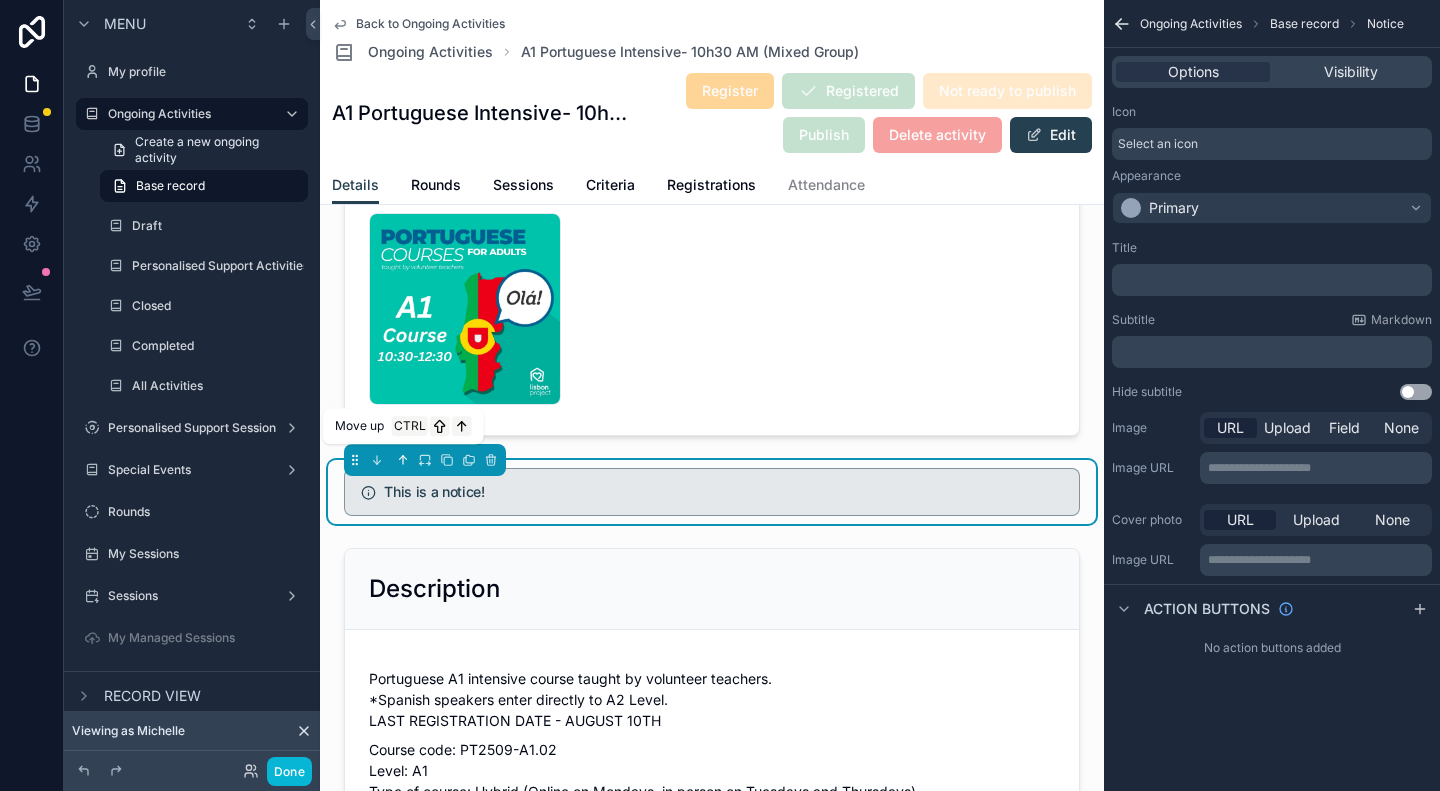 click 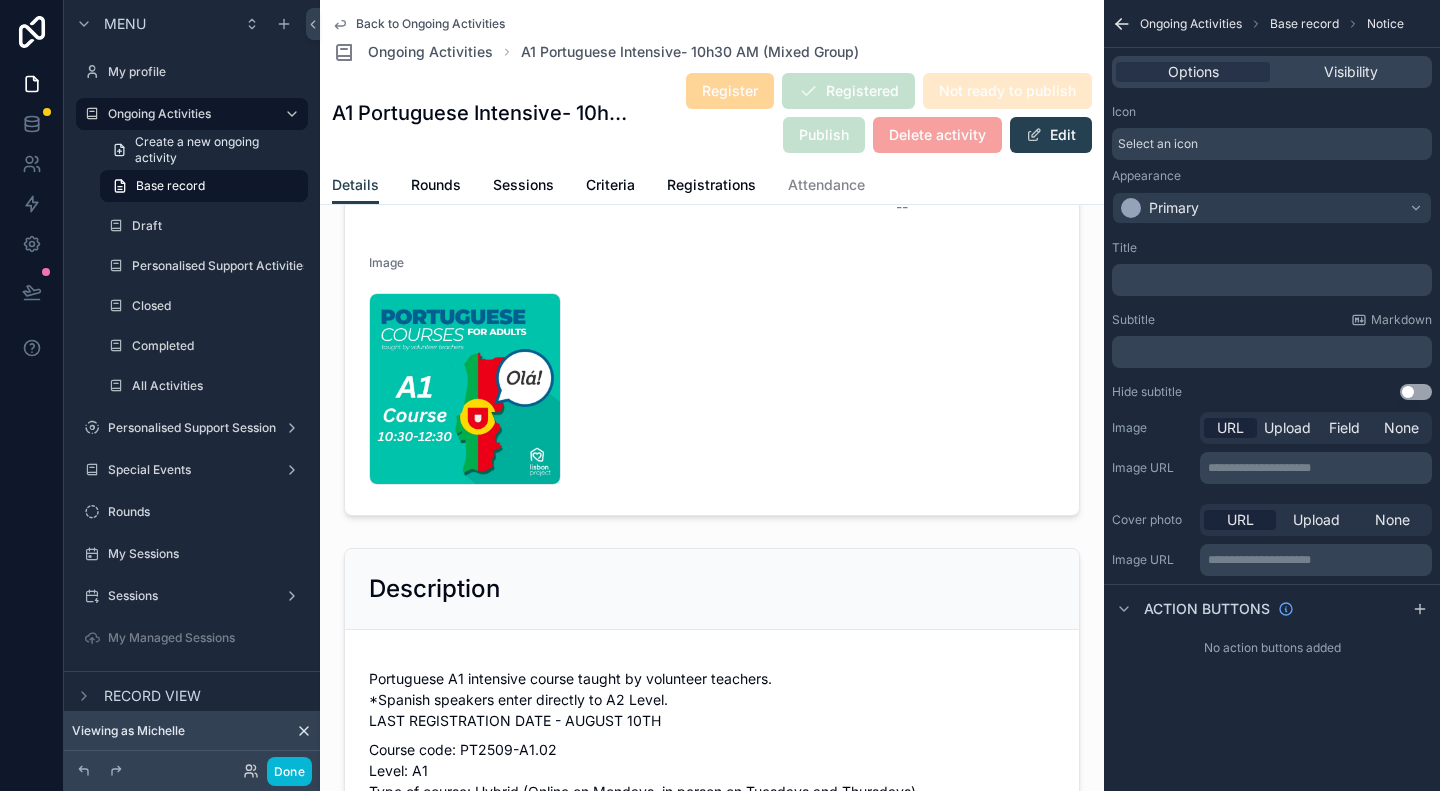 scroll, scrollTop: 140, scrollLeft: 0, axis: vertical 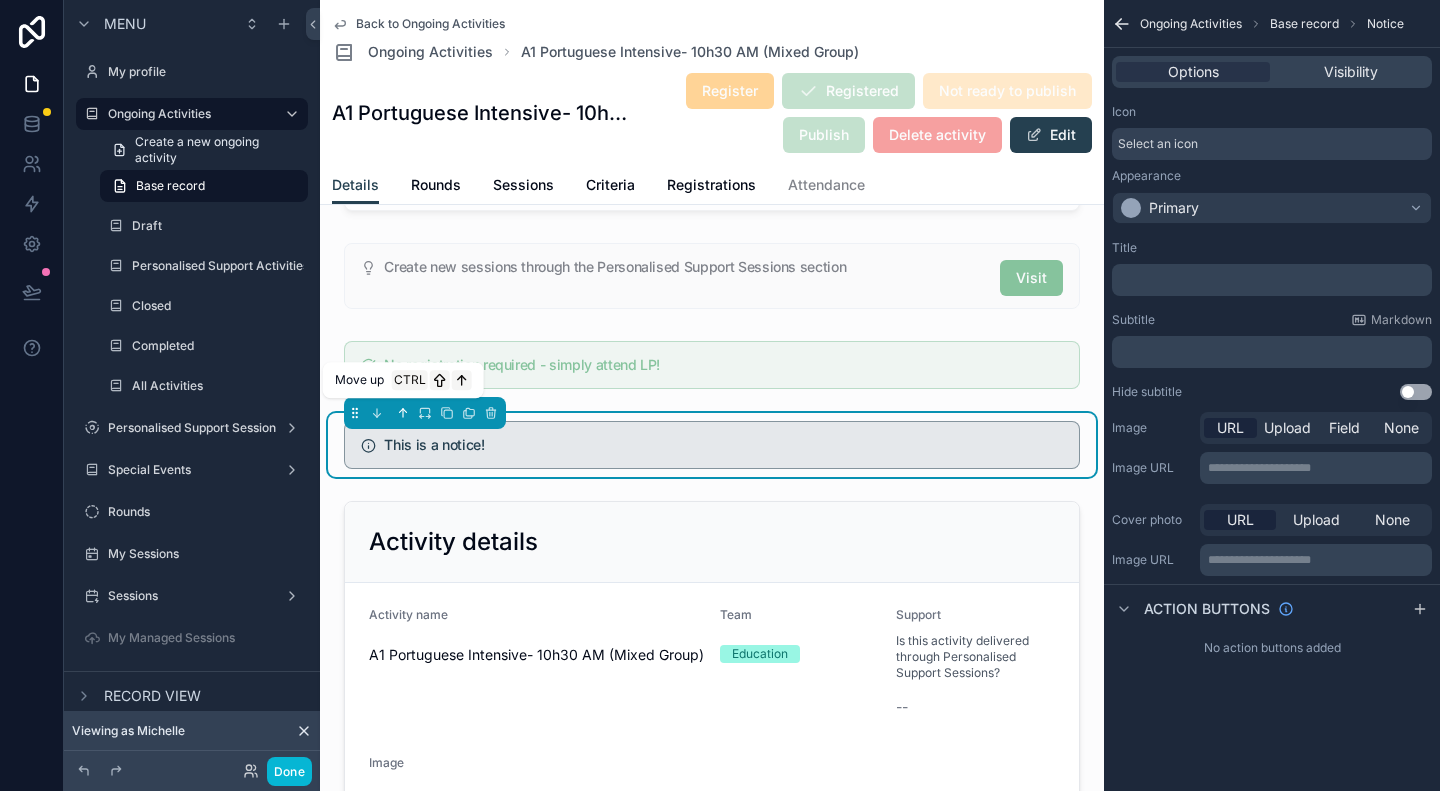 click 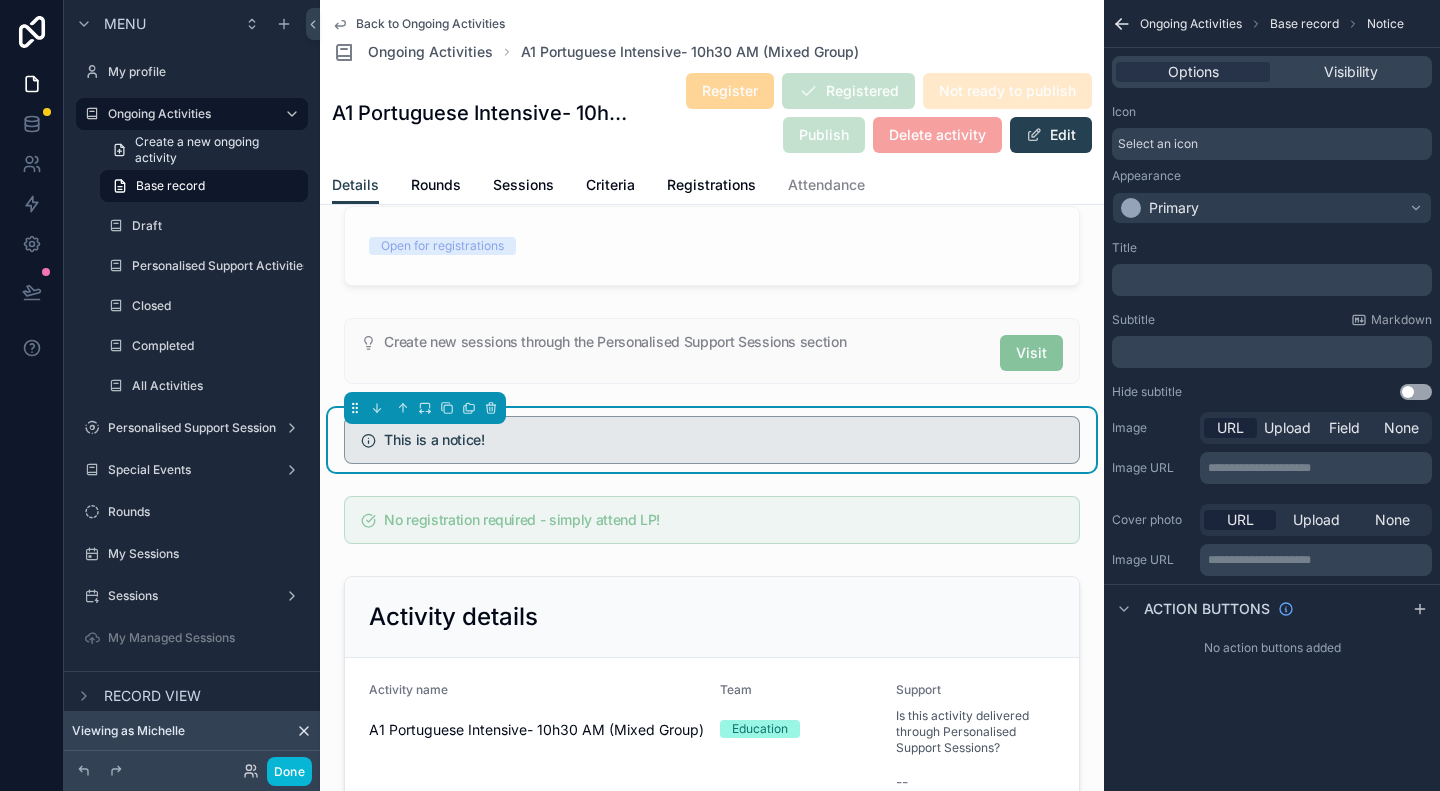 scroll, scrollTop: 0, scrollLeft: 0, axis: both 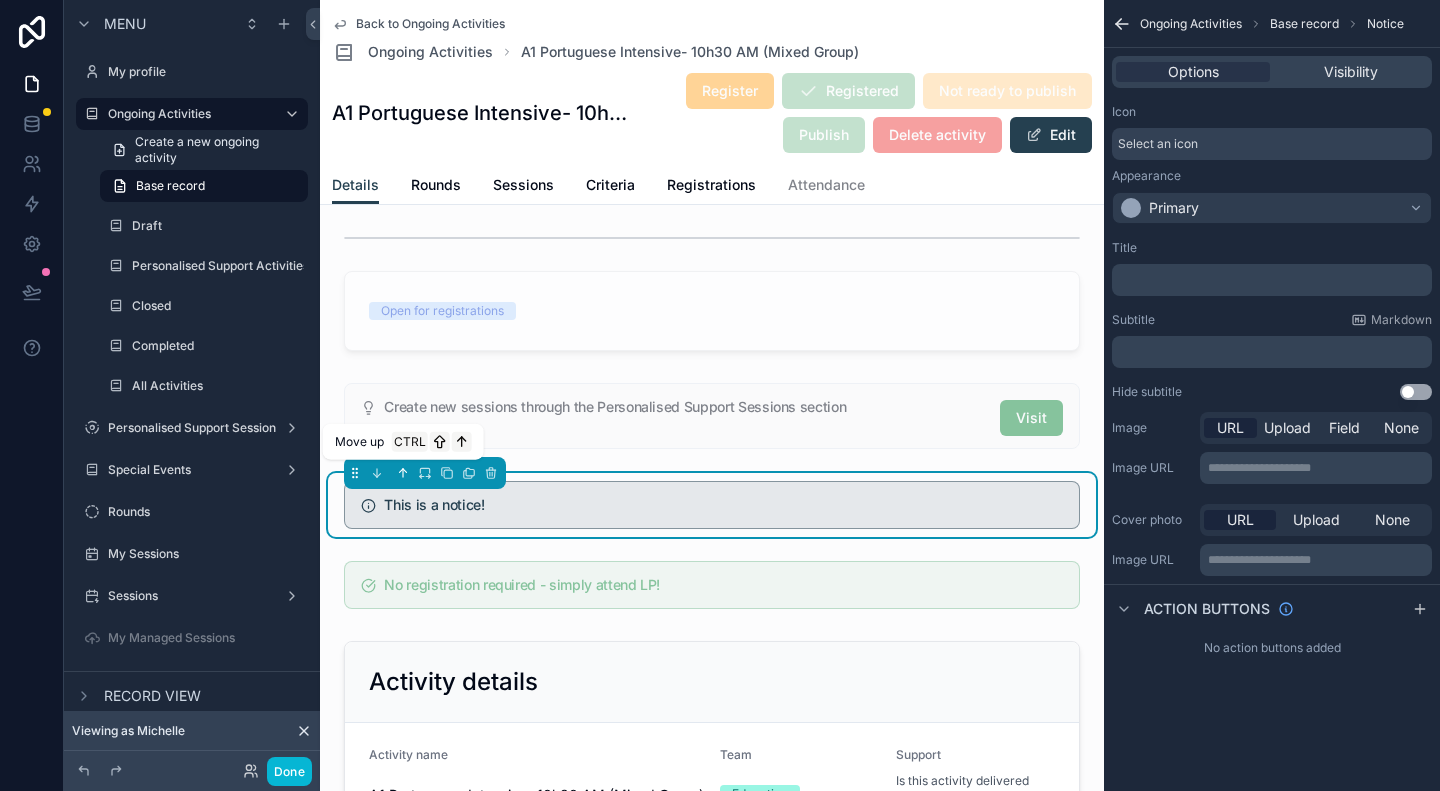click 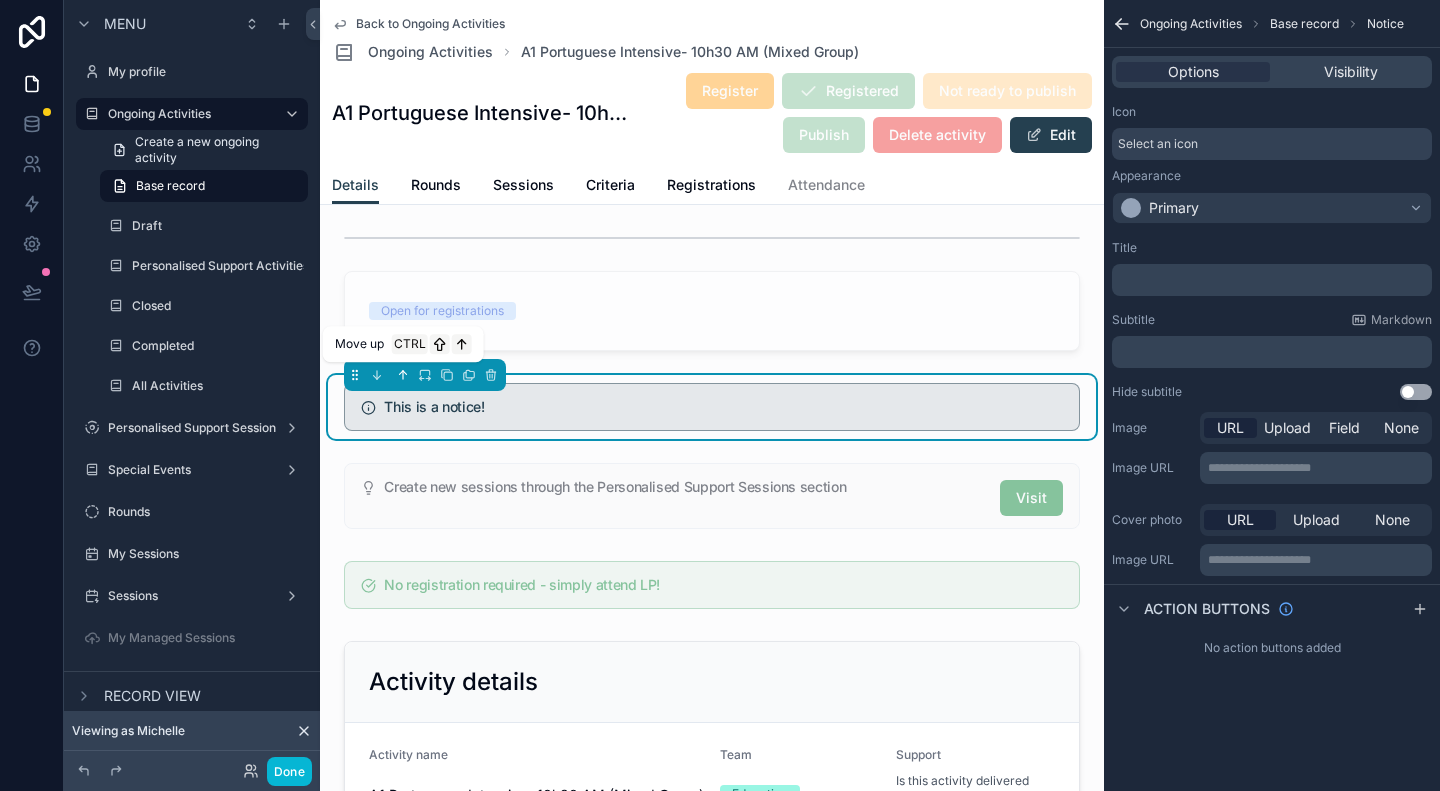 click at bounding box center (403, 375) 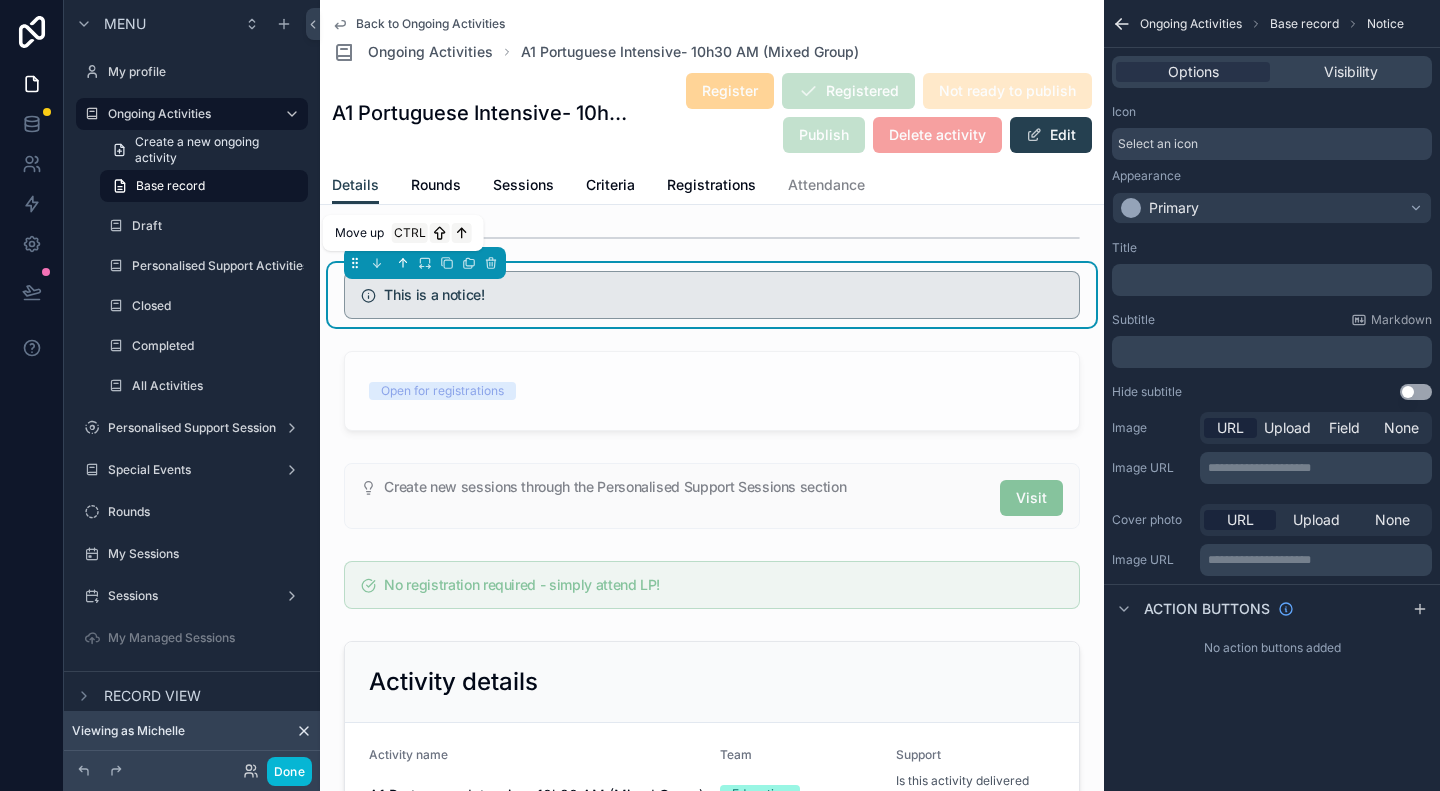 click 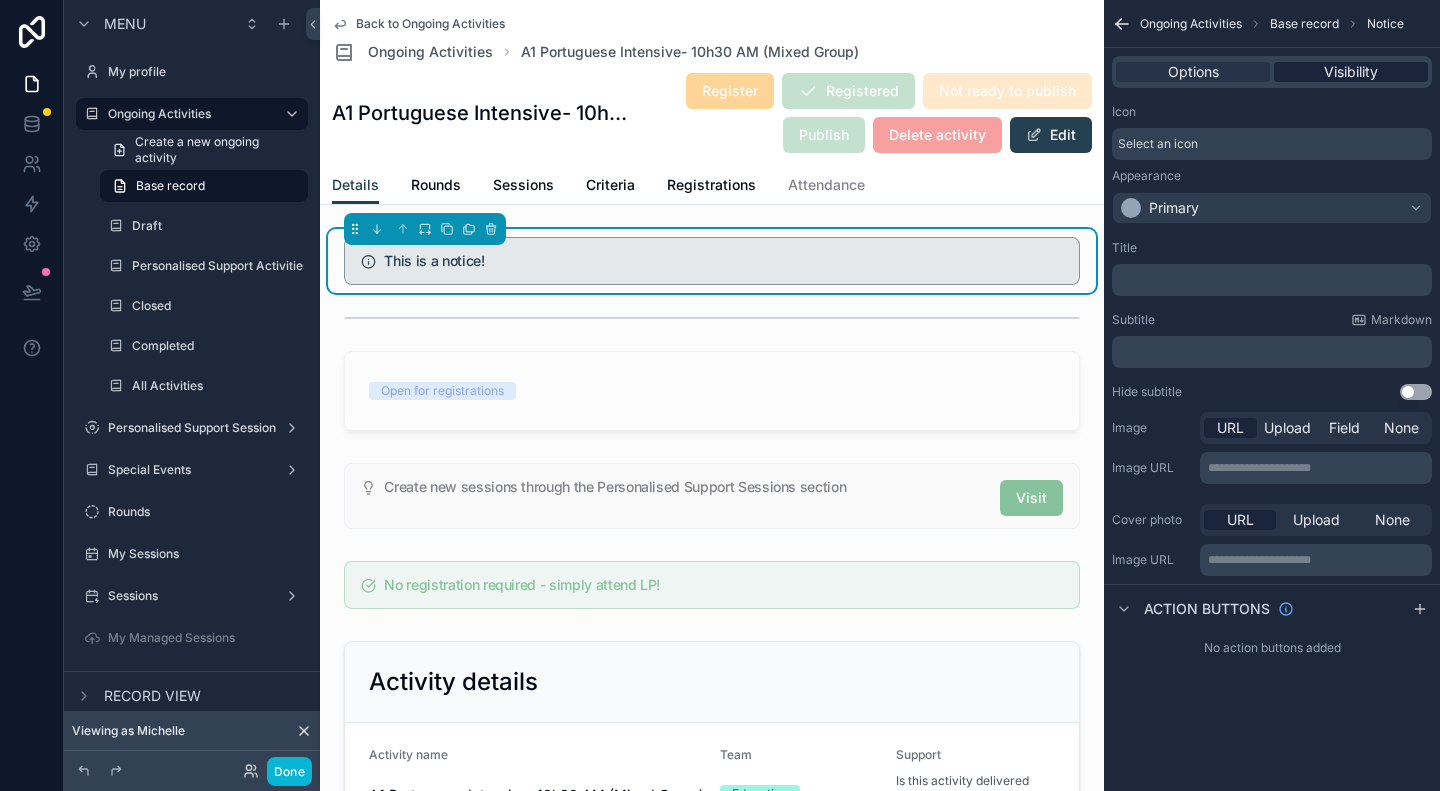 click on "Visibility" at bounding box center (1351, 72) 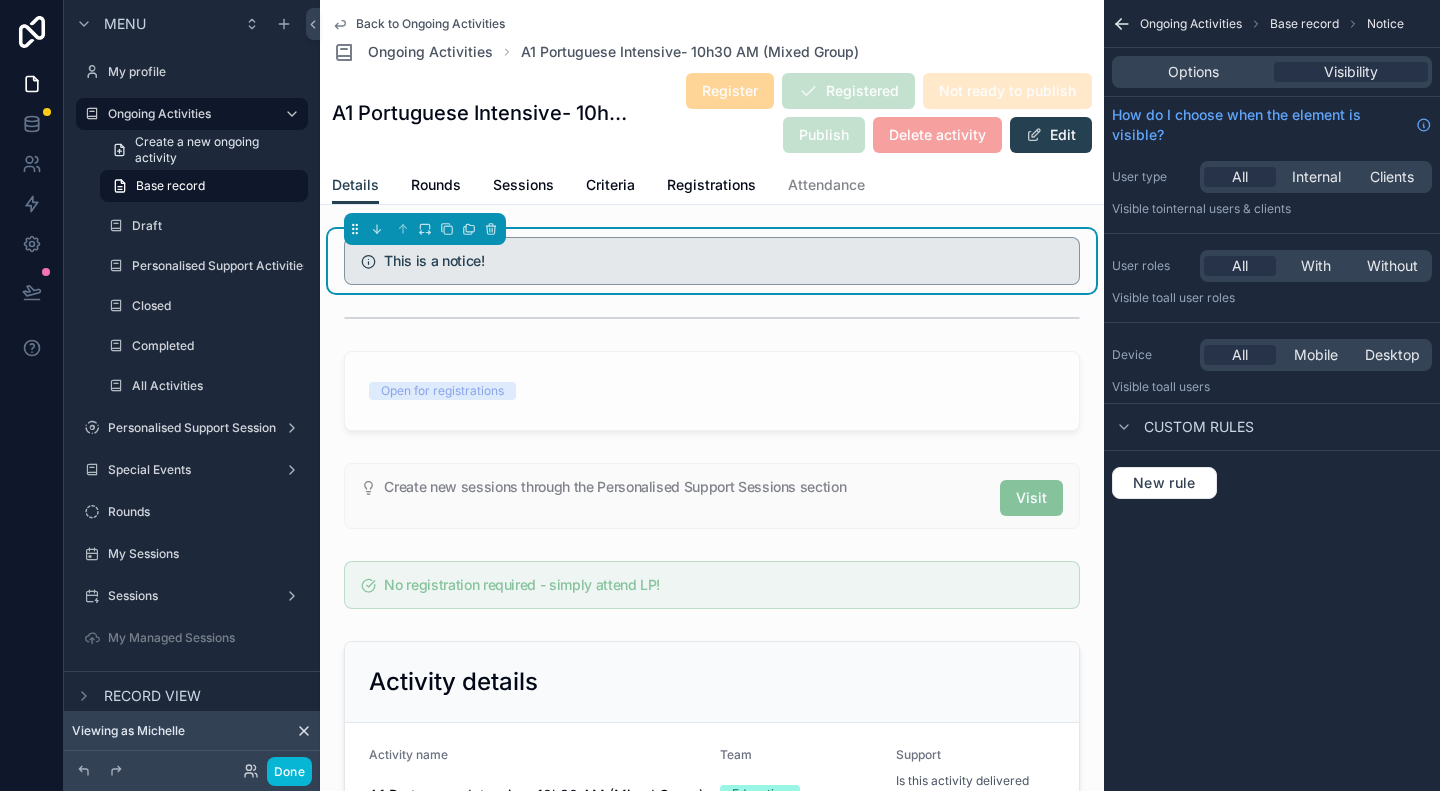 click on "New rule" at bounding box center (1272, 483) 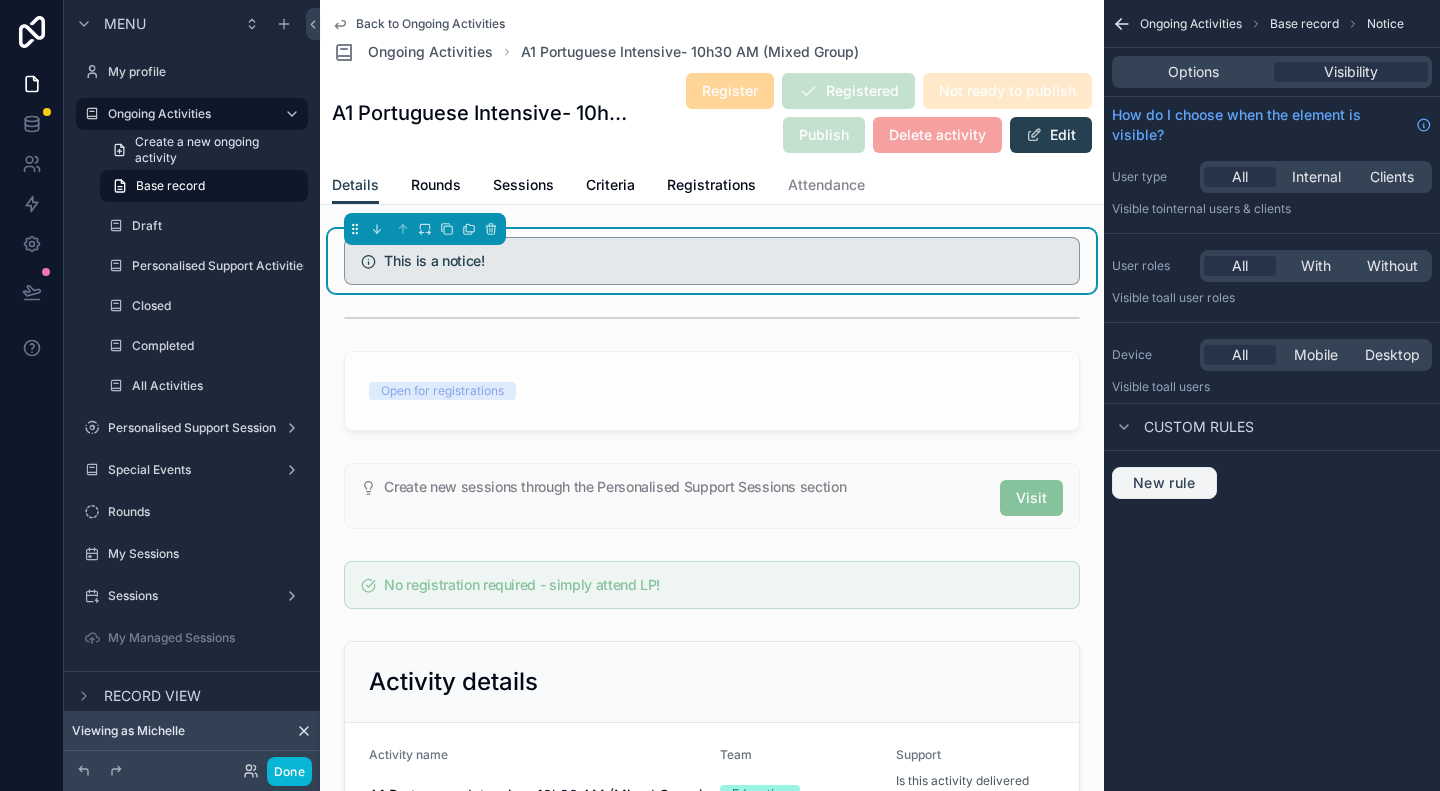 click on "New rule" at bounding box center [1164, 483] 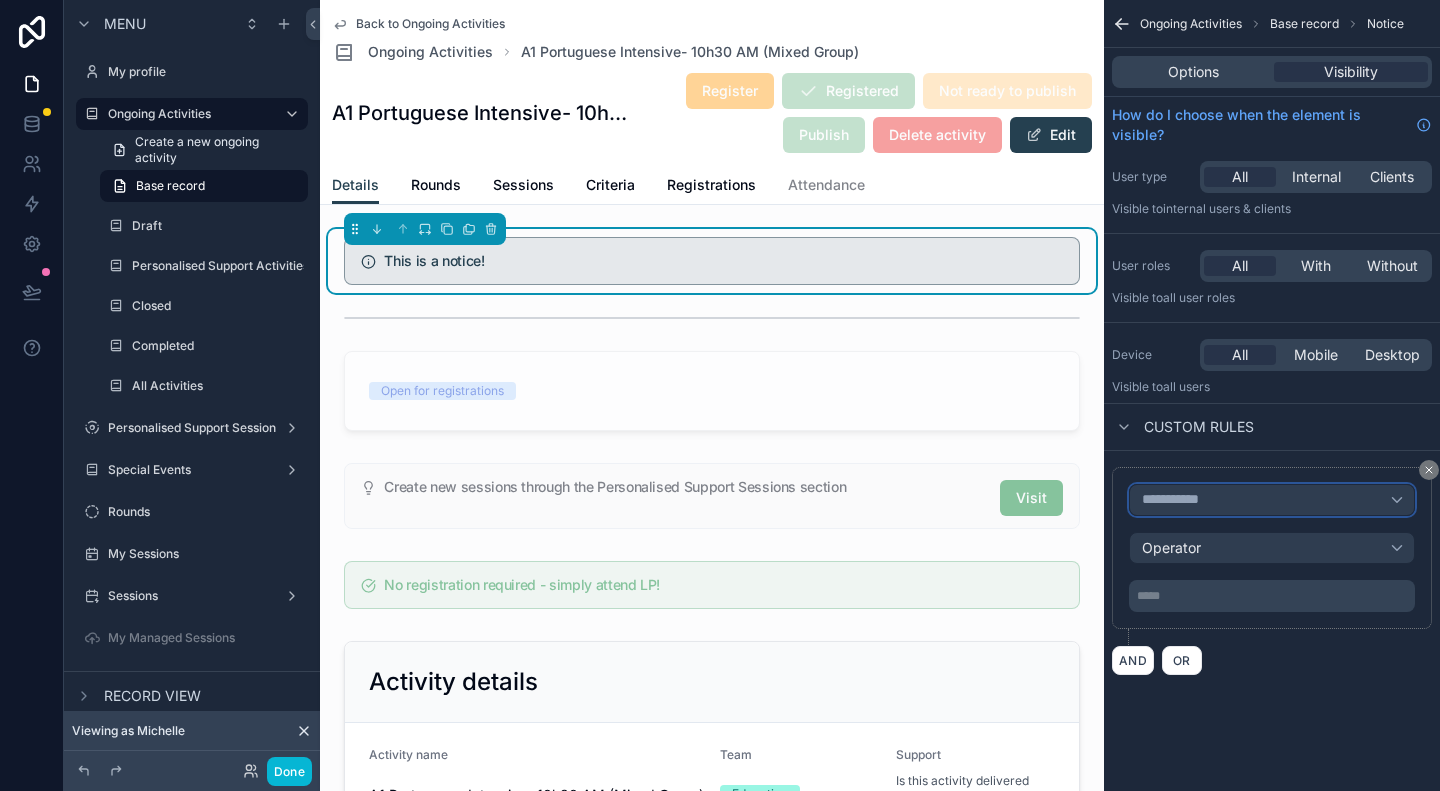 click on "**********" at bounding box center (1179, 500) 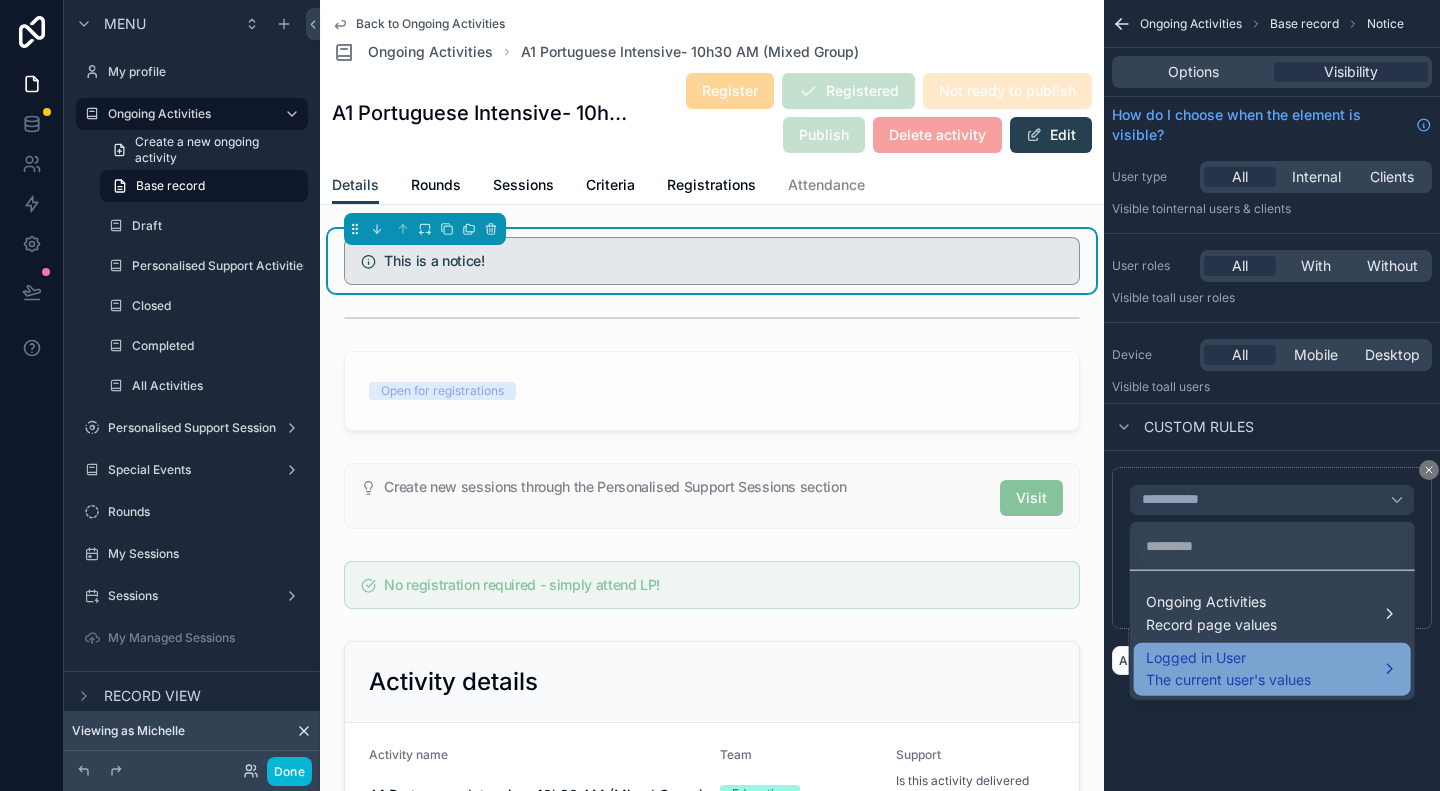 click on "The current user's values" at bounding box center [1228, 680] 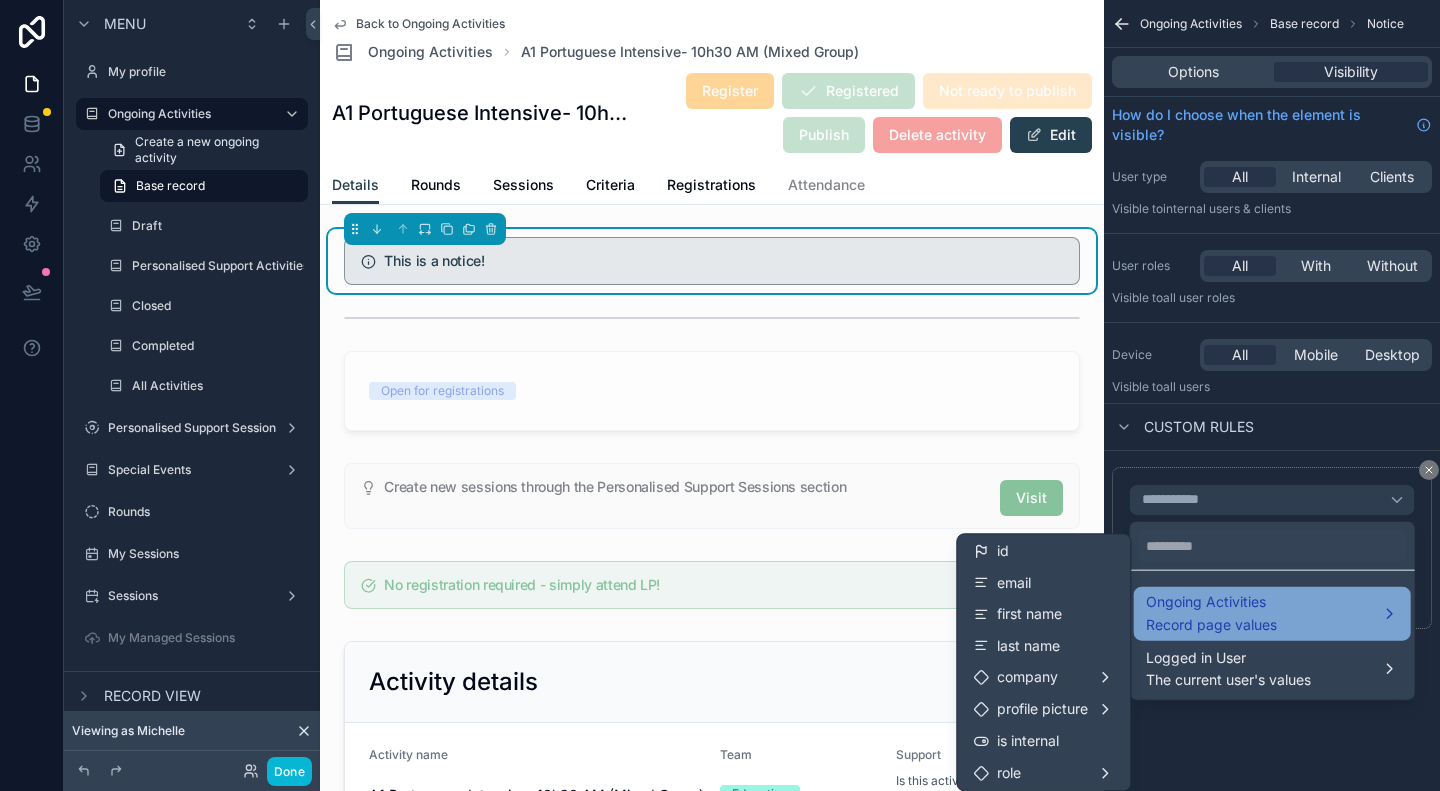 scroll, scrollTop: 0, scrollLeft: 0, axis: both 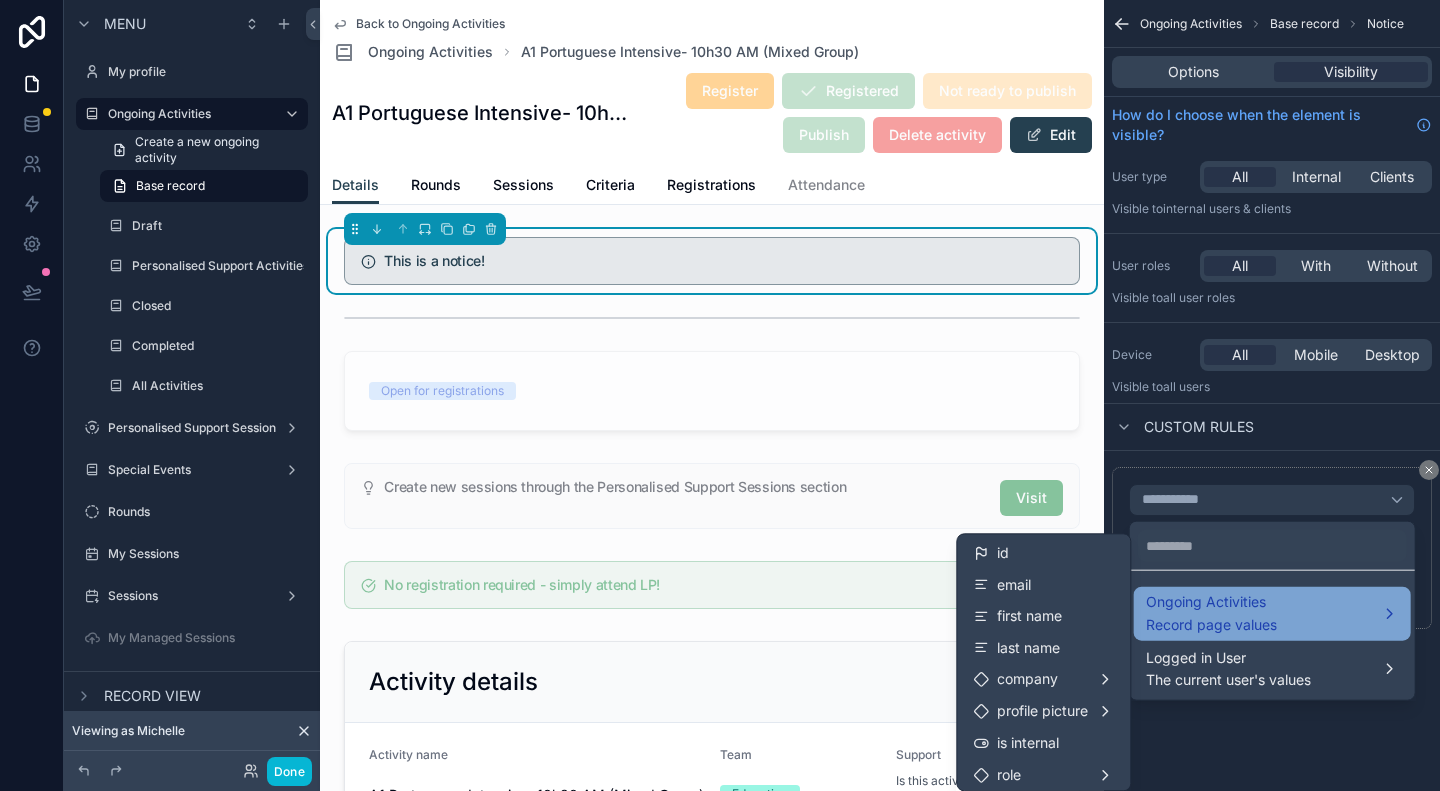 click on "Ongoing Activities" at bounding box center [1211, 602] 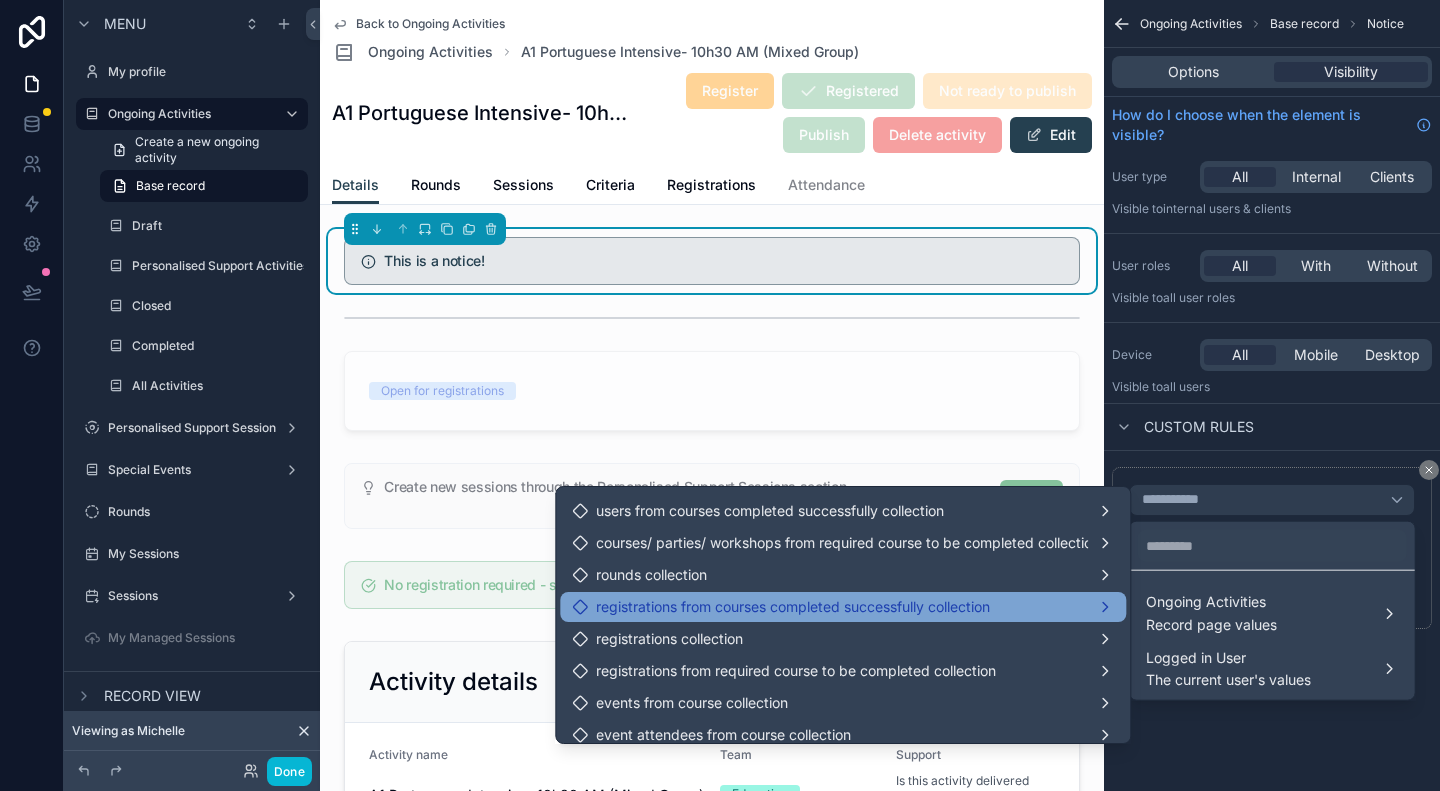 scroll, scrollTop: 1600, scrollLeft: 0, axis: vertical 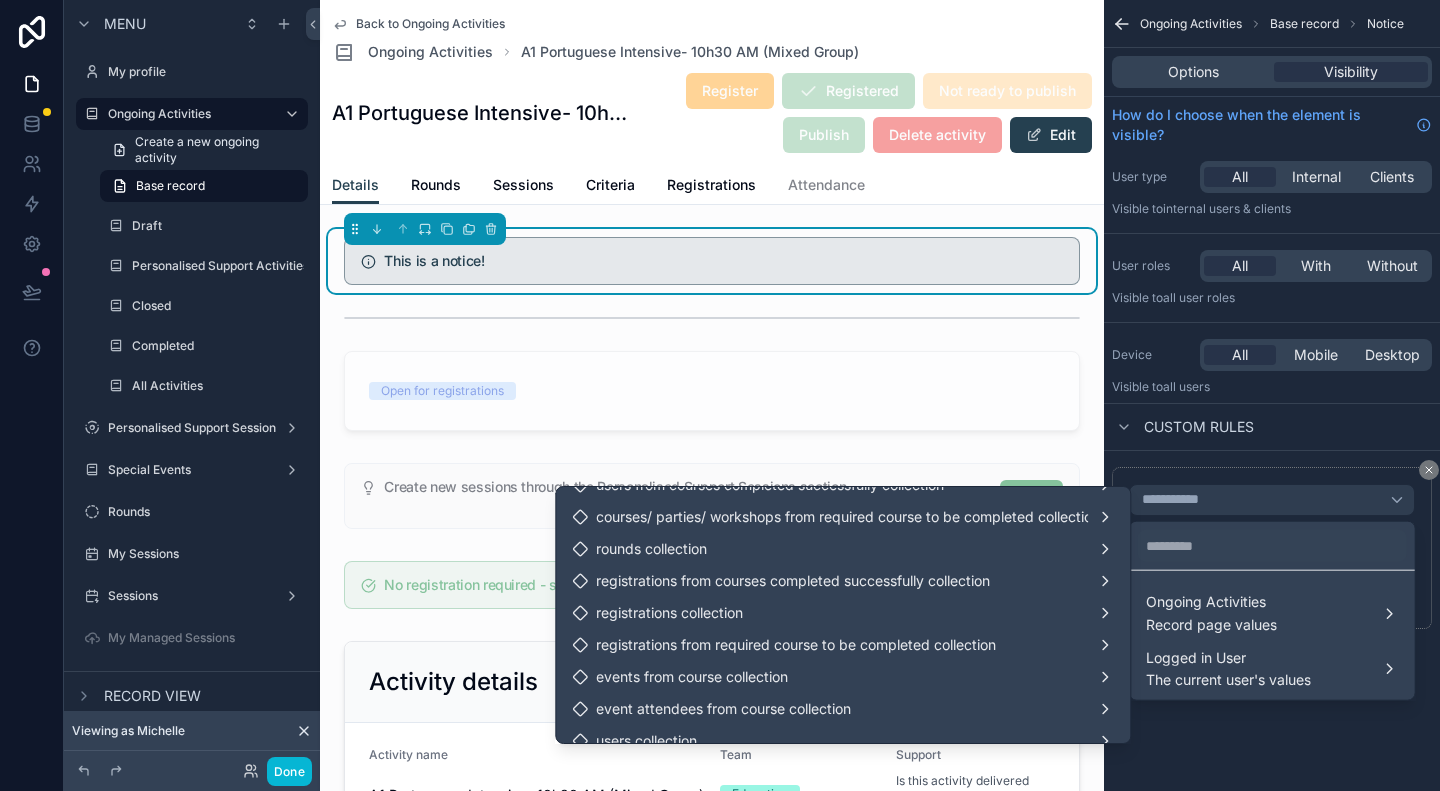 click at bounding box center [720, 395] 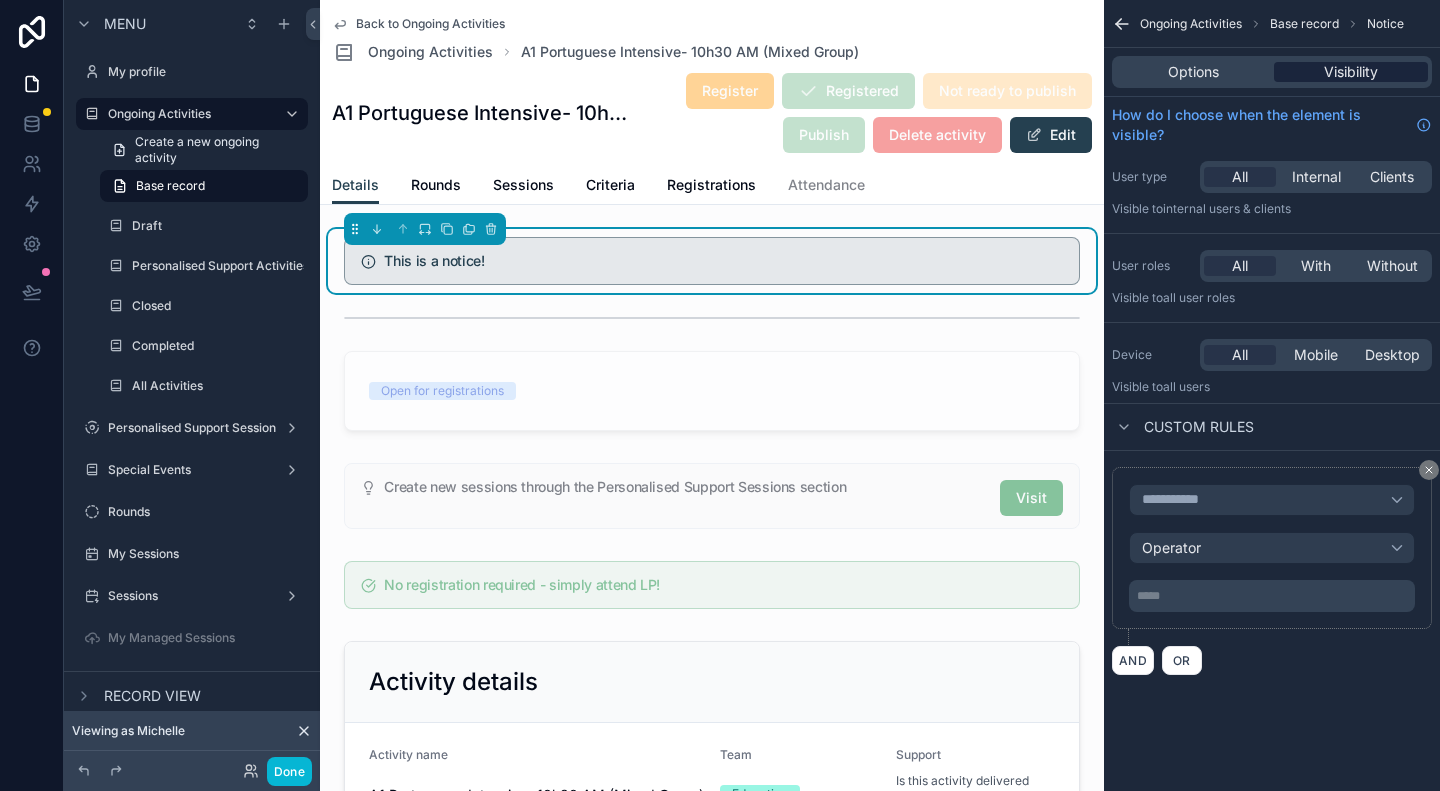 click on "Visibility" at bounding box center (1351, 72) 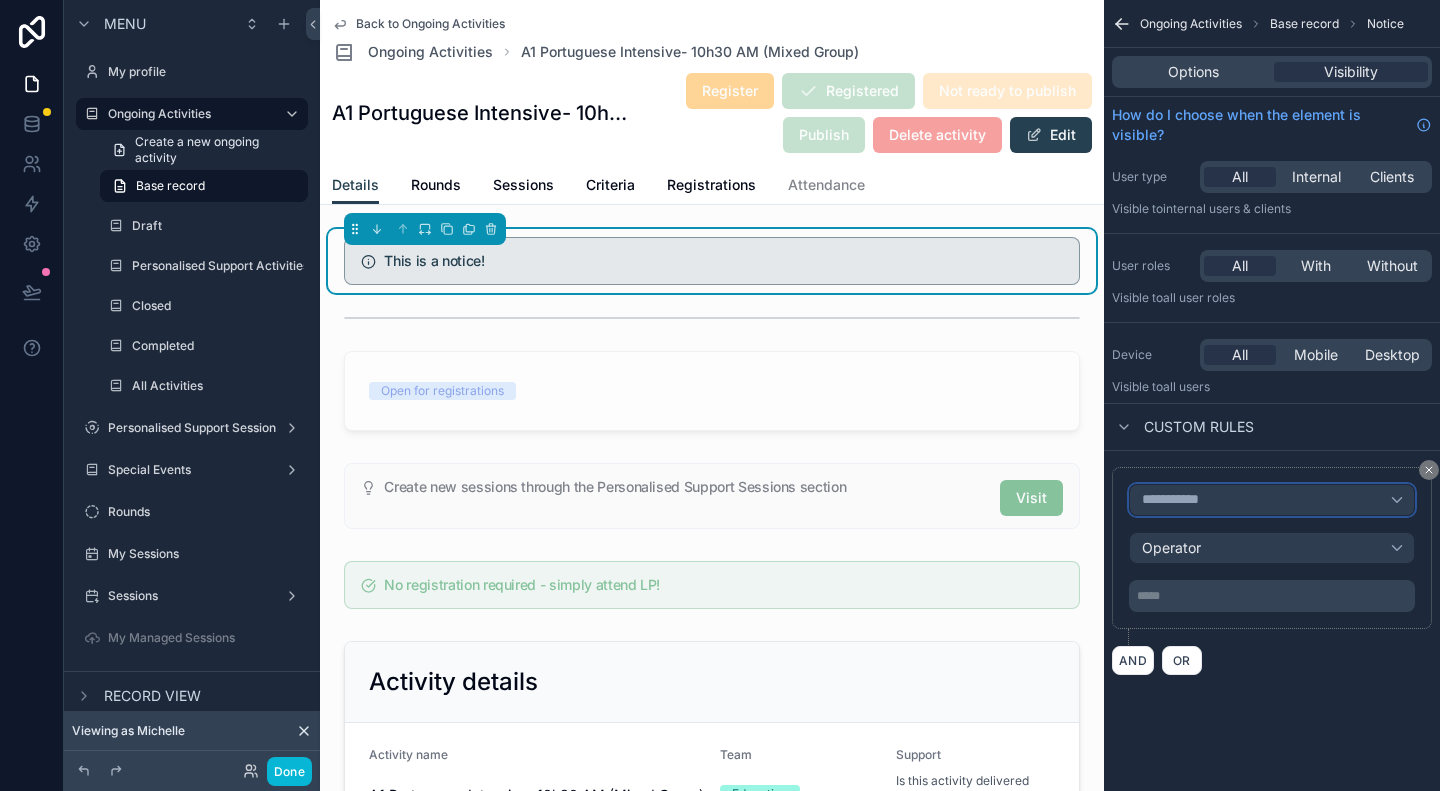 click on "**********" at bounding box center [1272, 500] 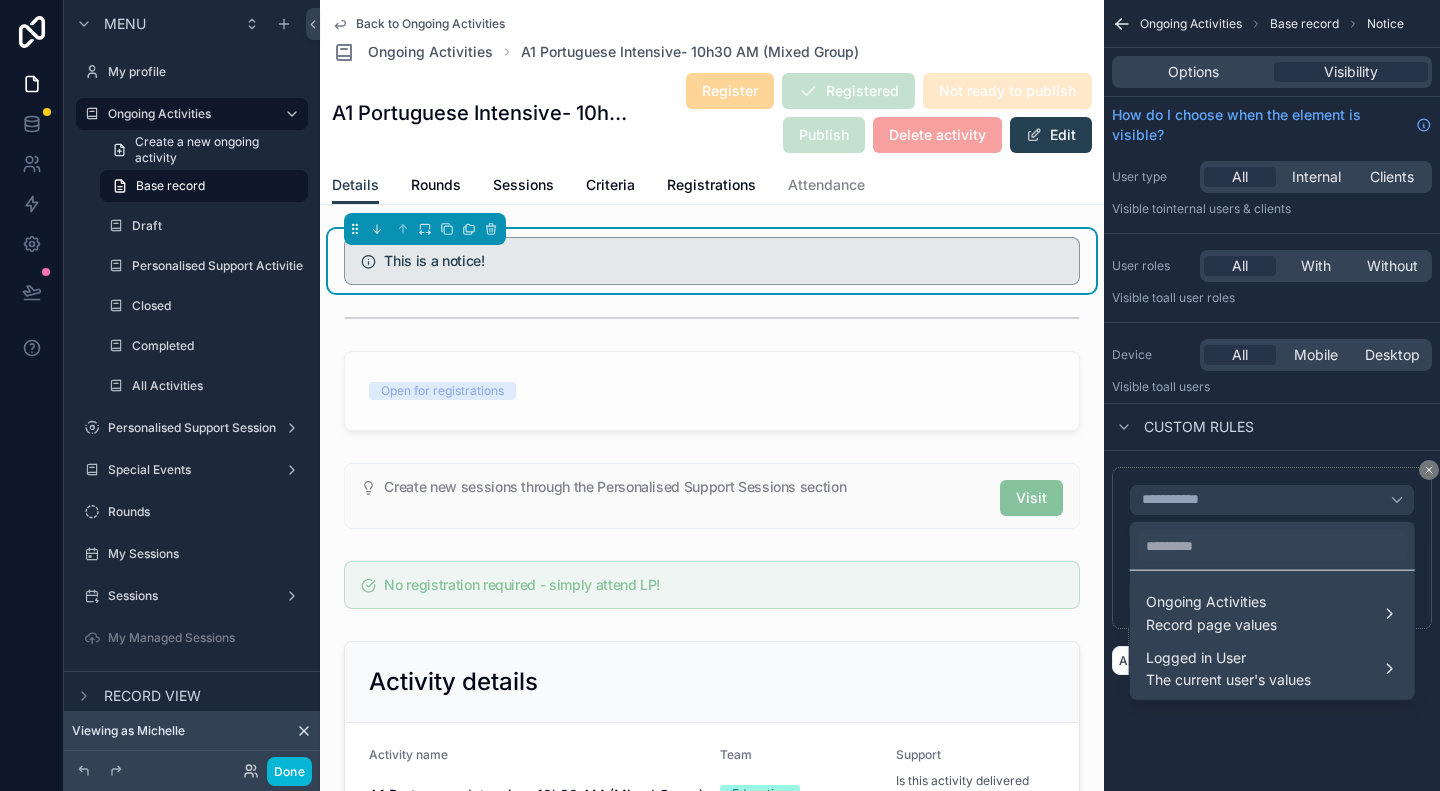 click at bounding box center [720, 395] 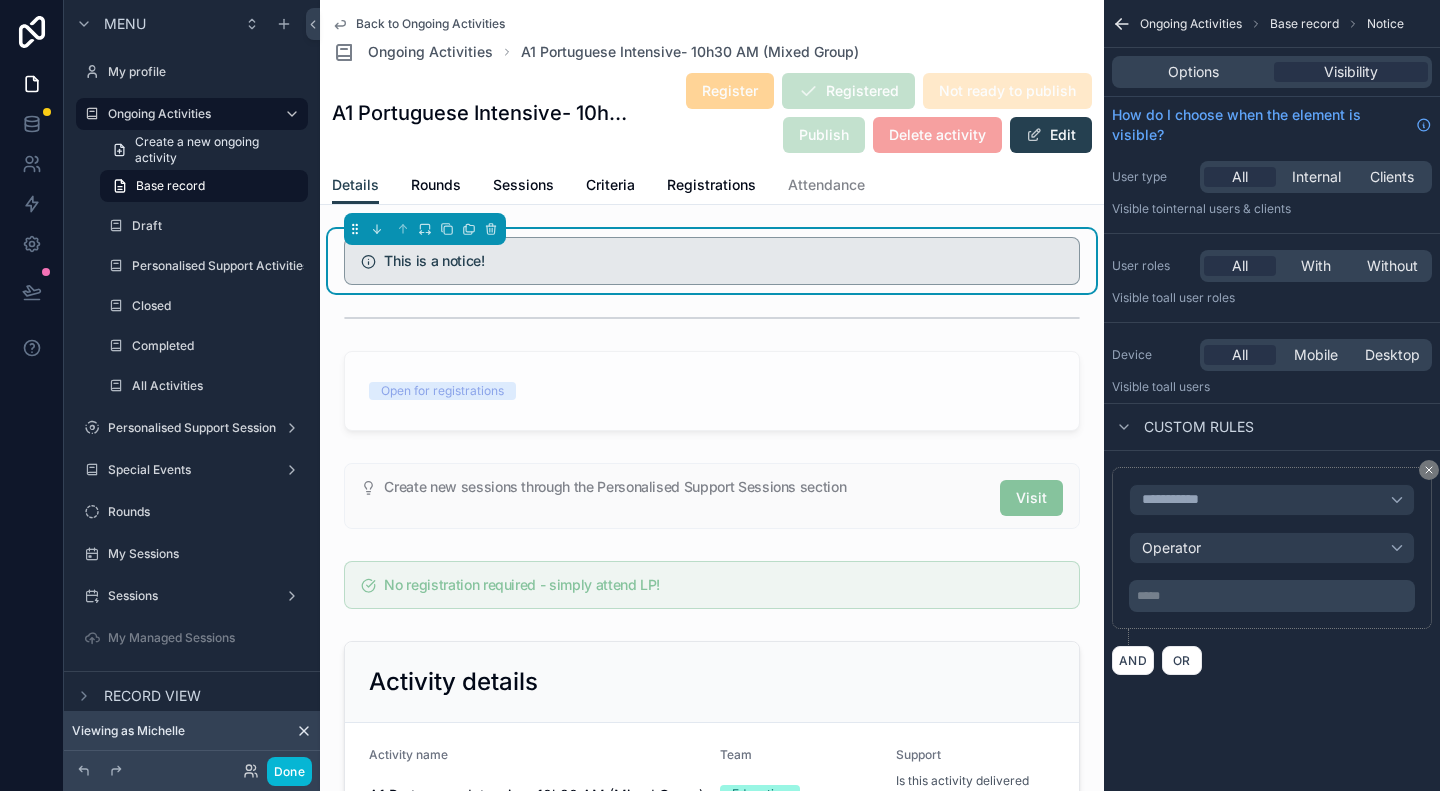 click on "Options" at bounding box center (1193, 72) 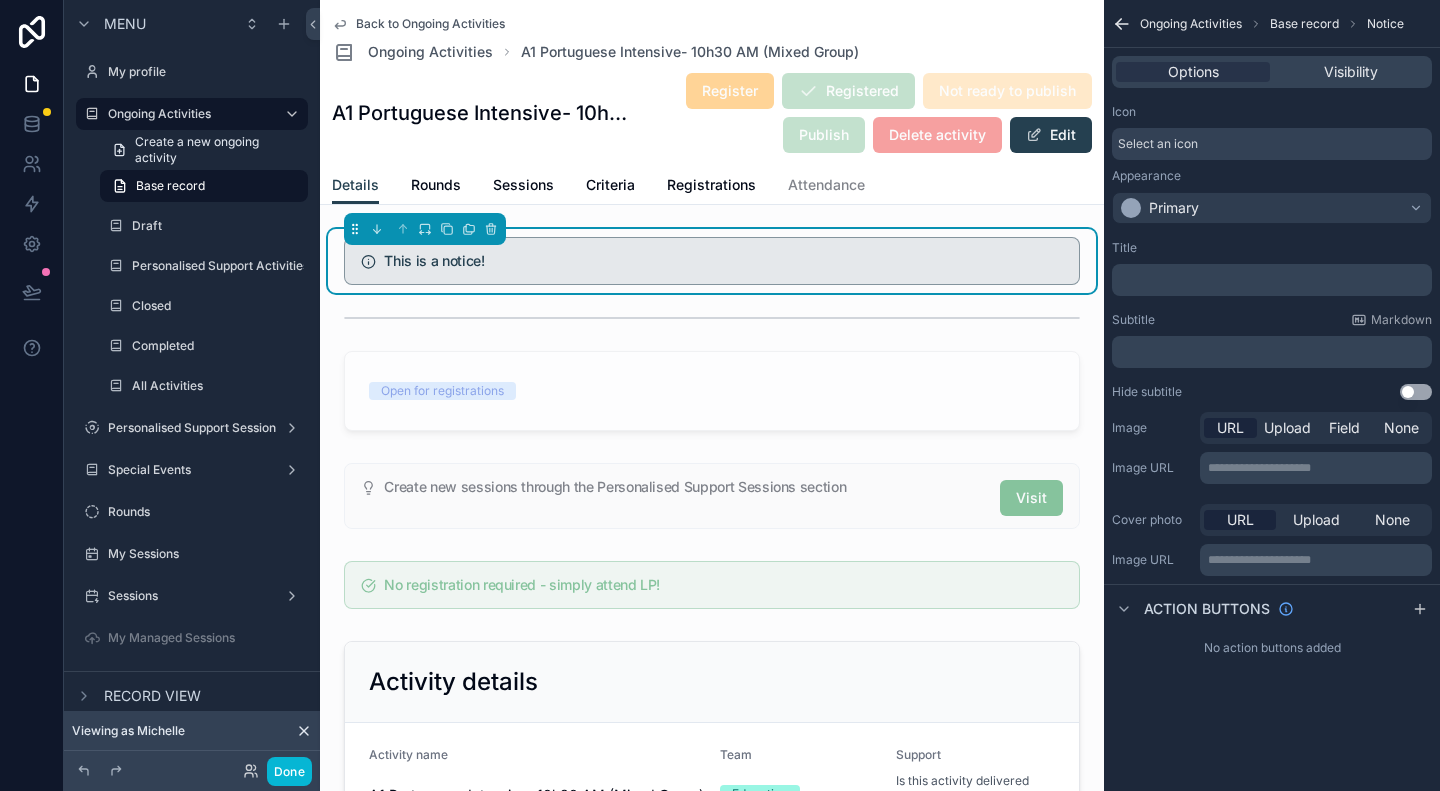 click on "Select an icon" at bounding box center [1272, 144] 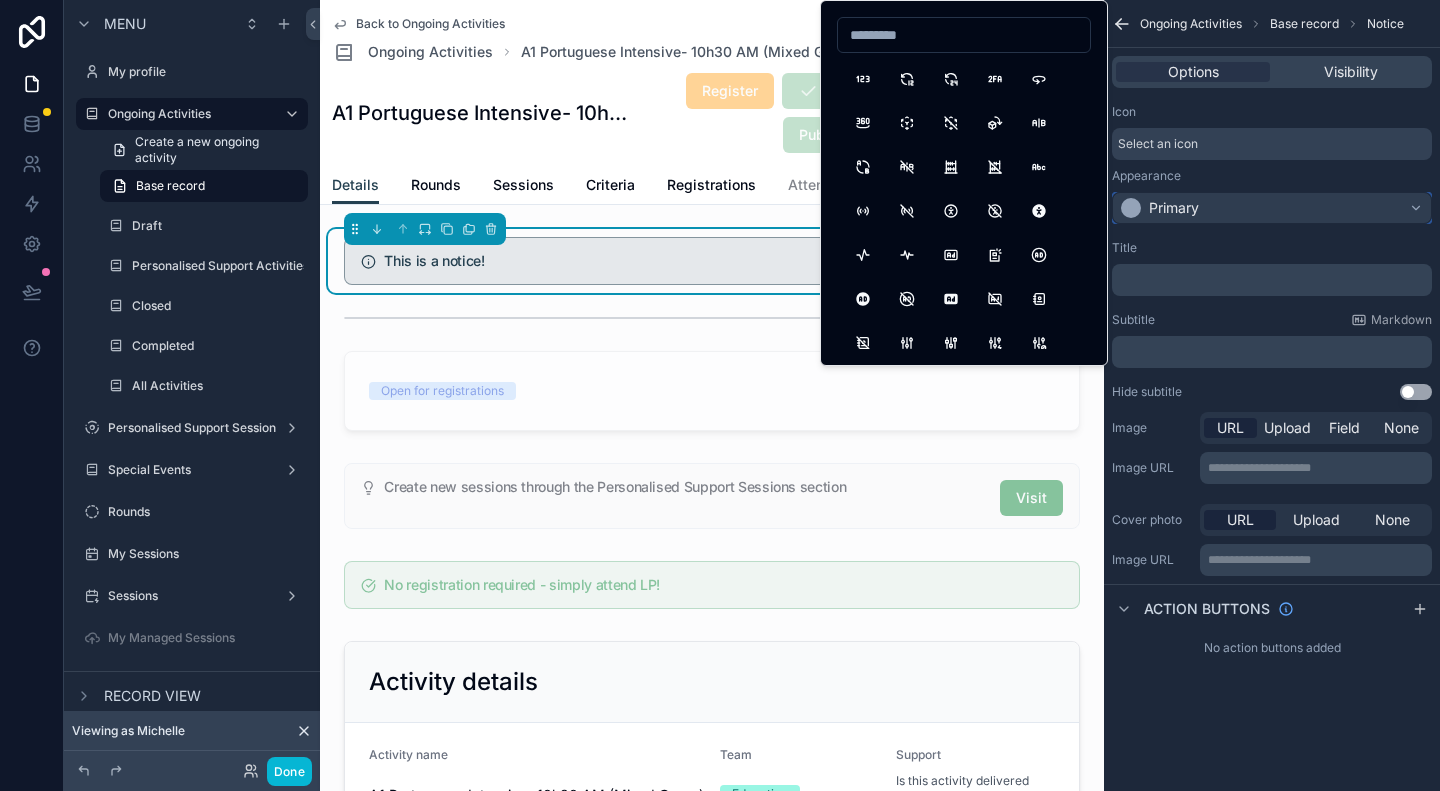click on "Primary" at bounding box center [1272, 208] 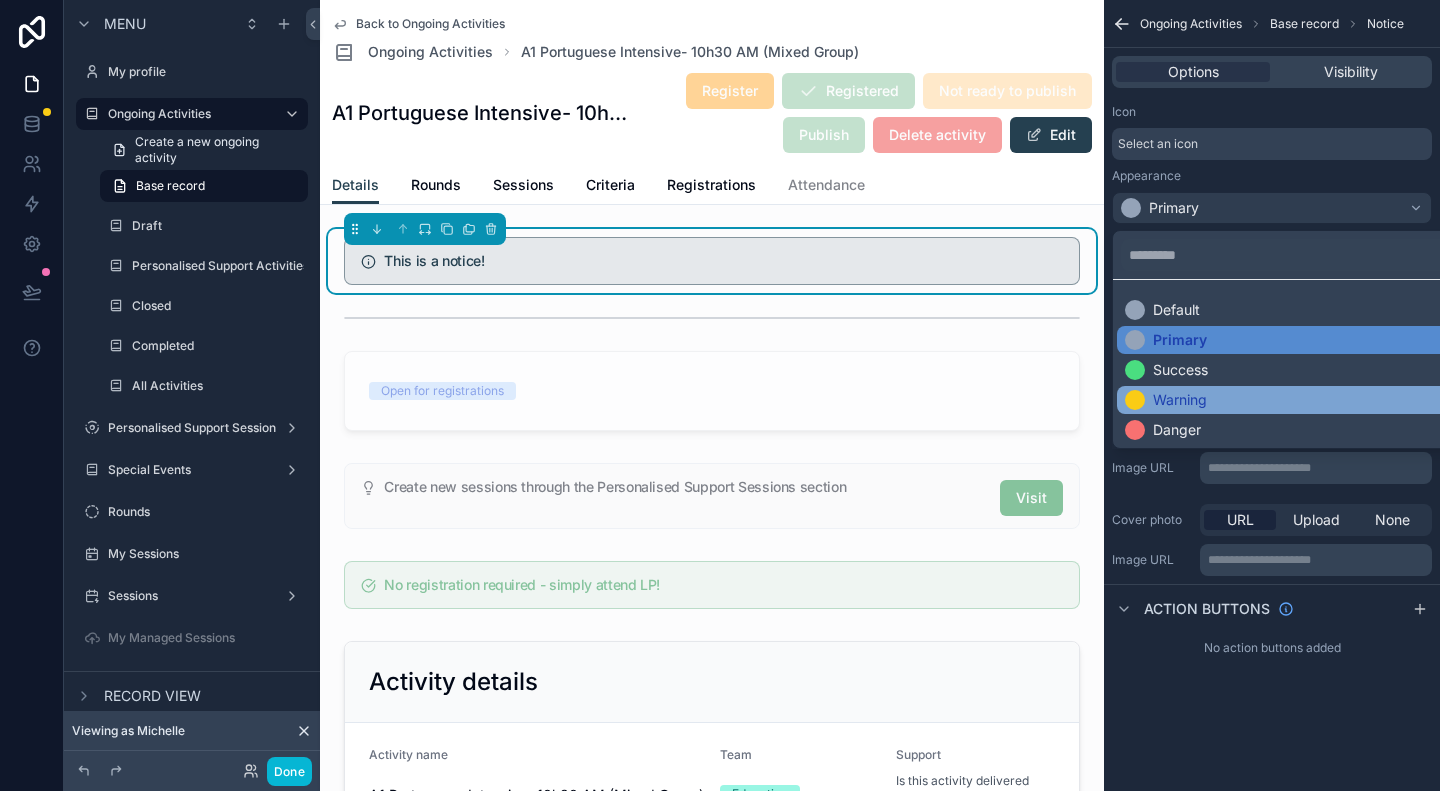 click on "Warning" at bounding box center [1180, 400] 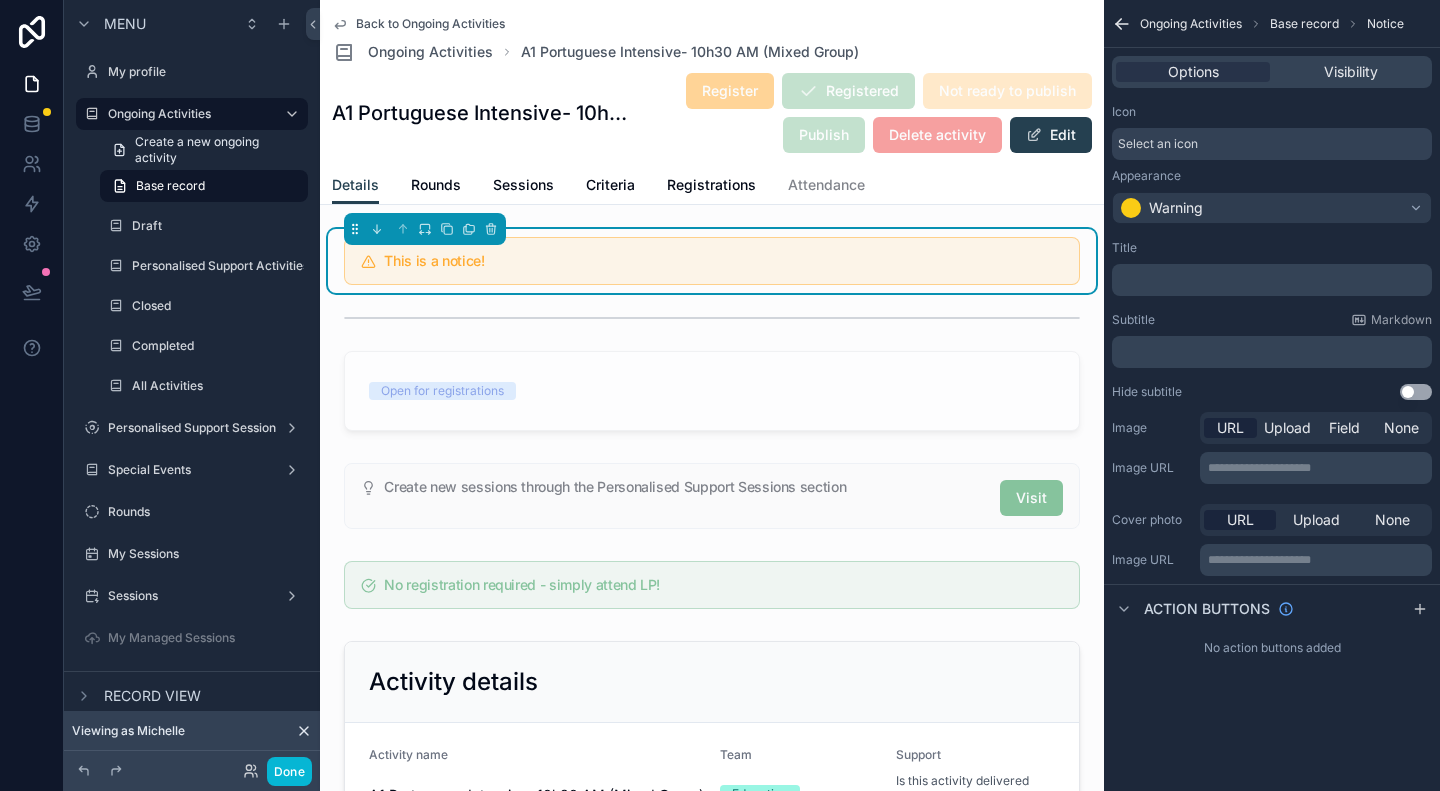 click on "﻿" at bounding box center [1272, 280] 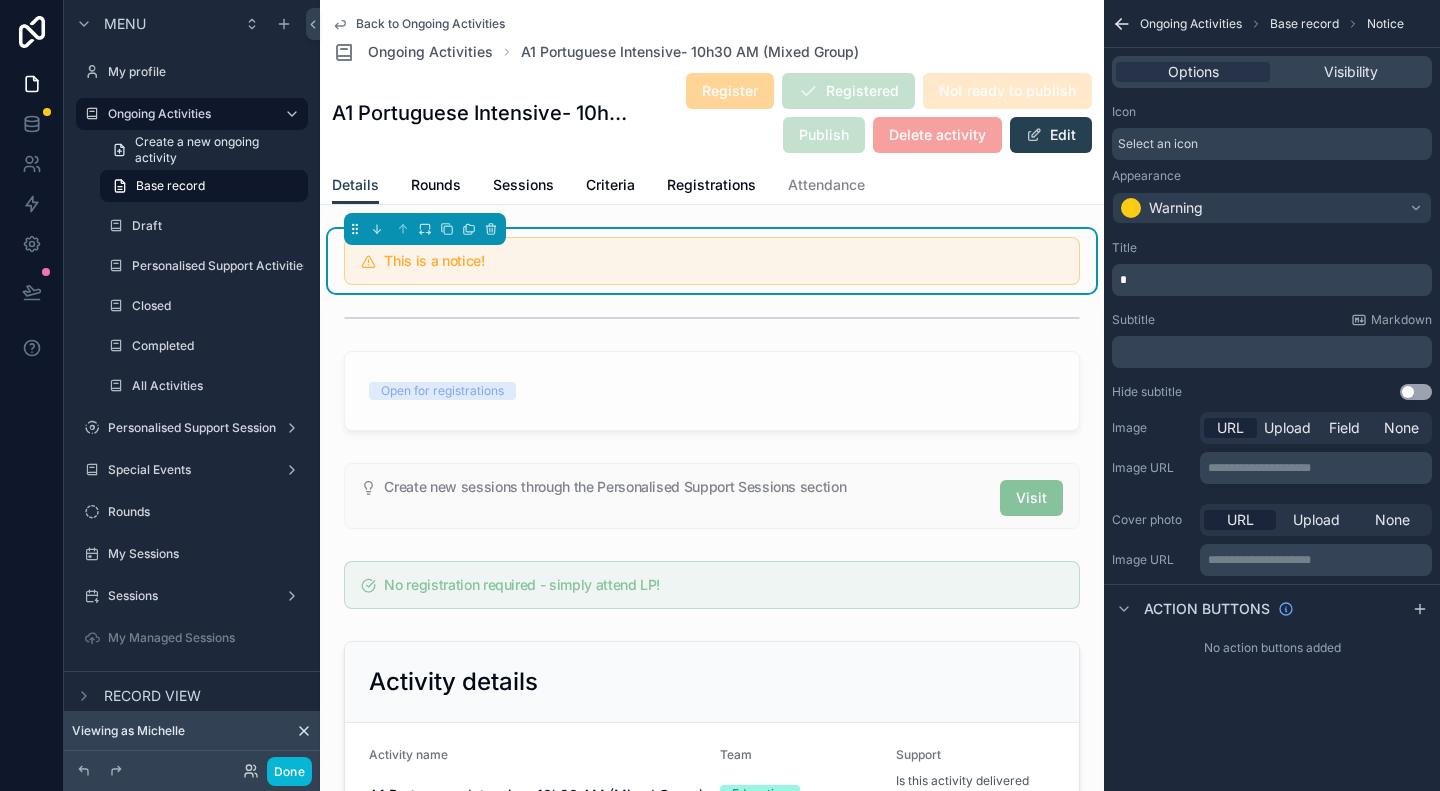 type 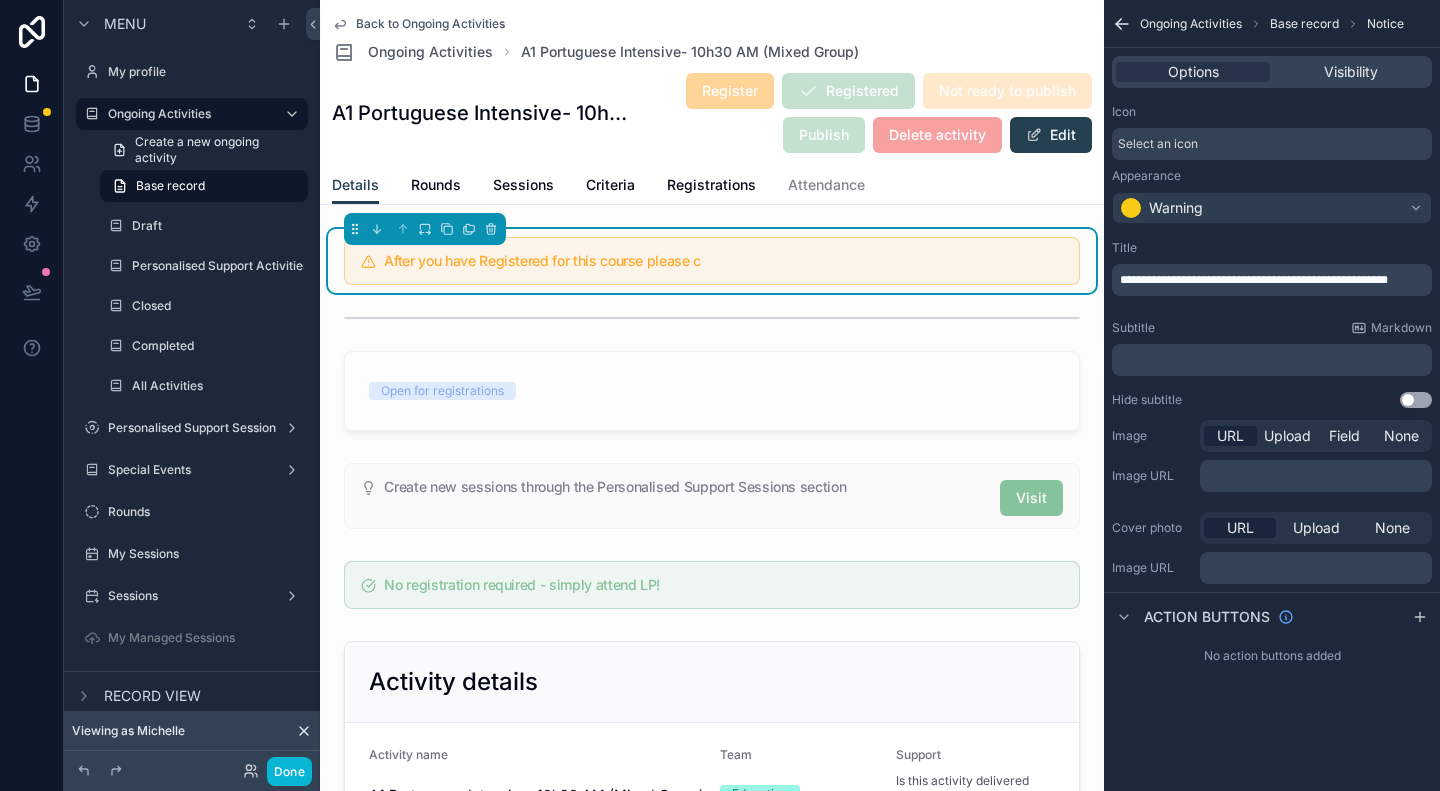 scroll, scrollTop: 0, scrollLeft: 0, axis: both 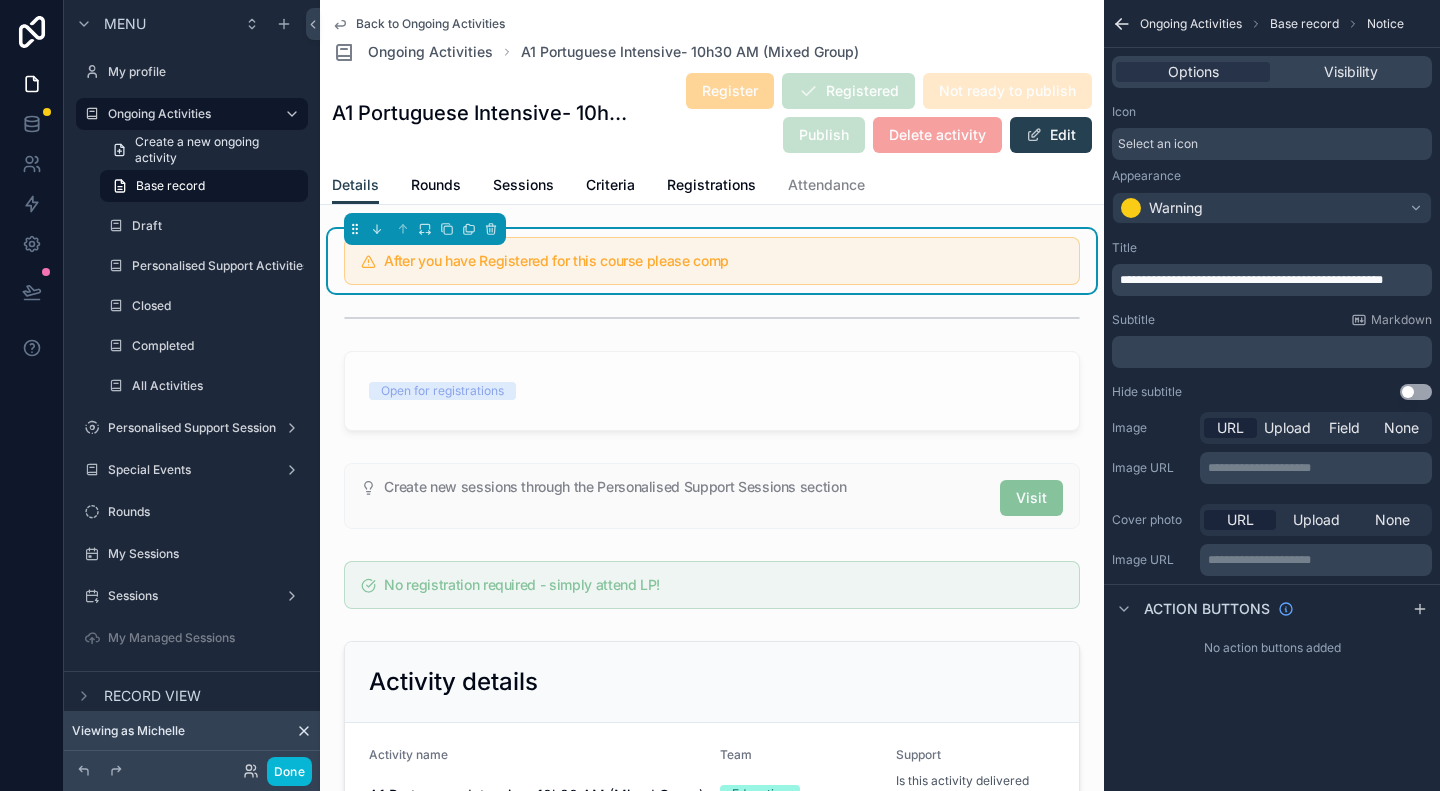 click on "**********" at bounding box center (1251, 280) 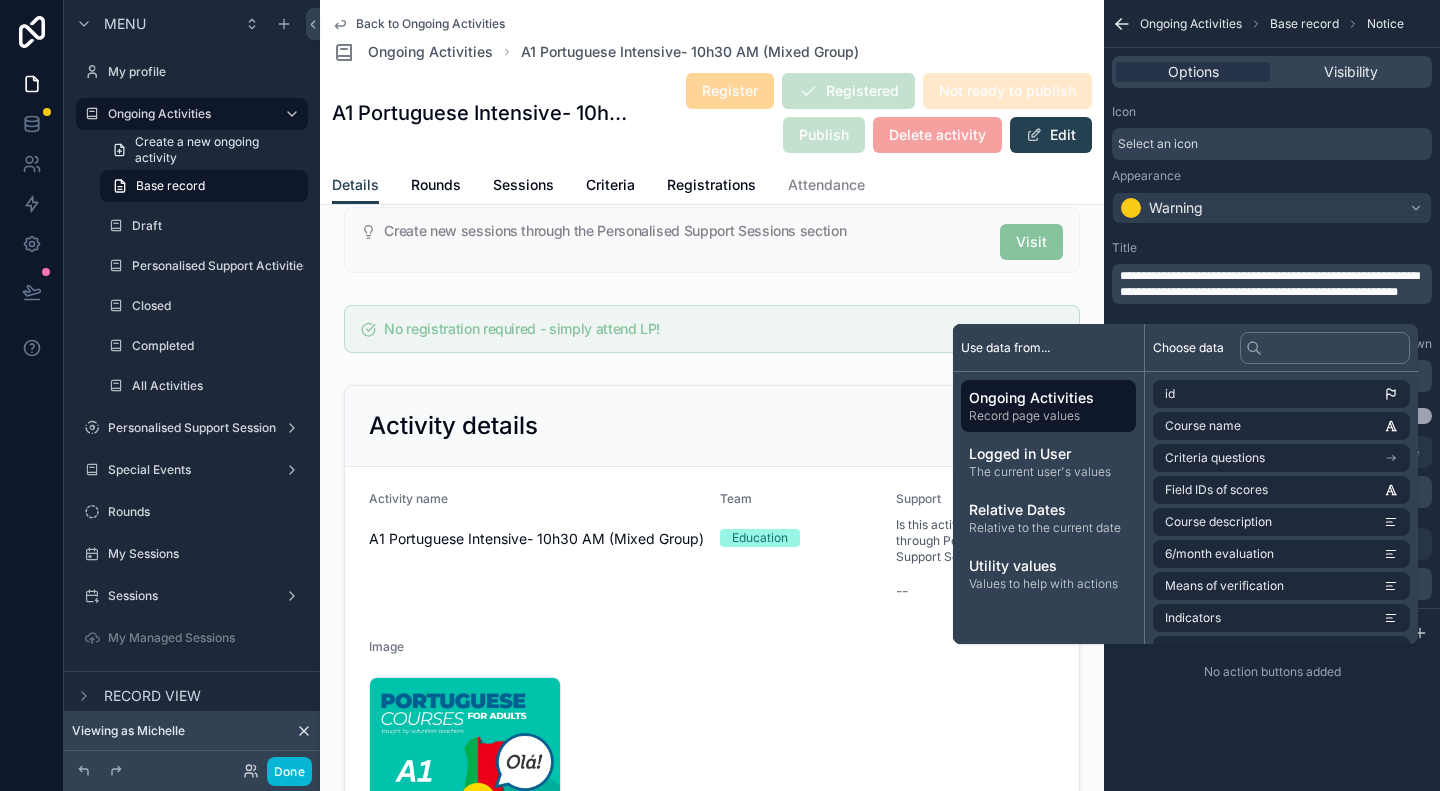 scroll, scrollTop: 0, scrollLeft: 0, axis: both 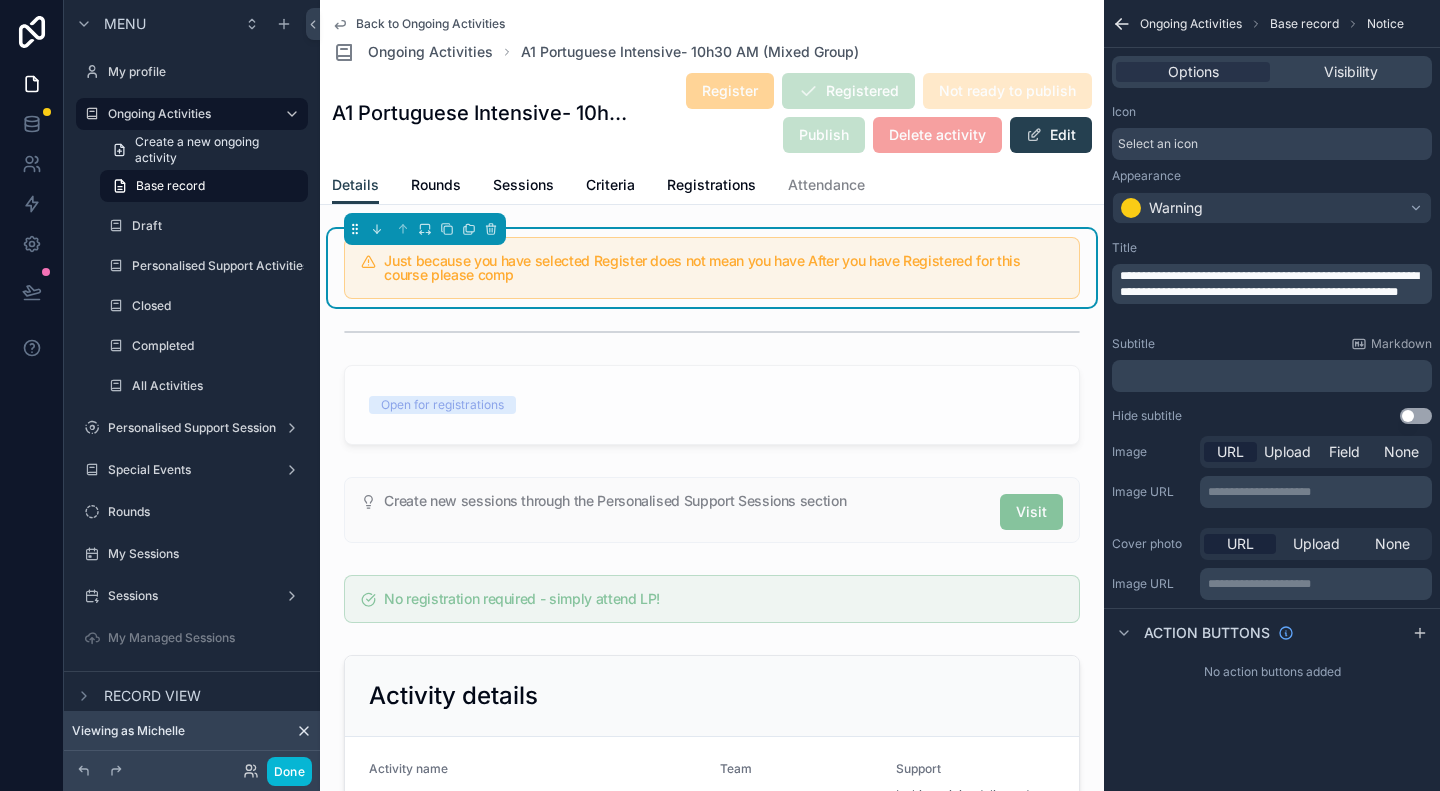 click on "**********" at bounding box center [1269, 284] 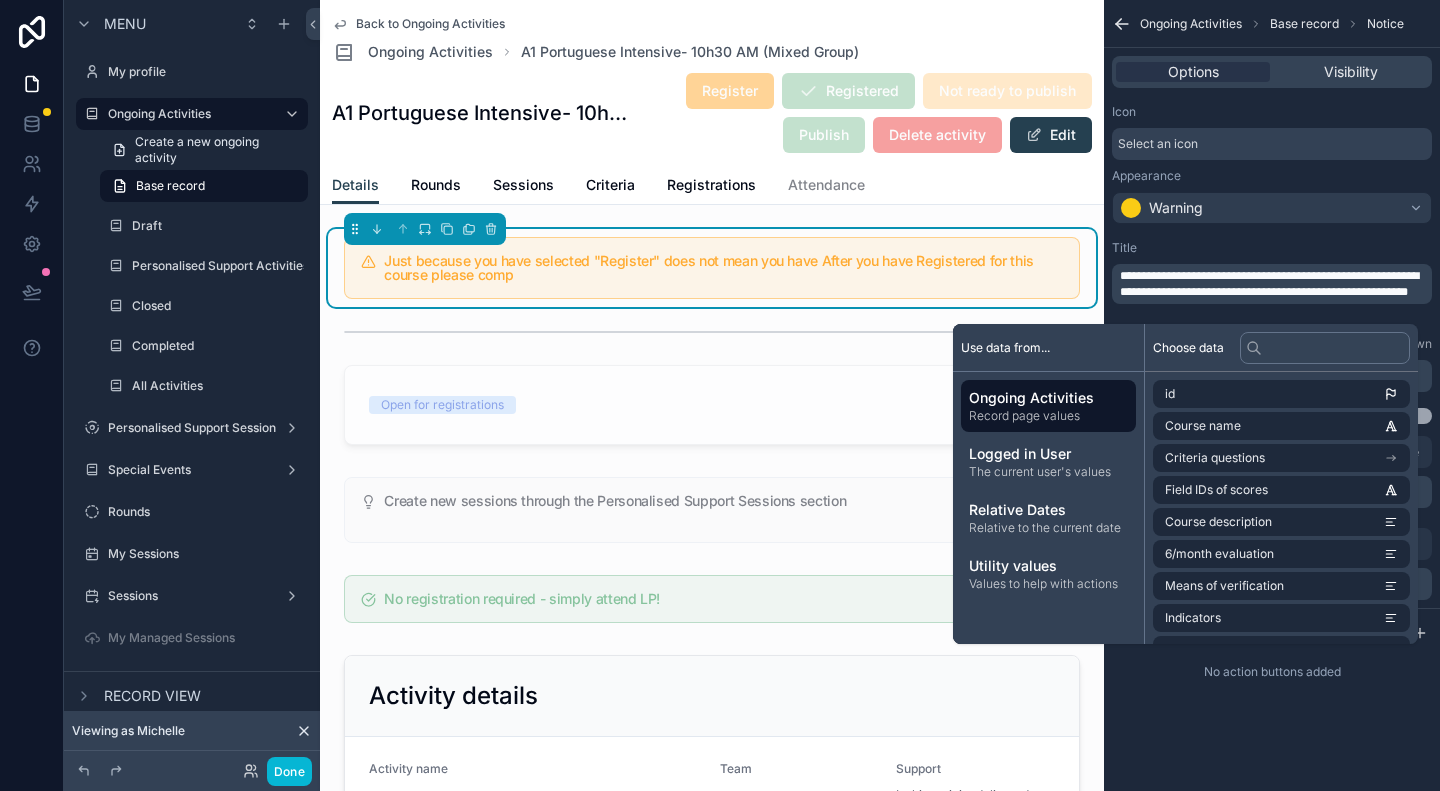click on "**********" at bounding box center [1269, 284] 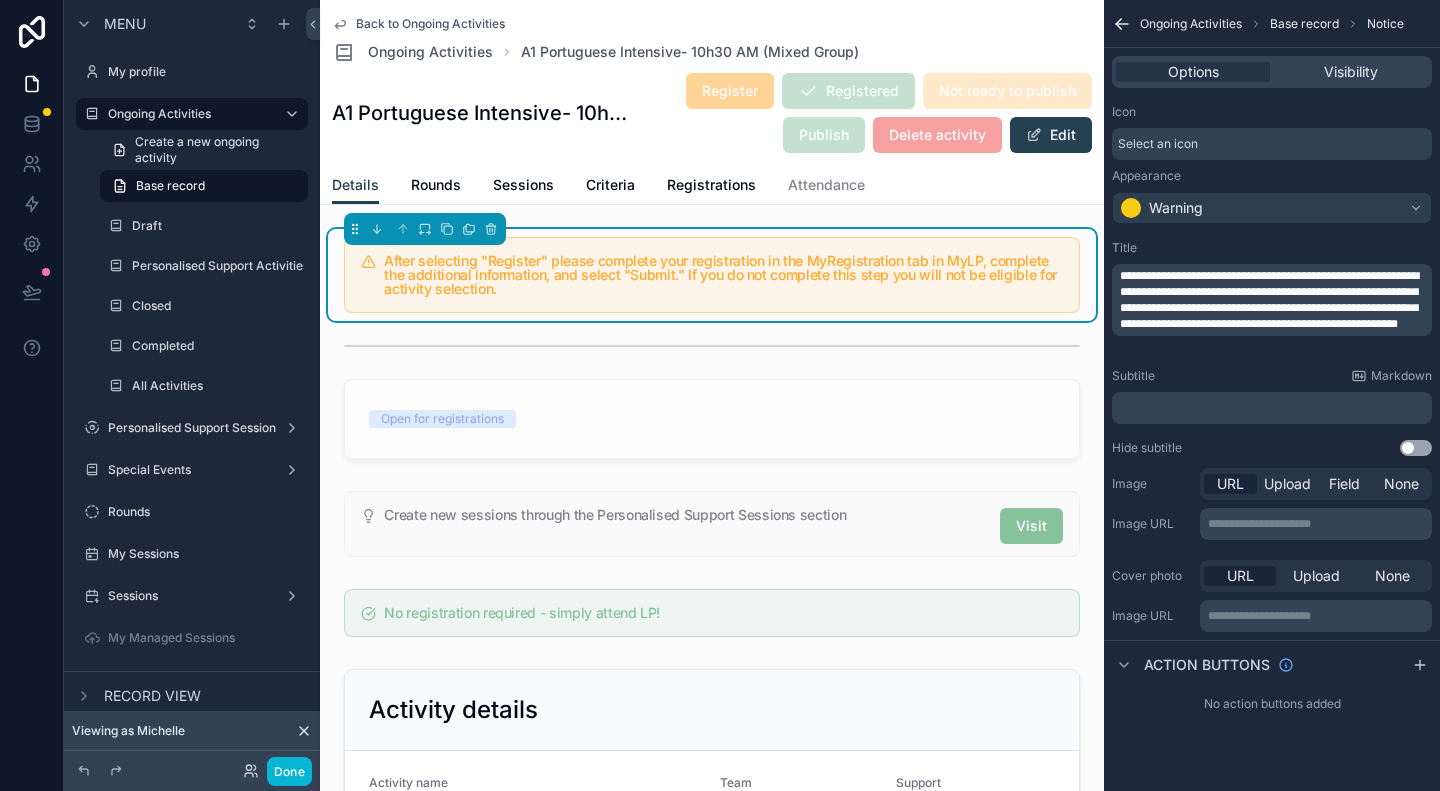 click on "**********" at bounding box center (1272, 376) 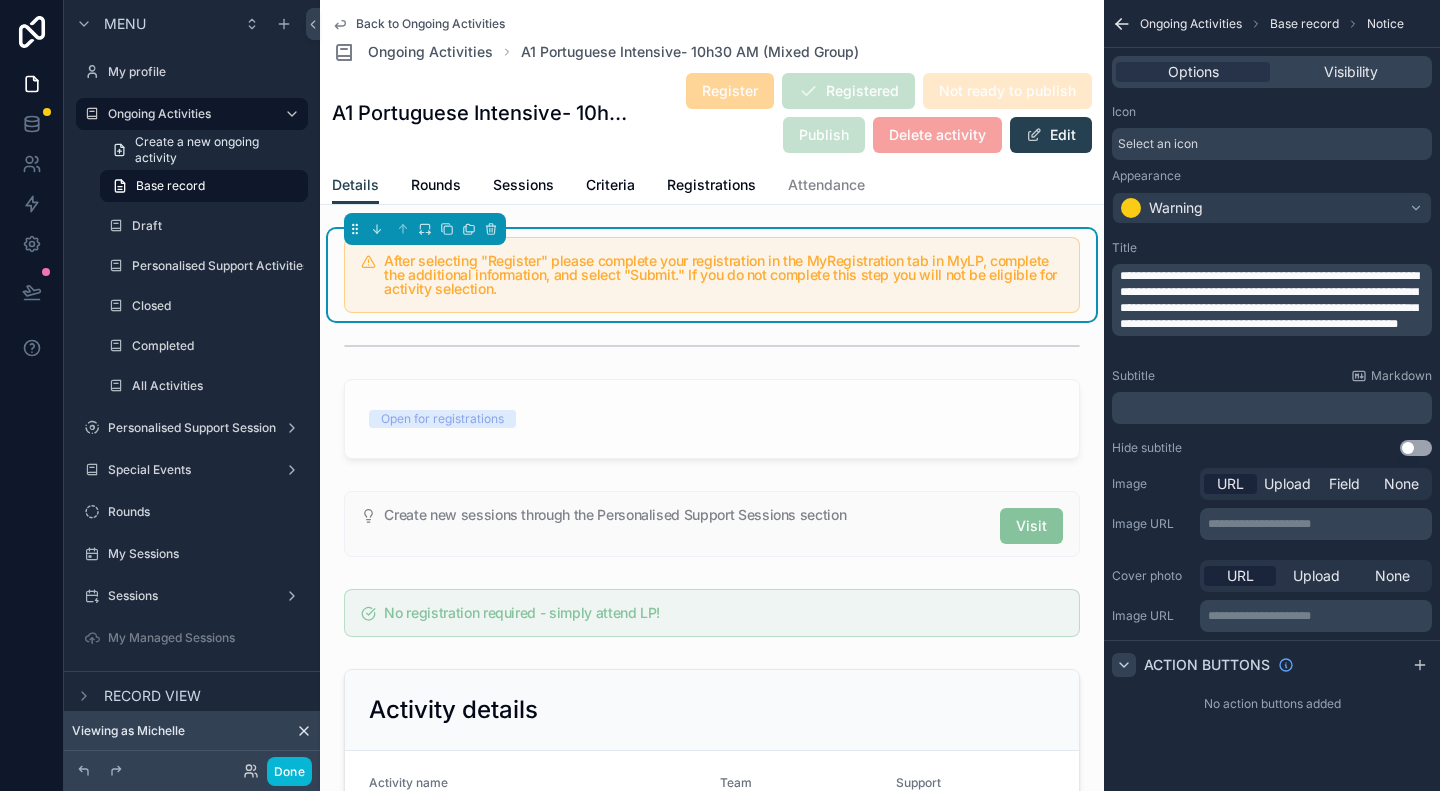 click 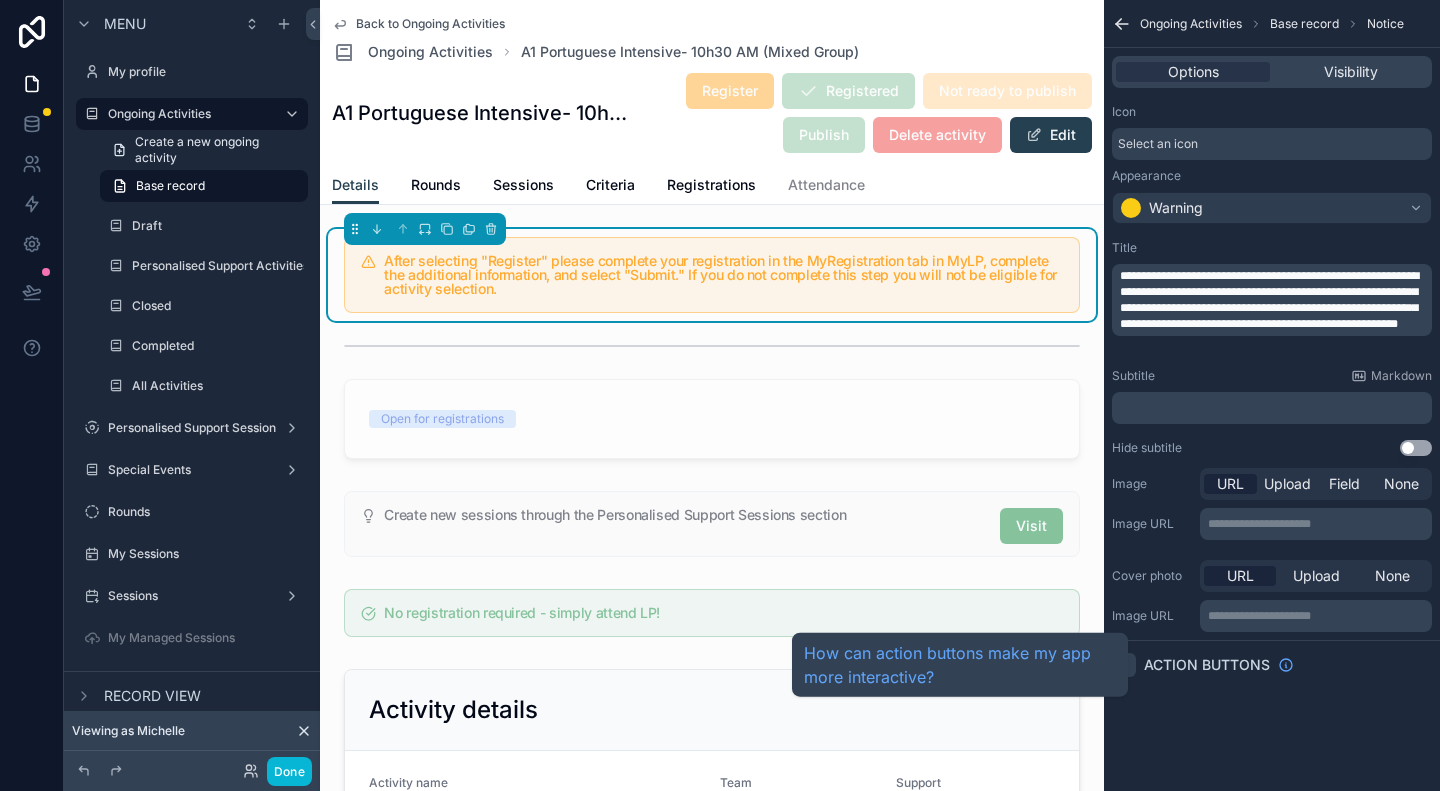 click on "Action buttons" at bounding box center (1207, 665) 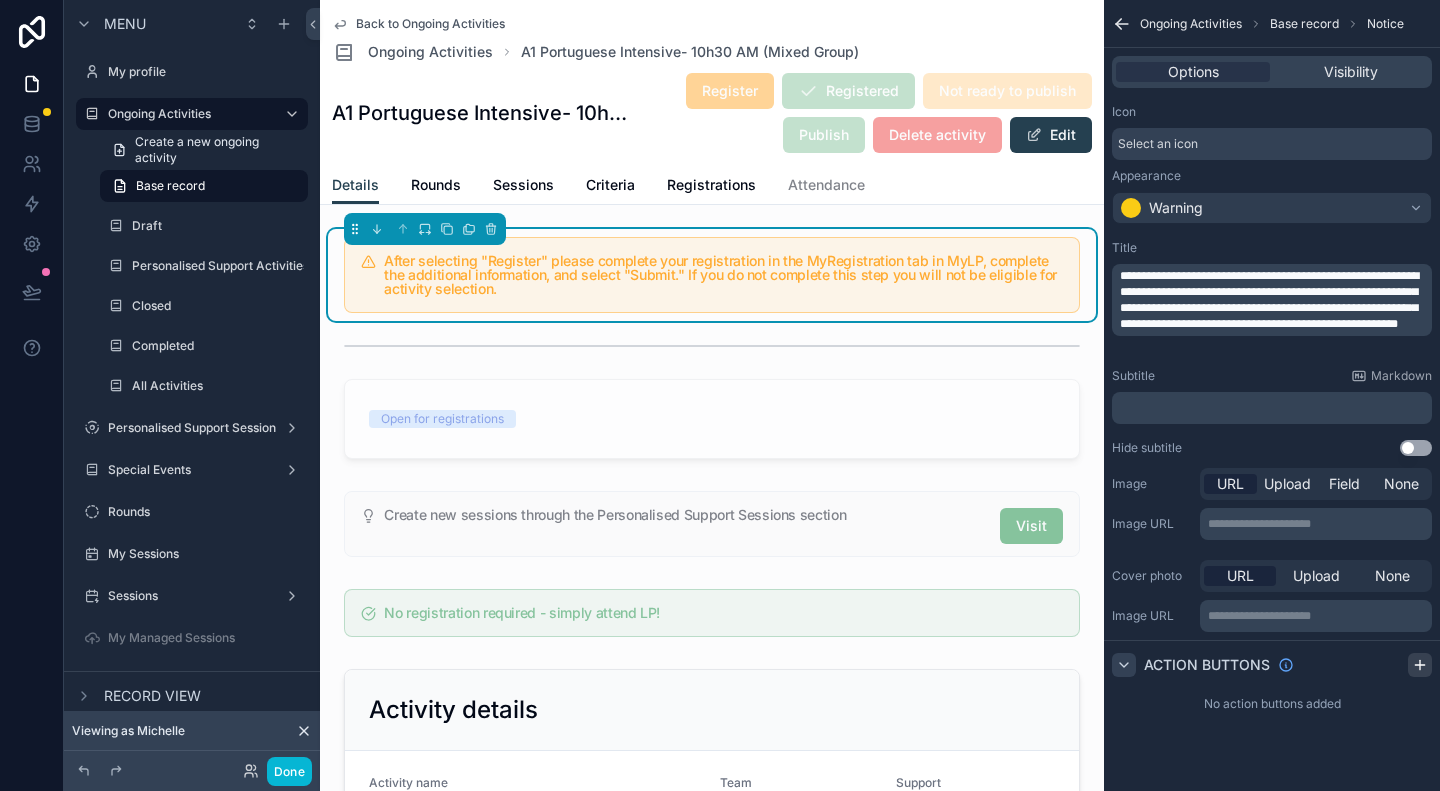 click 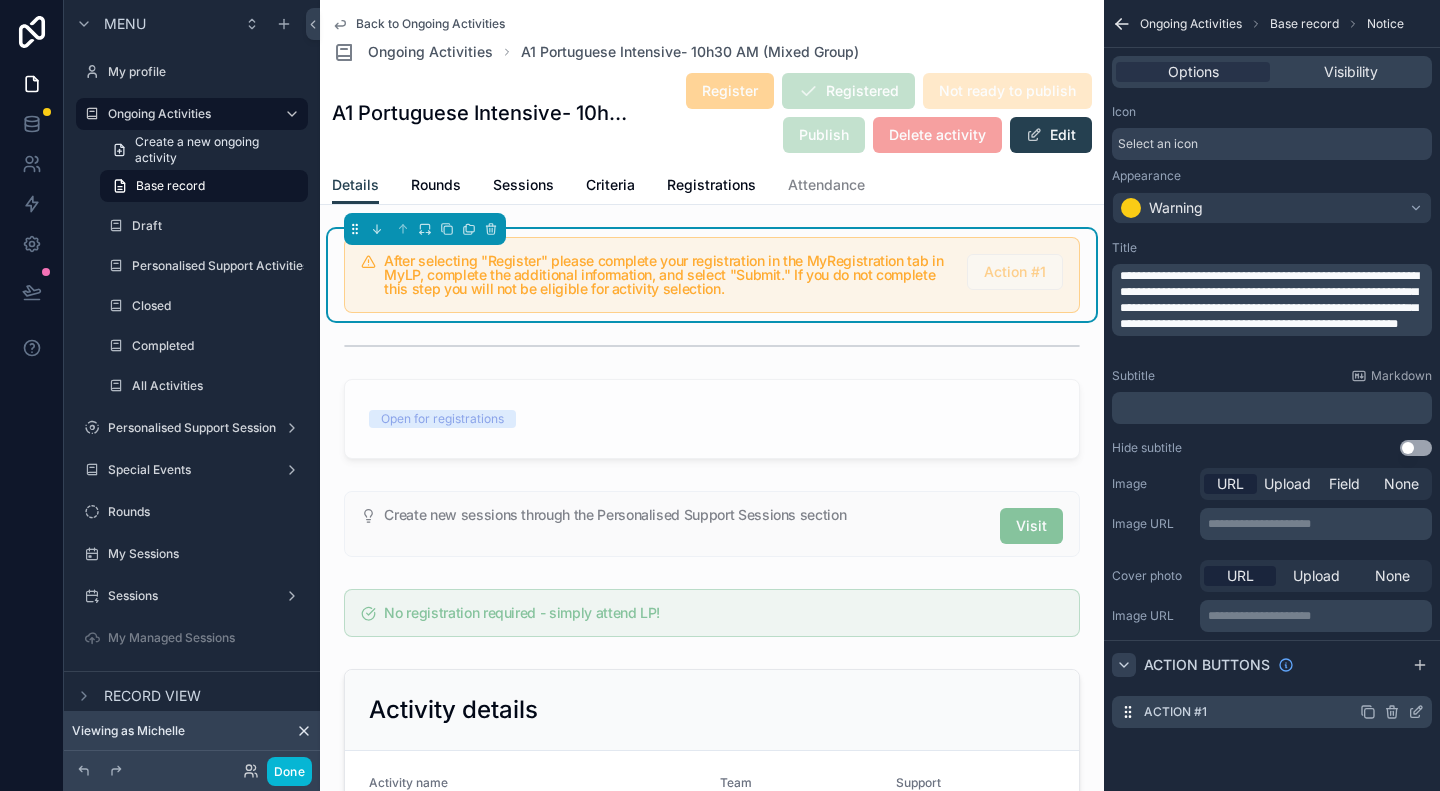 click 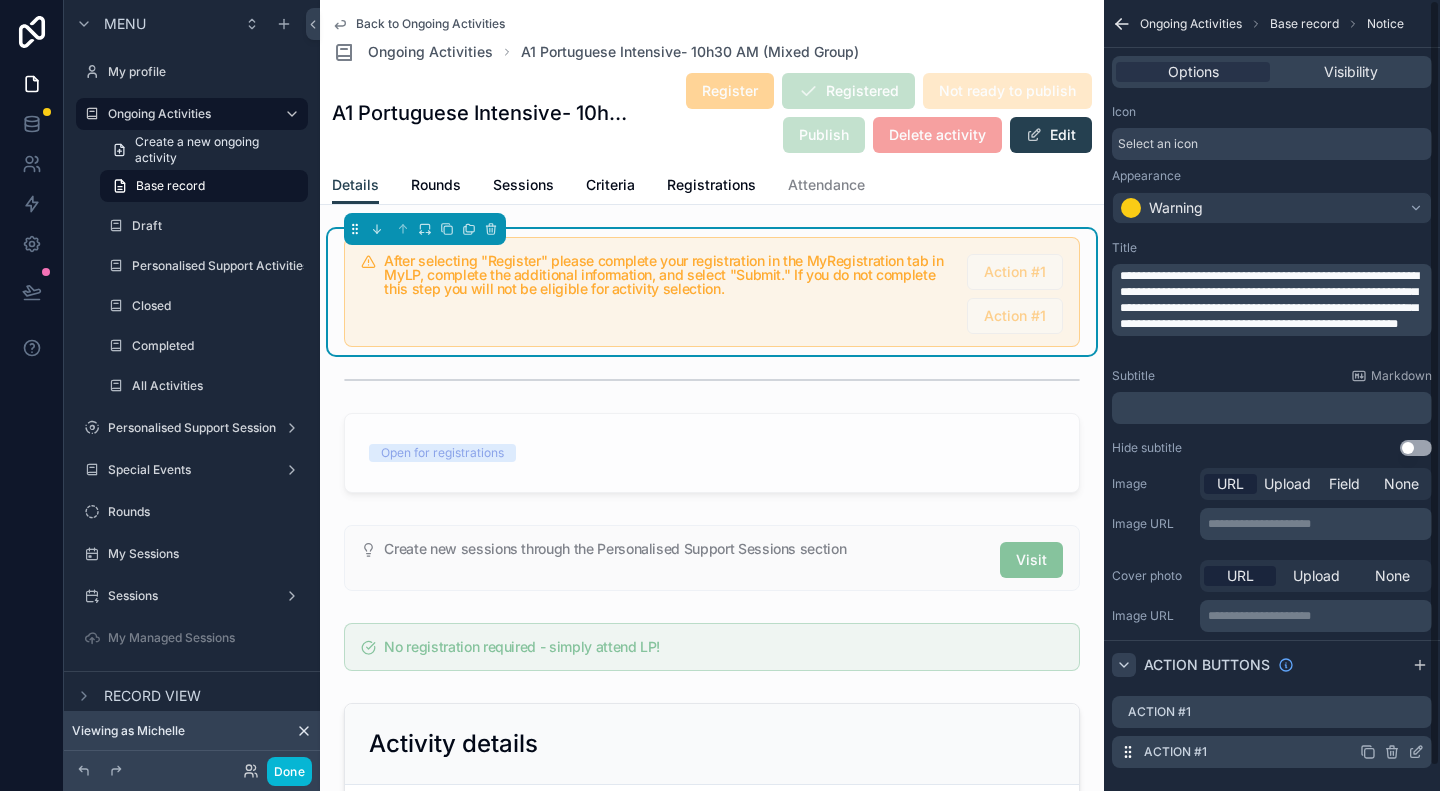 click 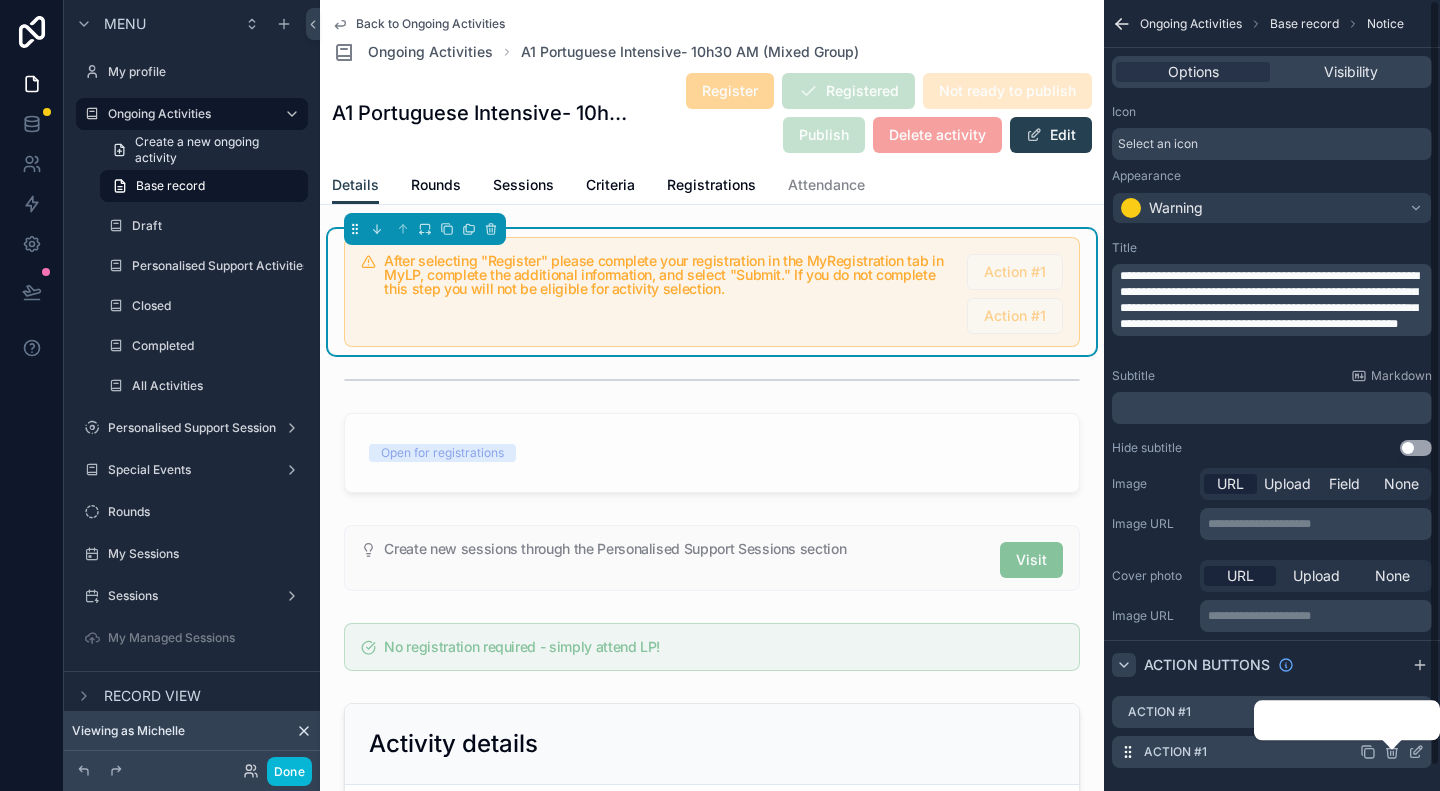 click on "Action buttons" at bounding box center [1272, 664] 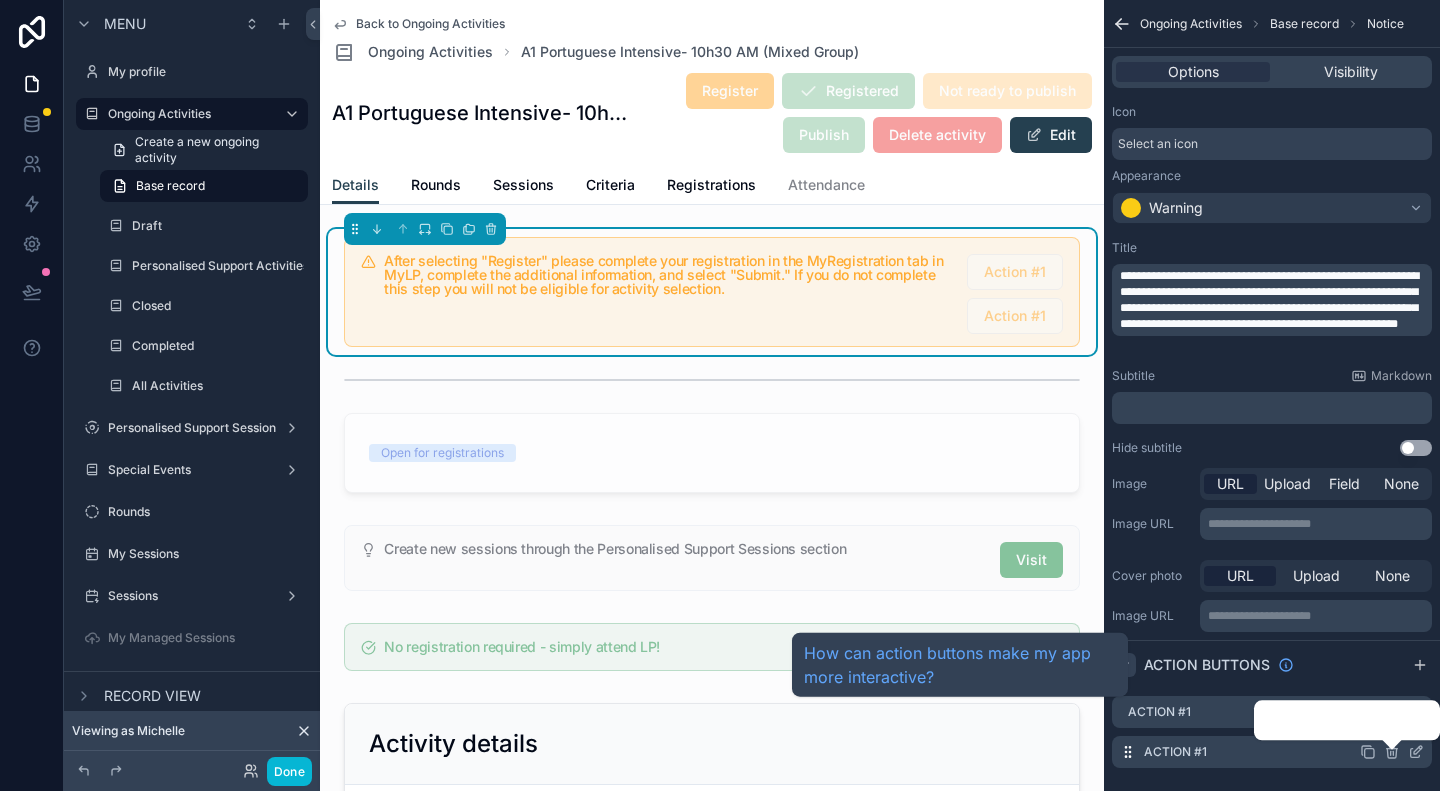 click on "Action buttons" at bounding box center (1272, 664) 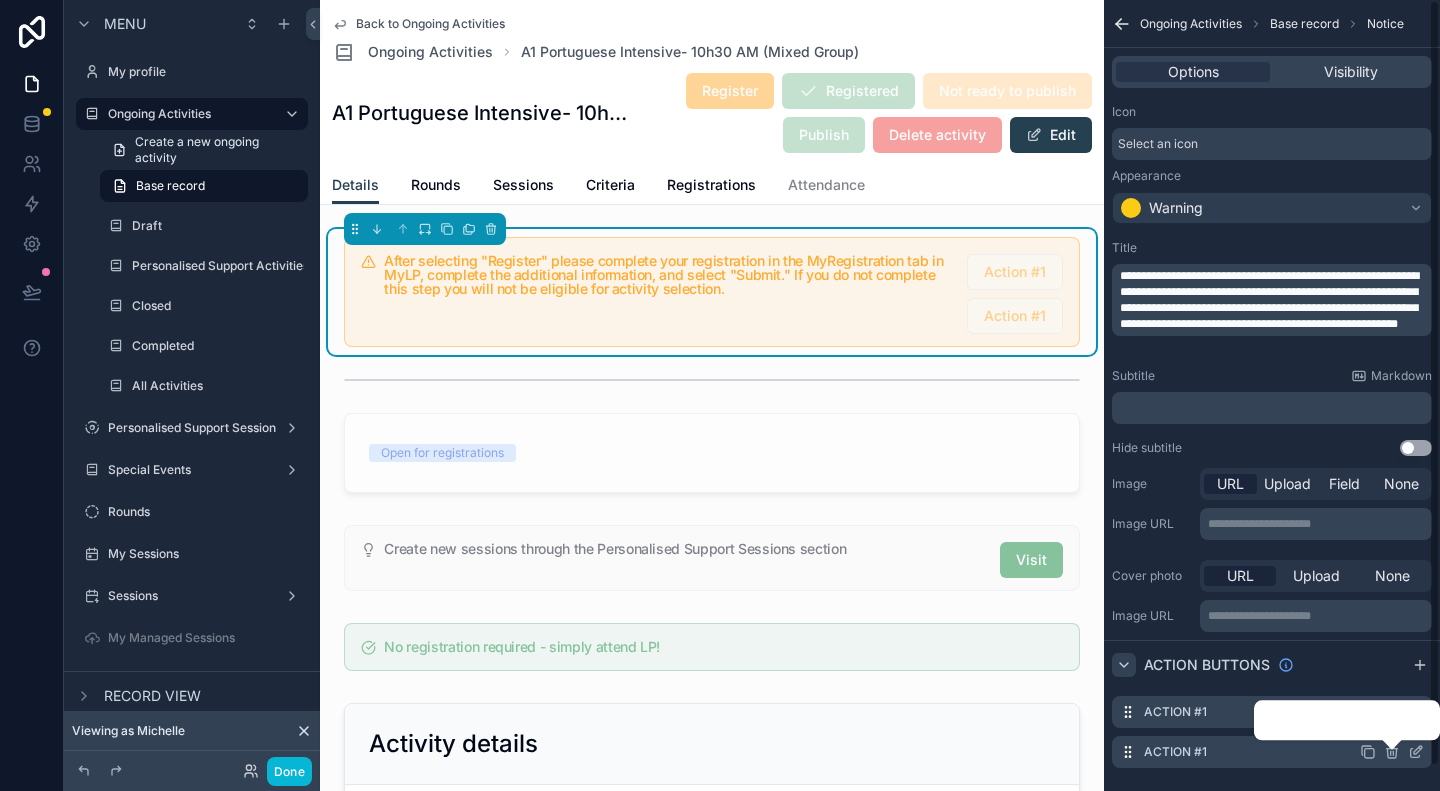 click on "Action #1" at bounding box center [1175, 712] 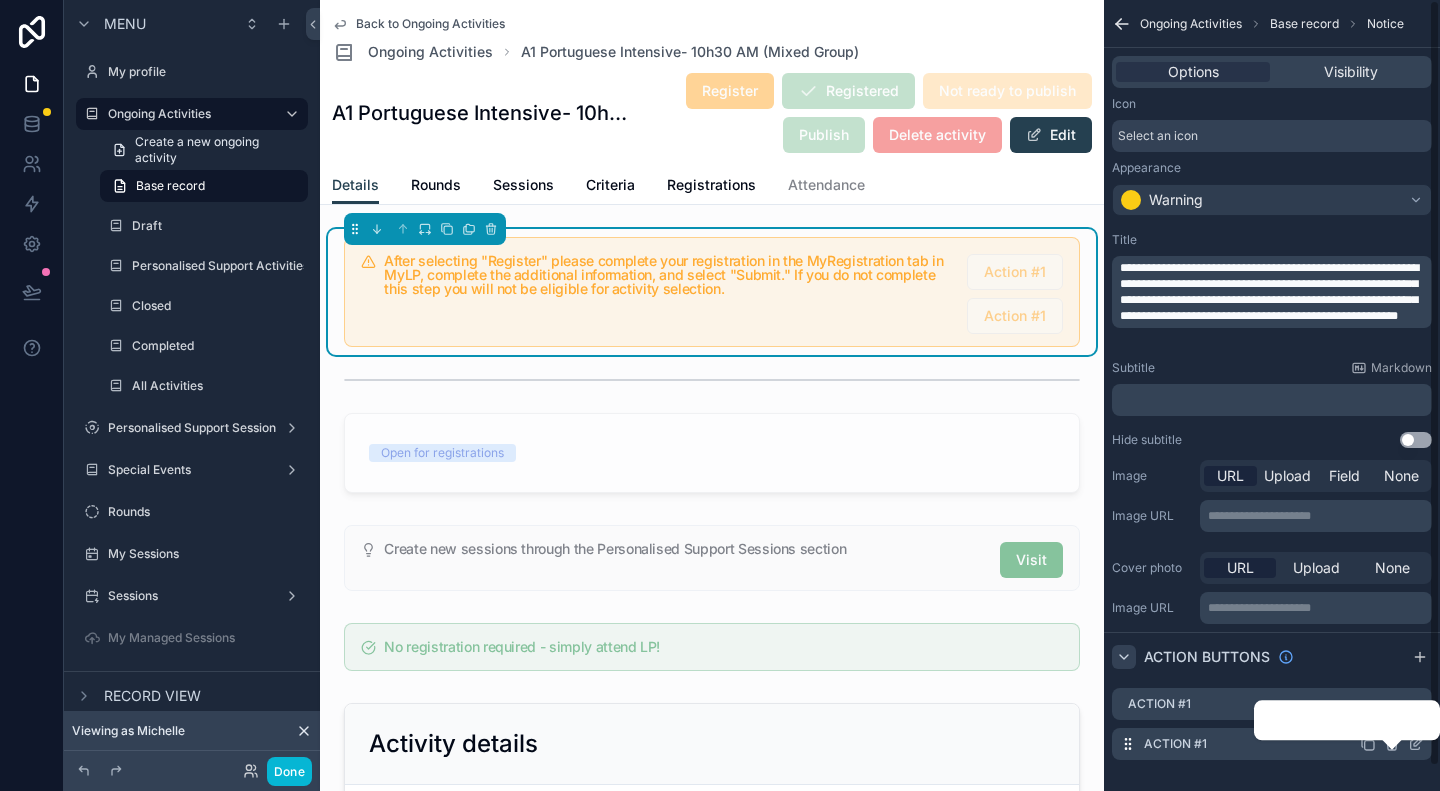 scroll, scrollTop: 0, scrollLeft: 0, axis: both 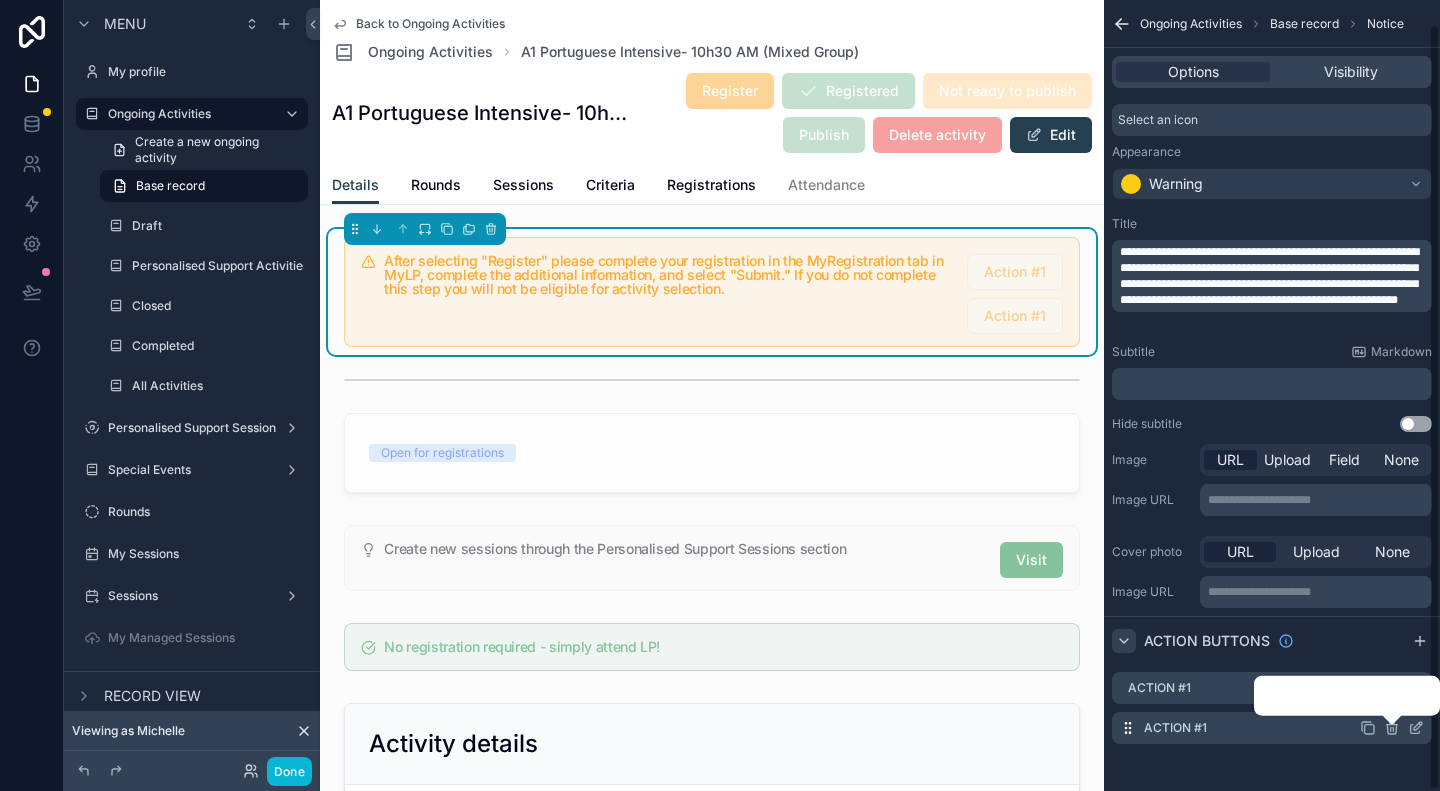 click on "Action buttons" at bounding box center (1272, 640) 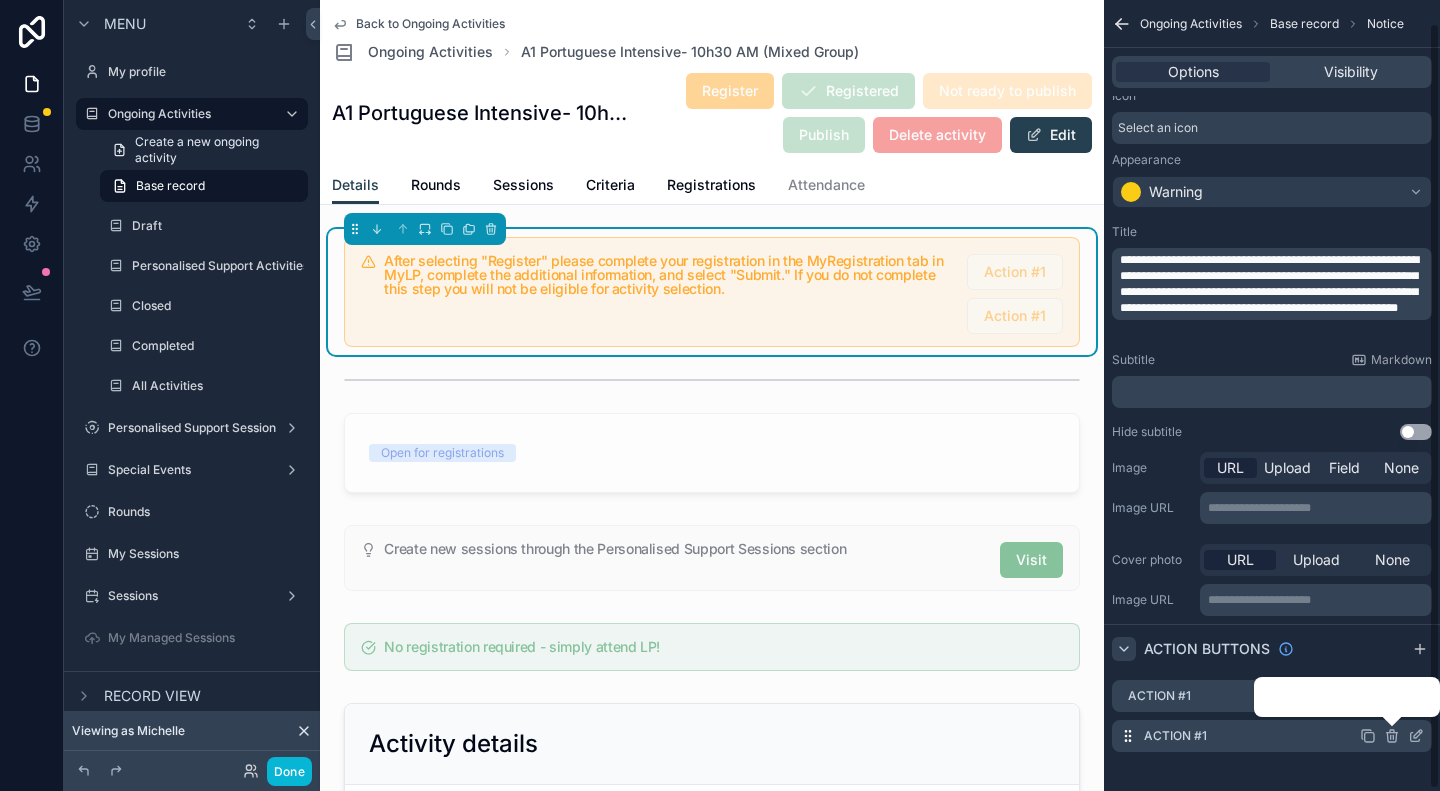 scroll, scrollTop: 24, scrollLeft: 0, axis: vertical 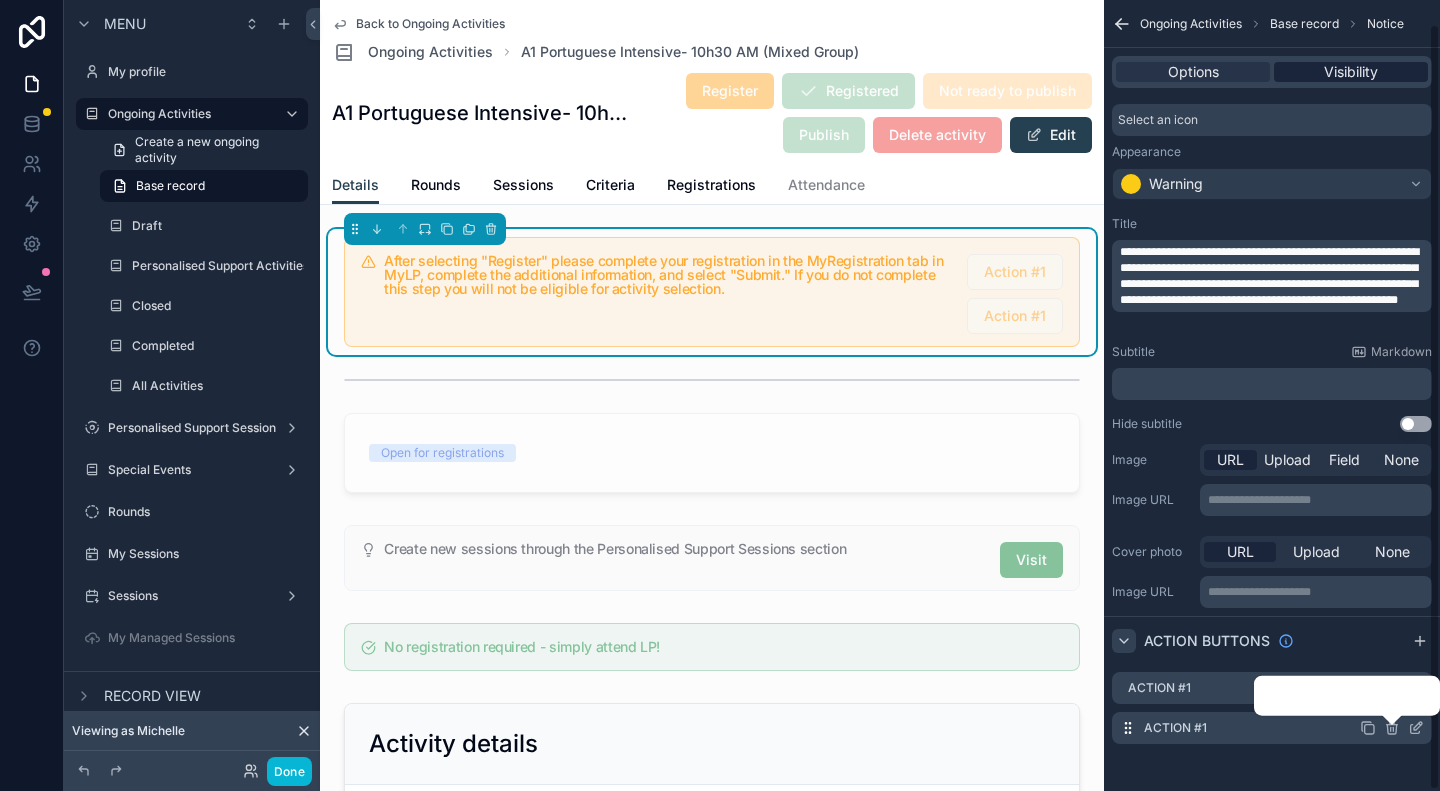 click on "Visibility" at bounding box center (1351, 72) 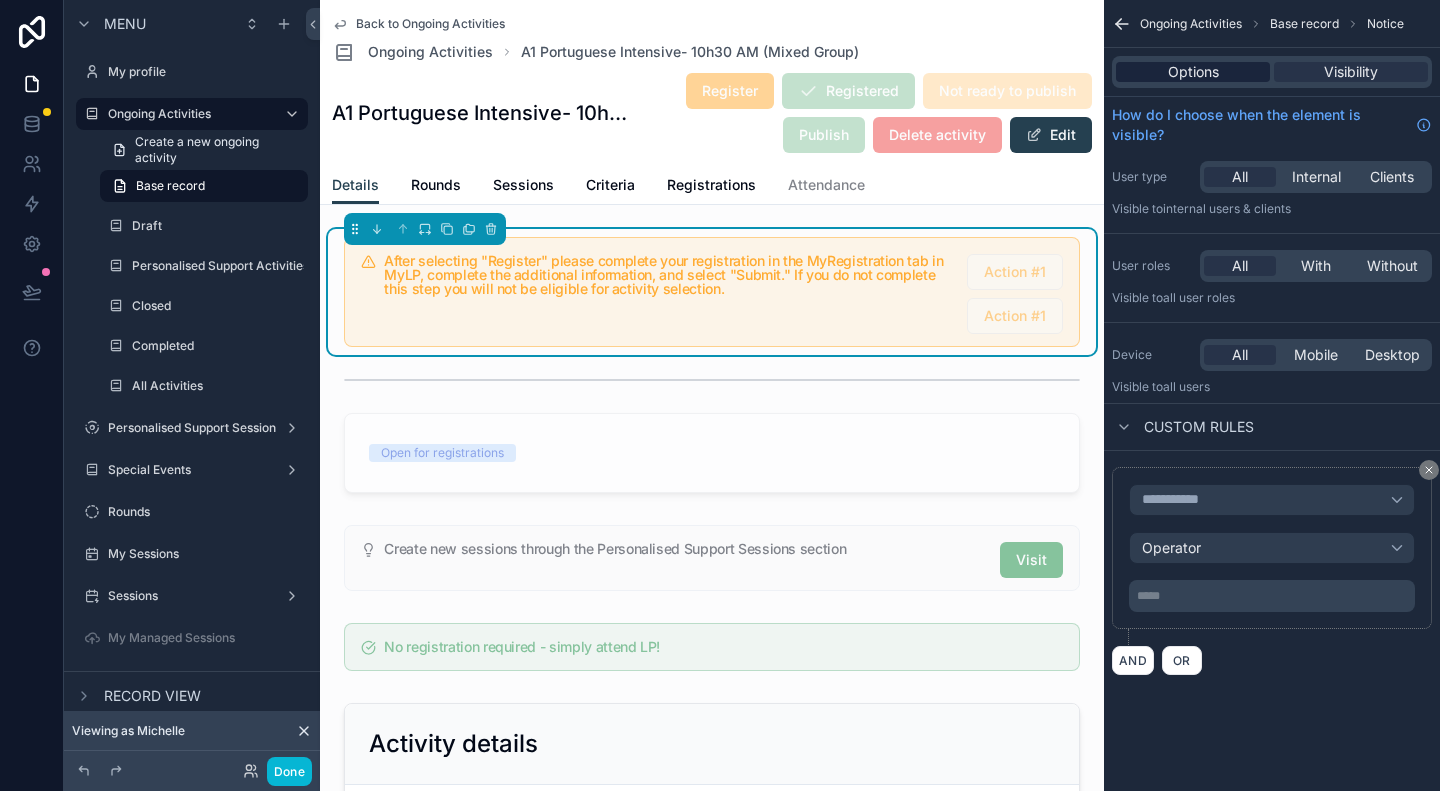 scroll, scrollTop: 0, scrollLeft: 0, axis: both 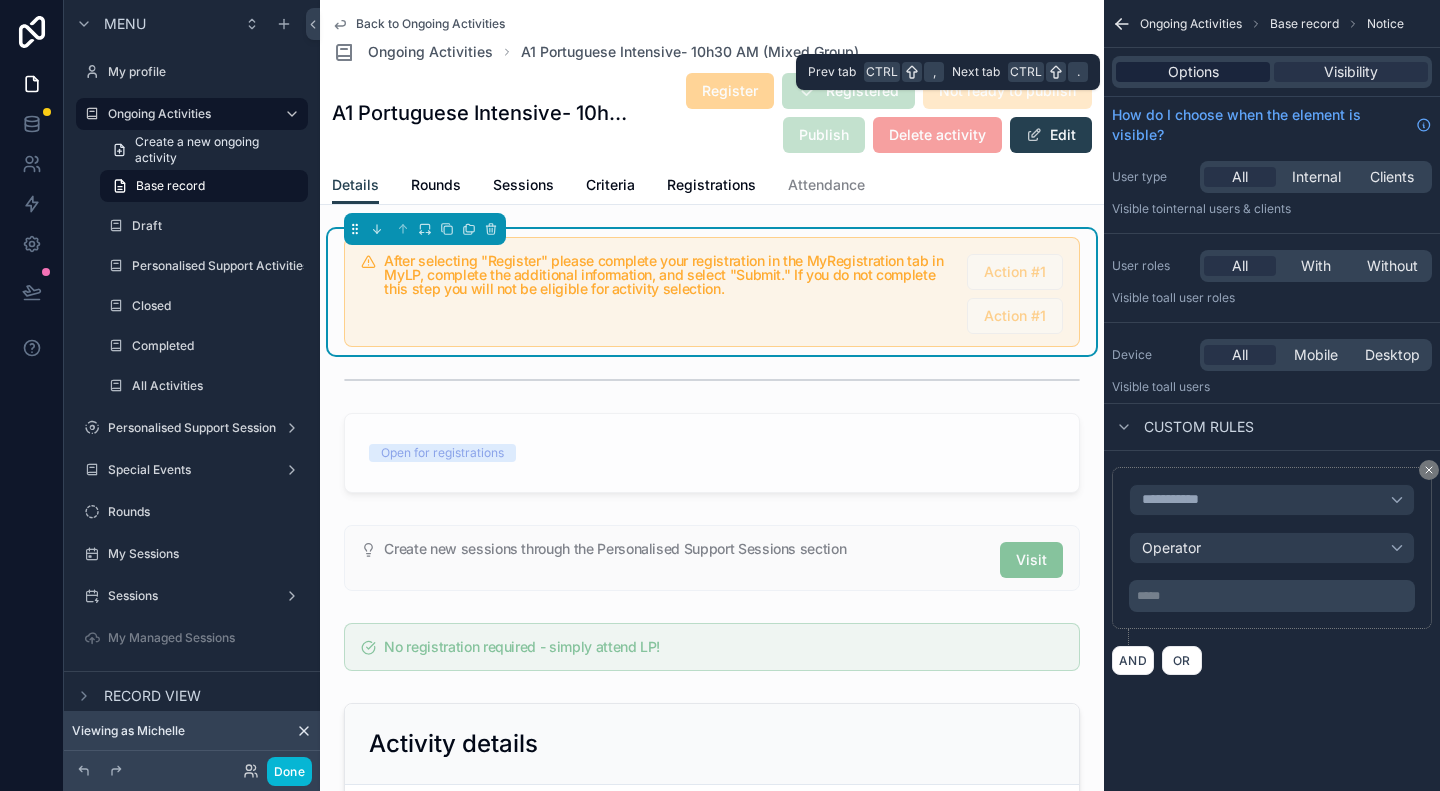 click on "Options" at bounding box center [1193, 72] 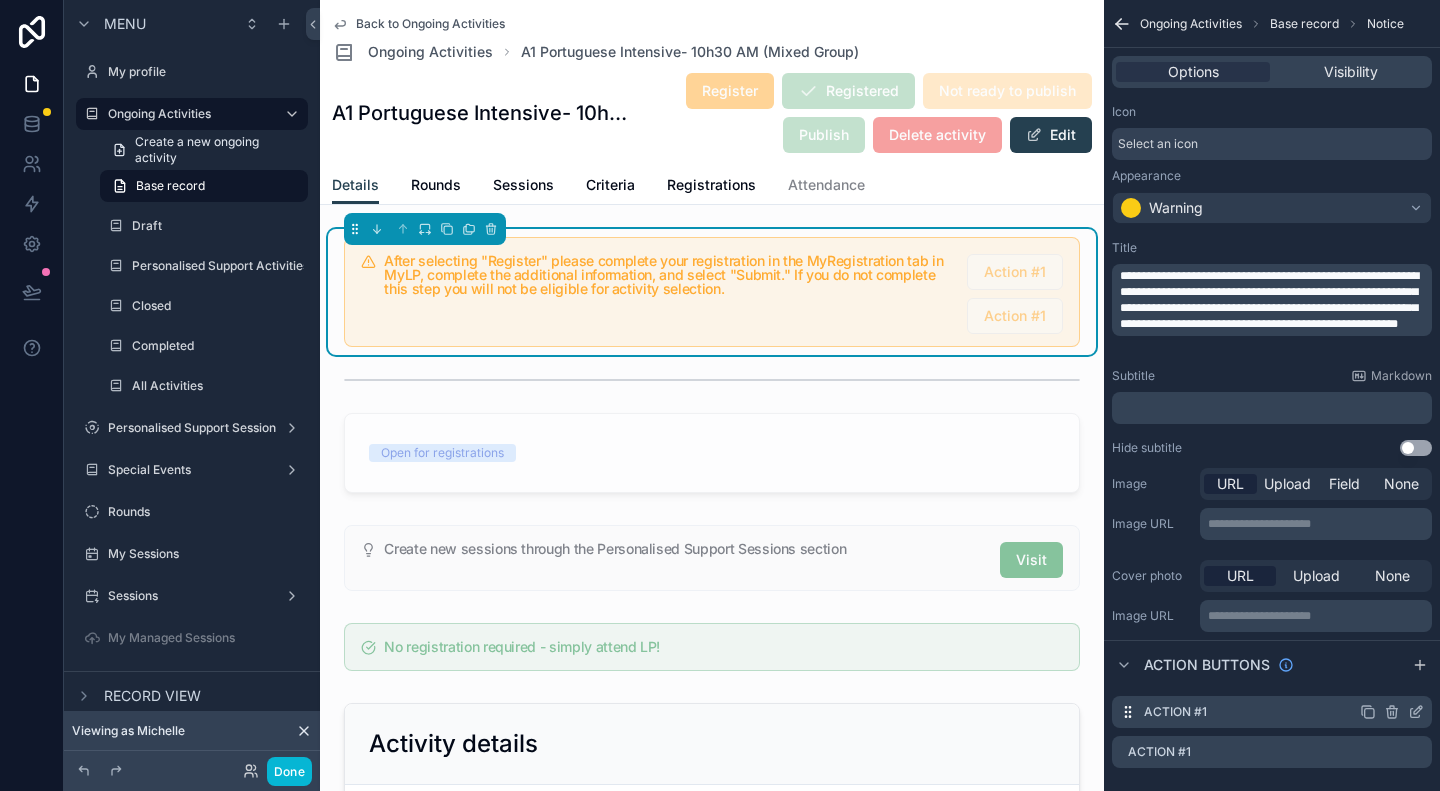 click 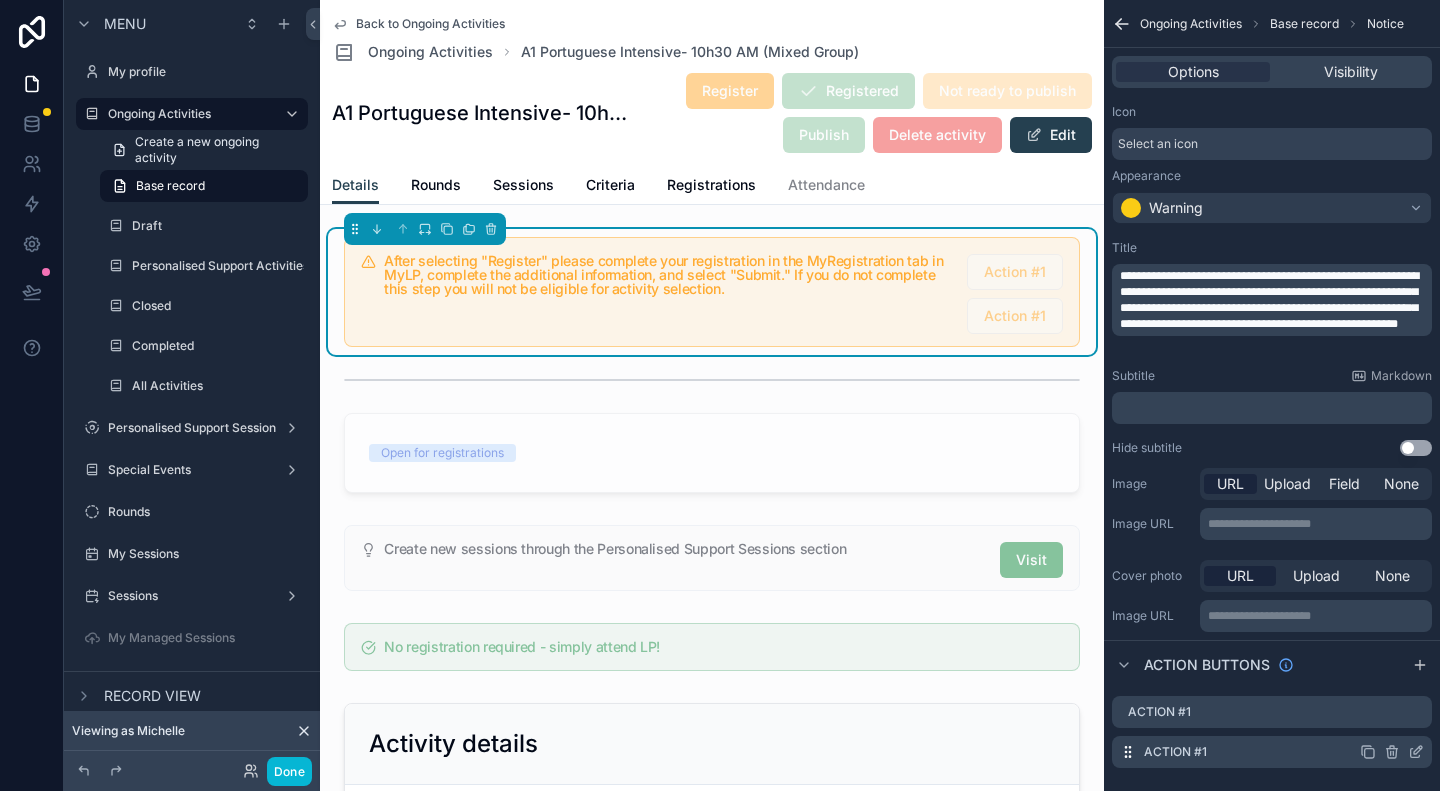 drag, startPoint x: 1131, startPoint y: 711, endPoint x: 1369, endPoint y: 762, distance: 243.40295 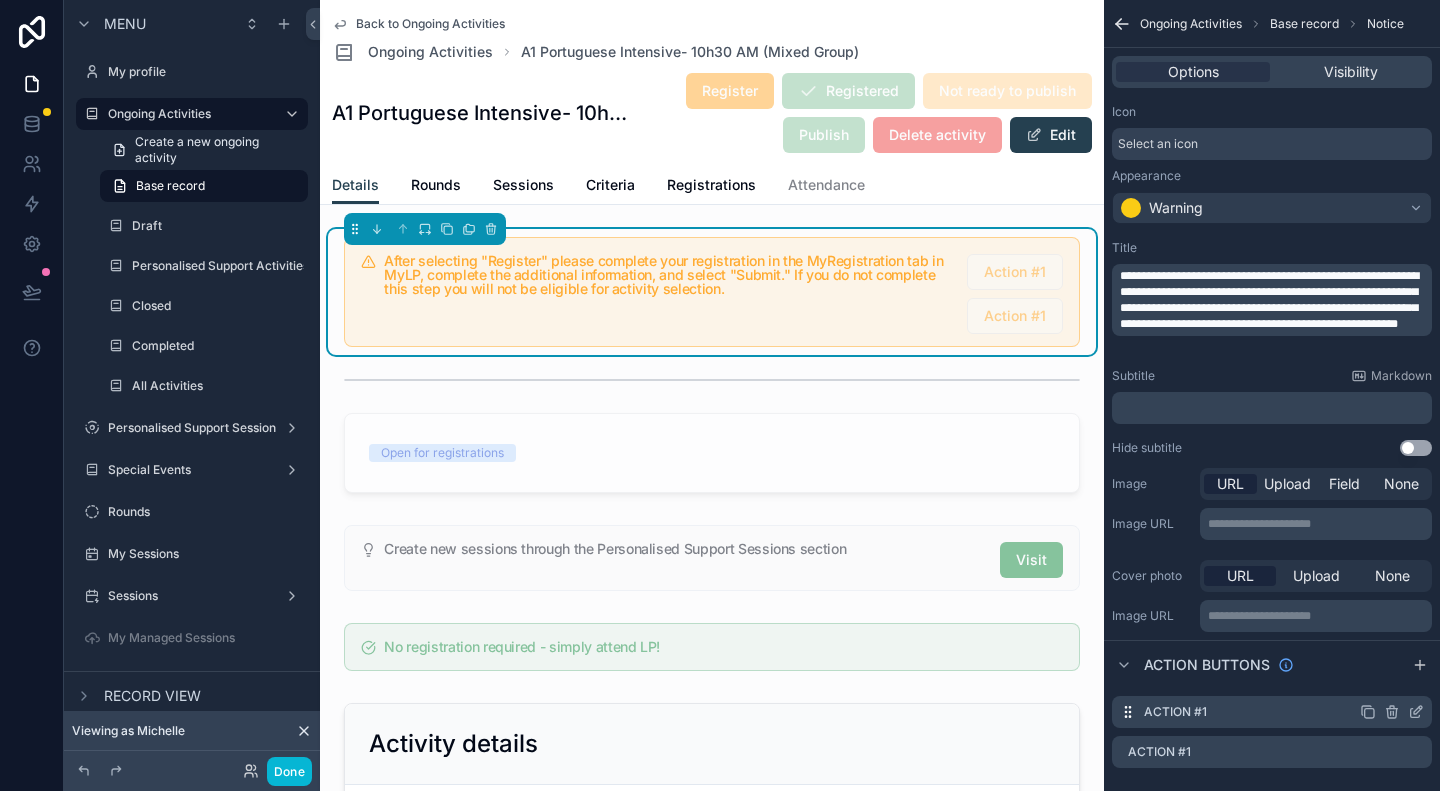 click 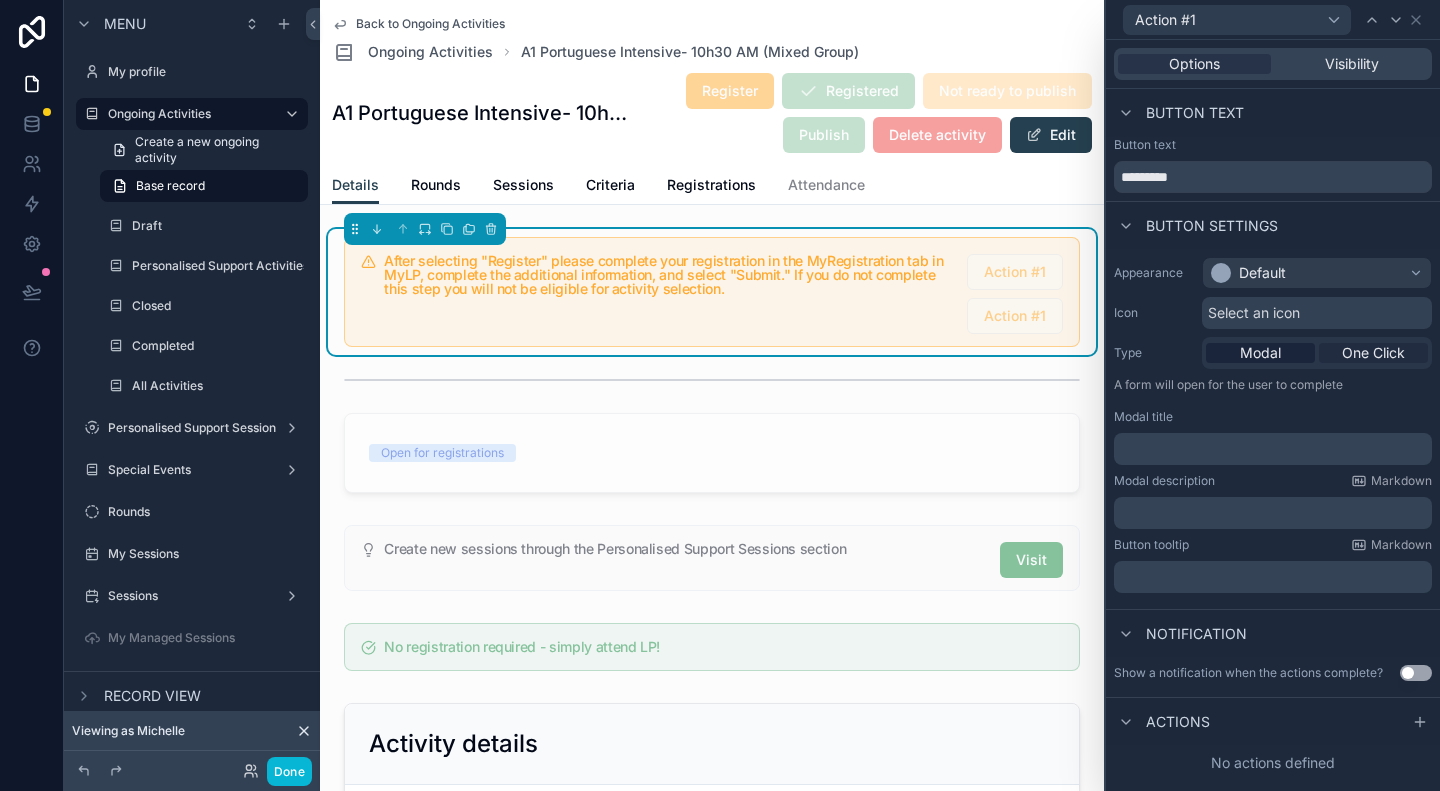 click on "One Click" at bounding box center [1373, 353] 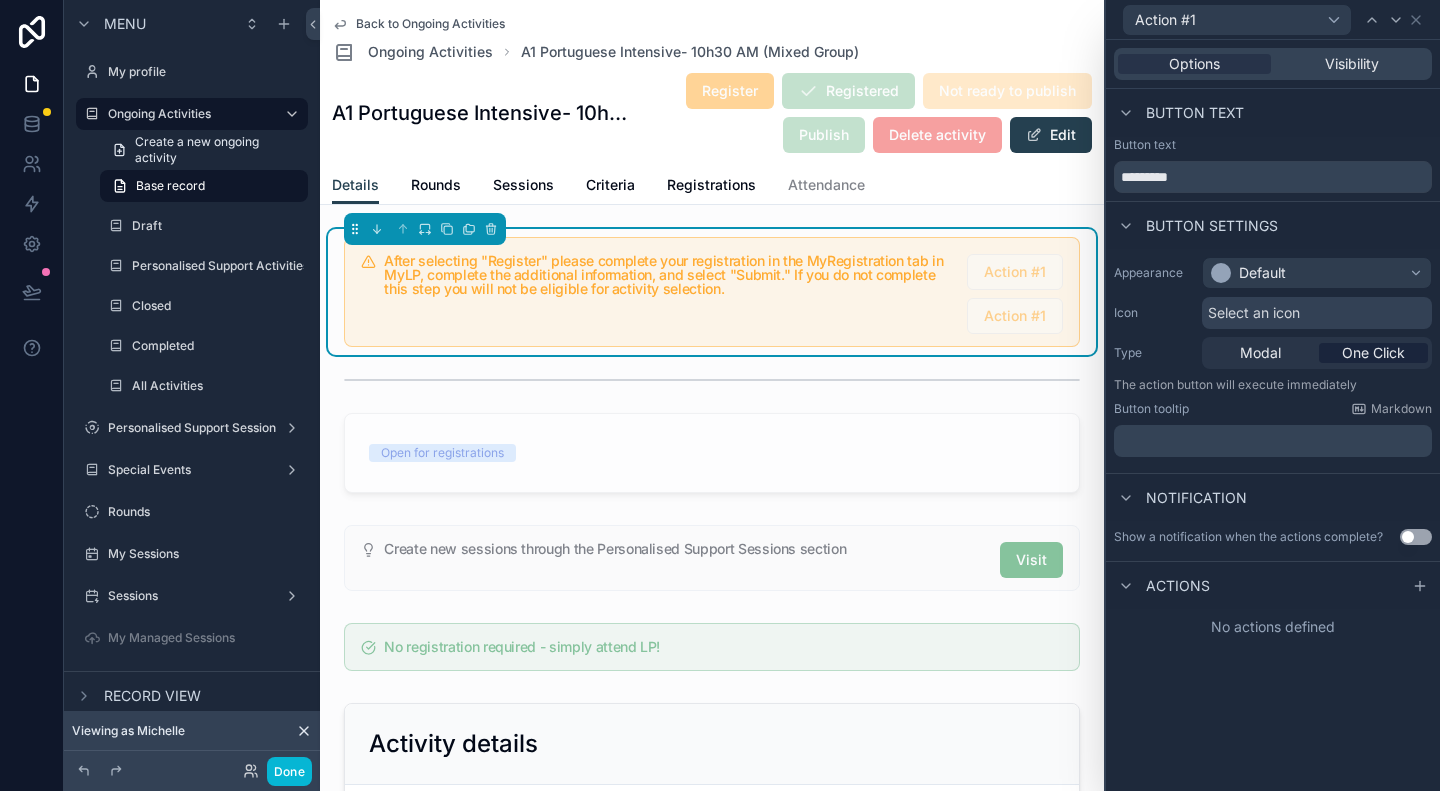 click on "﻿" at bounding box center [1275, 441] 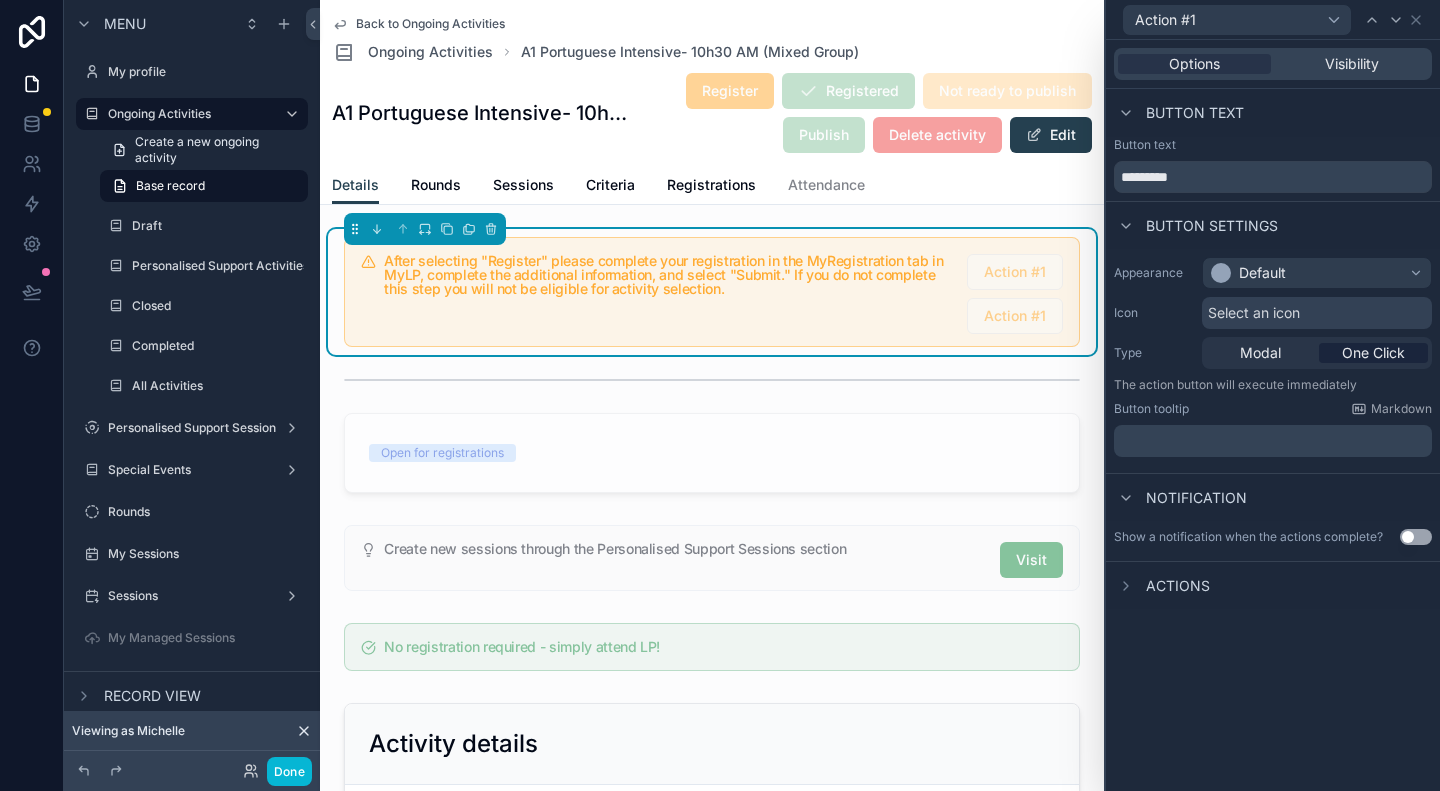 click on "Actions" at bounding box center [1178, 586] 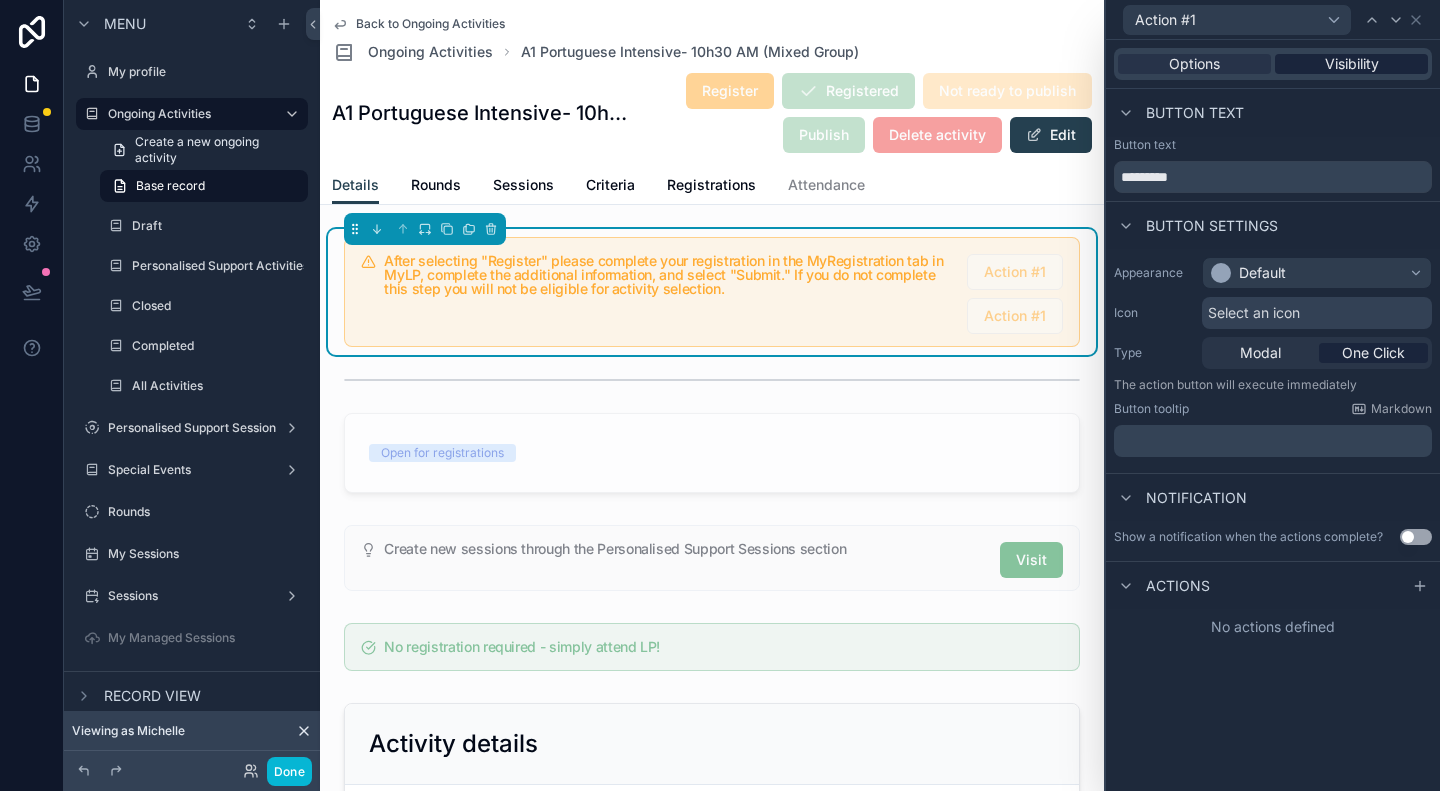 click on "Visibility" at bounding box center [1352, 64] 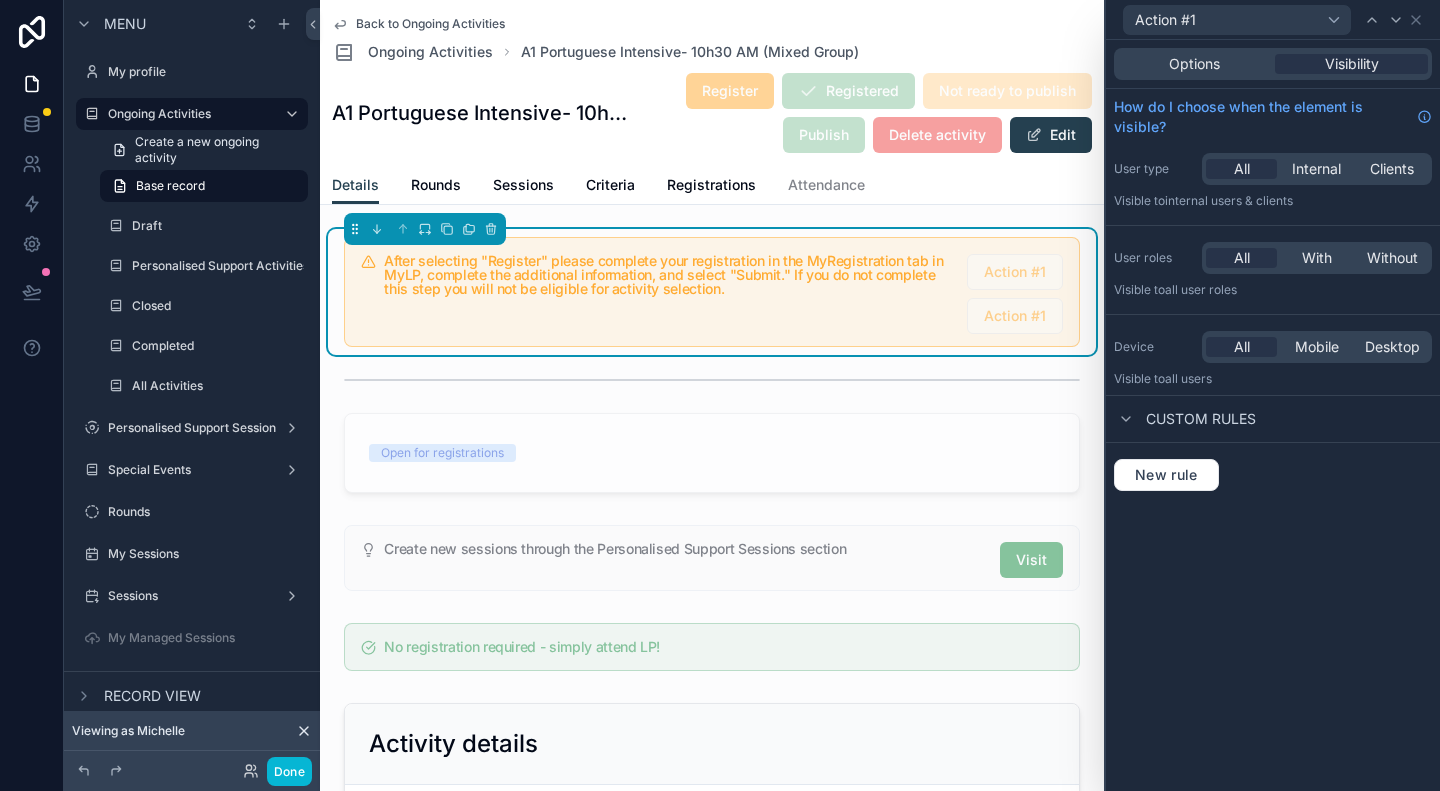 click on "Options Visibility" at bounding box center [1273, 64] 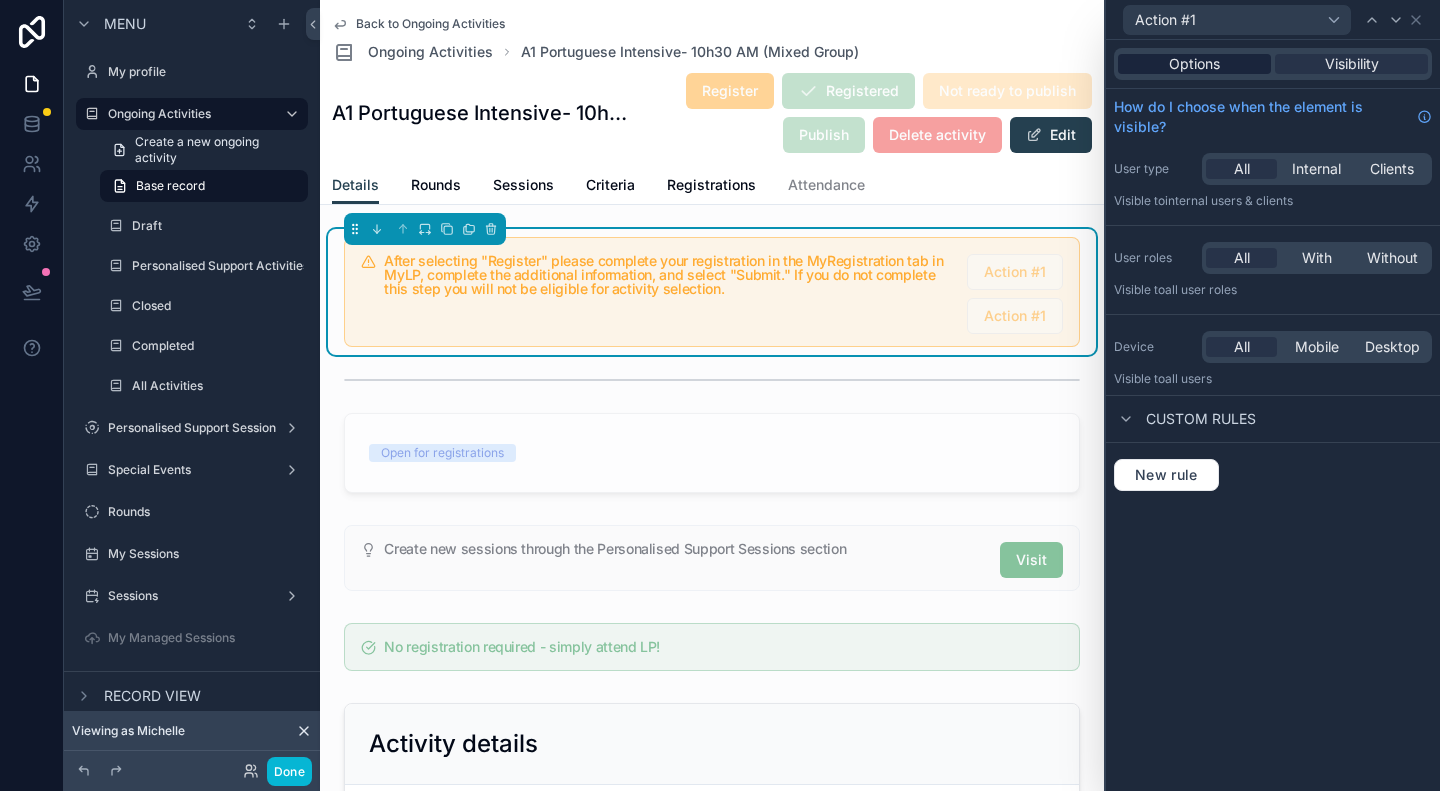 click on "Options" at bounding box center [1194, 64] 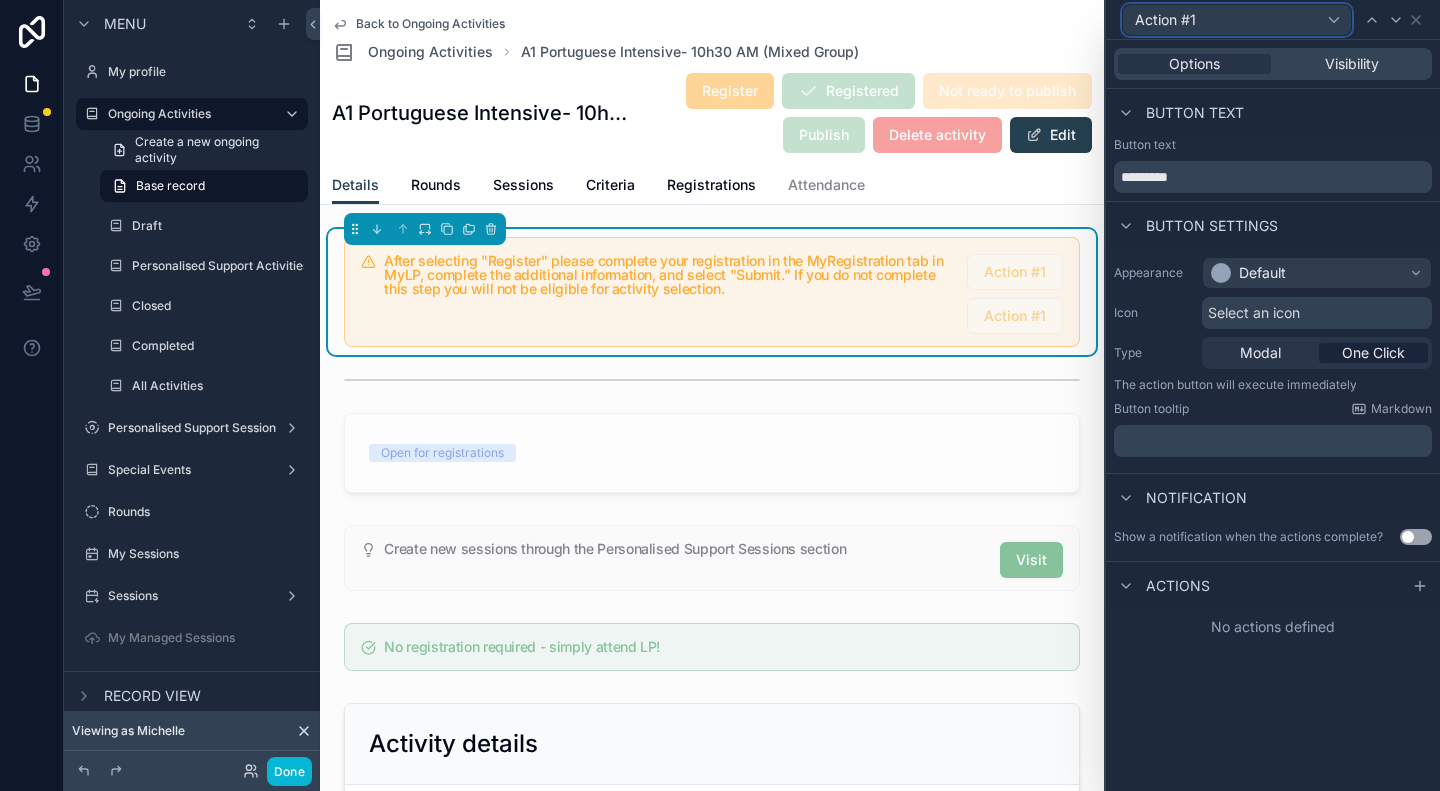 click on "Action #1" at bounding box center (1237, 20) 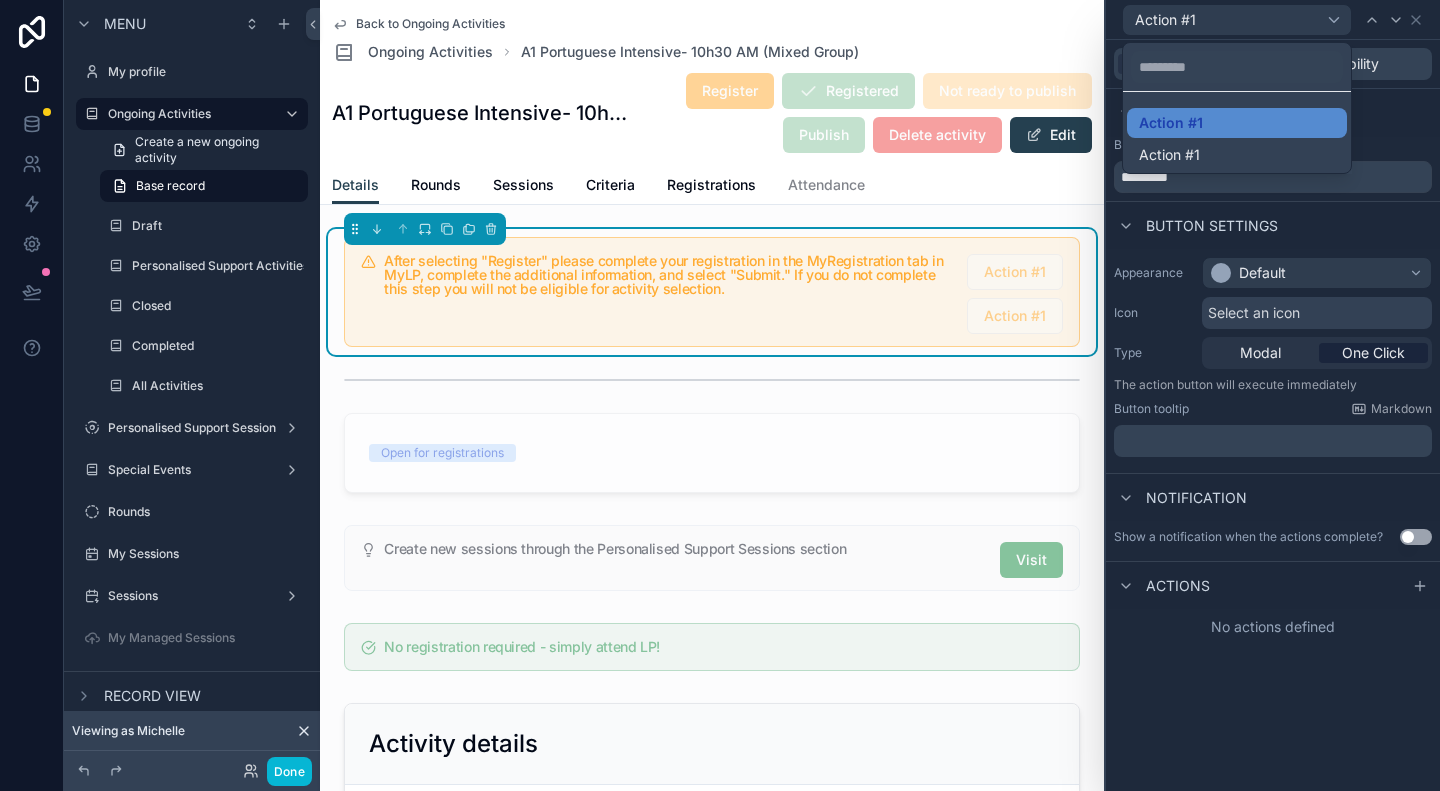 click at bounding box center [1273, 395] 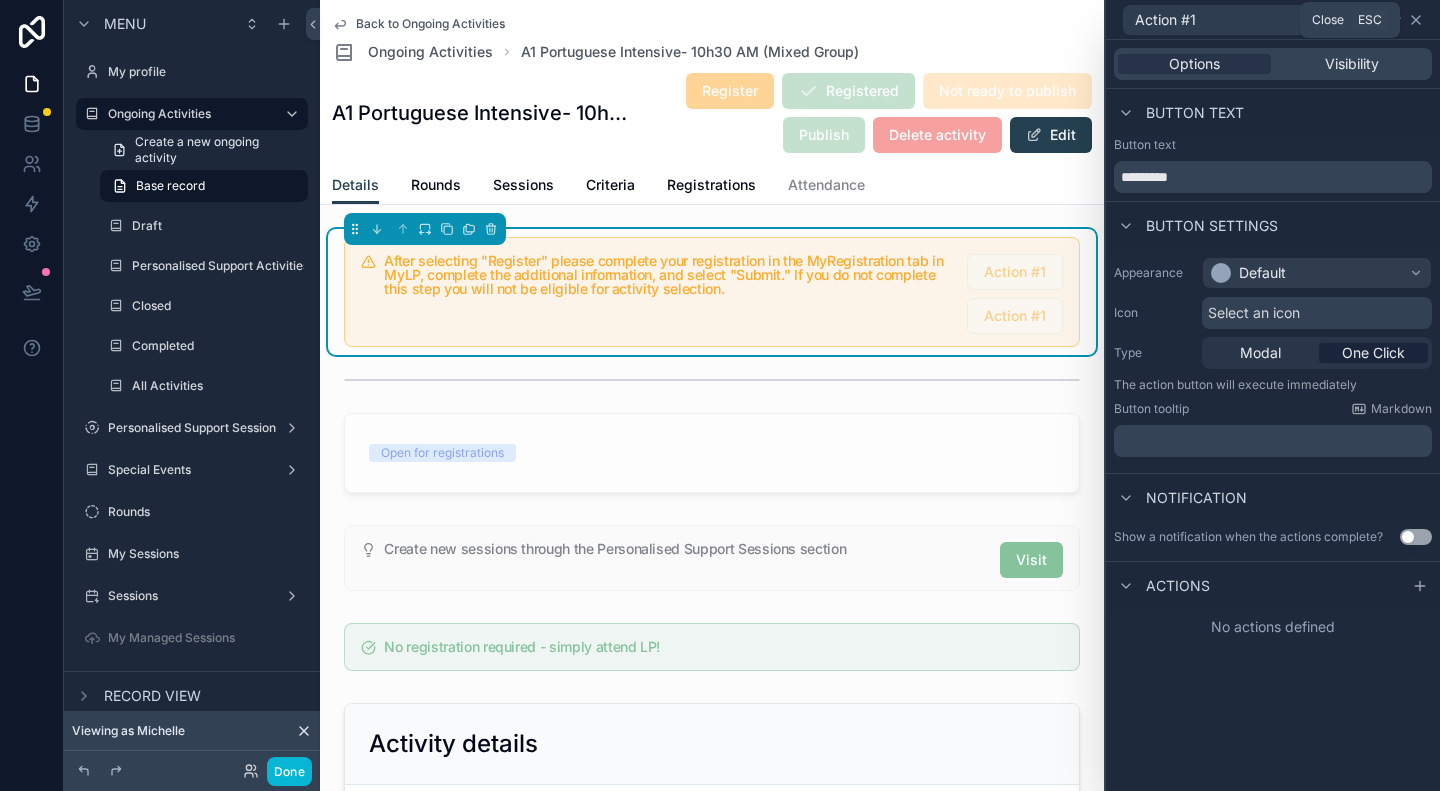 click 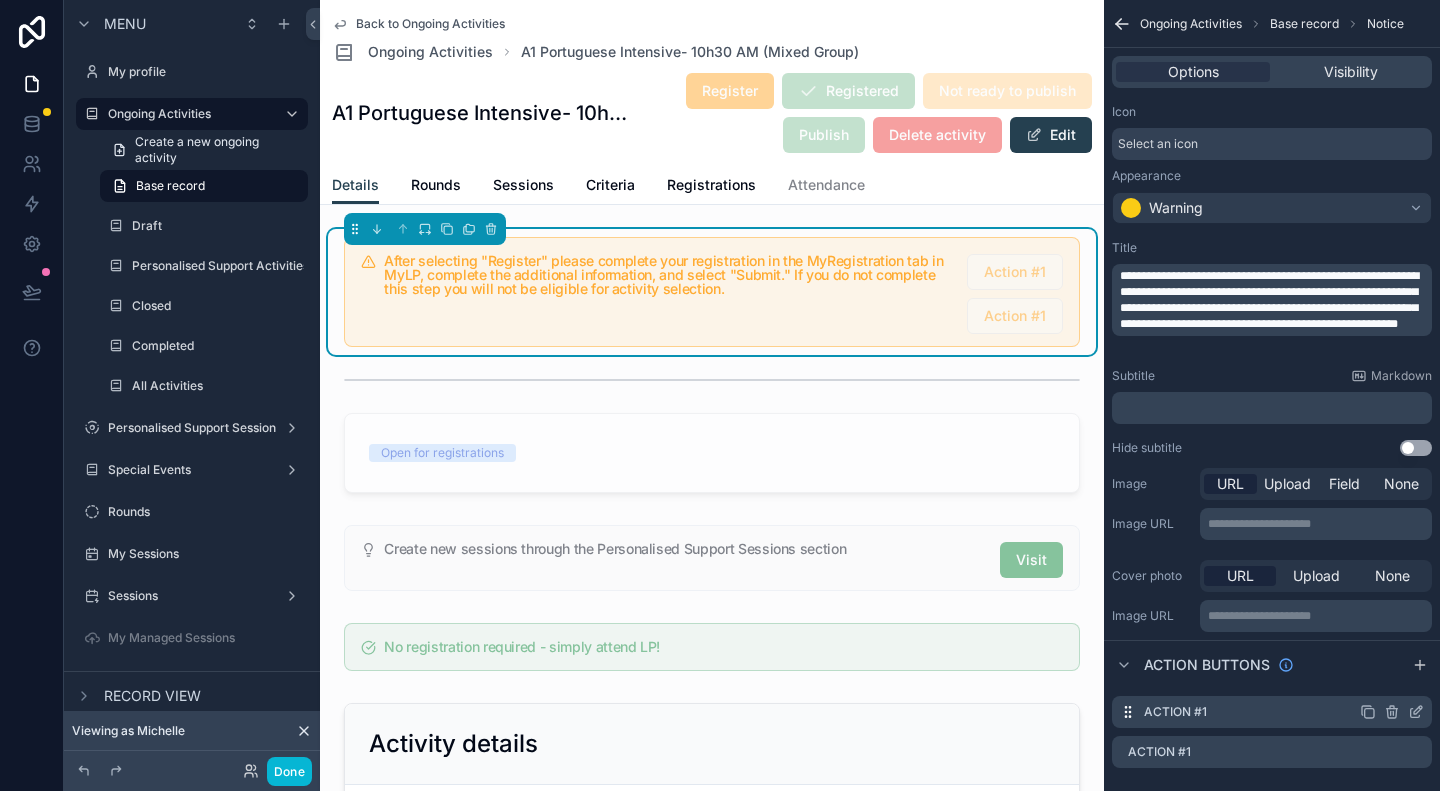 click 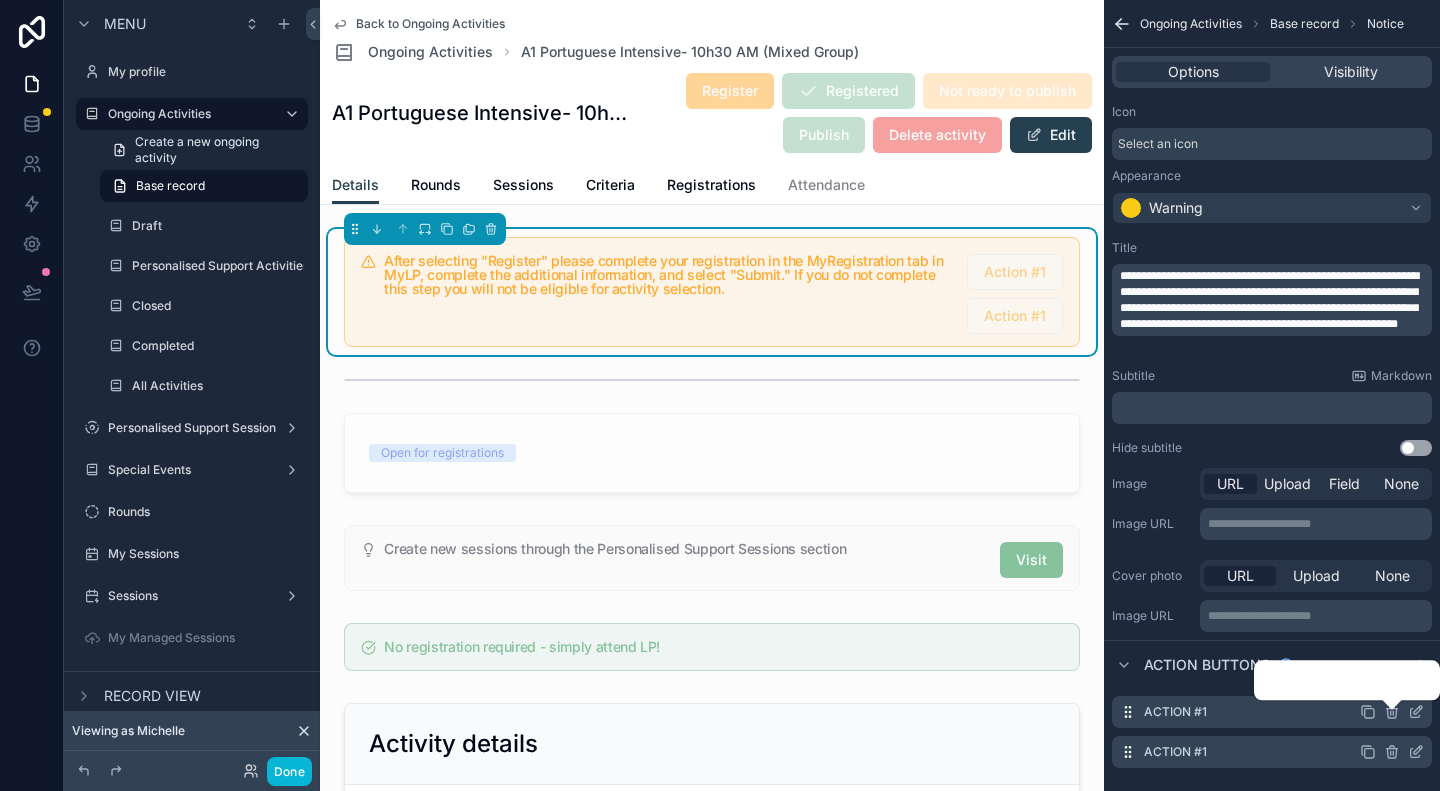 click 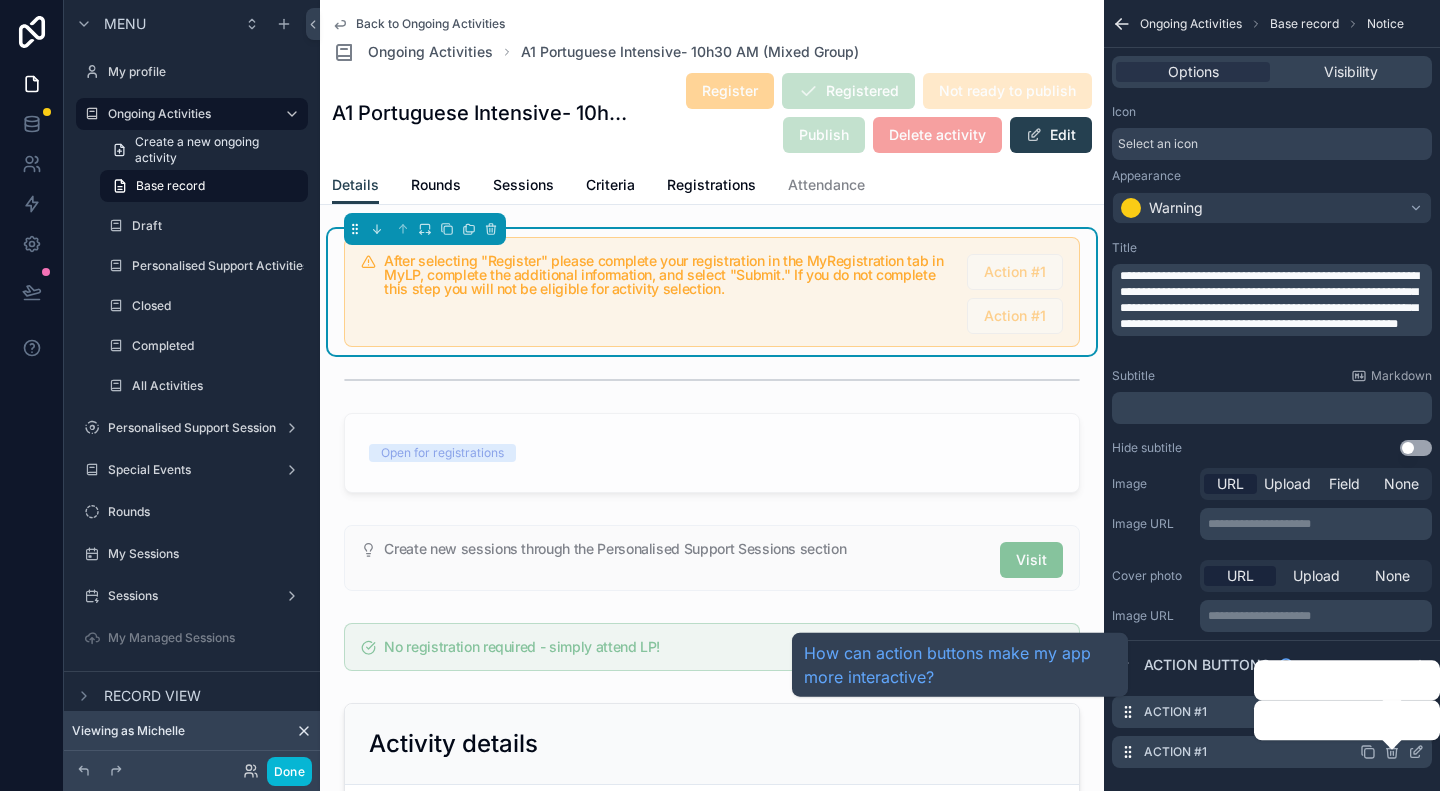 click on "Action buttons" at bounding box center [1207, 665] 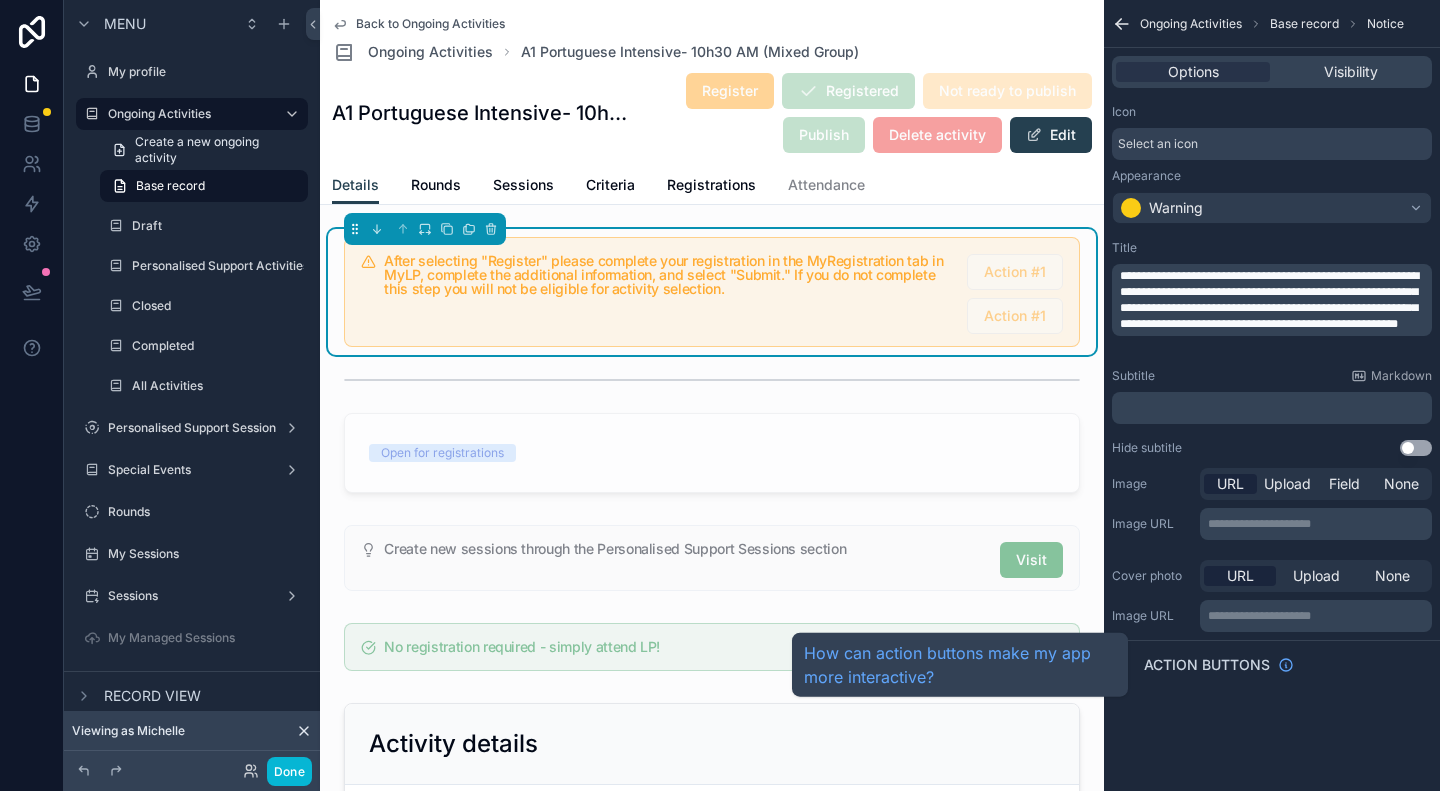 click on "Action buttons" at bounding box center (1207, 665) 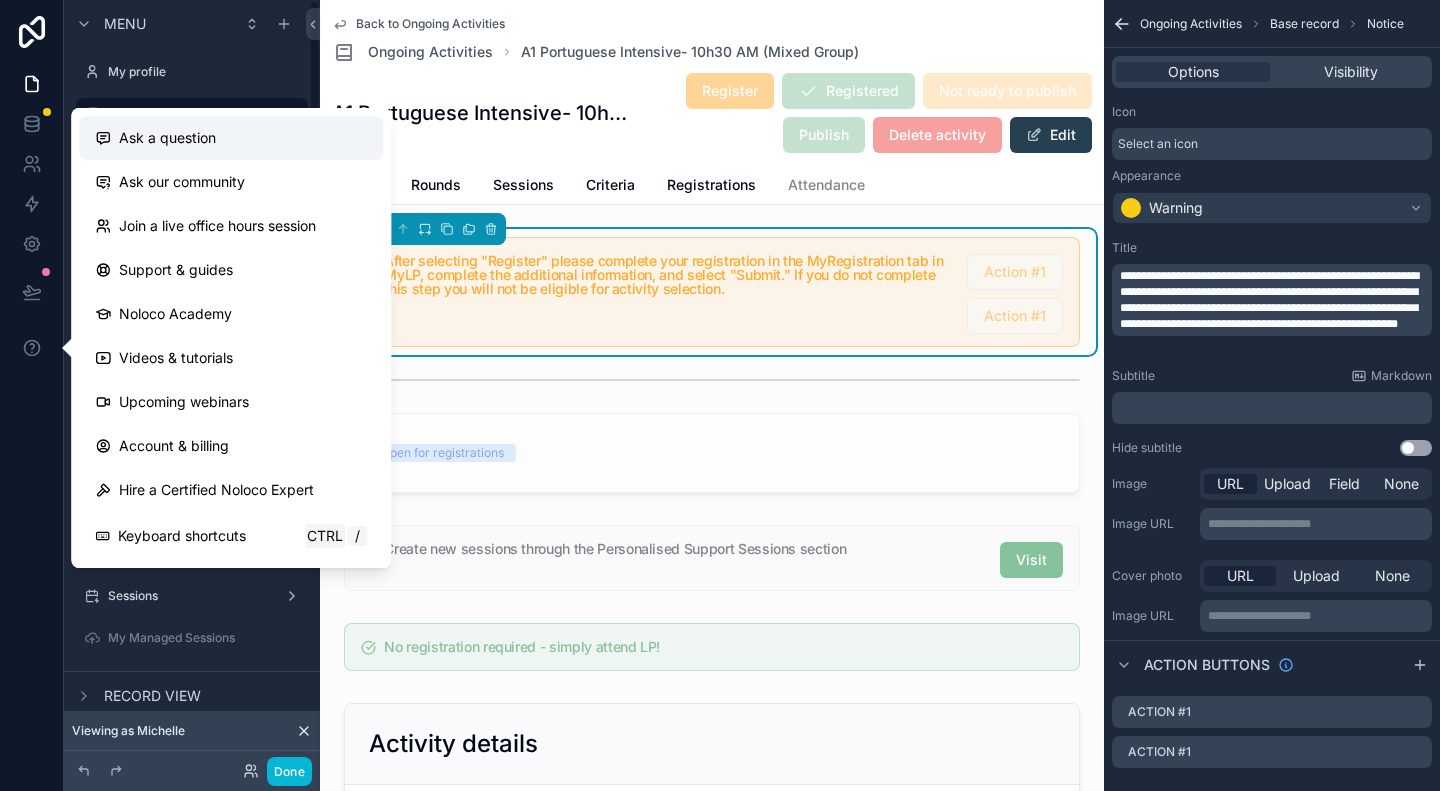 click on "Ask a question" at bounding box center [231, 138] 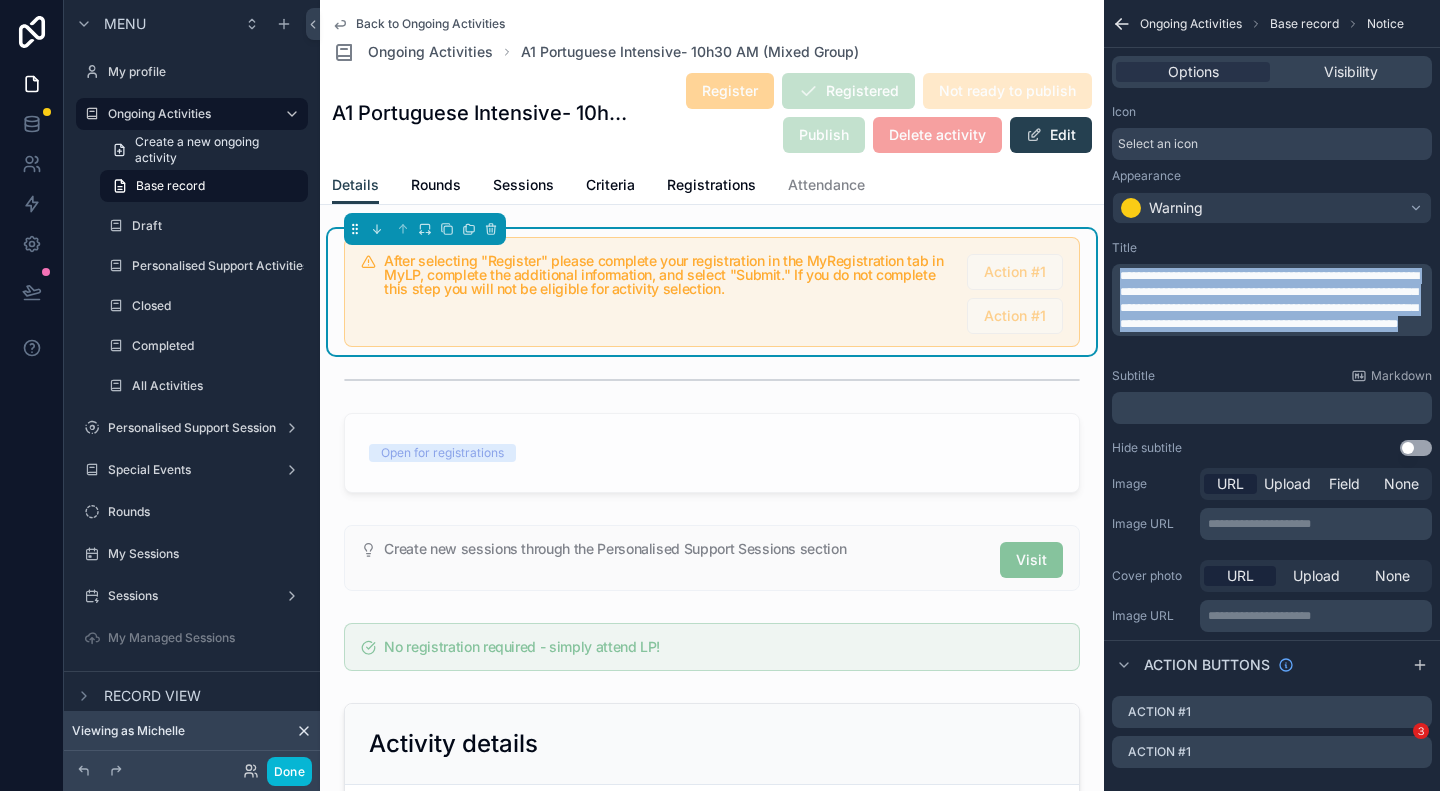 drag, startPoint x: 1310, startPoint y: 335, endPoint x: 1110, endPoint y: 271, distance: 209.99048 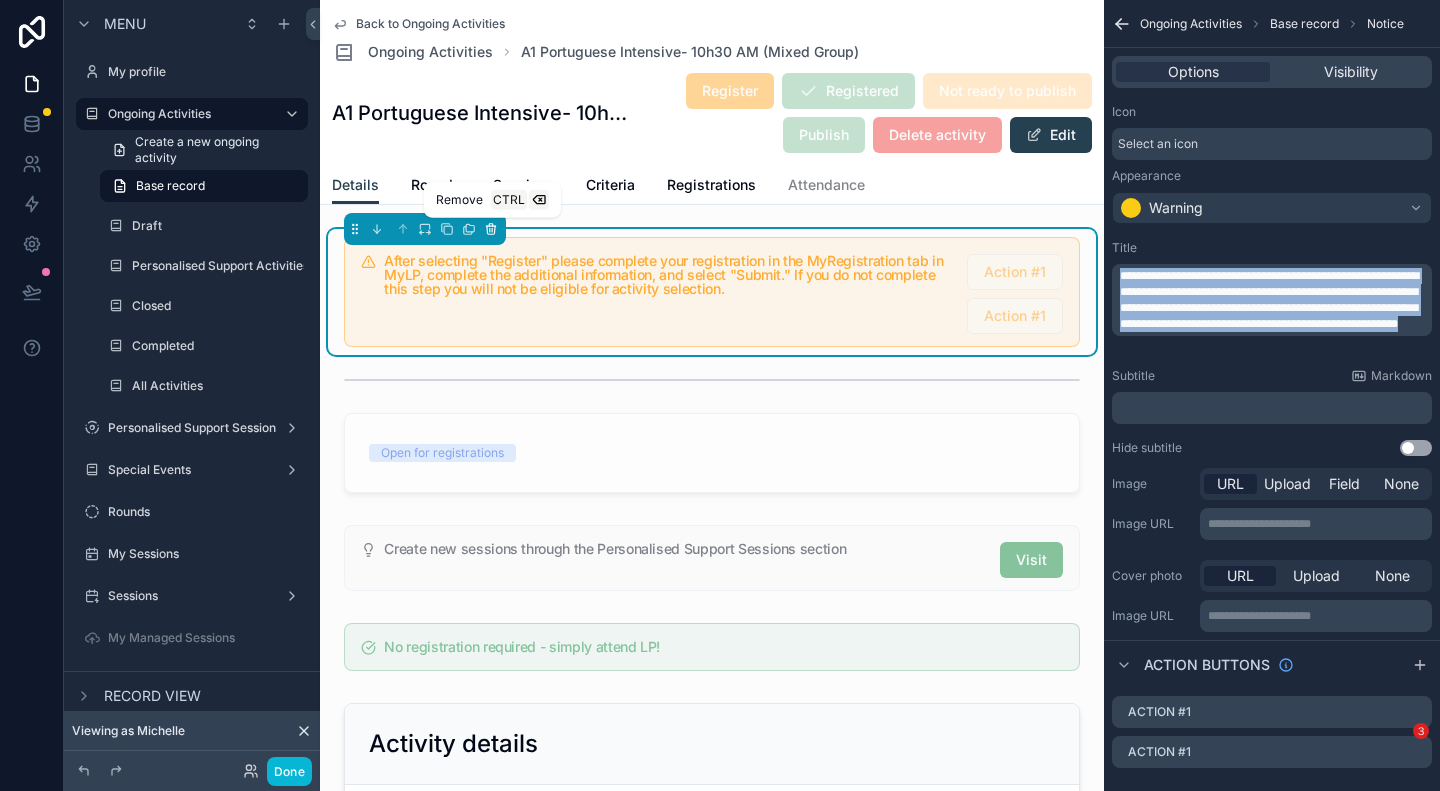 click 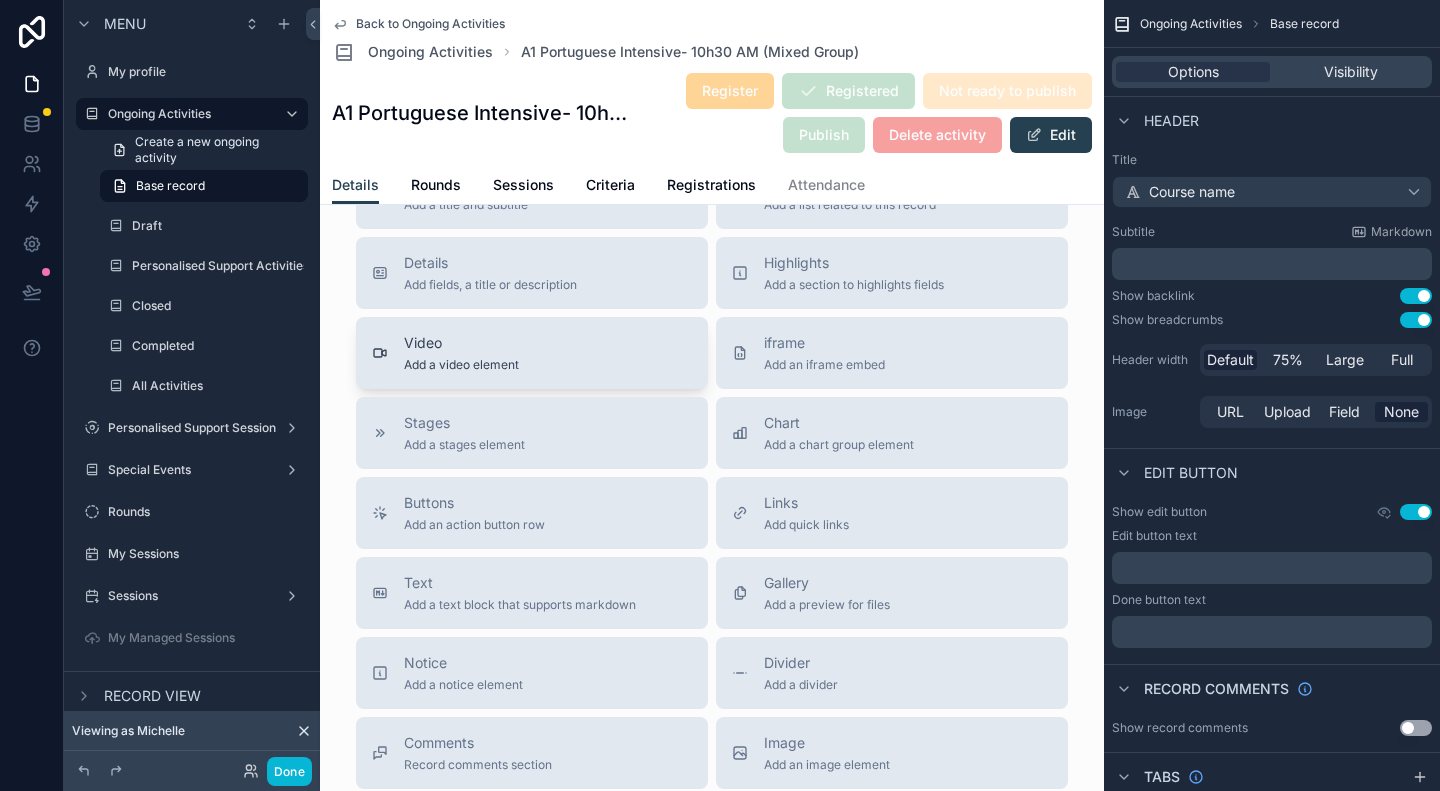 scroll, scrollTop: 2000, scrollLeft: 0, axis: vertical 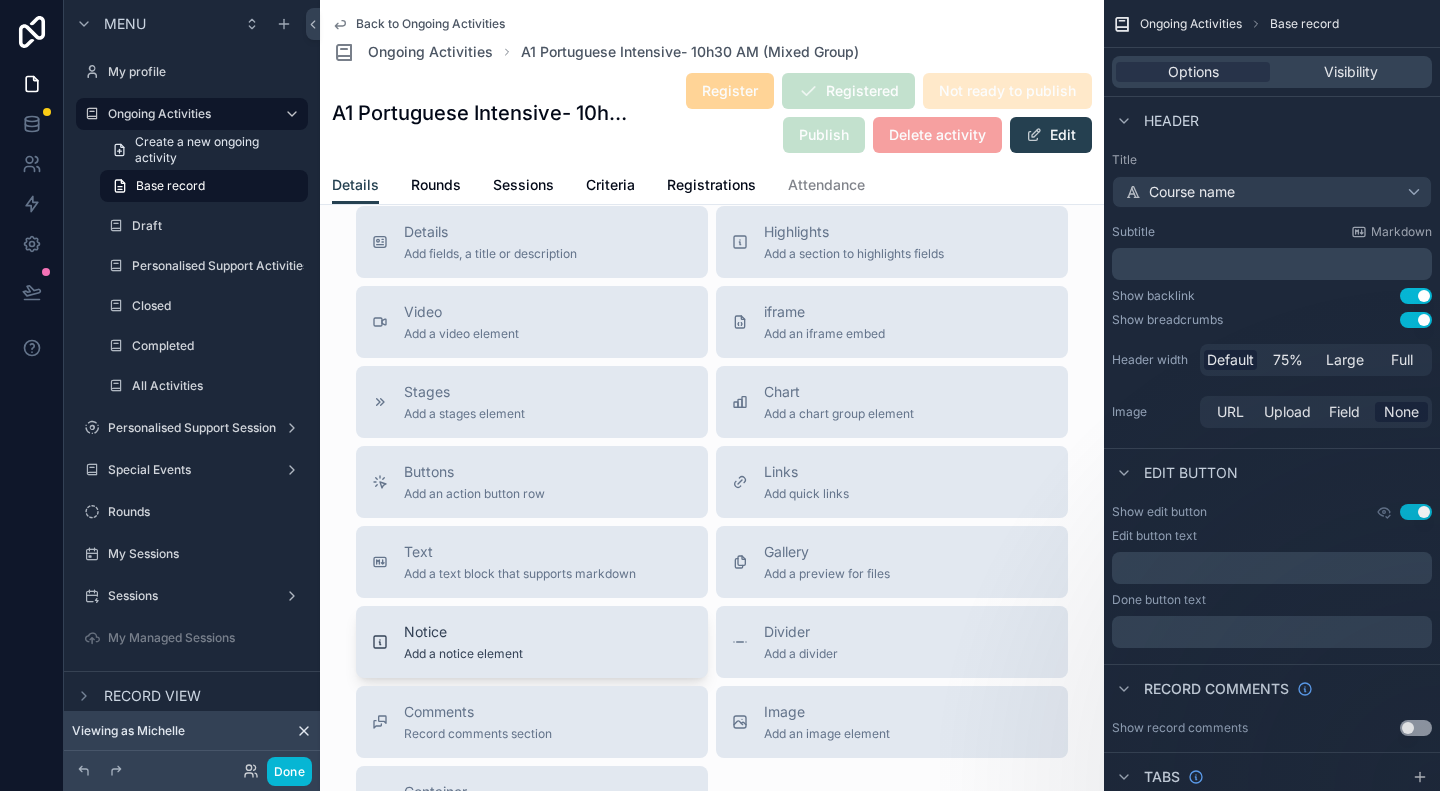 click on "Notice" at bounding box center (463, 632) 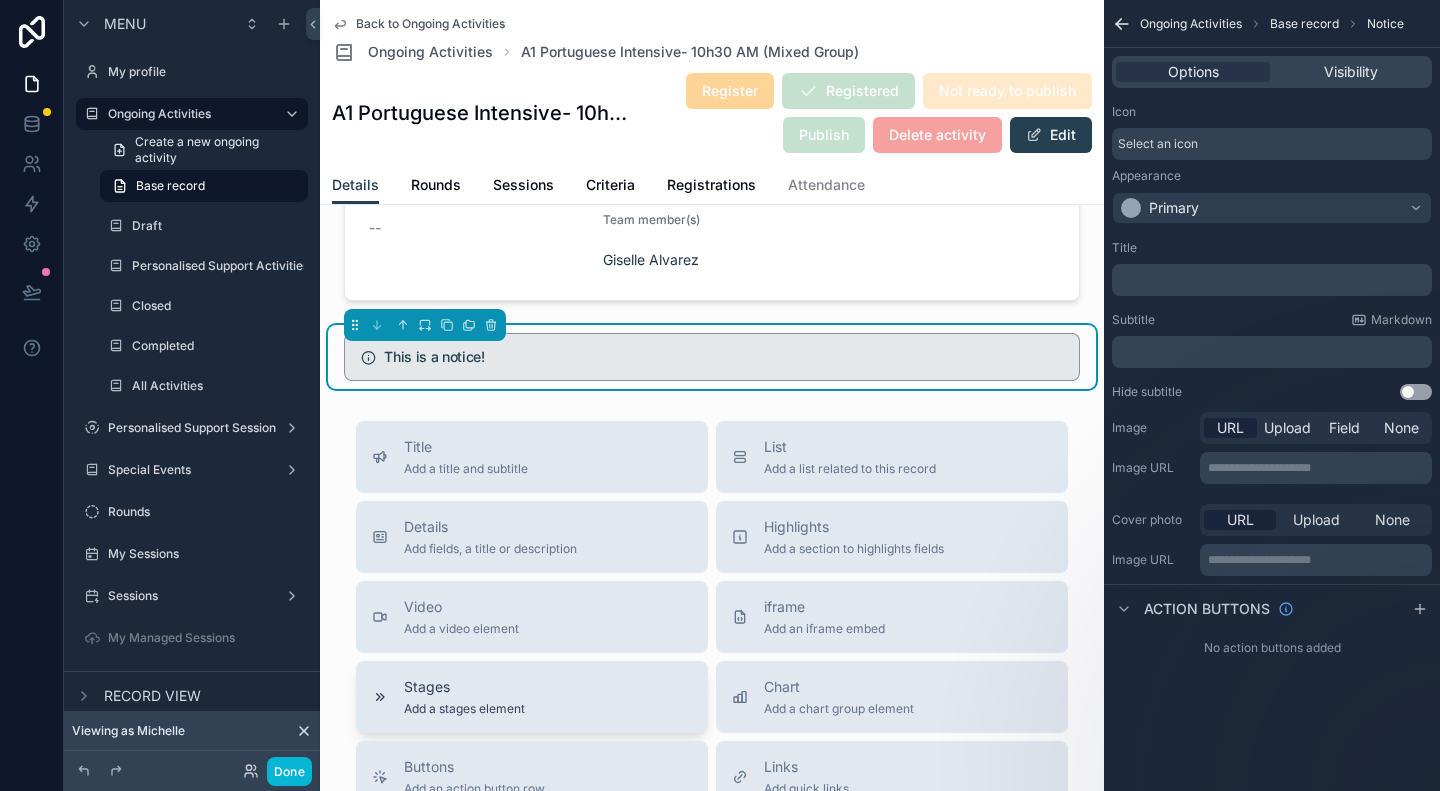 scroll, scrollTop: 1740, scrollLeft: 0, axis: vertical 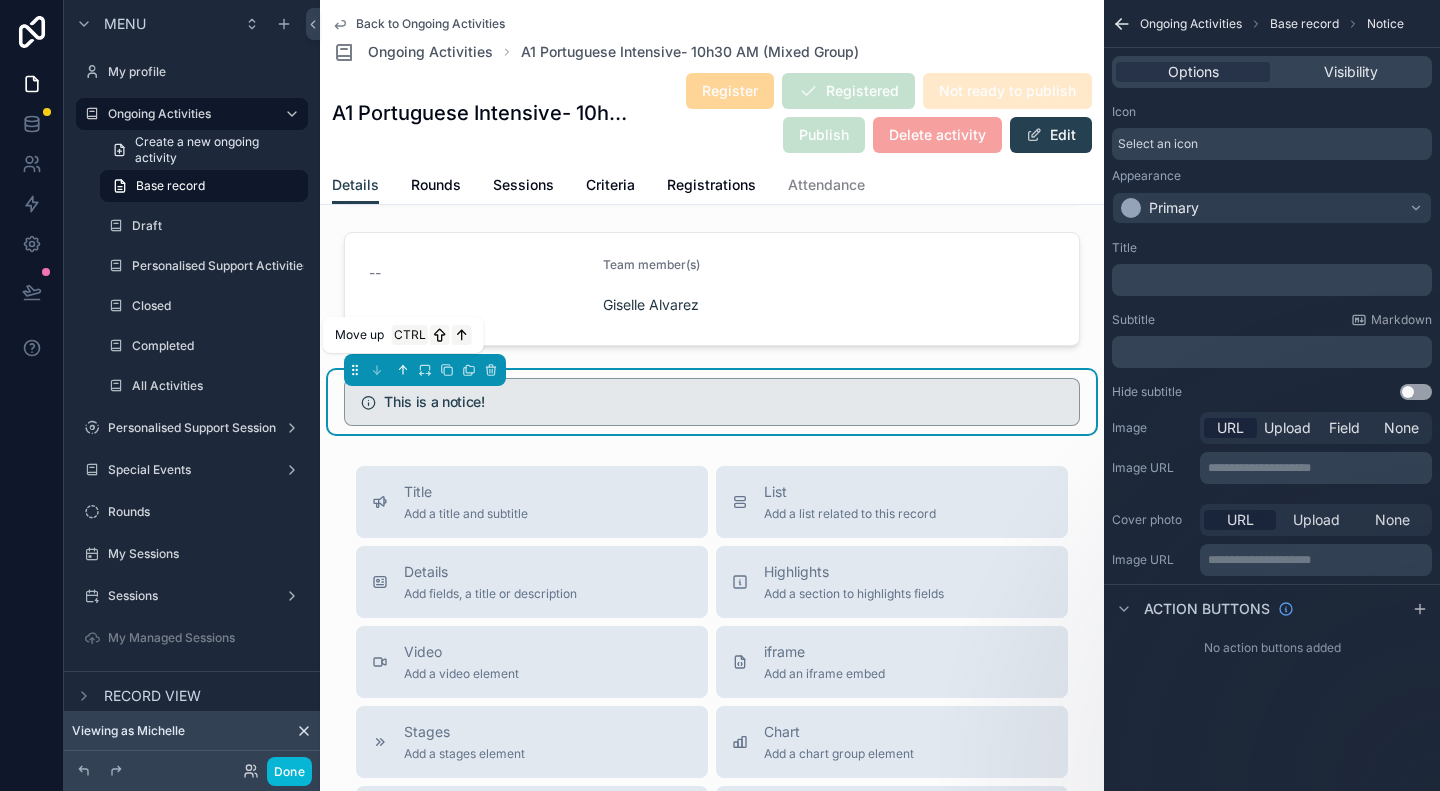 click 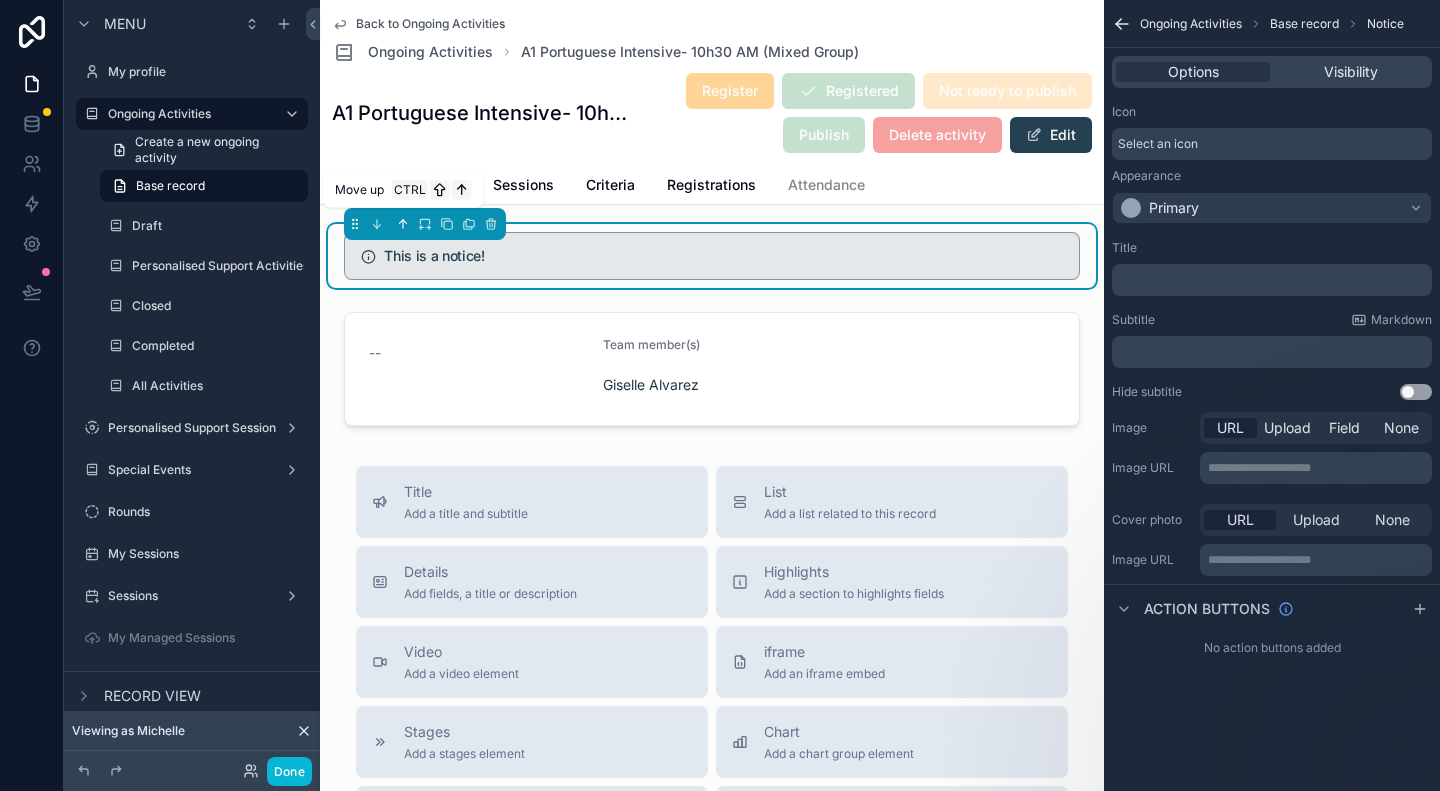 click at bounding box center (403, 224) 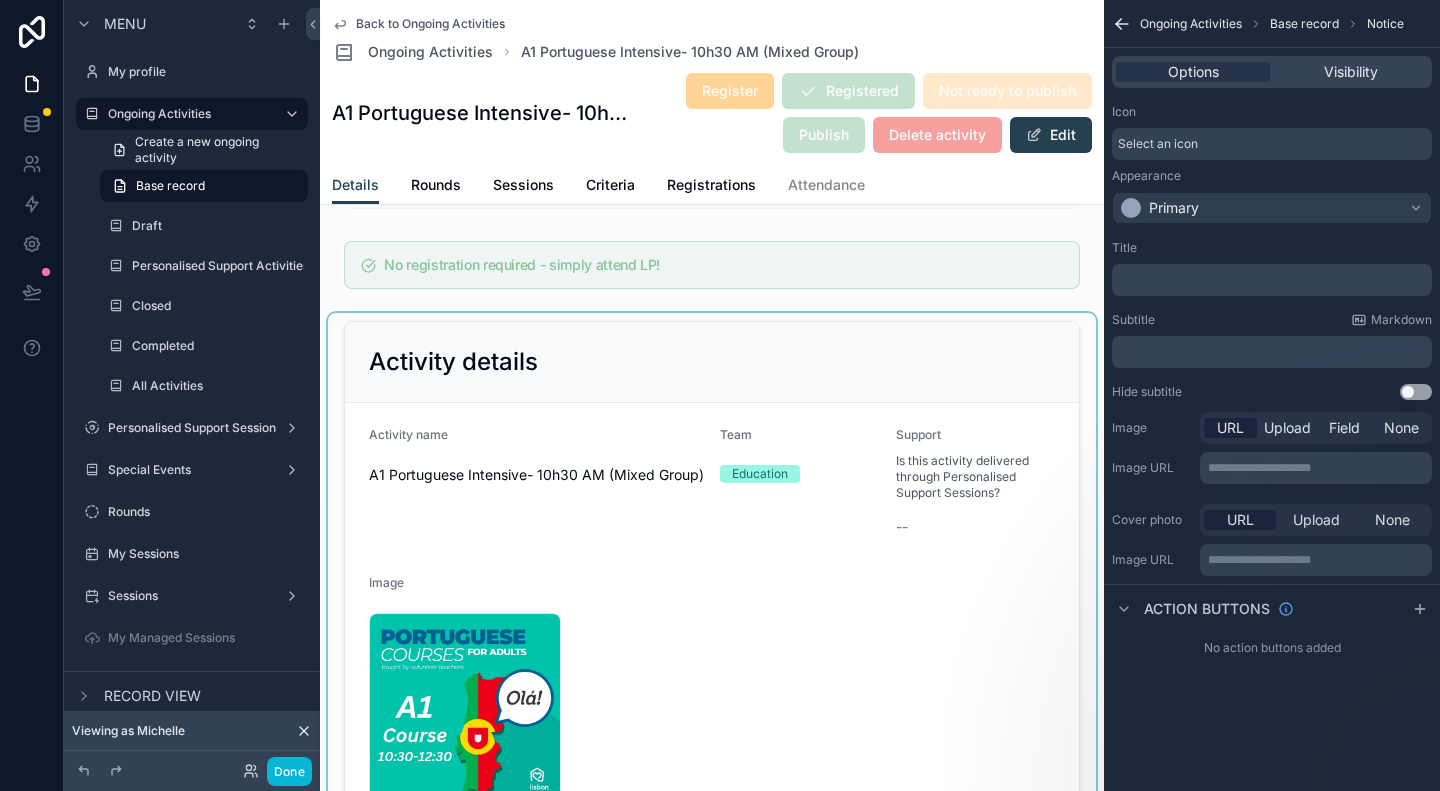 scroll, scrollTop: 440, scrollLeft: 0, axis: vertical 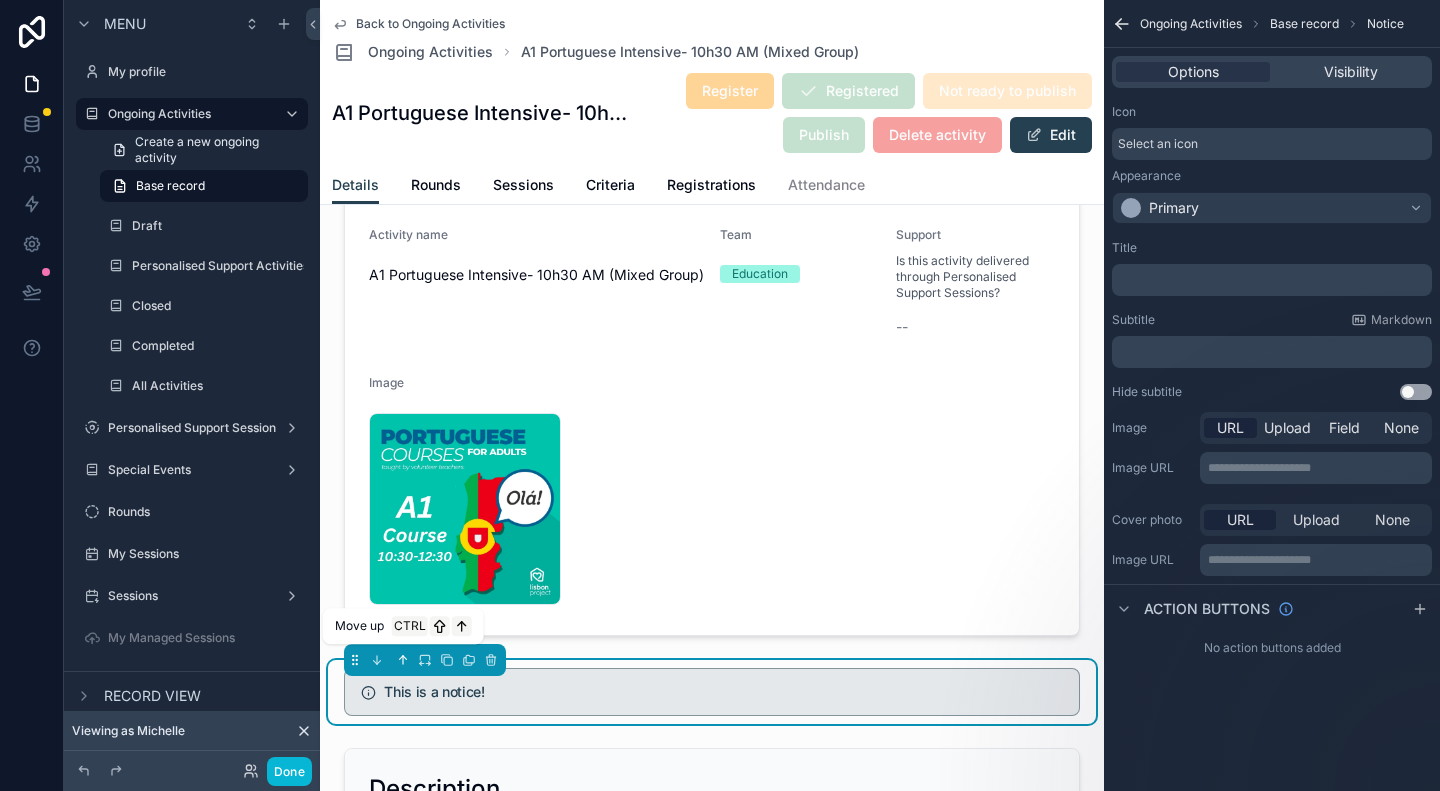 click 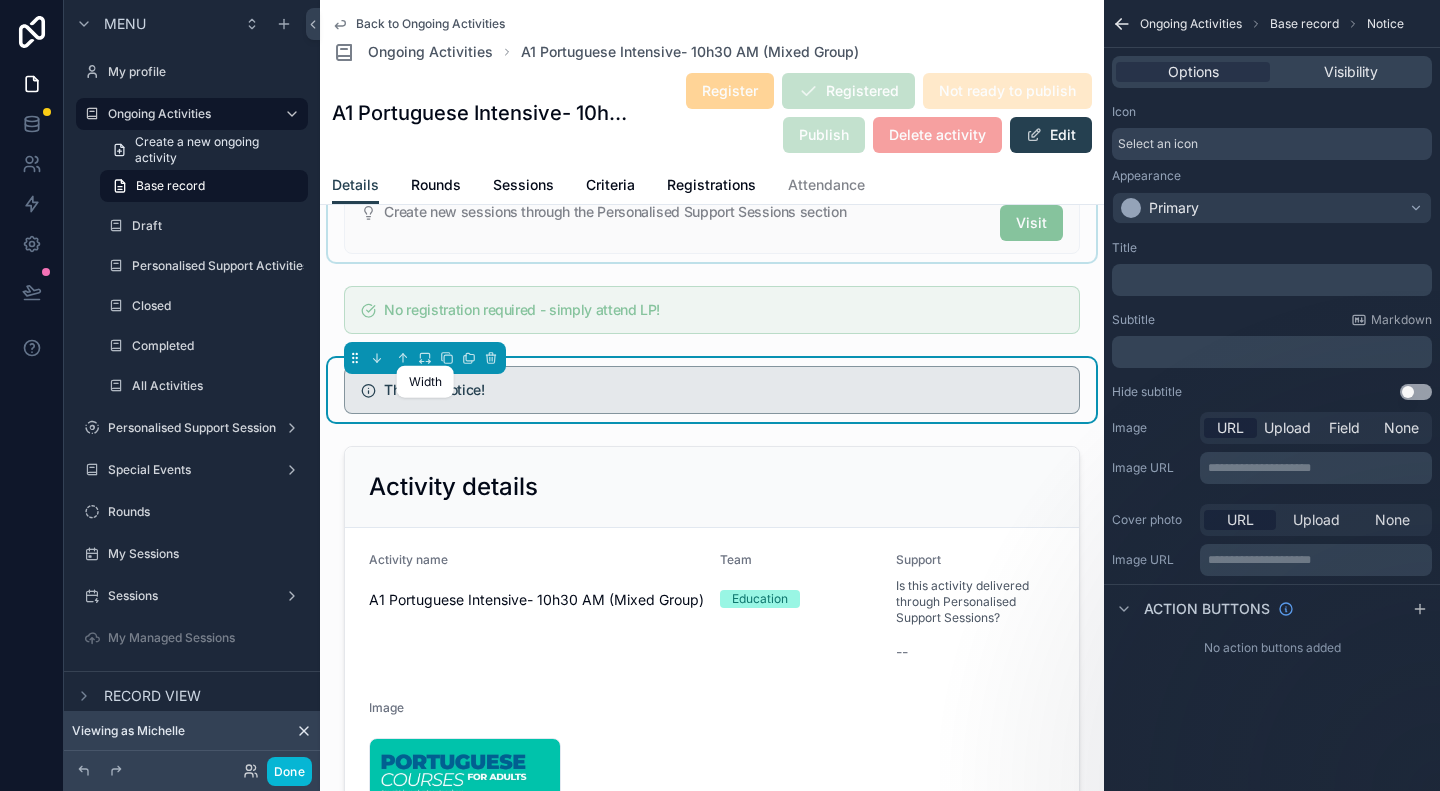 scroll, scrollTop: 140, scrollLeft: 0, axis: vertical 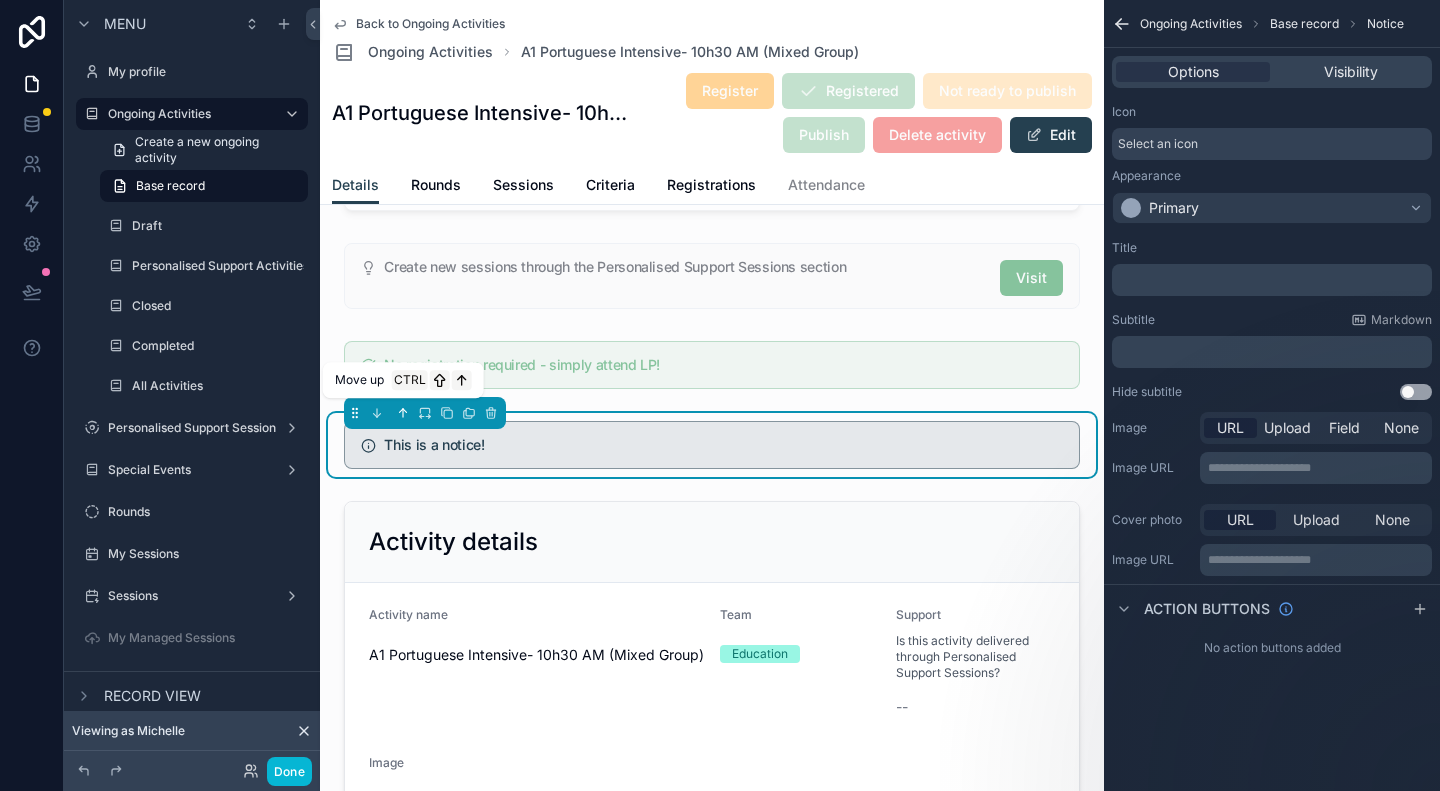 click 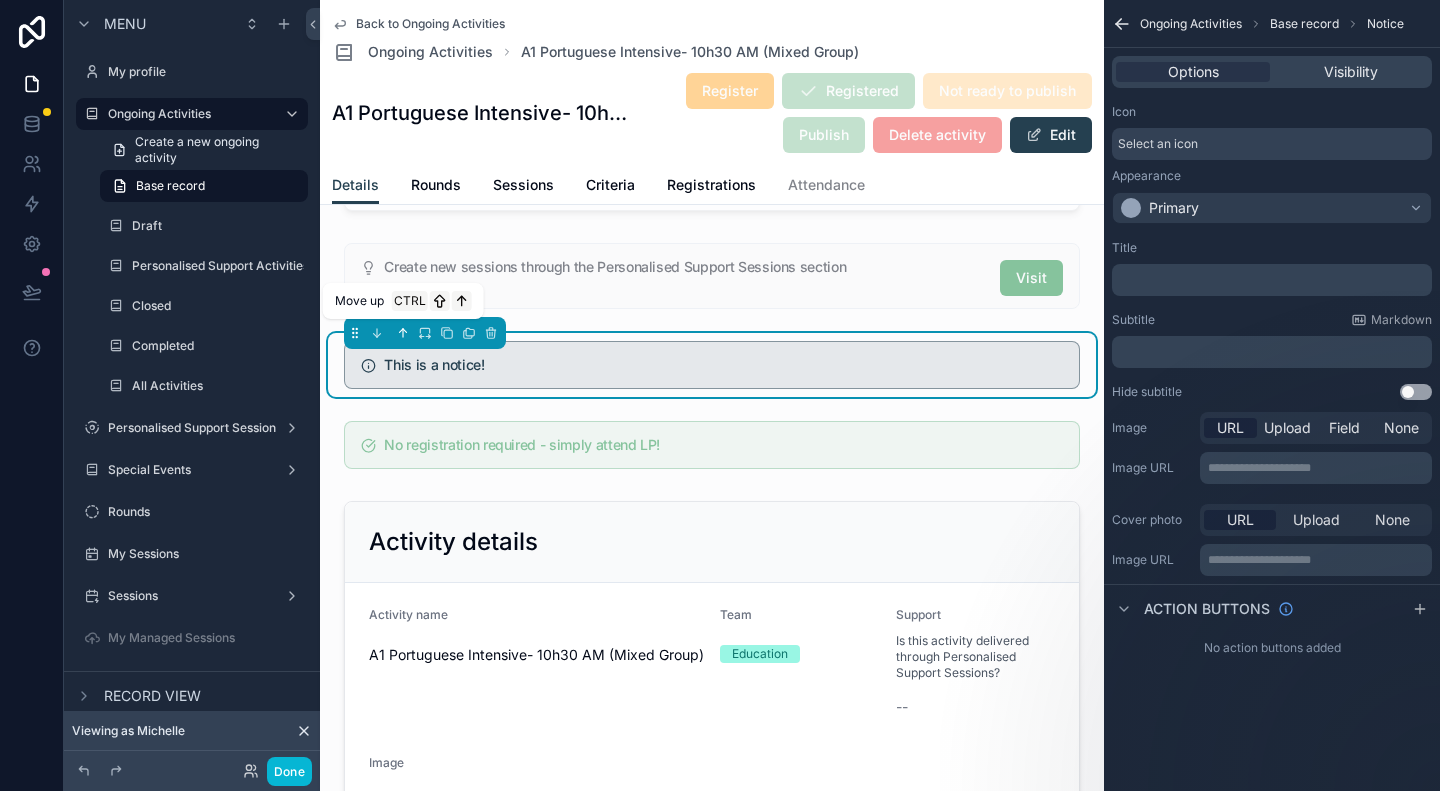 click 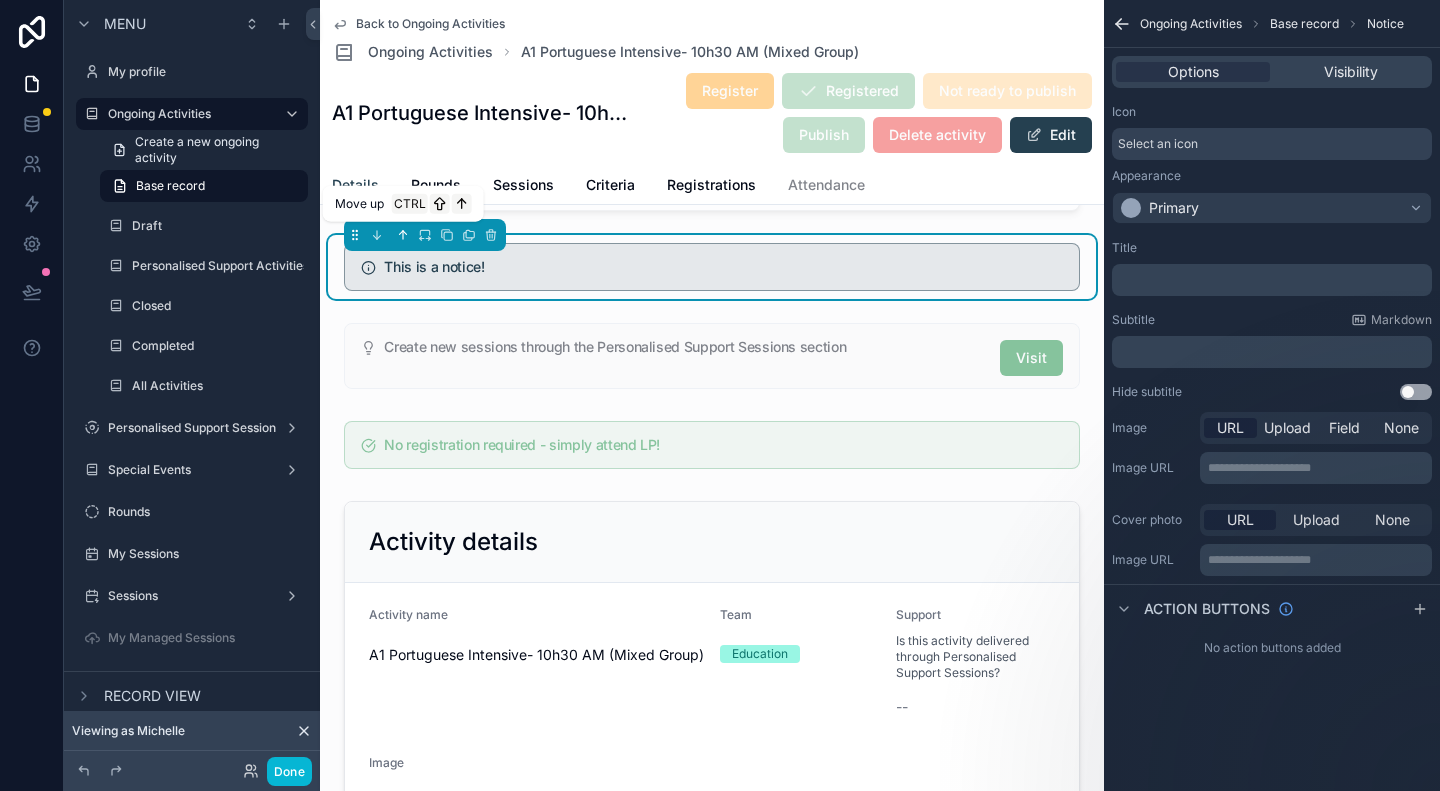 click 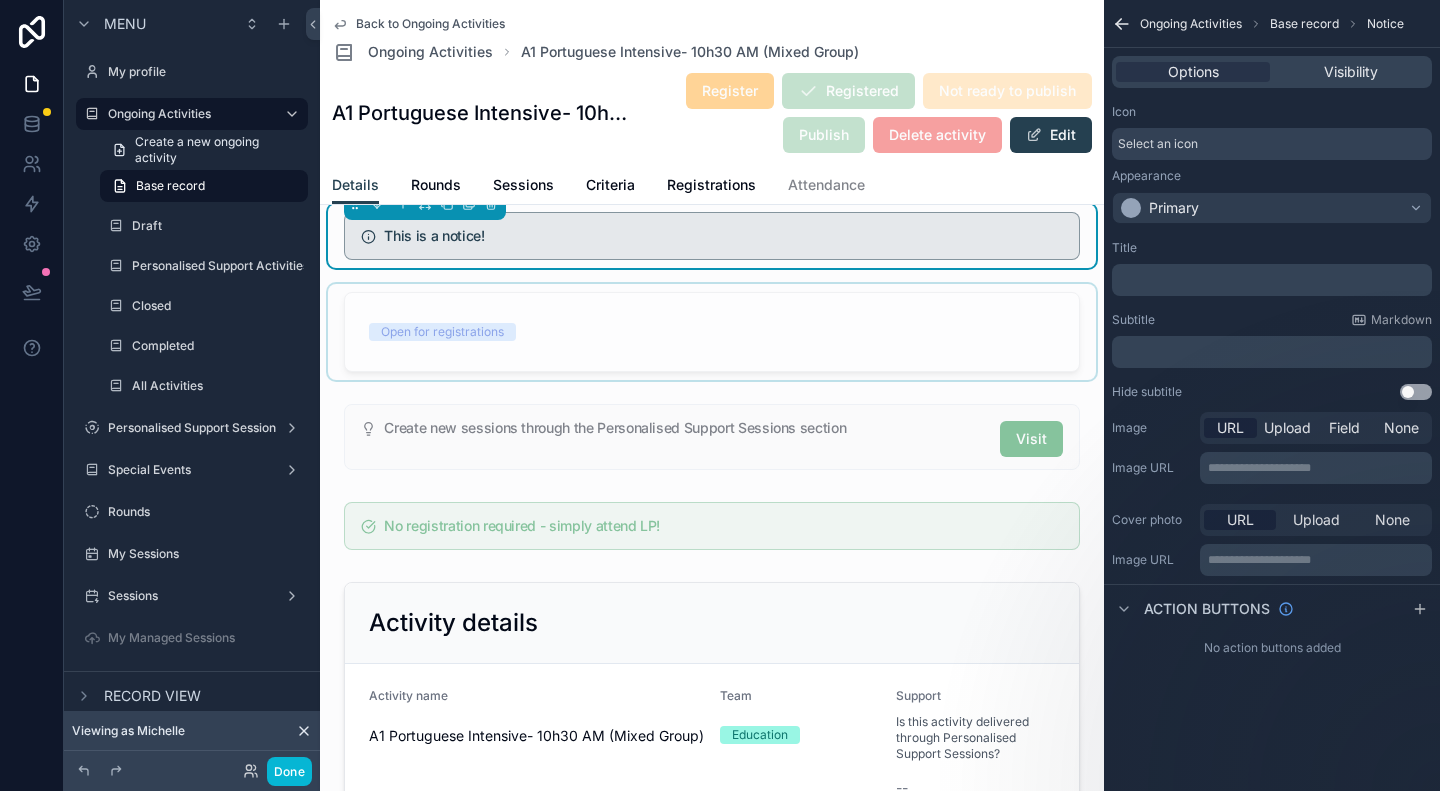 scroll, scrollTop: 0, scrollLeft: 0, axis: both 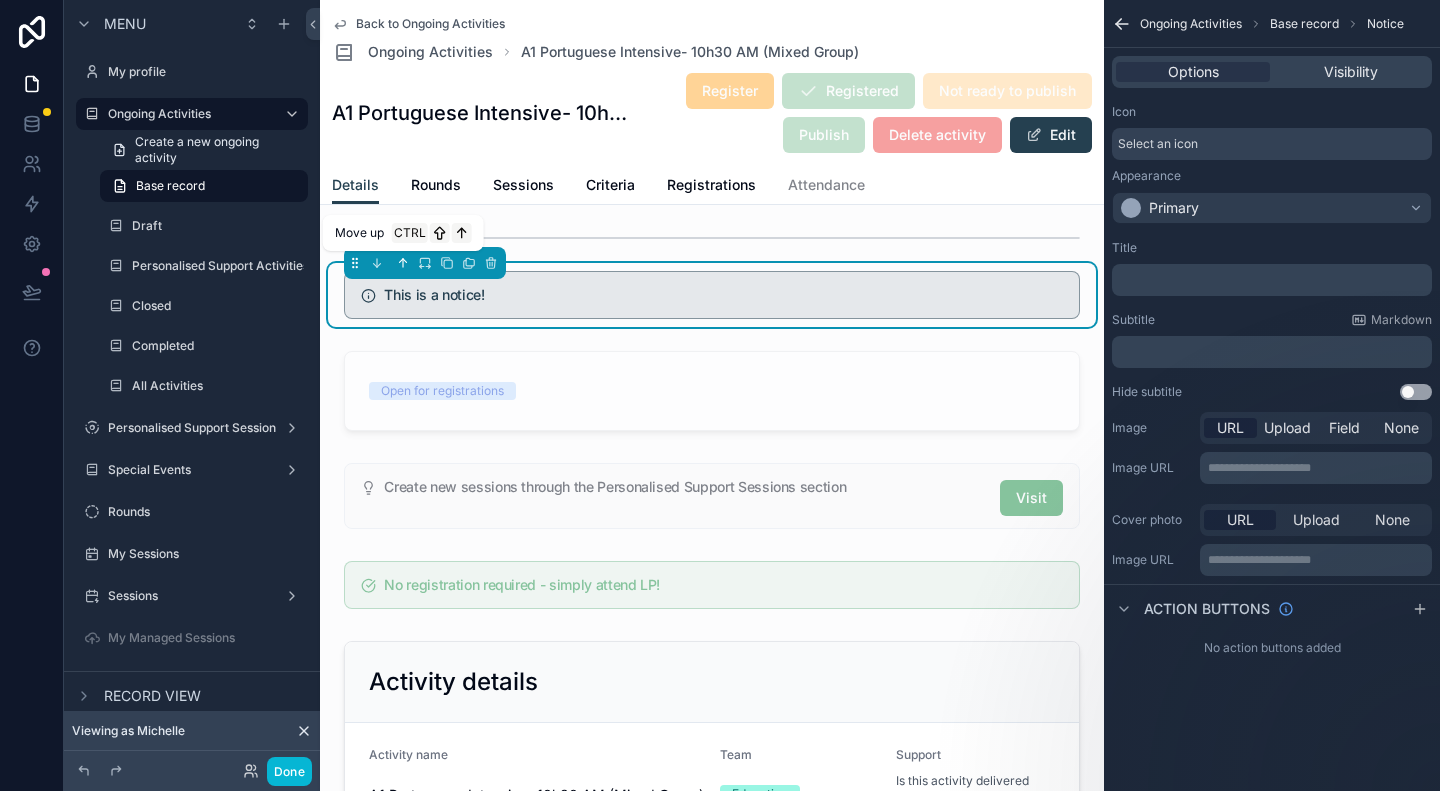 click 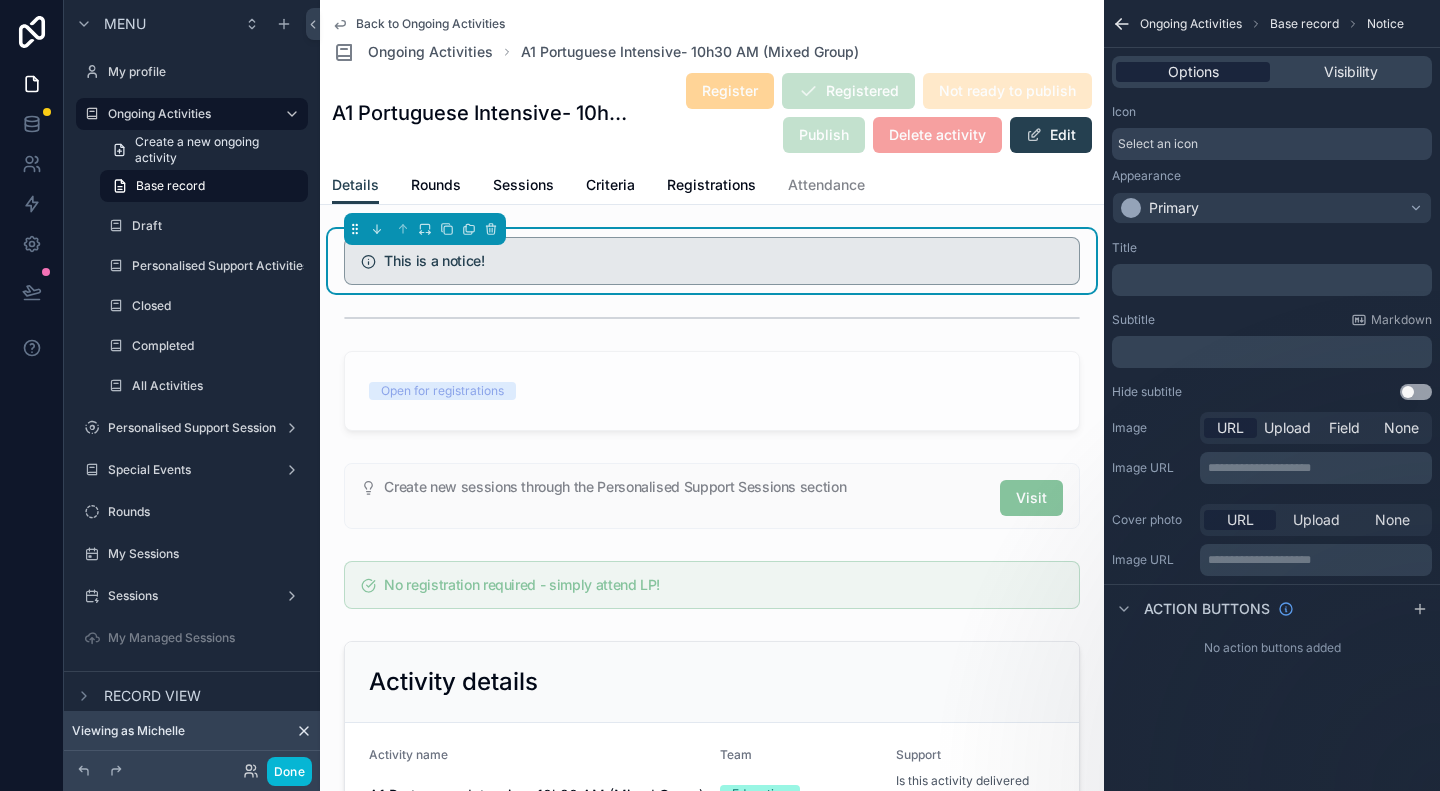 click on "Options" at bounding box center [1193, 72] 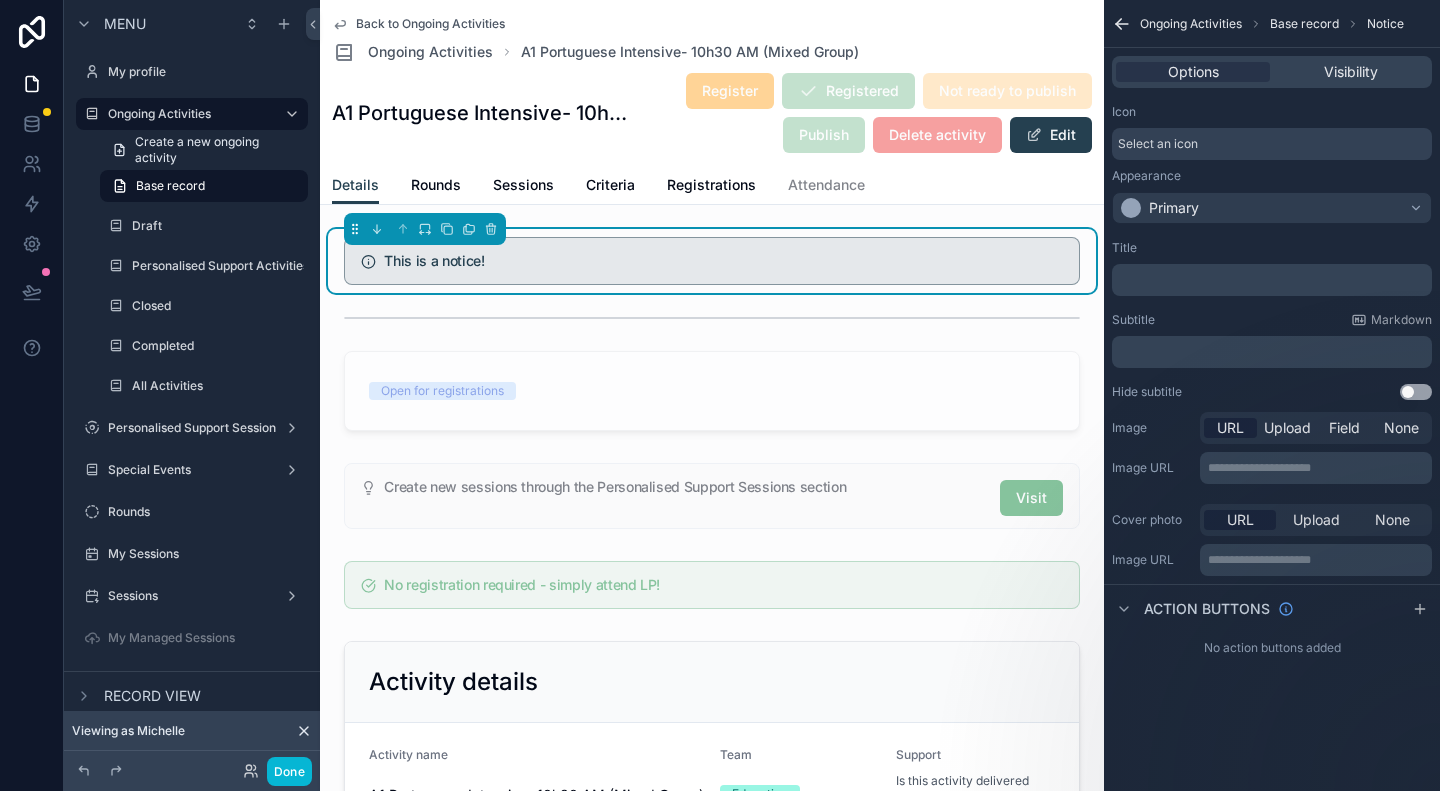 click on "This is a notice!" at bounding box center (723, 261) 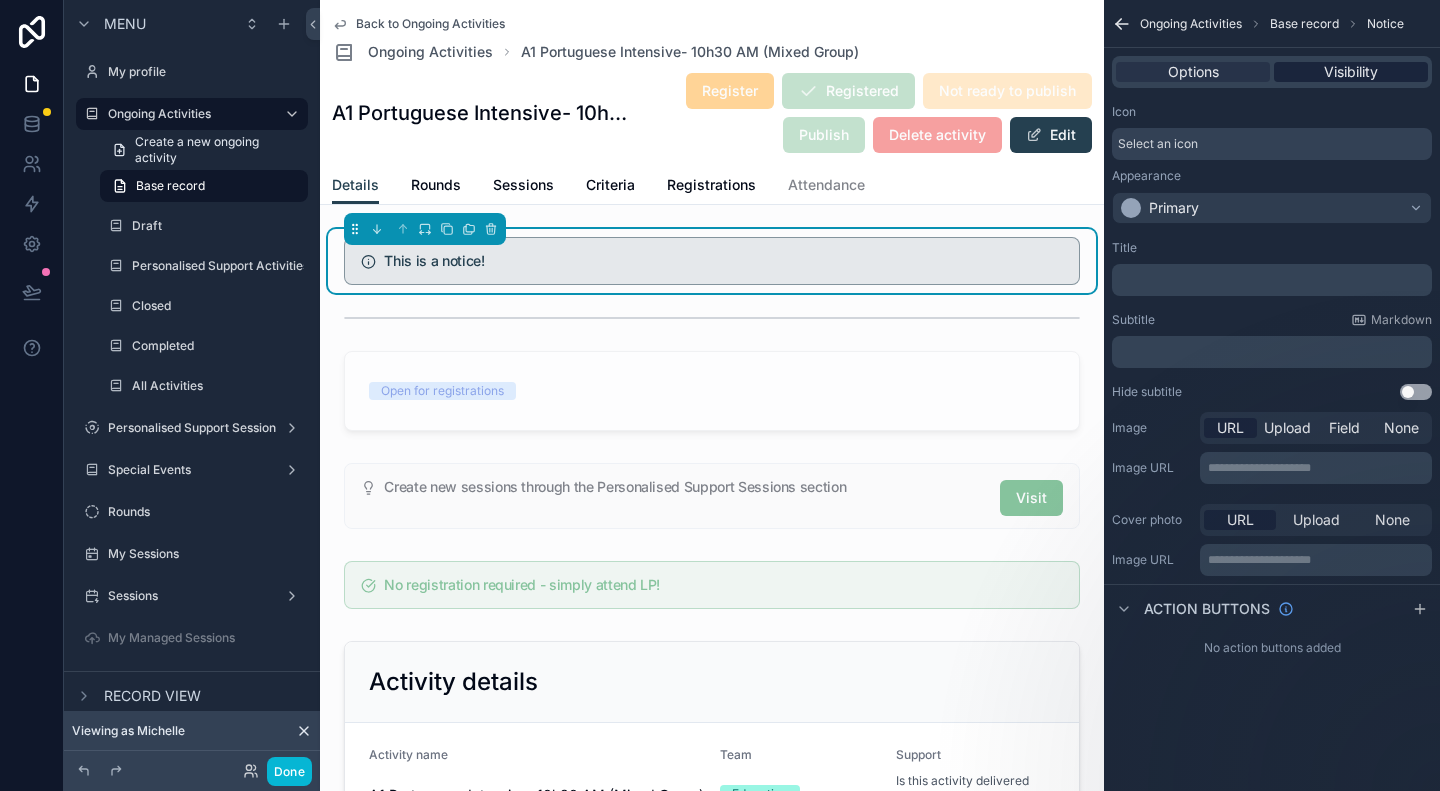 click on "Visibility" at bounding box center [1351, 72] 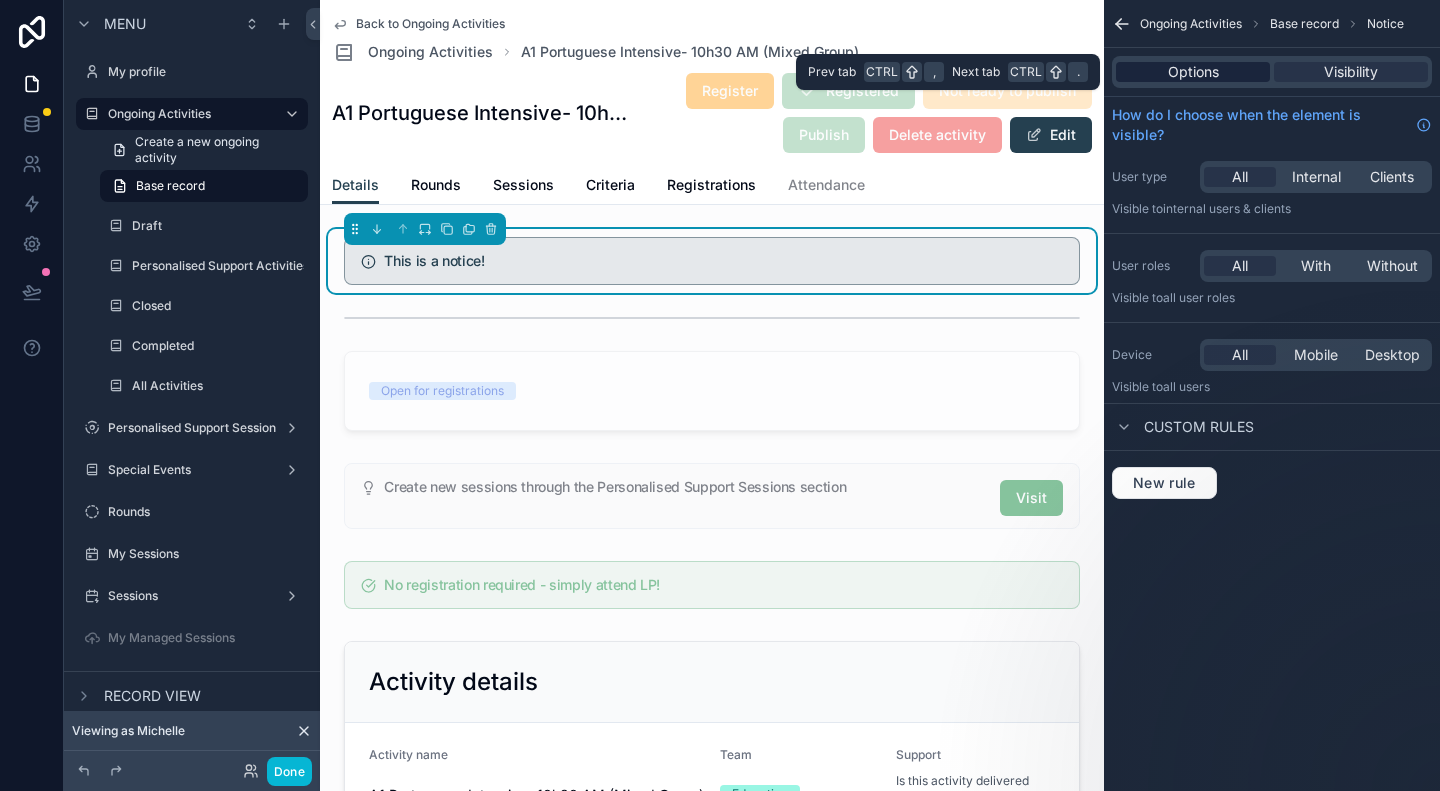 click on "Options" at bounding box center (1193, 72) 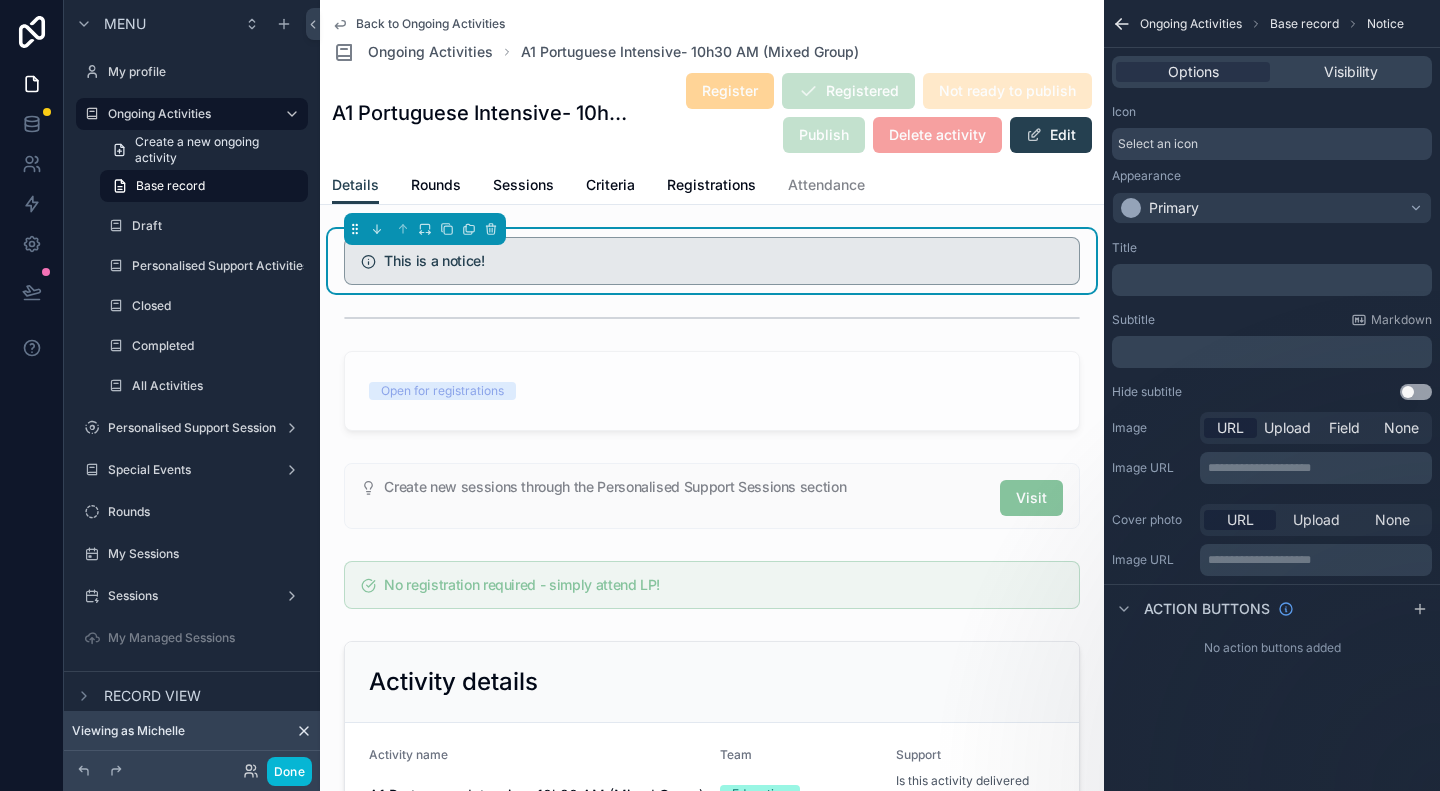 click on "Icon Select an icon Appearance Primary" at bounding box center [1272, 164] 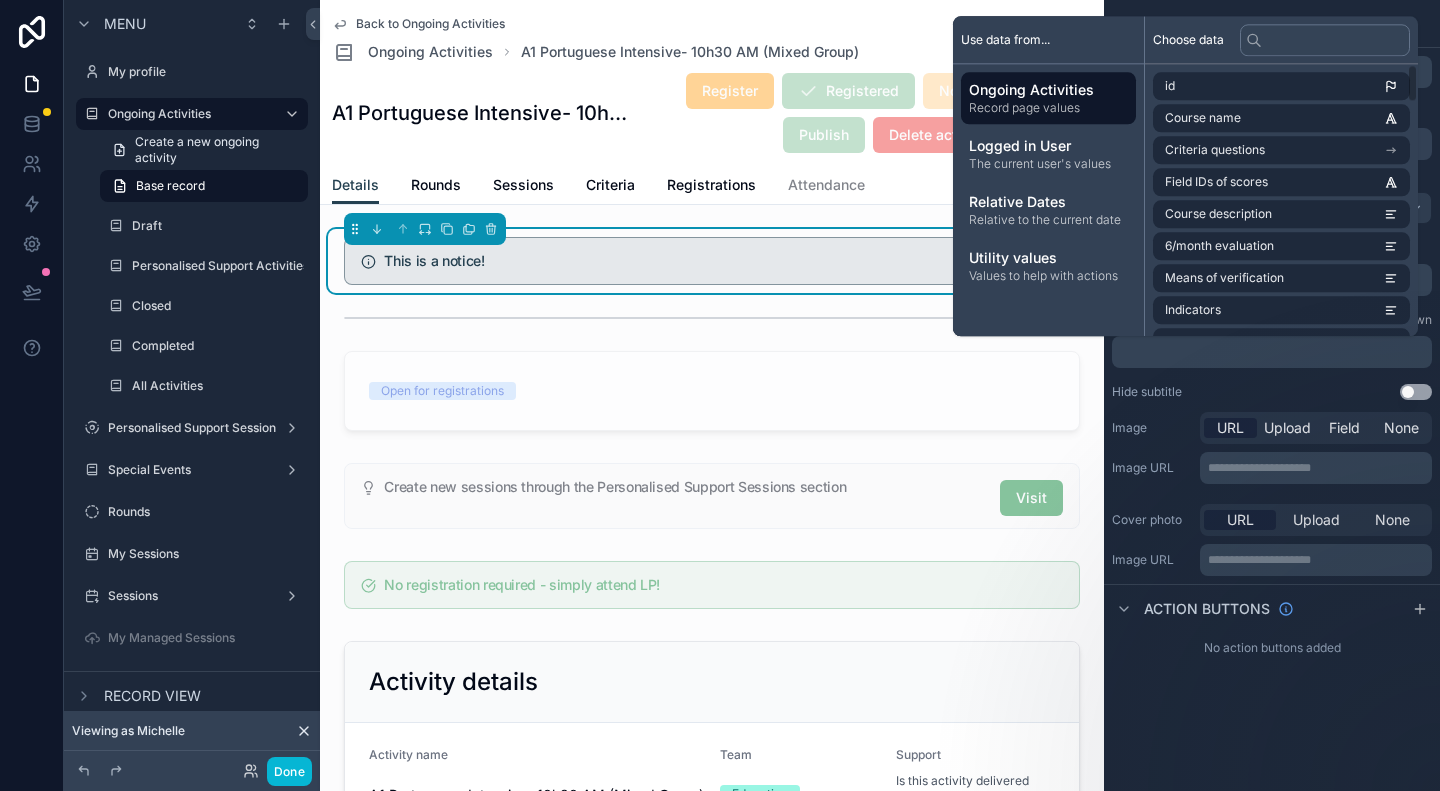click on "Hide subtitle Use setting" at bounding box center (1272, 392) 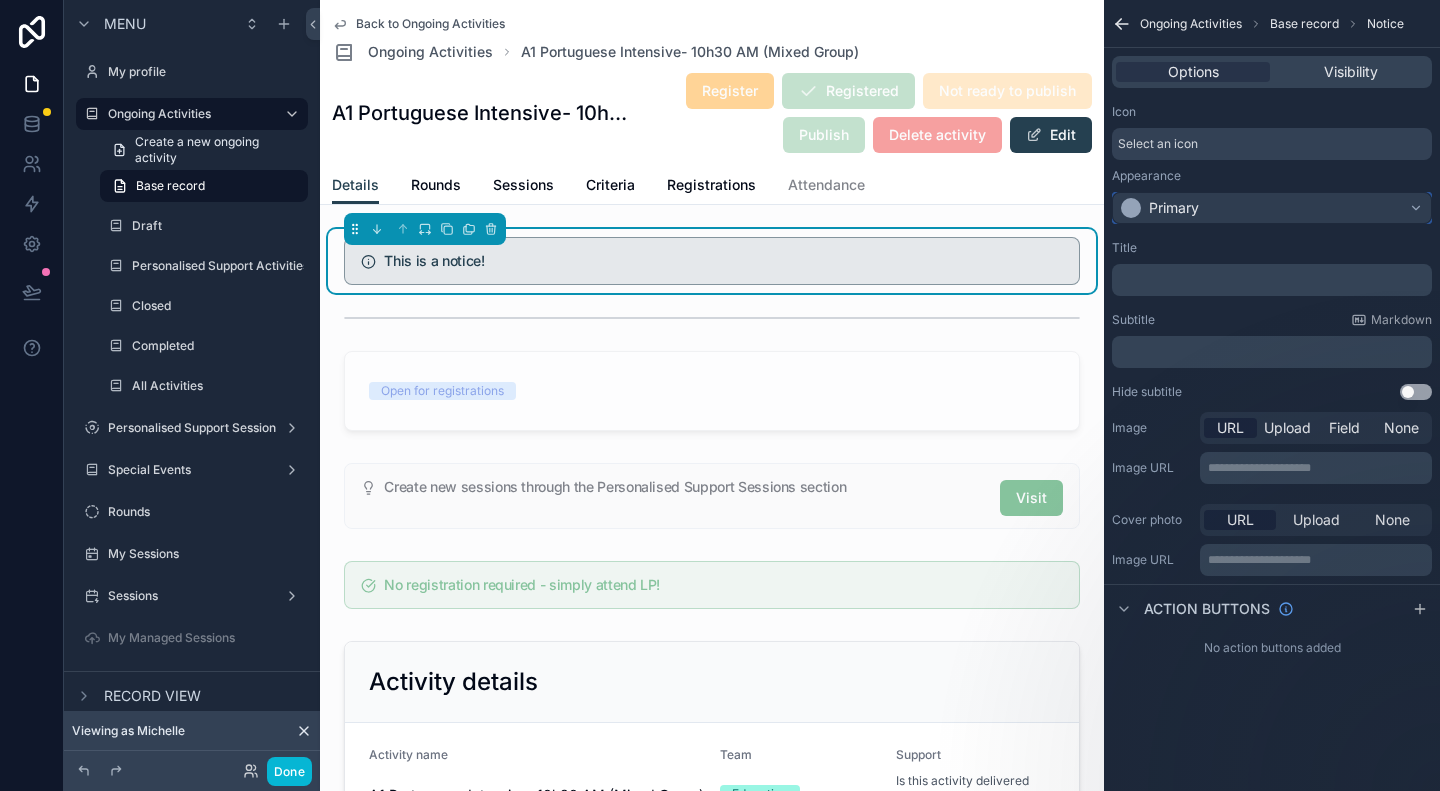 click on "Primary" at bounding box center (1272, 208) 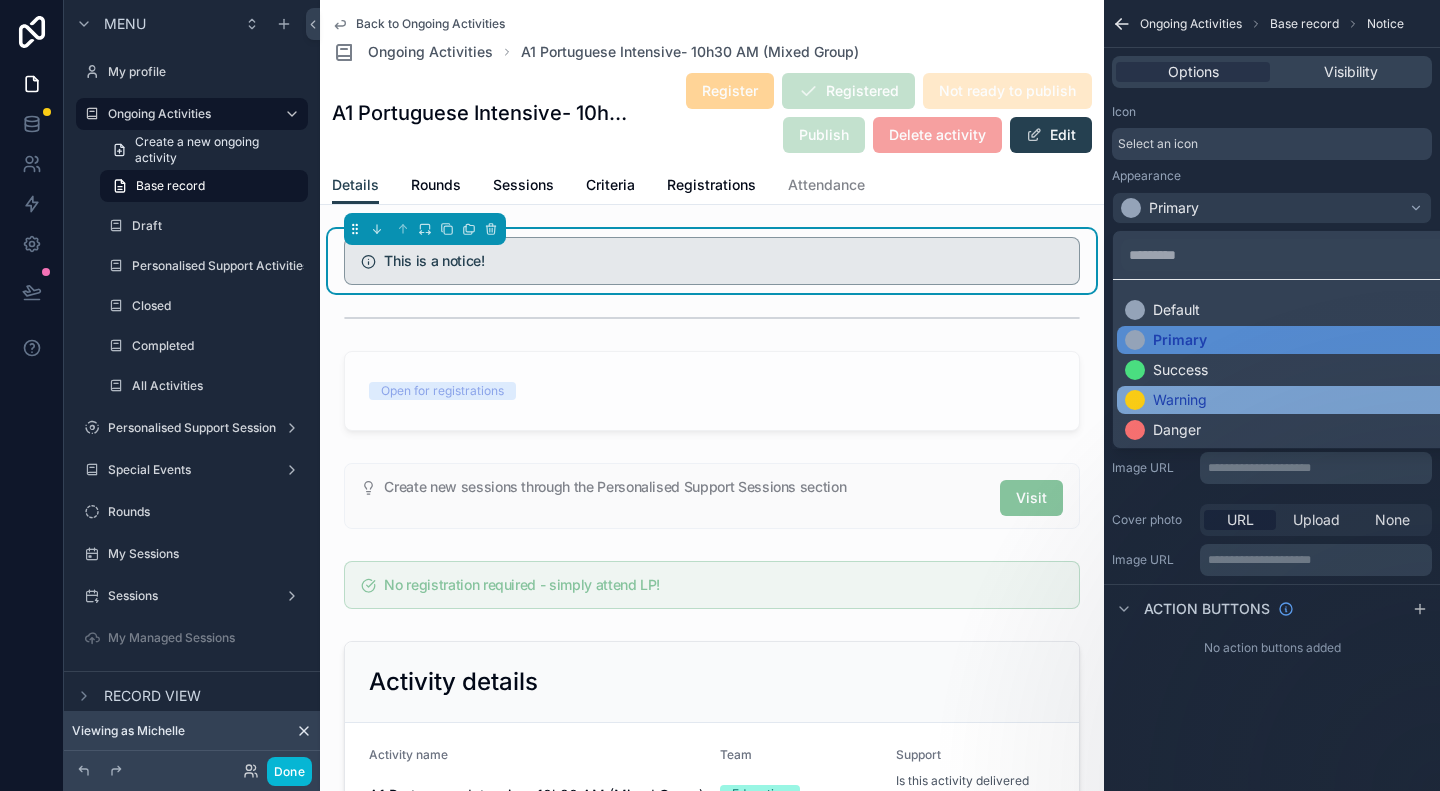 click on "Warning" at bounding box center (1180, 400) 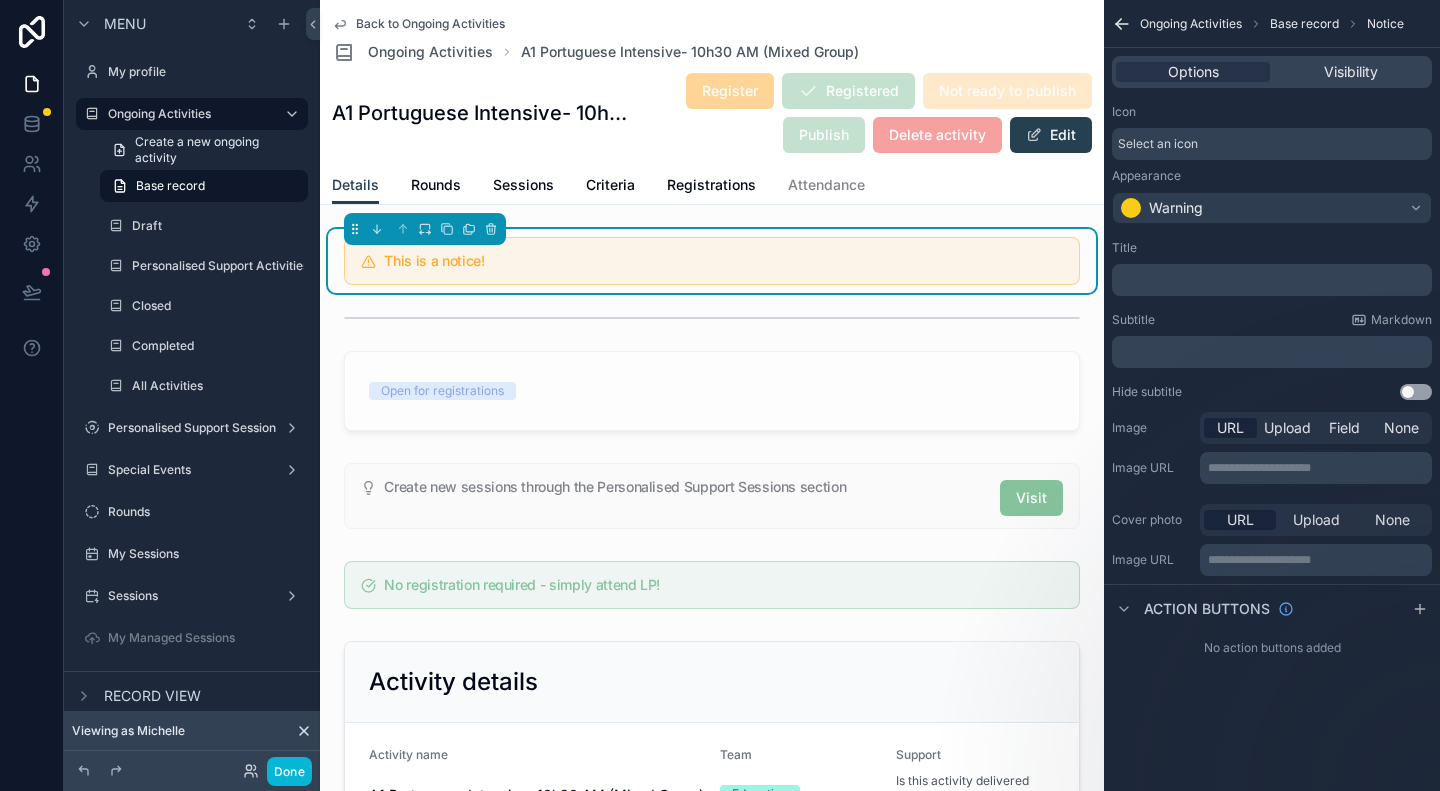 click on "﻿" at bounding box center (1274, 280) 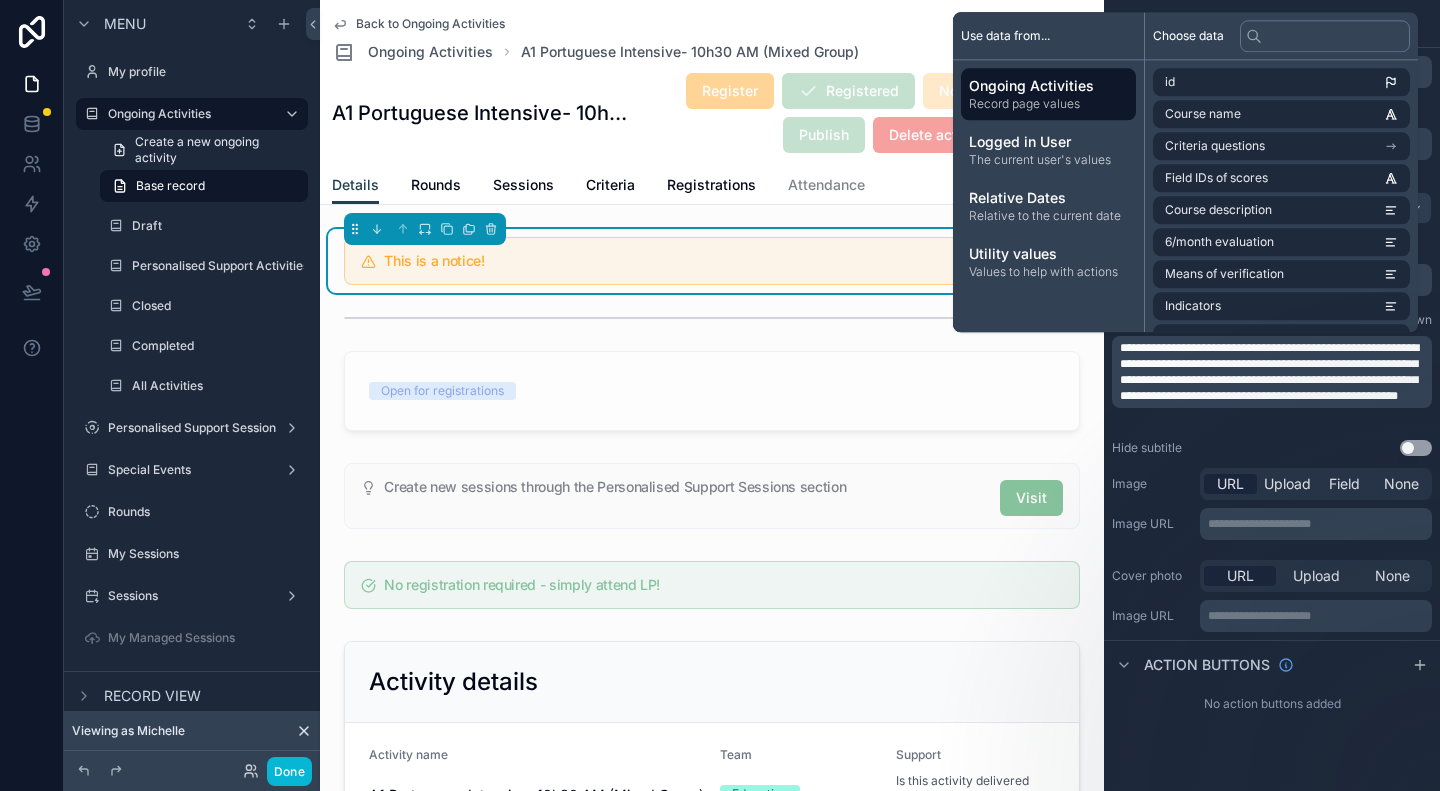 scroll, scrollTop: 0, scrollLeft: 0, axis: both 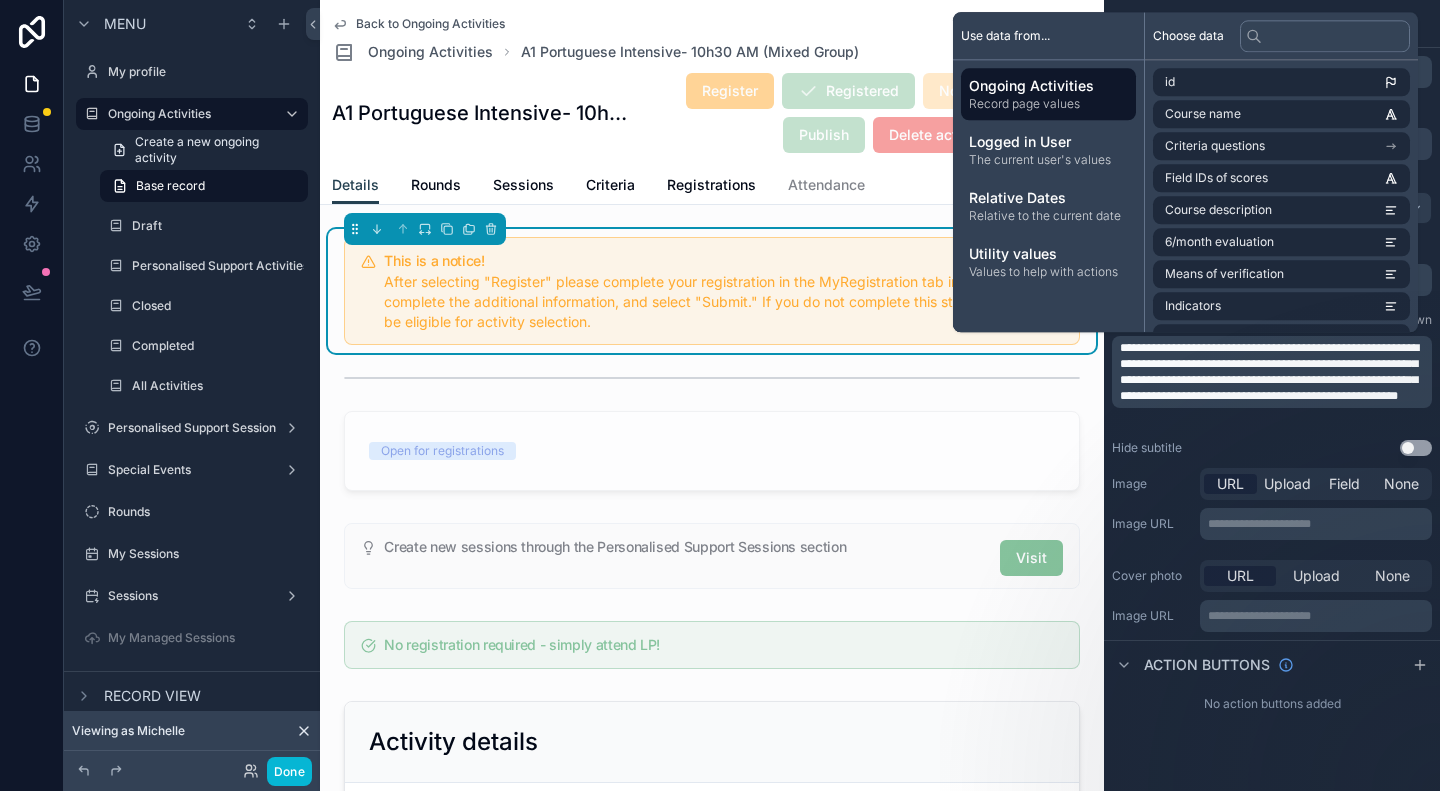 click on "**********" at bounding box center (1272, 348) 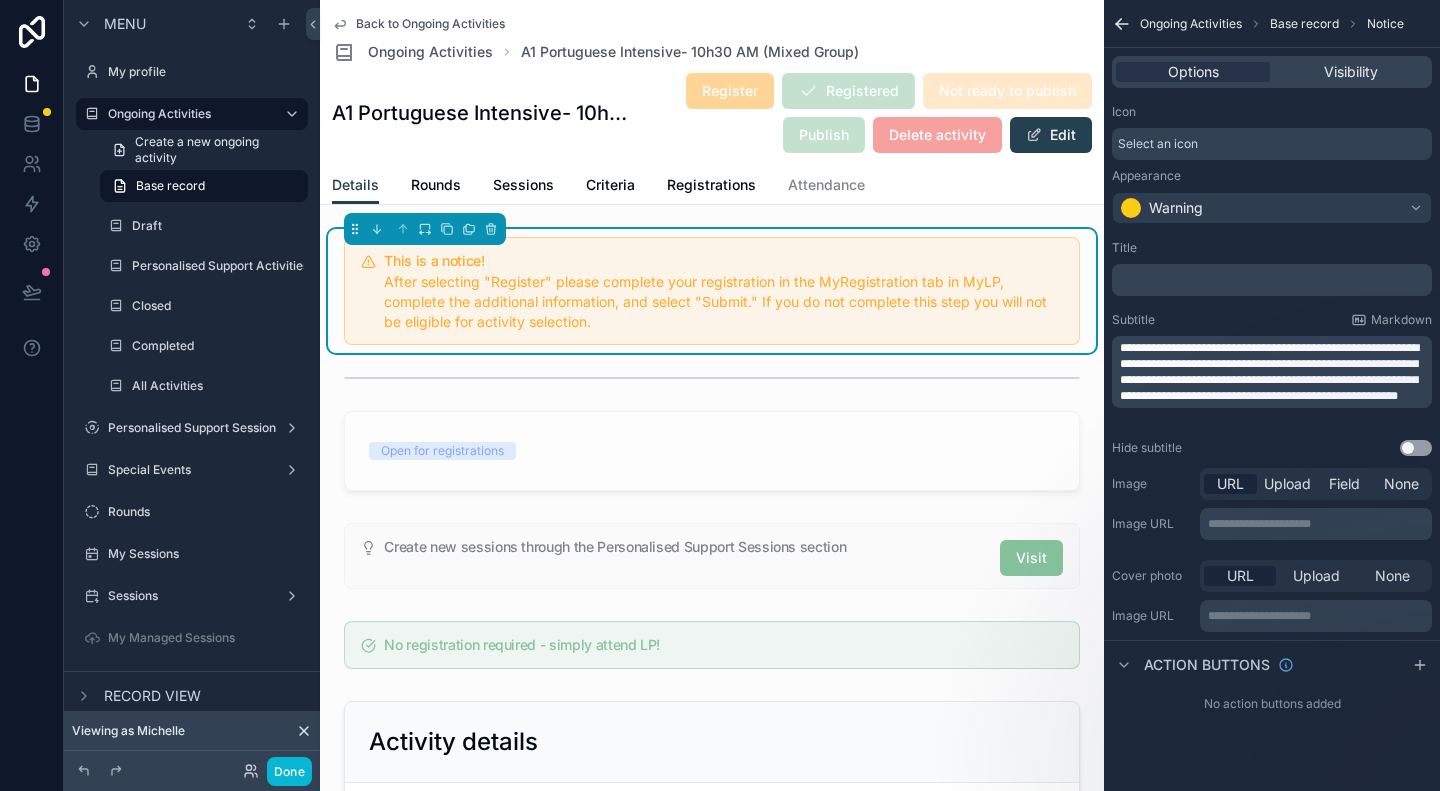 click on "﻿" at bounding box center [1272, 280] 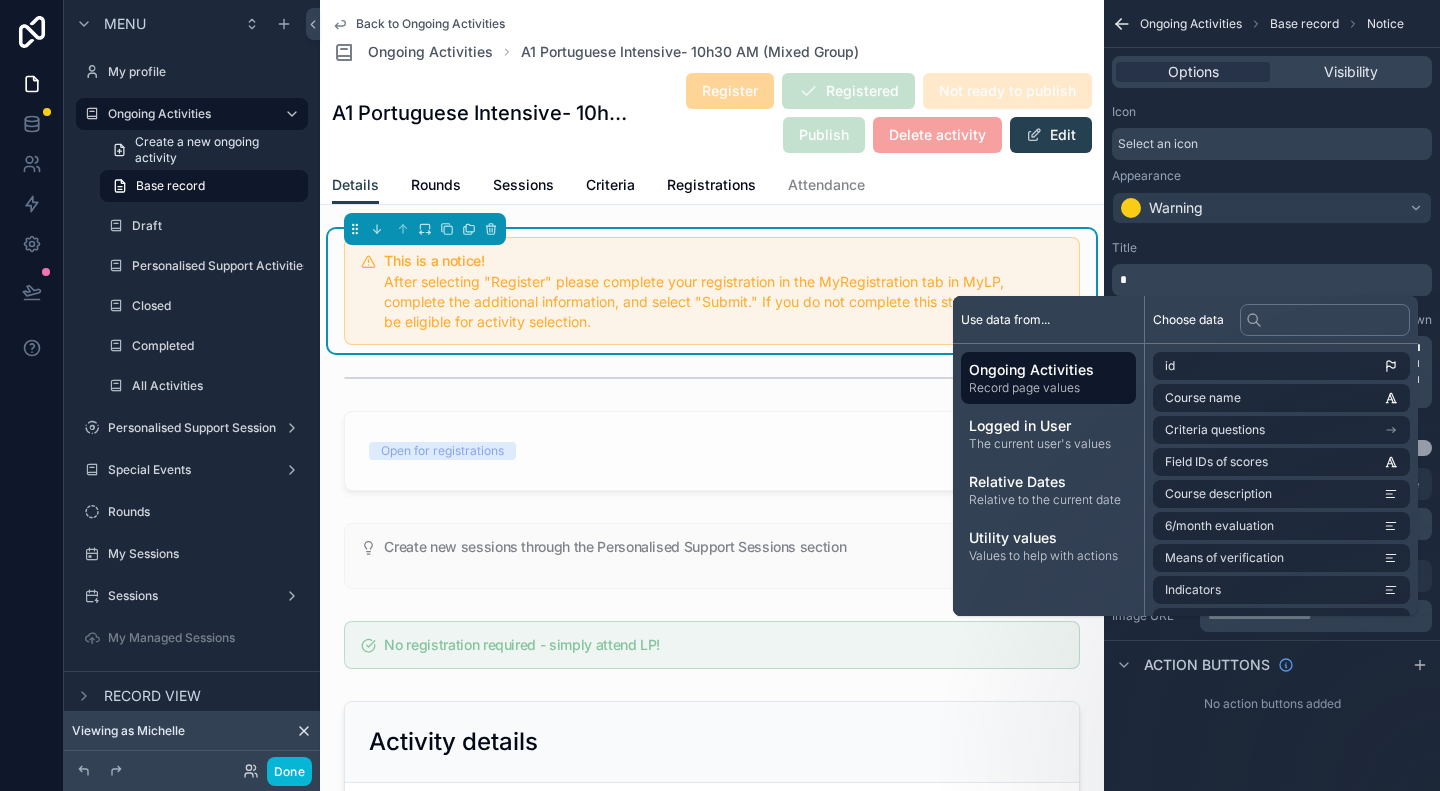 type 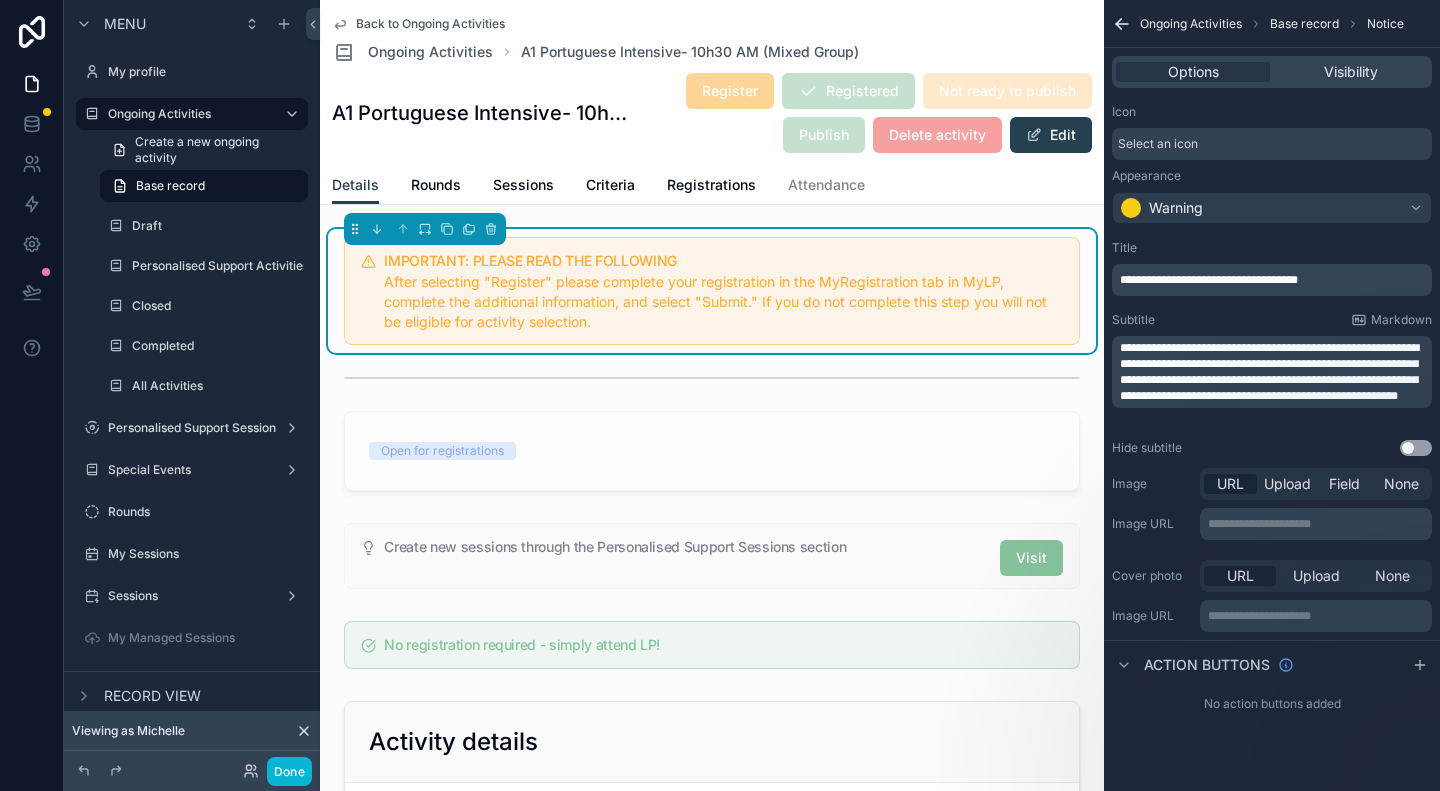 click on "Title" at bounding box center [1272, 248] 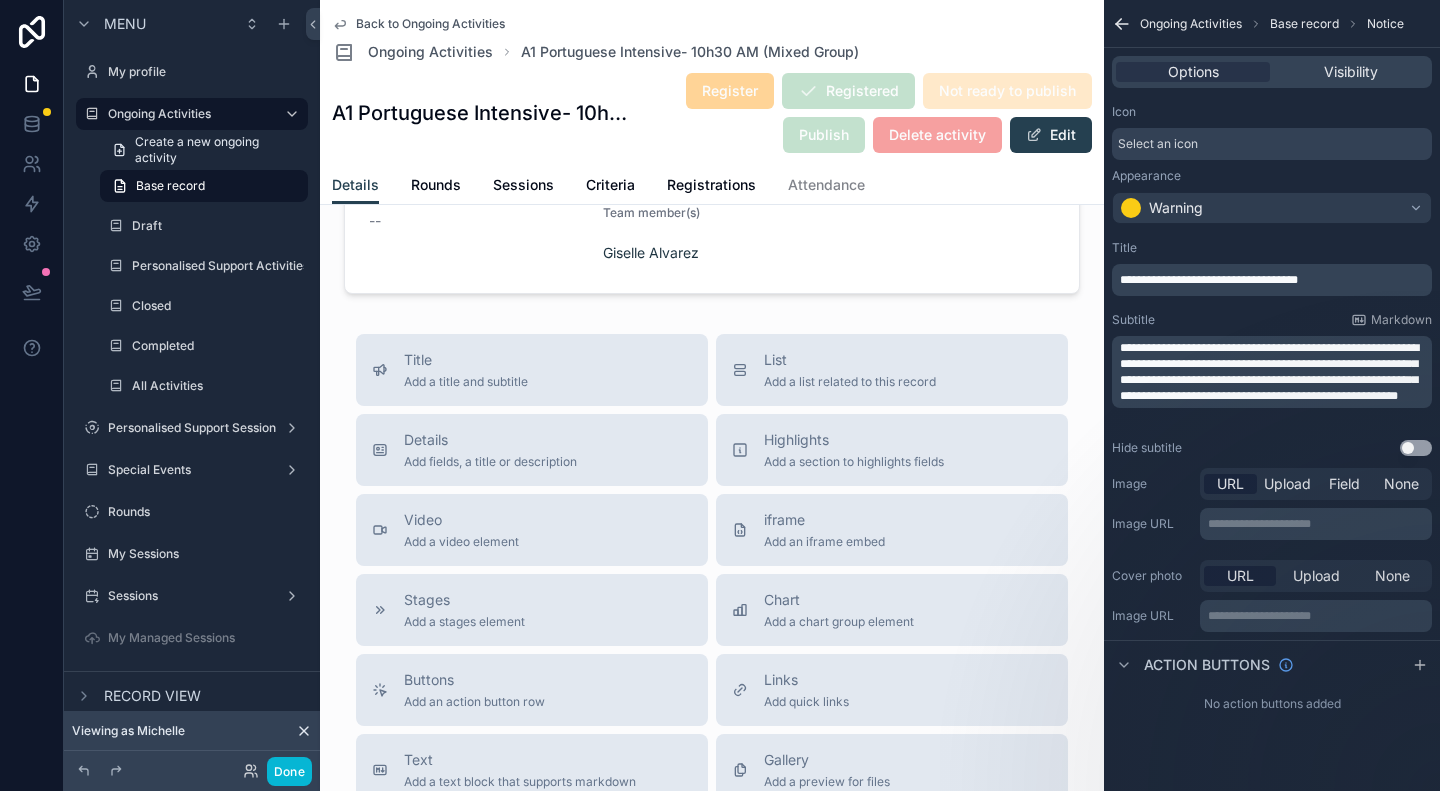 scroll, scrollTop: 2000, scrollLeft: 0, axis: vertical 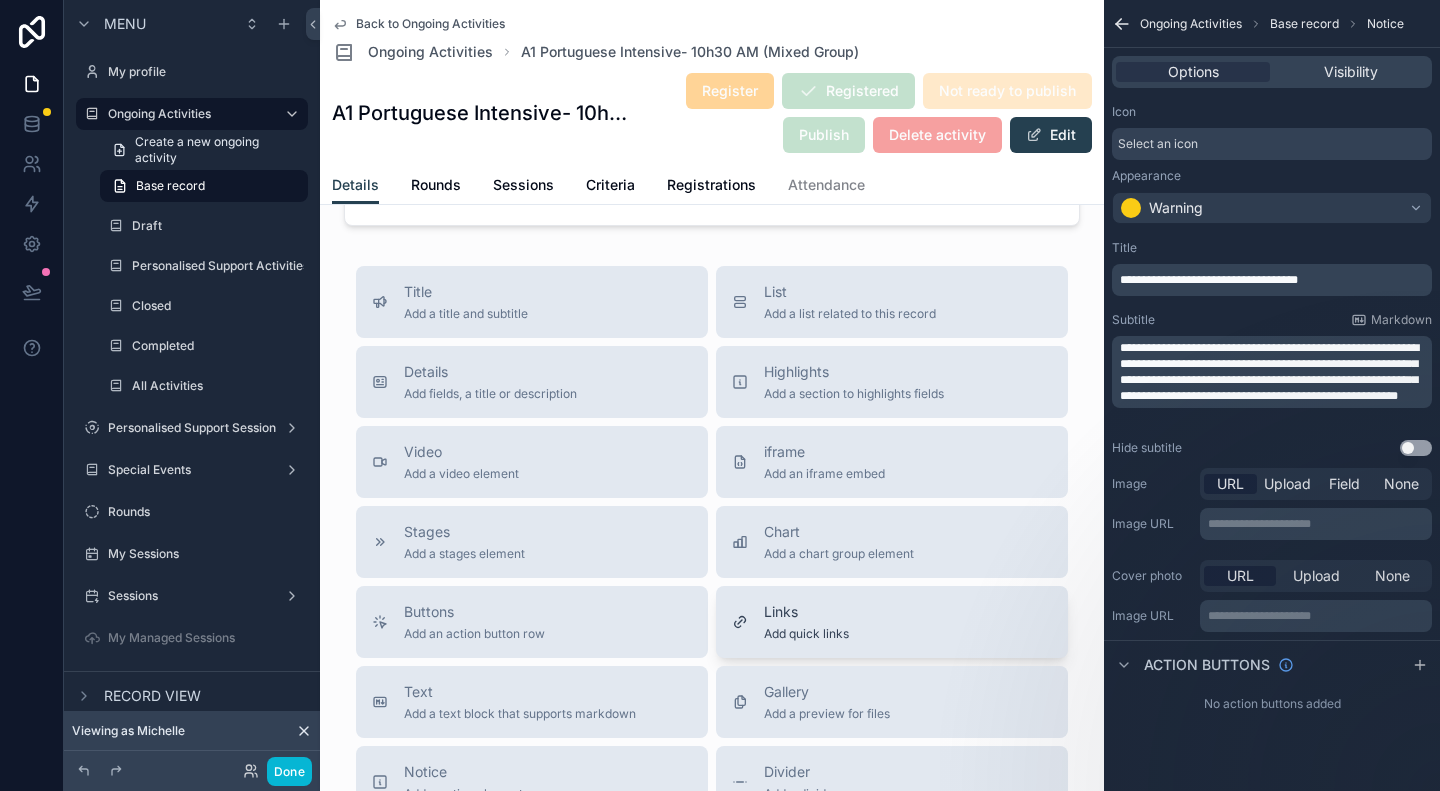 click on "Links" at bounding box center (806, 612) 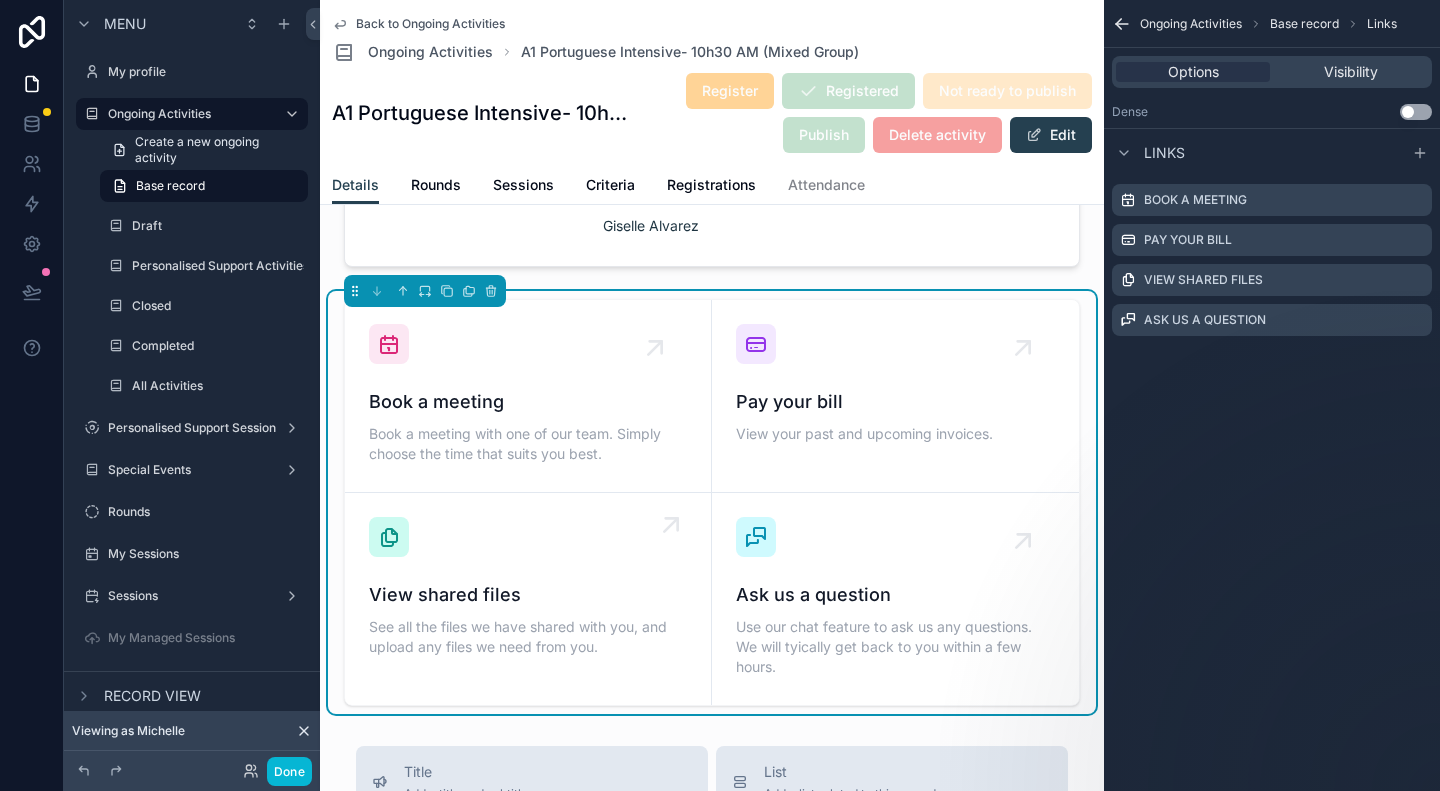 scroll, scrollTop: 1859, scrollLeft: 0, axis: vertical 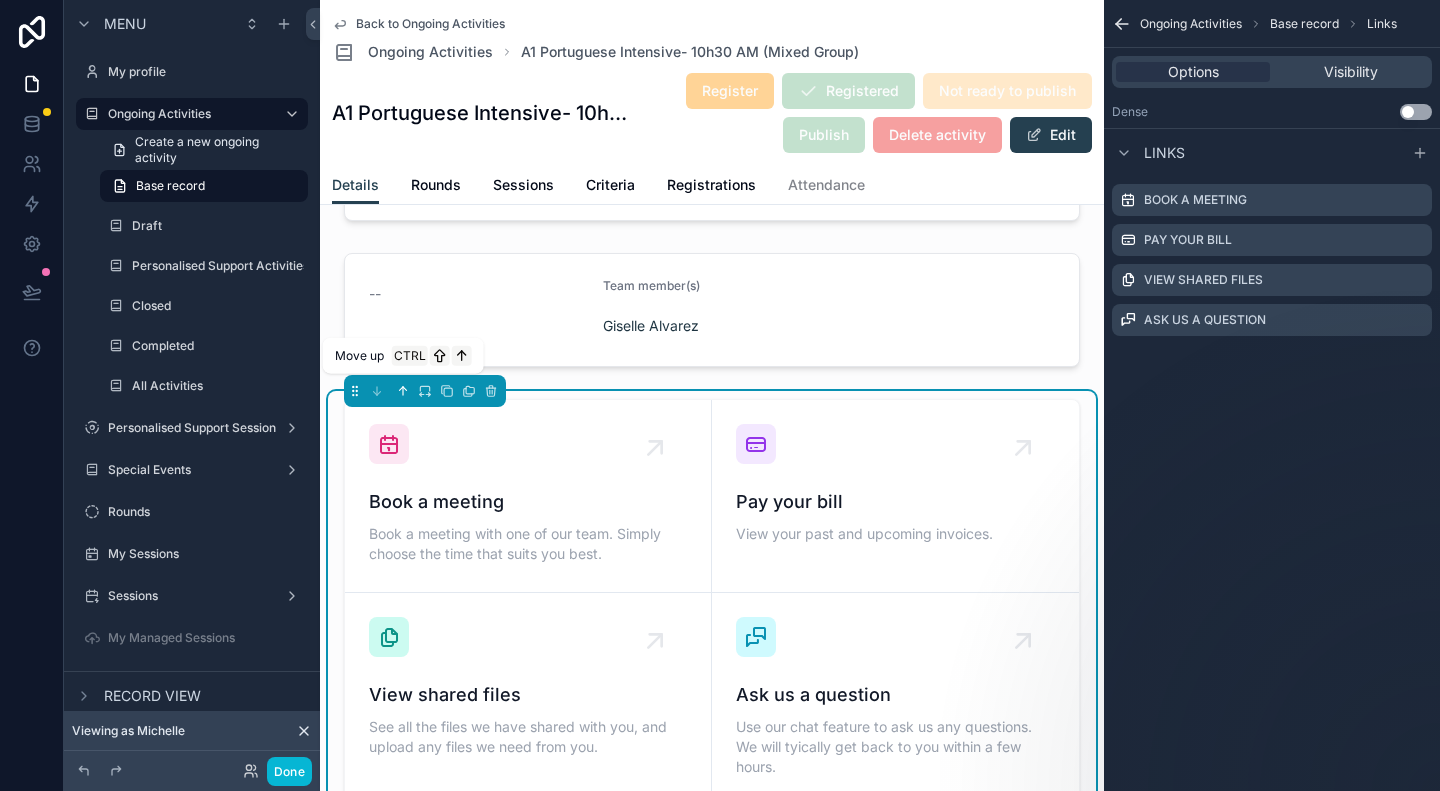 click 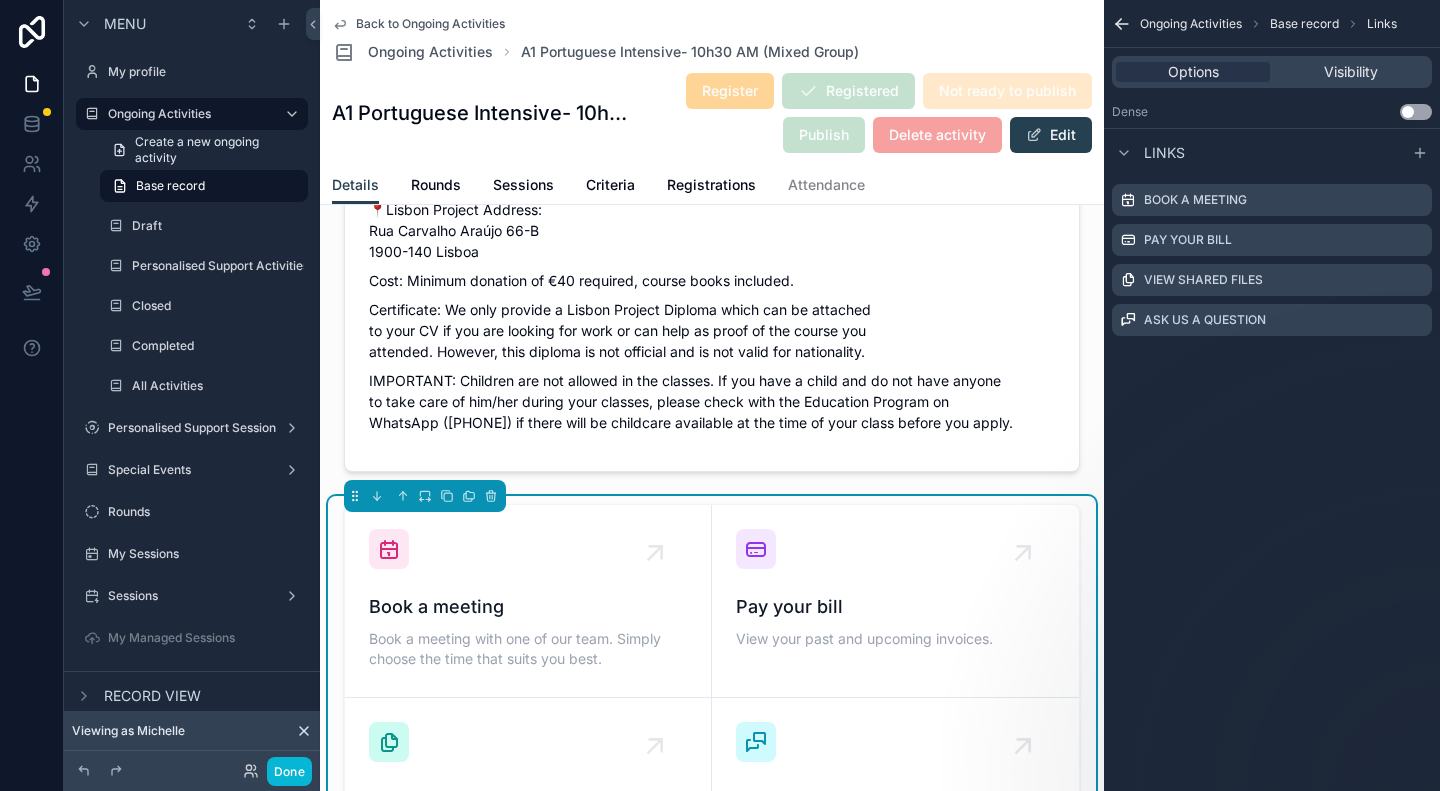 scroll, scrollTop: 1559, scrollLeft: 0, axis: vertical 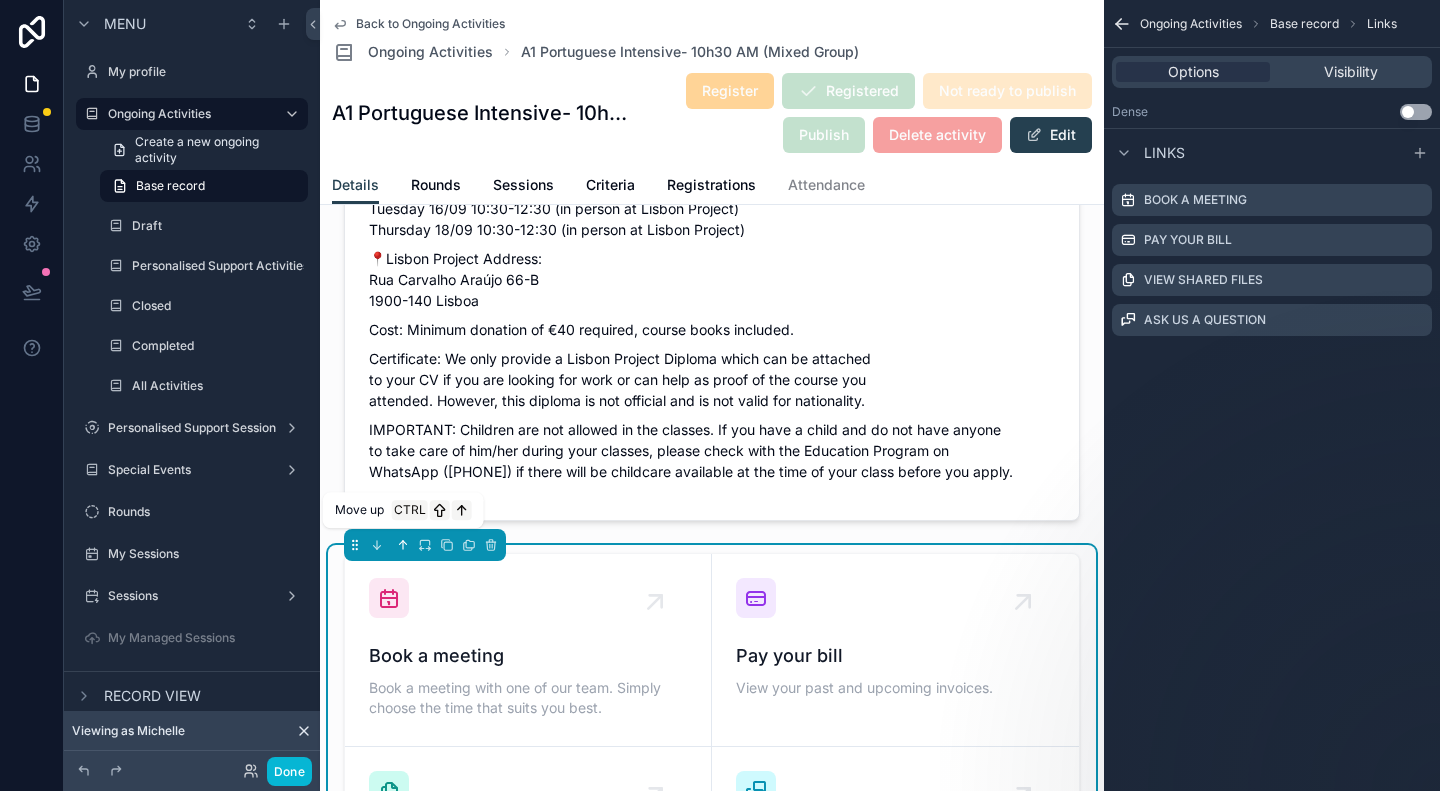 click 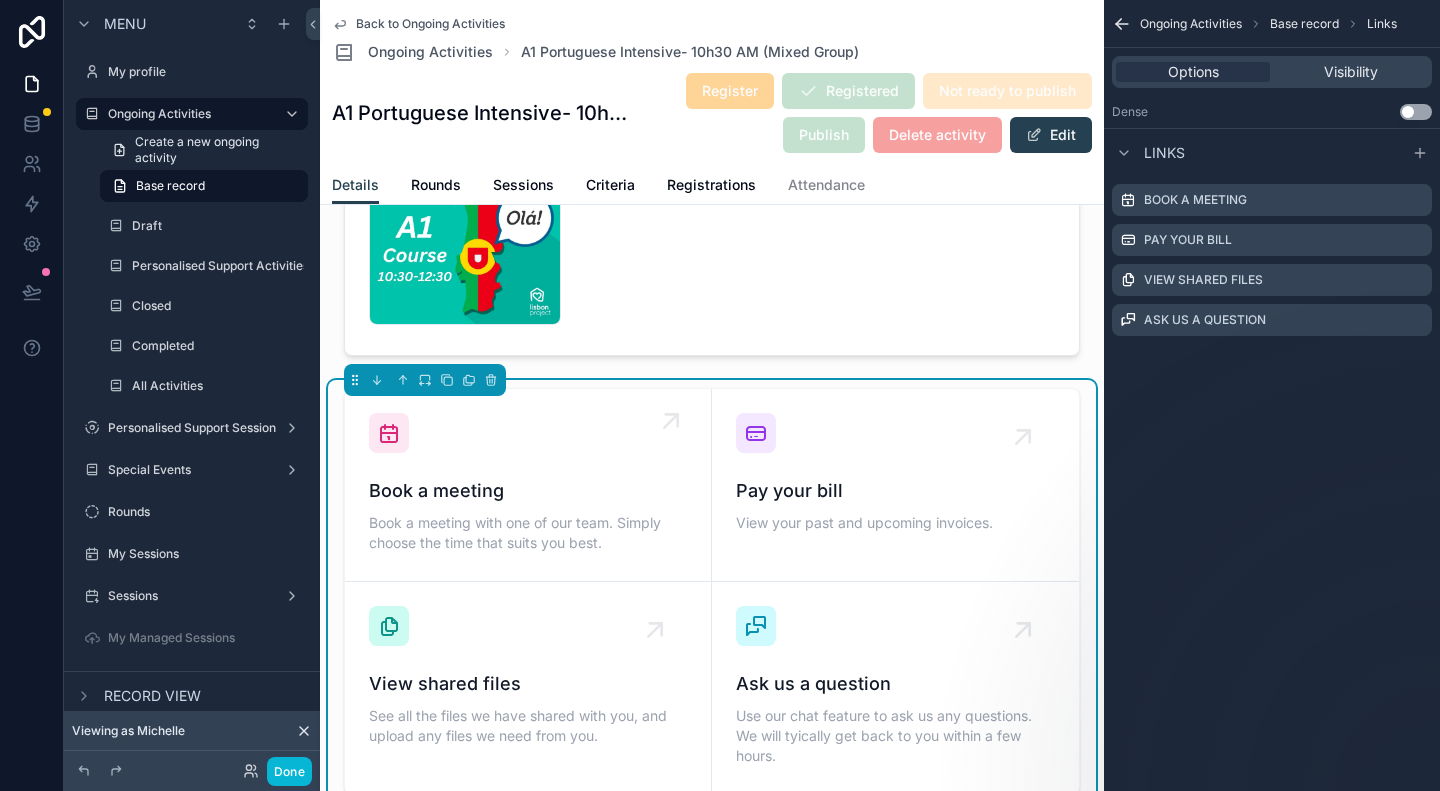 scroll, scrollTop: 859, scrollLeft: 0, axis: vertical 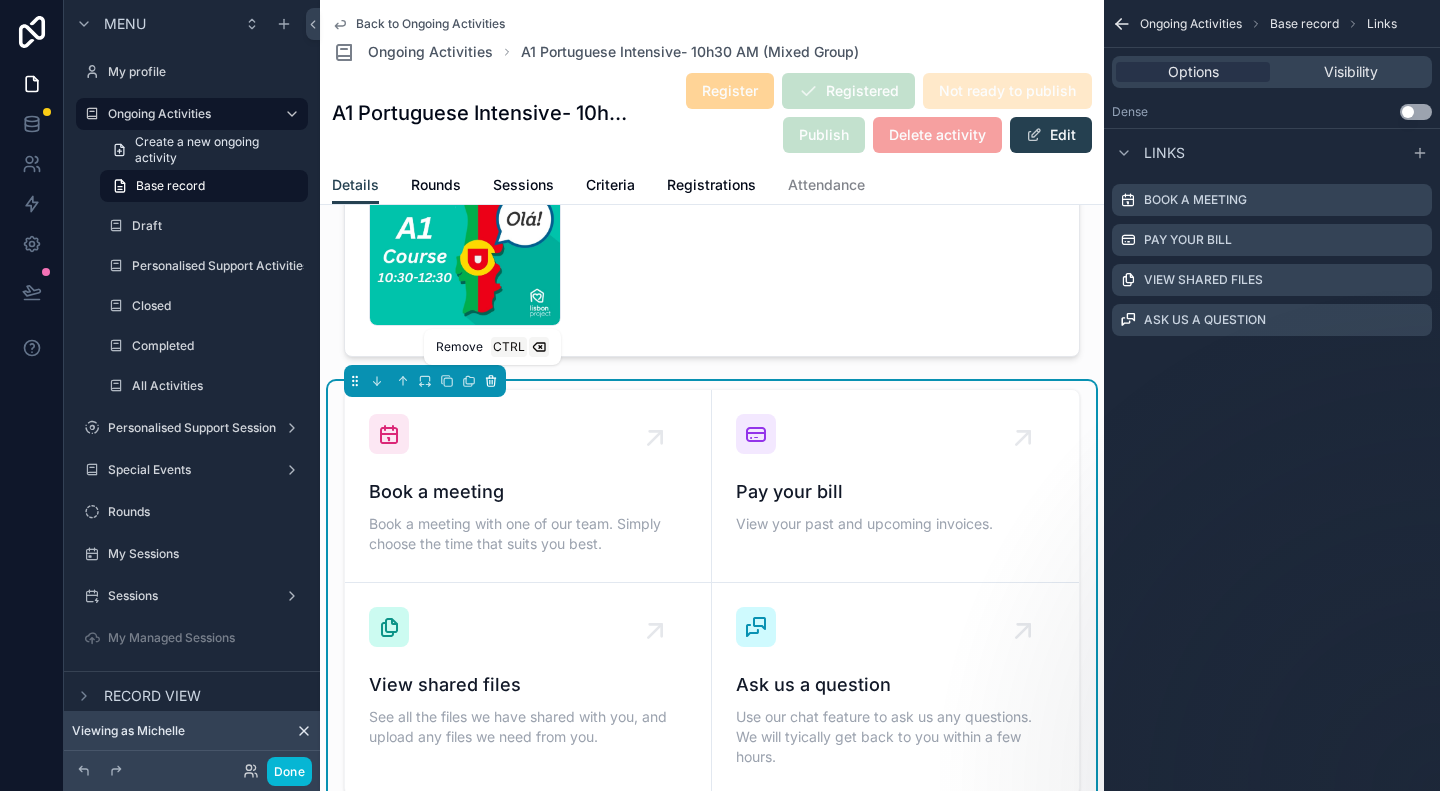 click 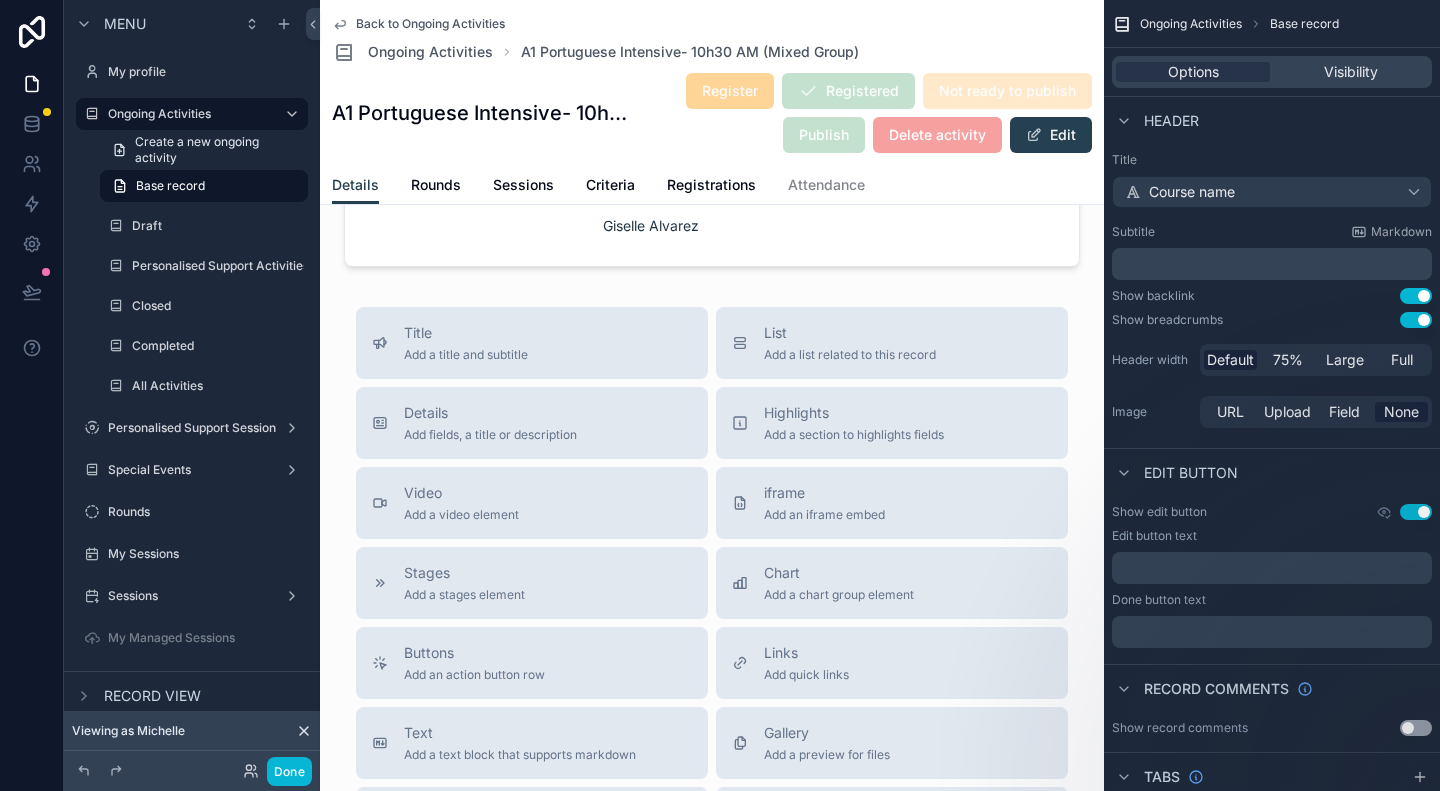 scroll, scrollTop: 1859, scrollLeft: 0, axis: vertical 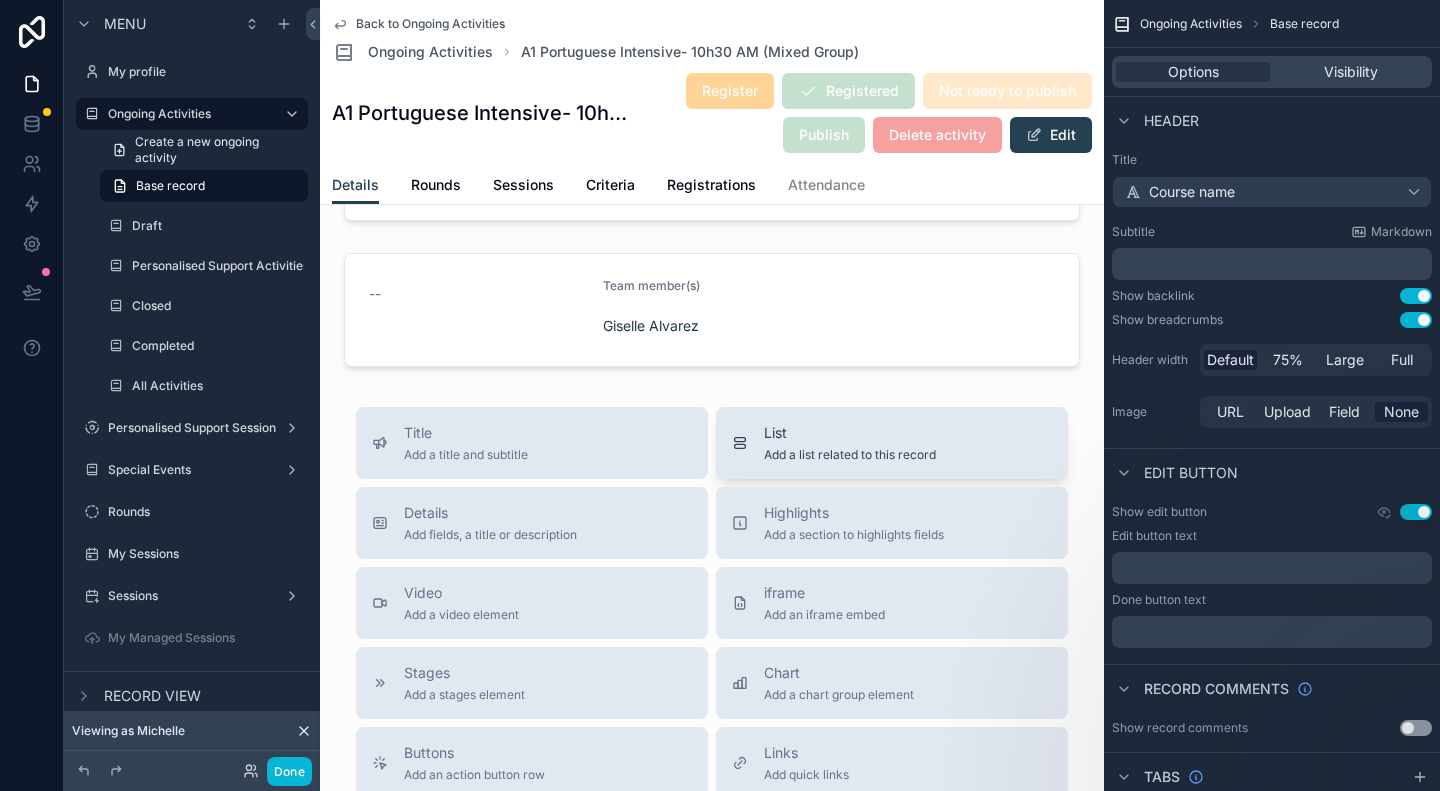 click on "Add a list related to this record" at bounding box center [850, 455] 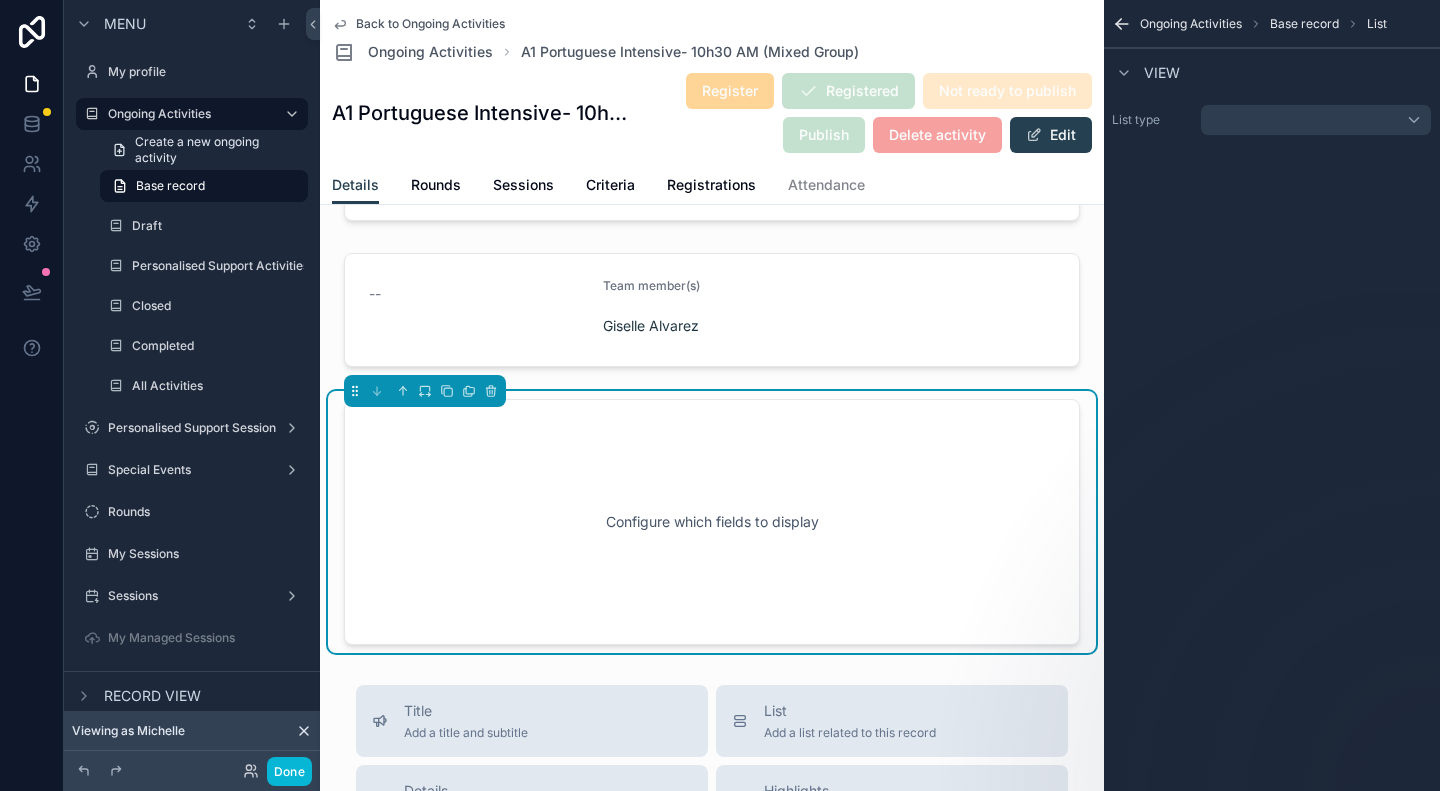 scroll, scrollTop: 1978, scrollLeft: 0, axis: vertical 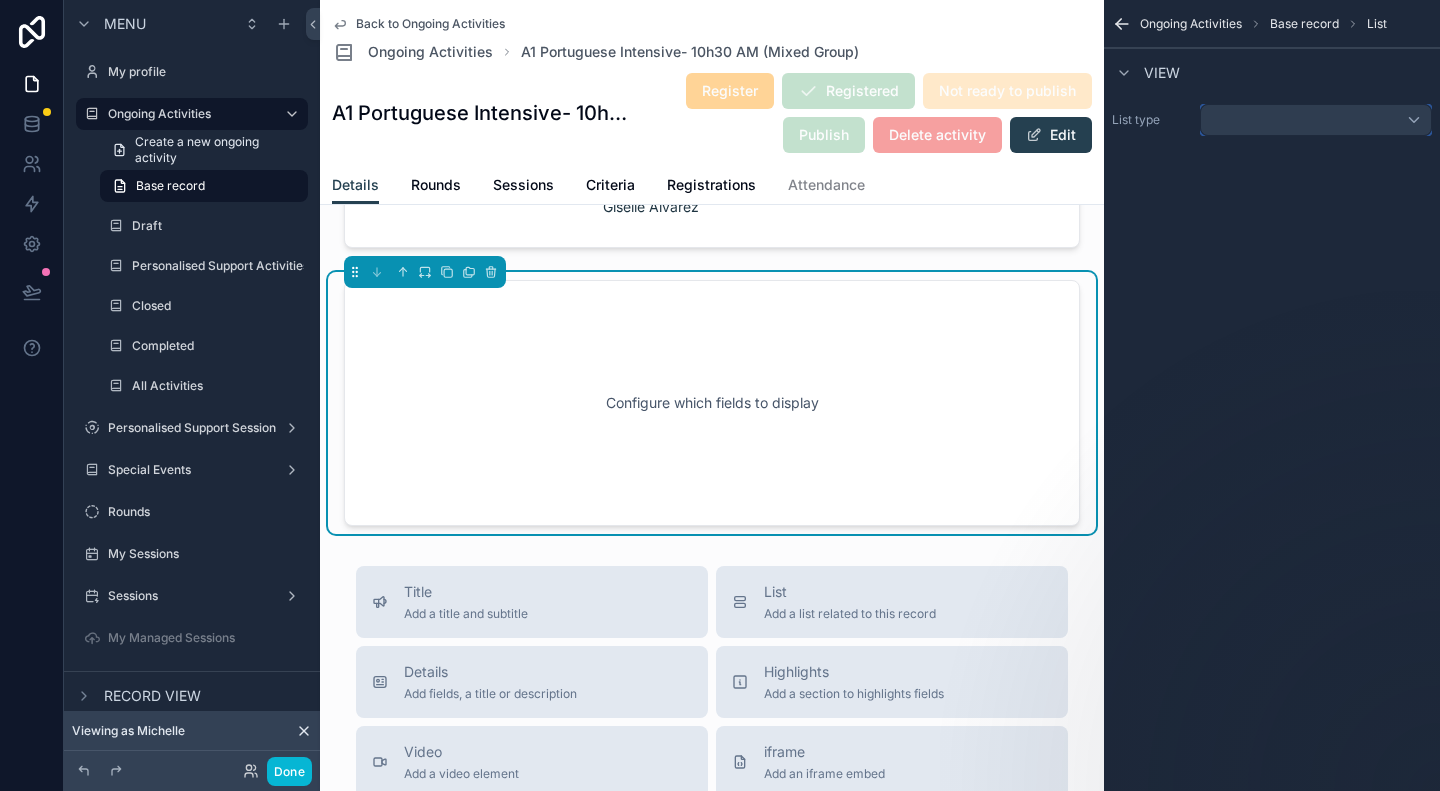 click at bounding box center [1316, 120] 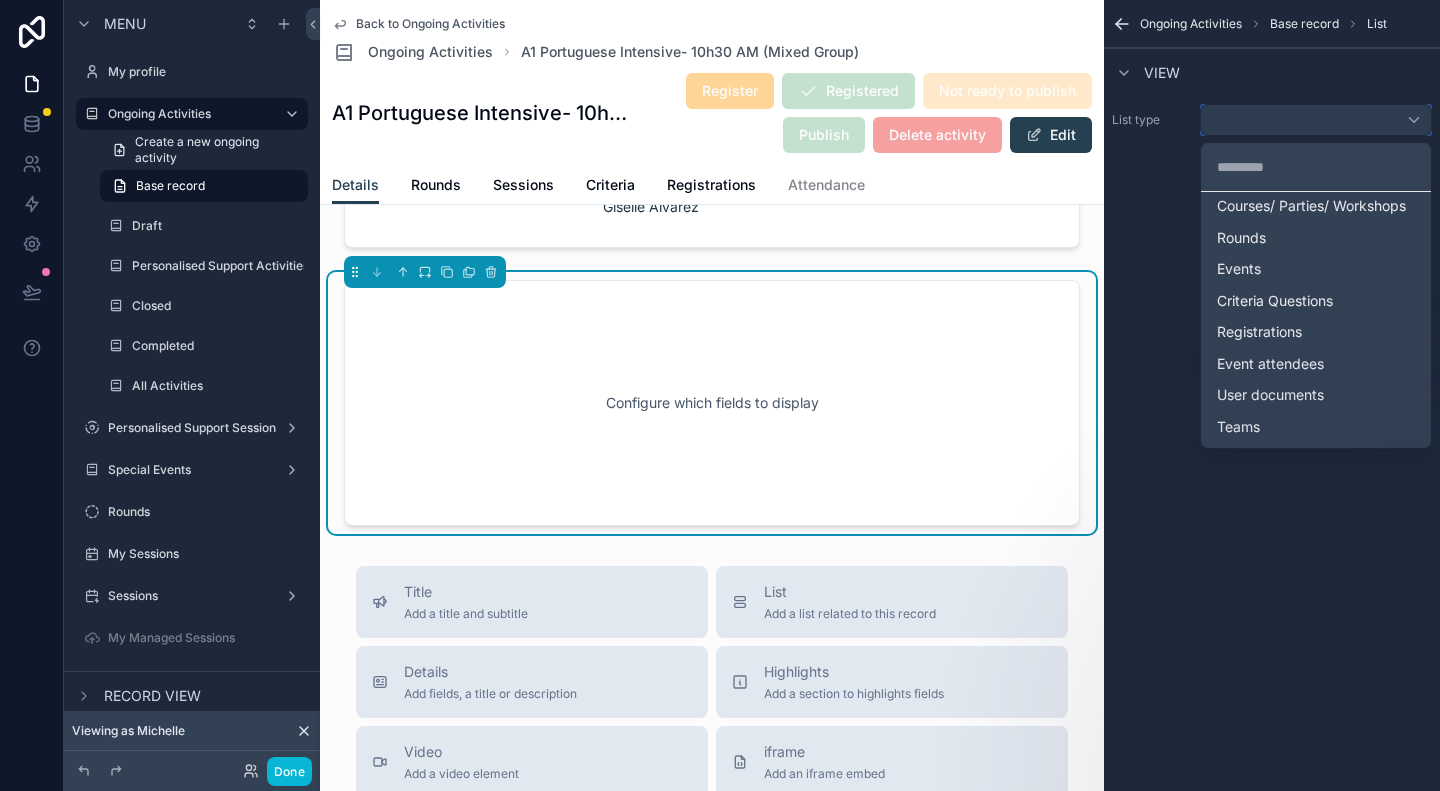 scroll, scrollTop: 200, scrollLeft: 0, axis: vertical 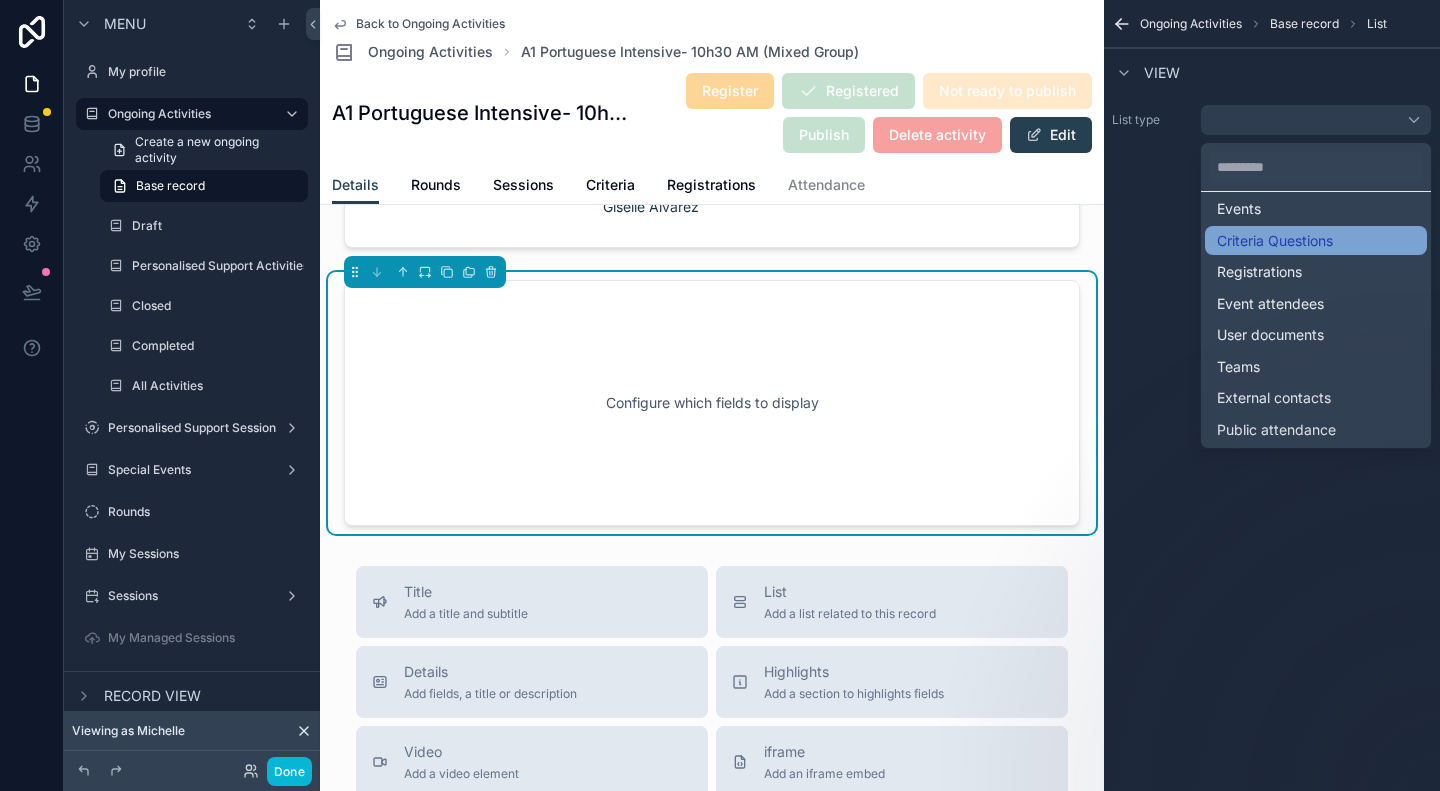 click on "Criteria Questions" at bounding box center [1275, 241] 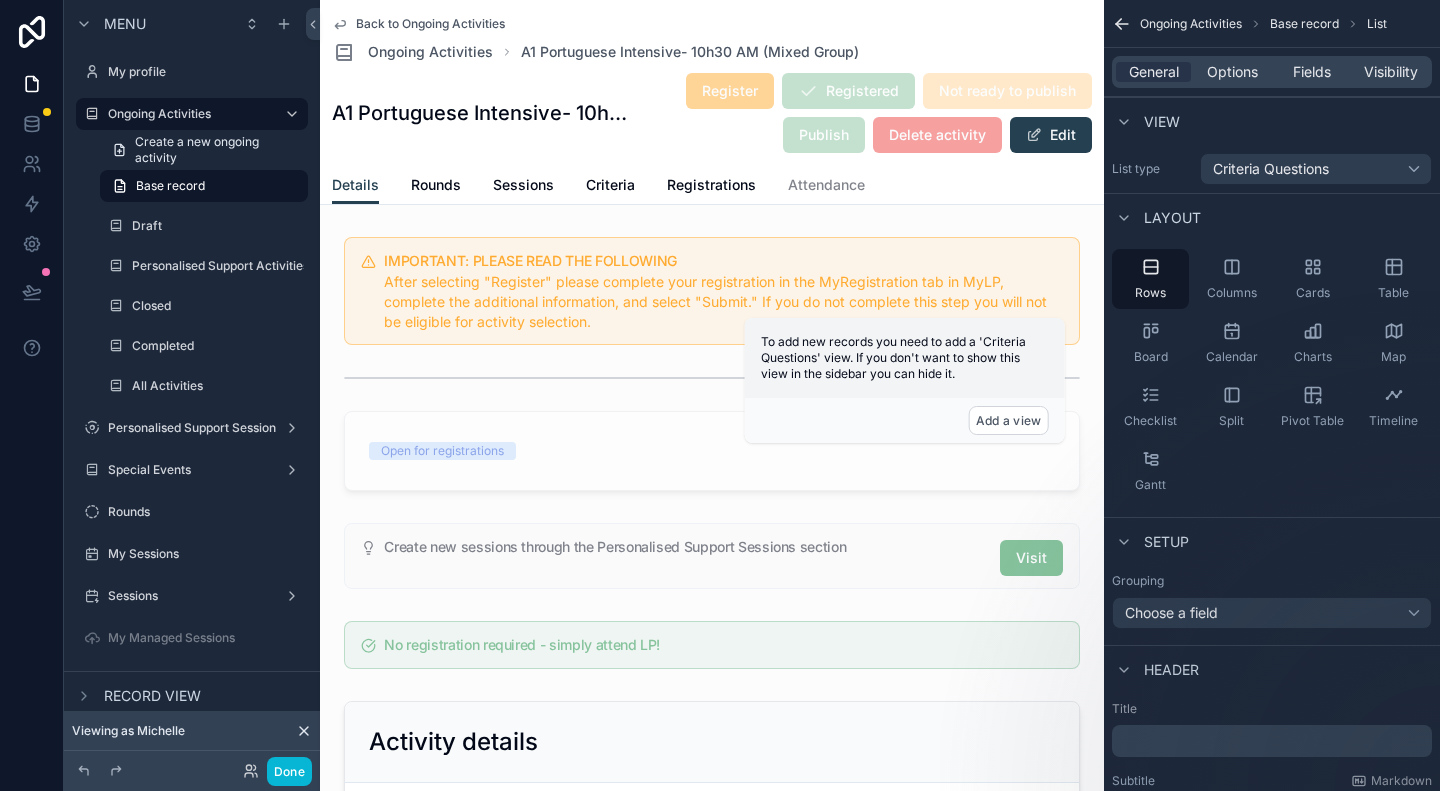 scroll, scrollTop: 0, scrollLeft: 0, axis: both 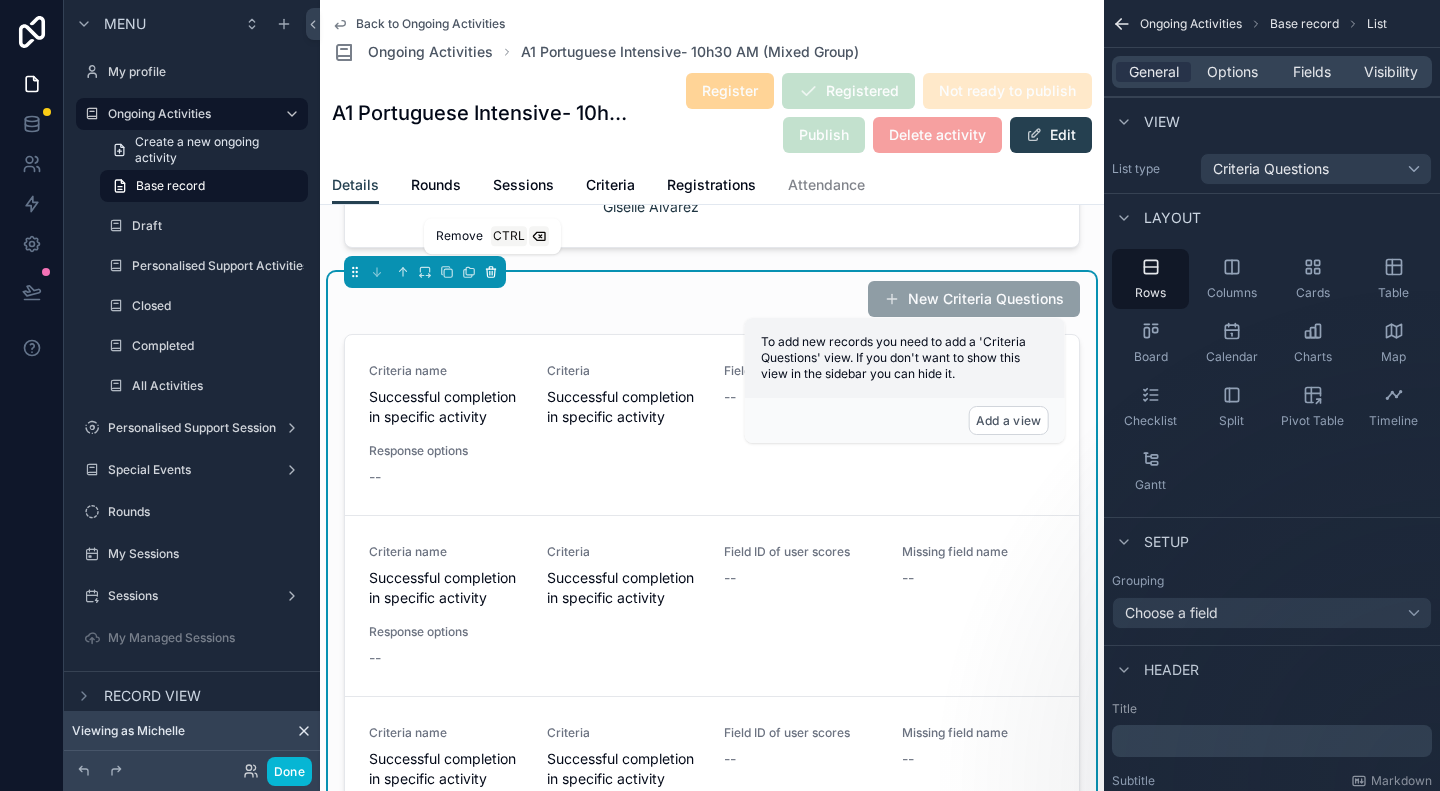 click 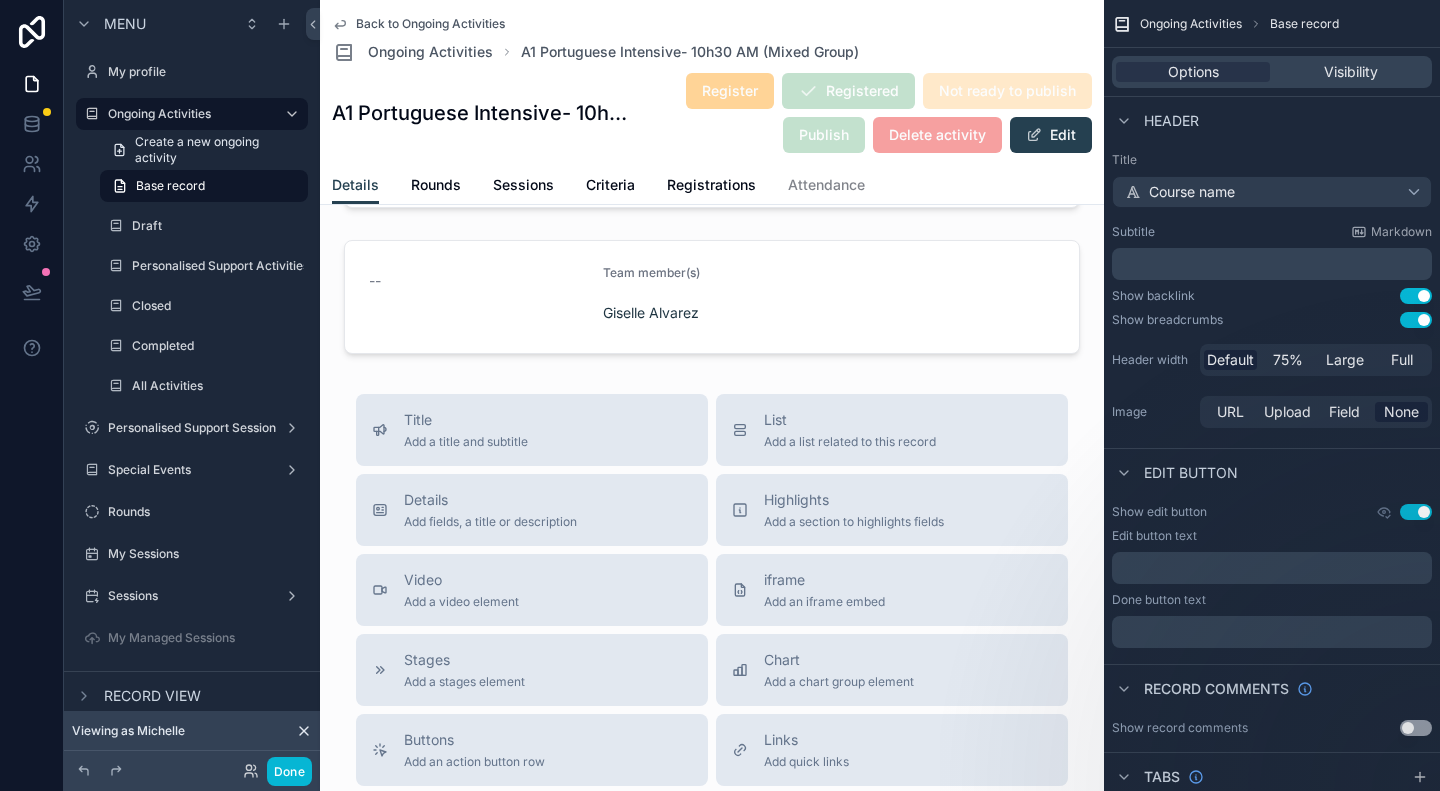 scroll, scrollTop: 1840, scrollLeft: 0, axis: vertical 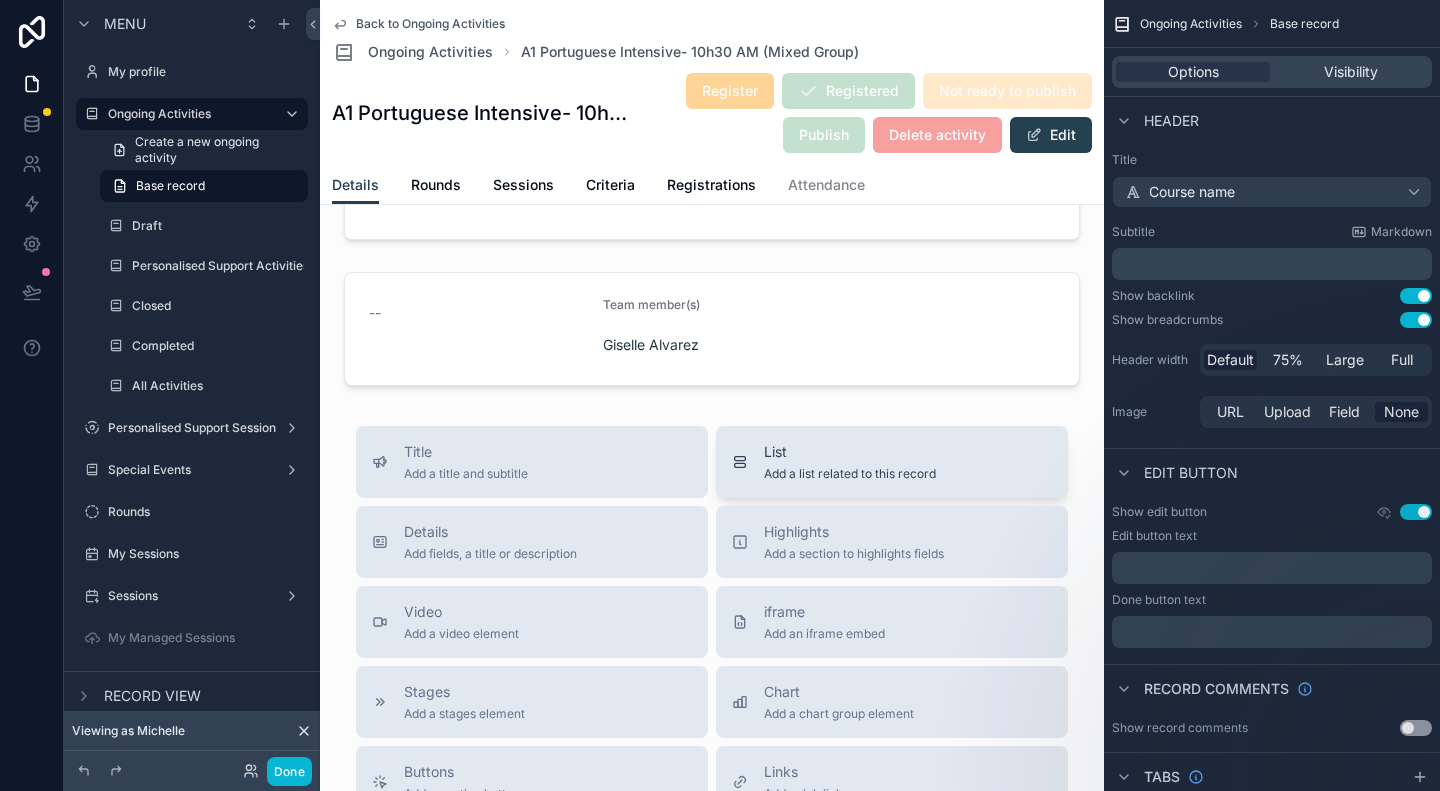 click on "List Add a list related to this record" at bounding box center [892, 462] 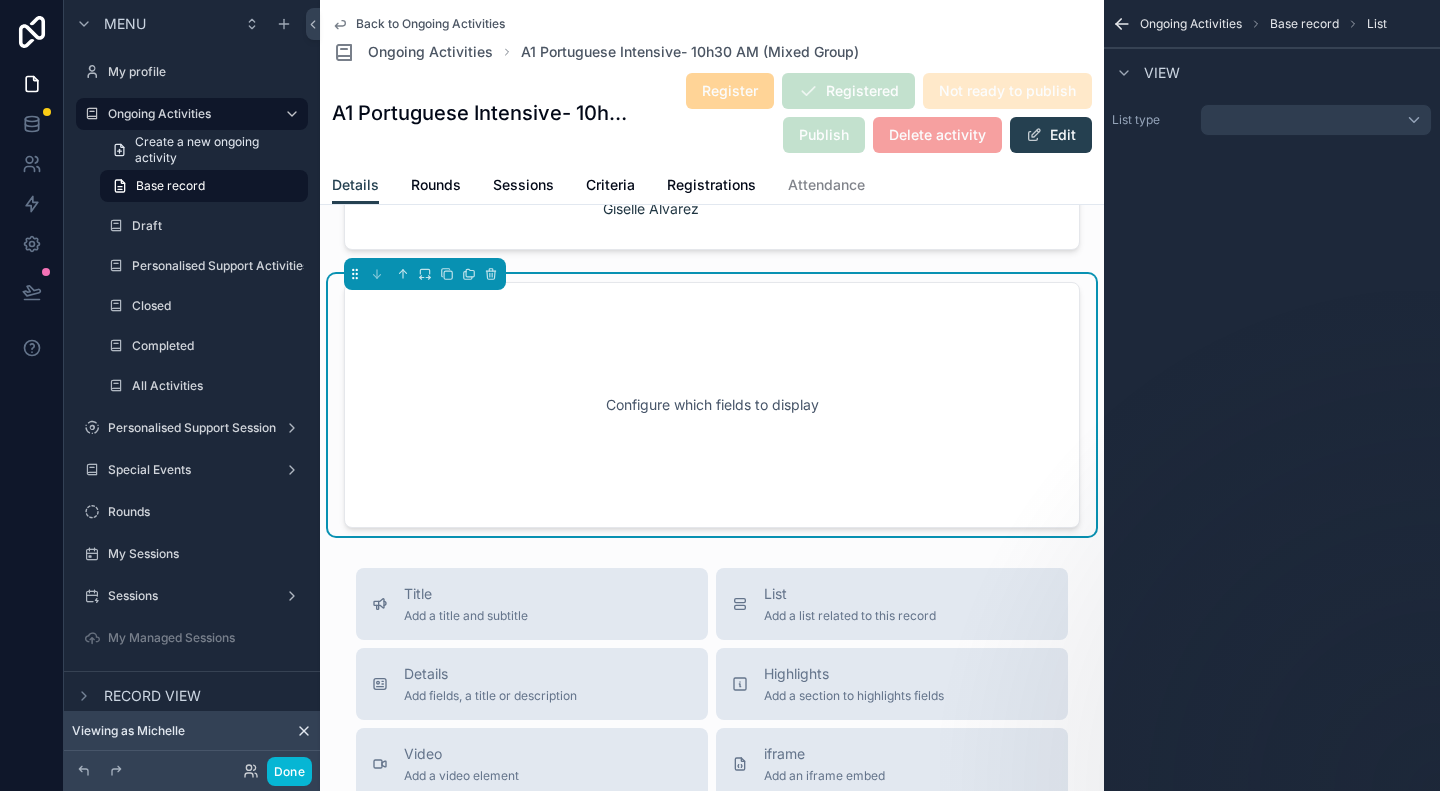 scroll, scrollTop: 1978, scrollLeft: 0, axis: vertical 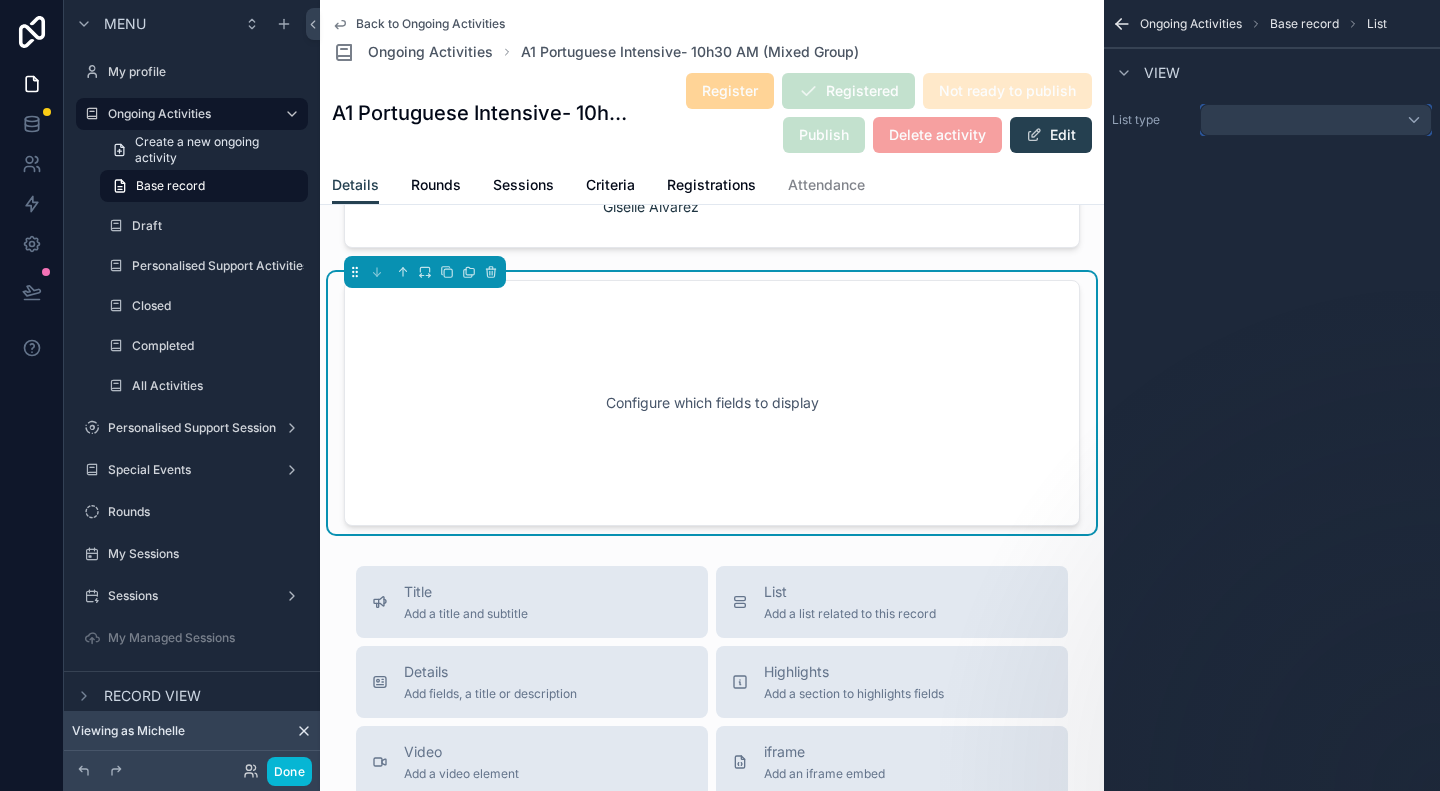 click at bounding box center [1316, 120] 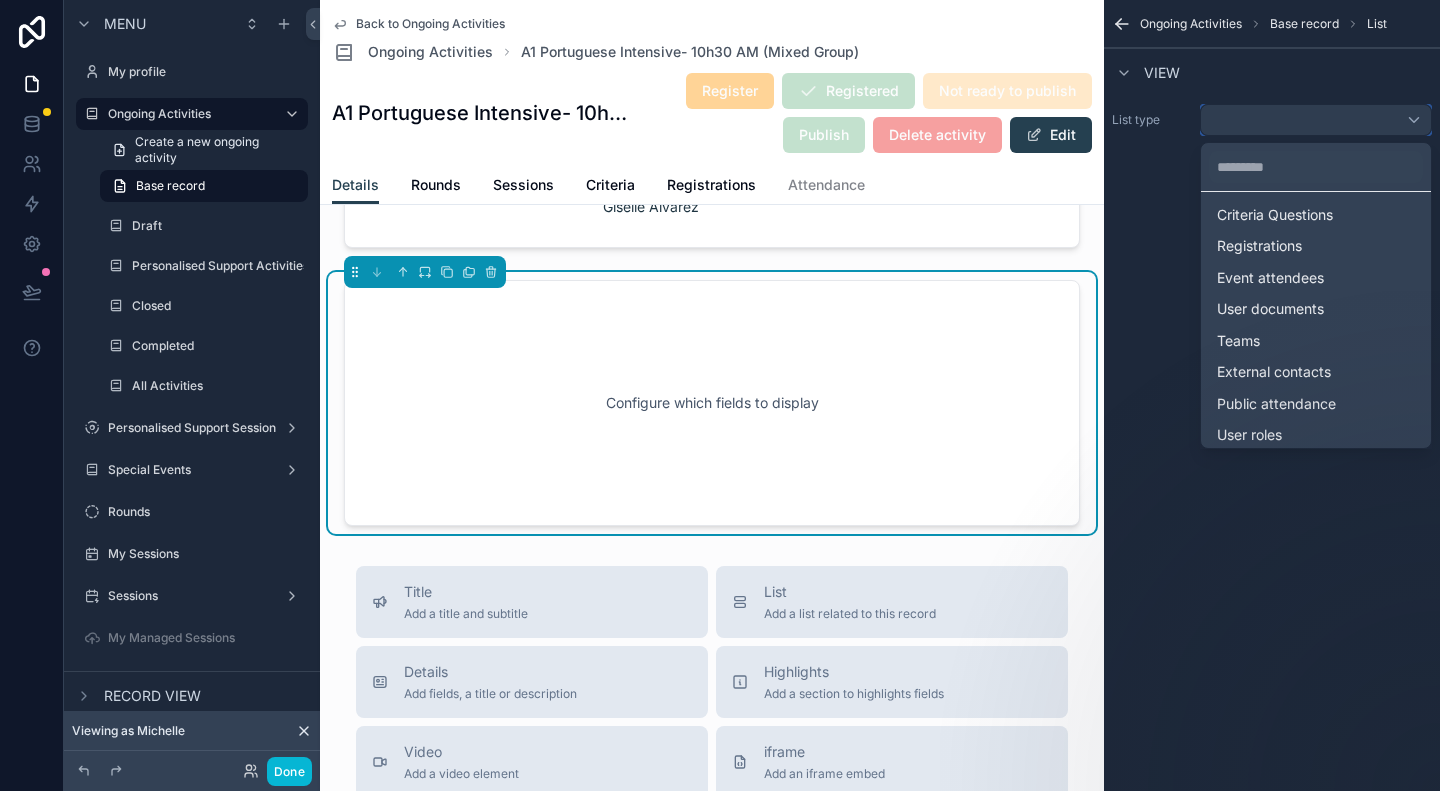 scroll, scrollTop: 126, scrollLeft: 0, axis: vertical 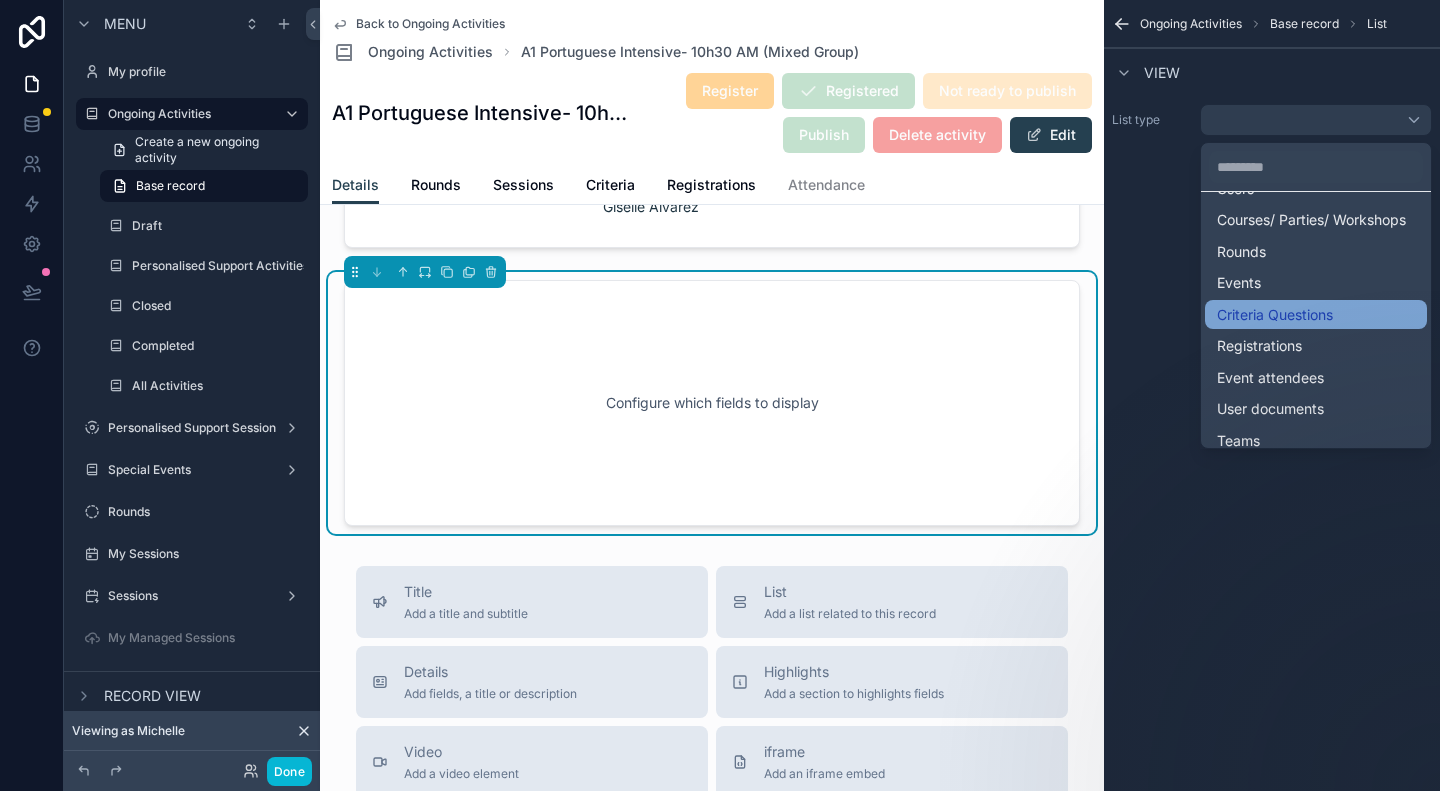 click on "Criteria Questions" at bounding box center (1275, 315) 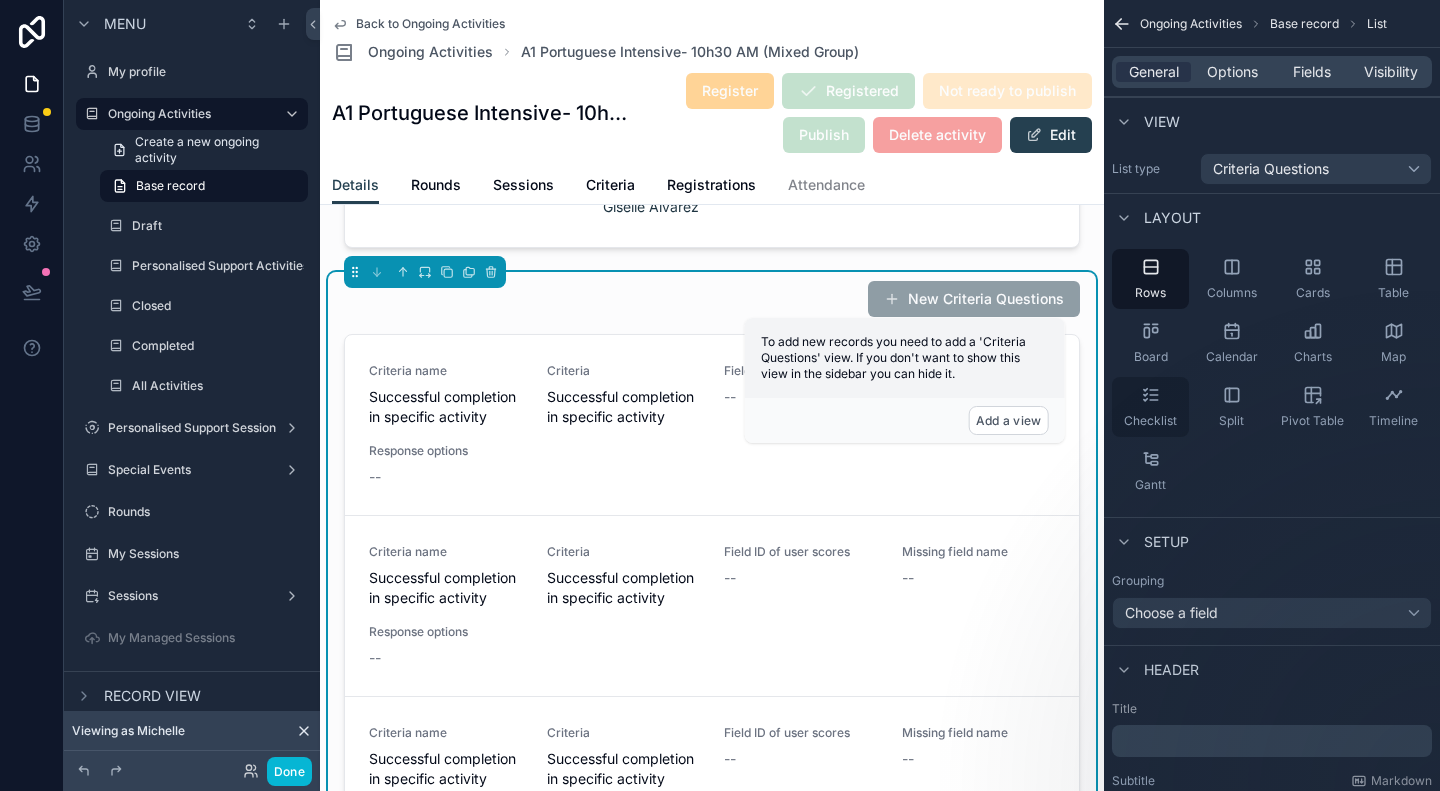 click 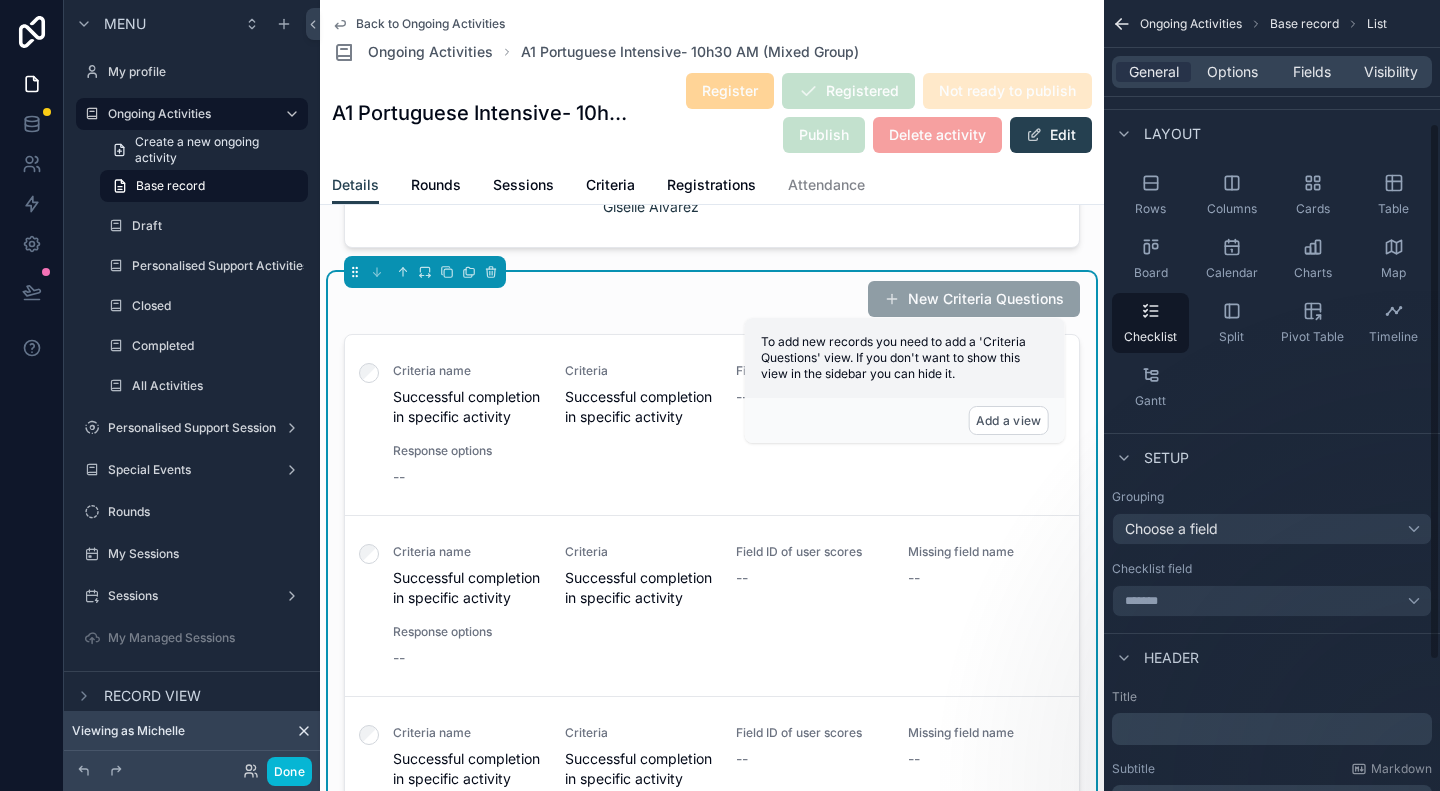 scroll, scrollTop: 200, scrollLeft: 0, axis: vertical 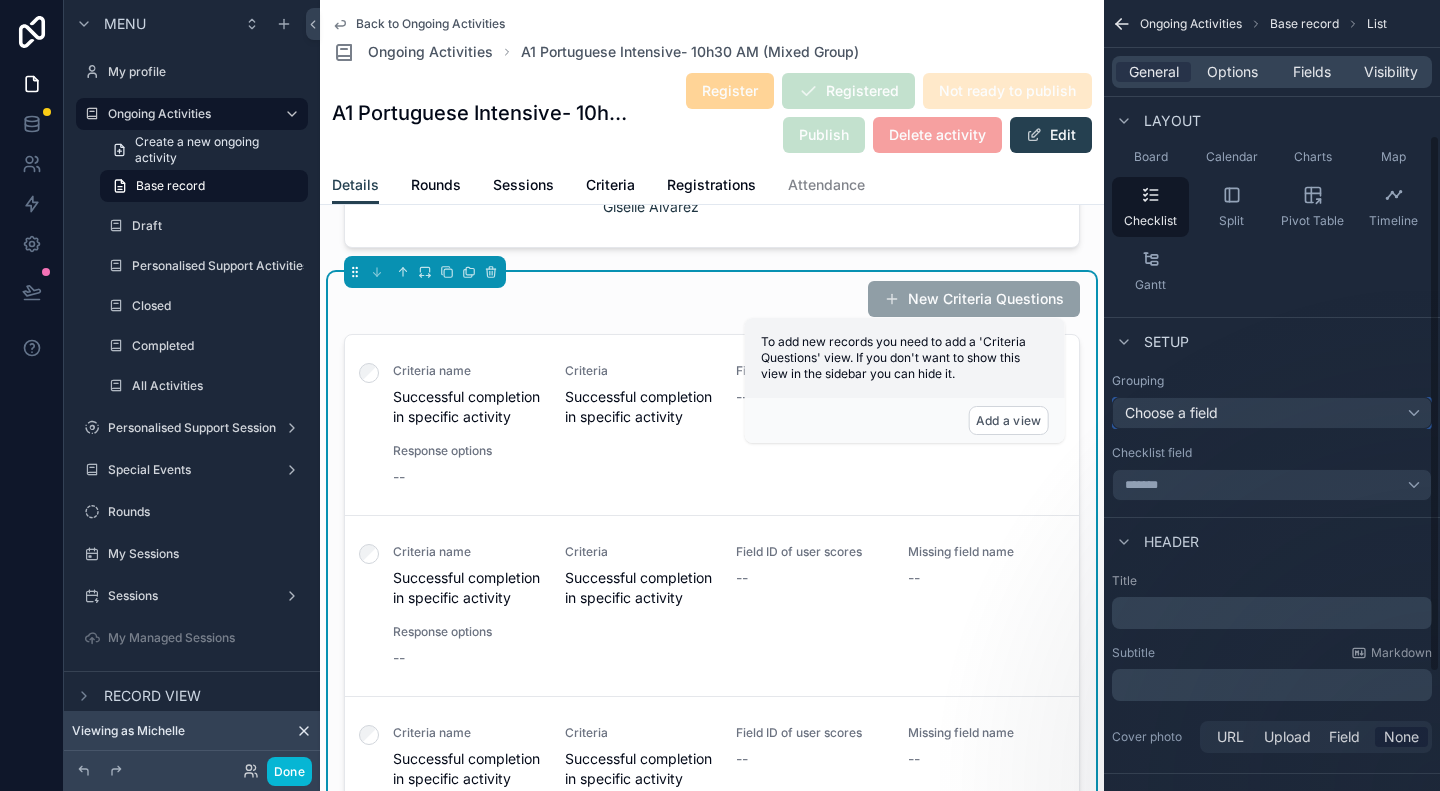 click on "Choose a field" at bounding box center (1272, 413) 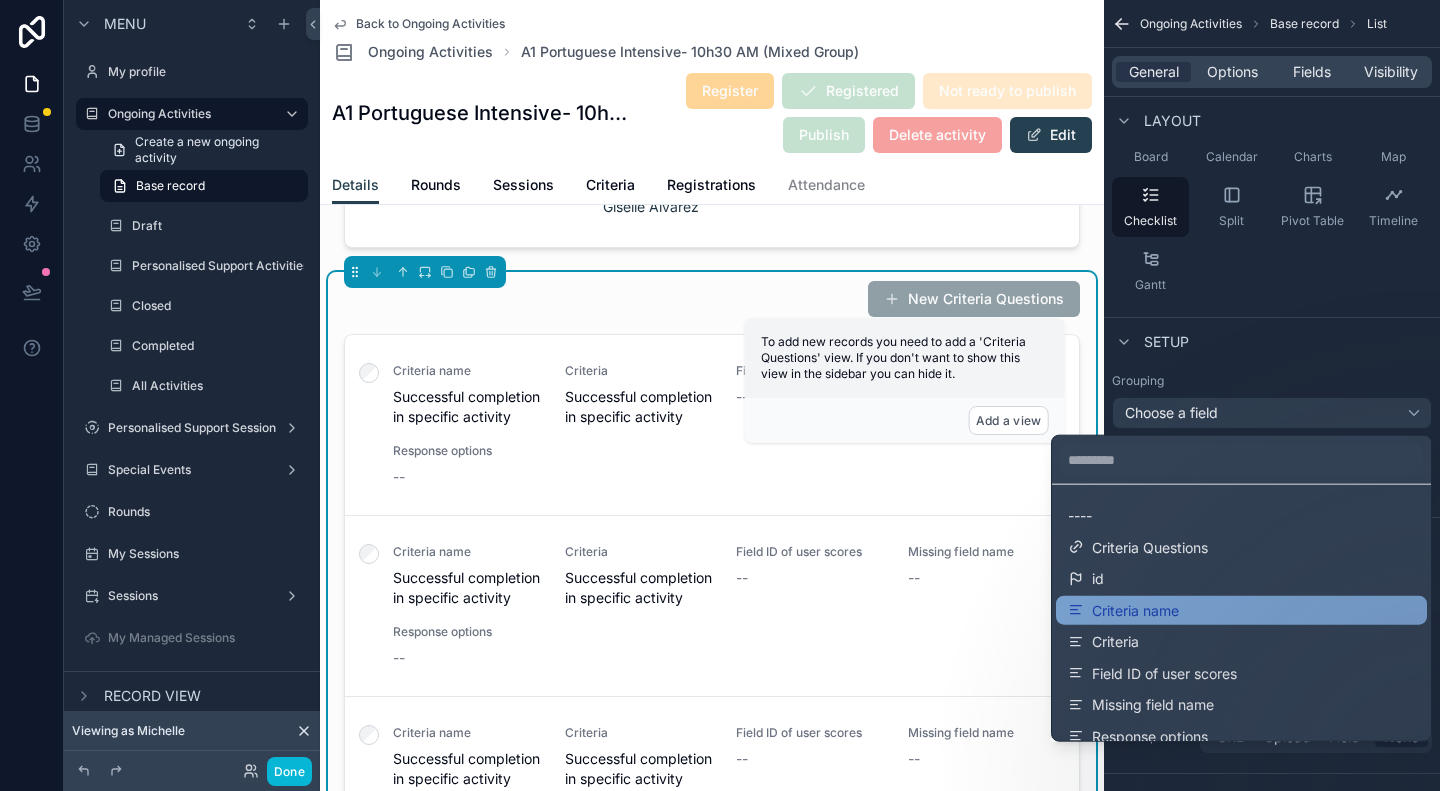 click on "Criteria name" at bounding box center (1135, 610) 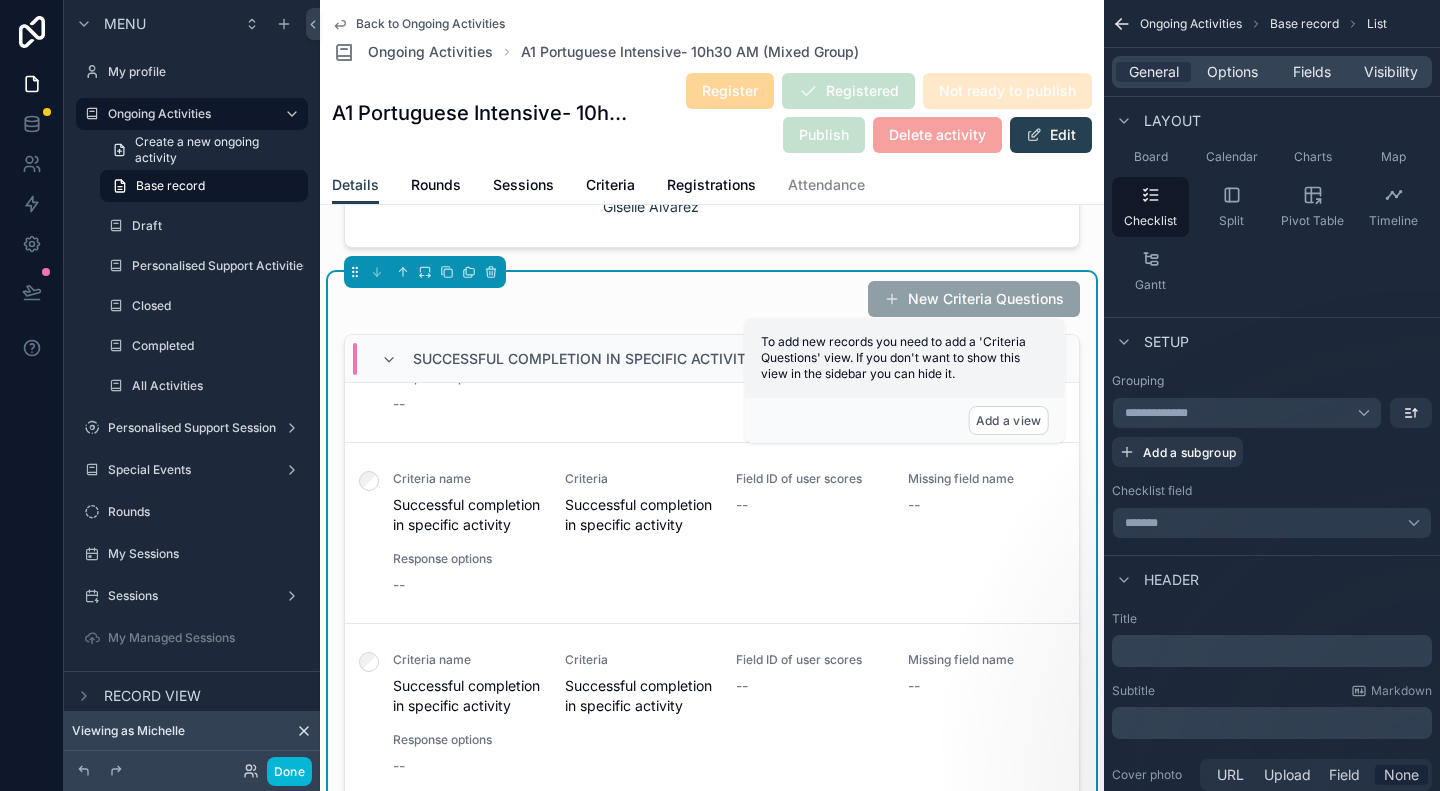 scroll, scrollTop: 600, scrollLeft: 0, axis: vertical 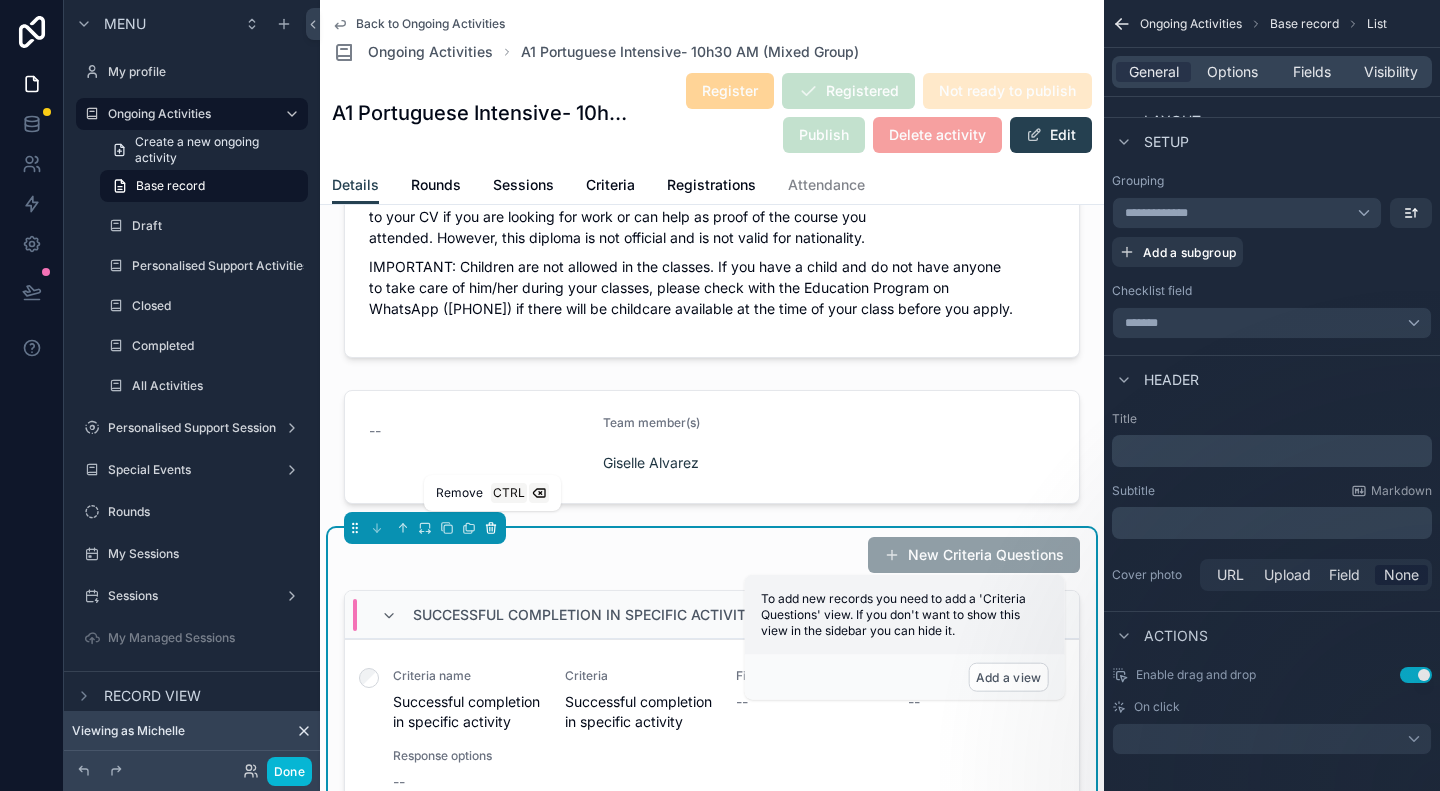 click 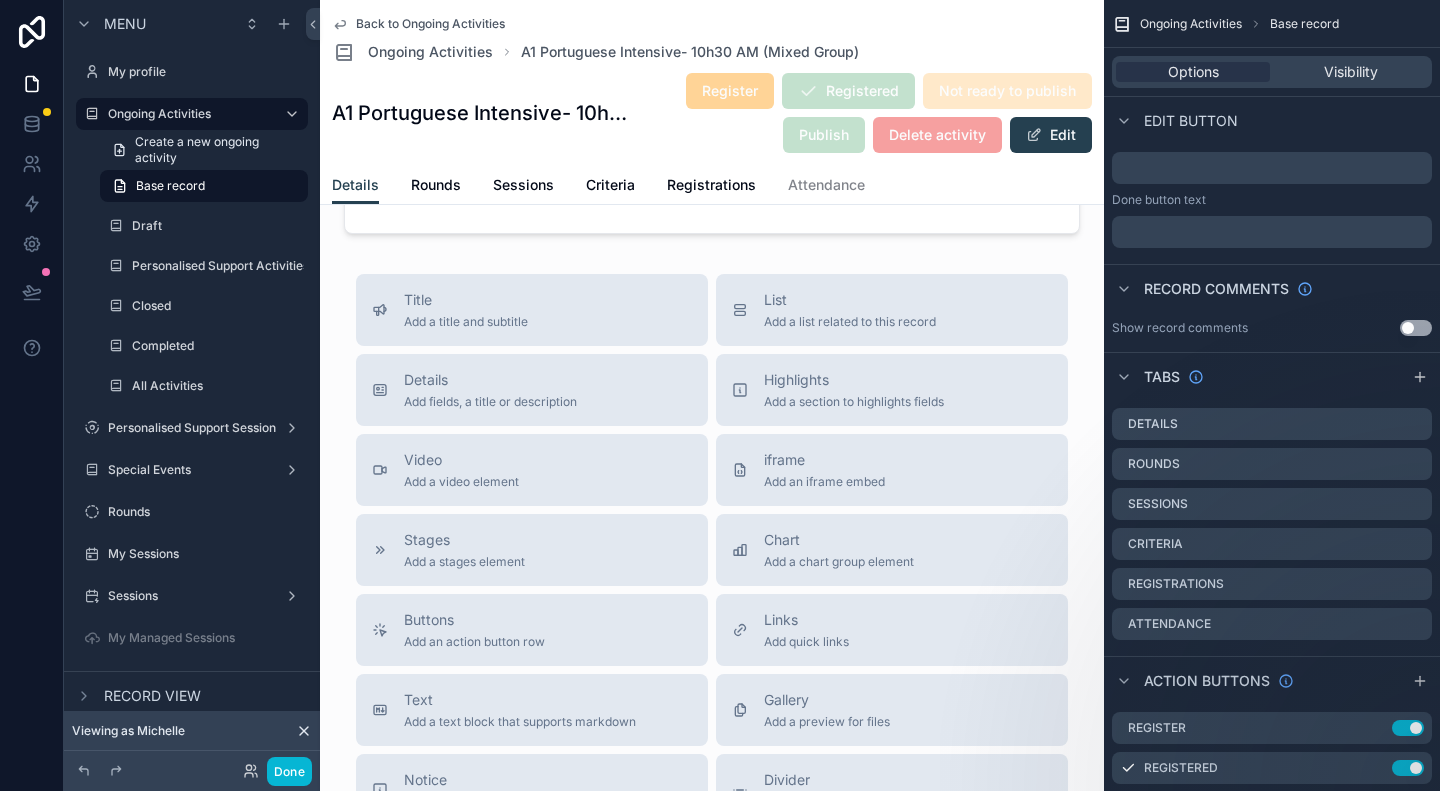 scroll, scrollTop: 2022, scrollLeft: 0, axis: vertical 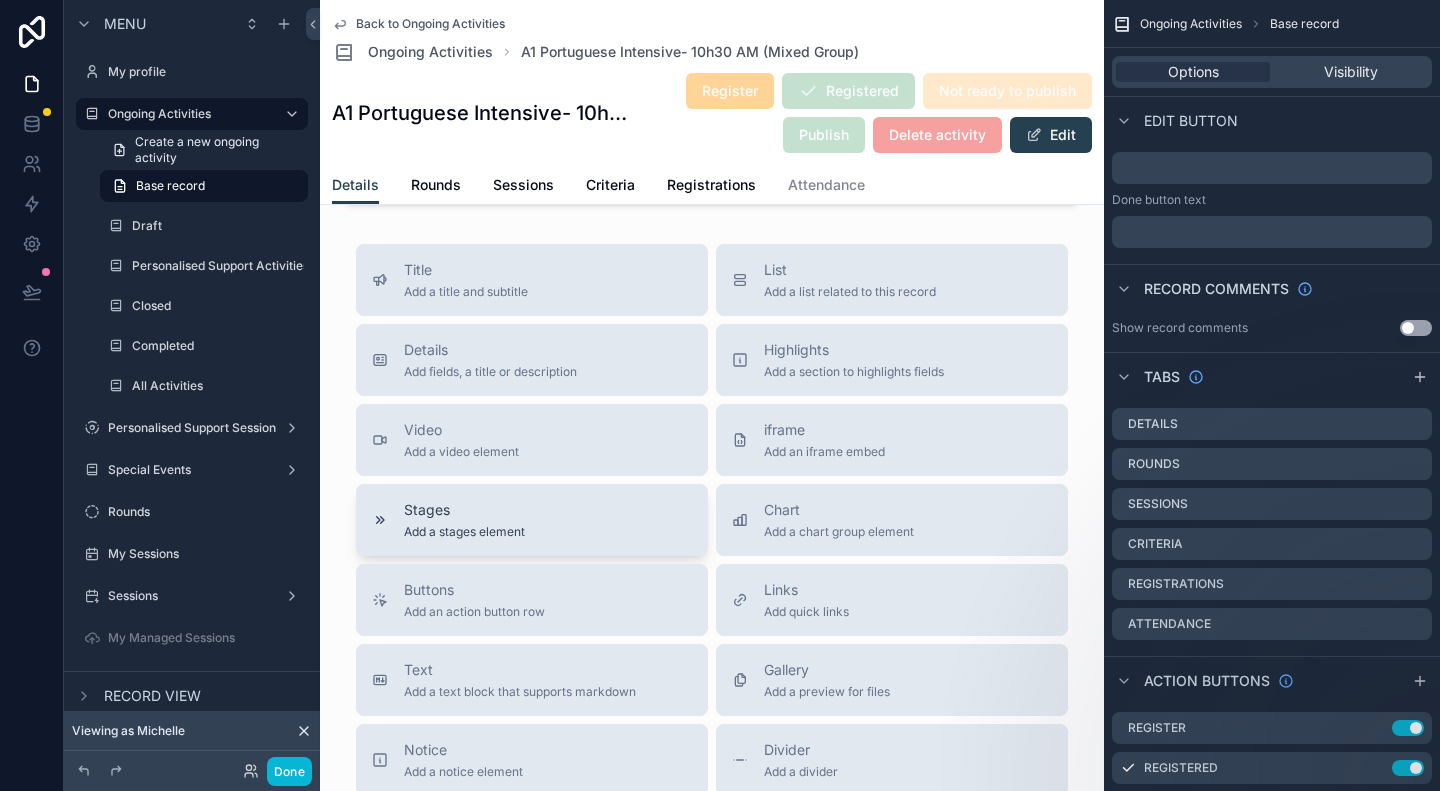 click on "Add a stages element" at bounding box center (464, 532) 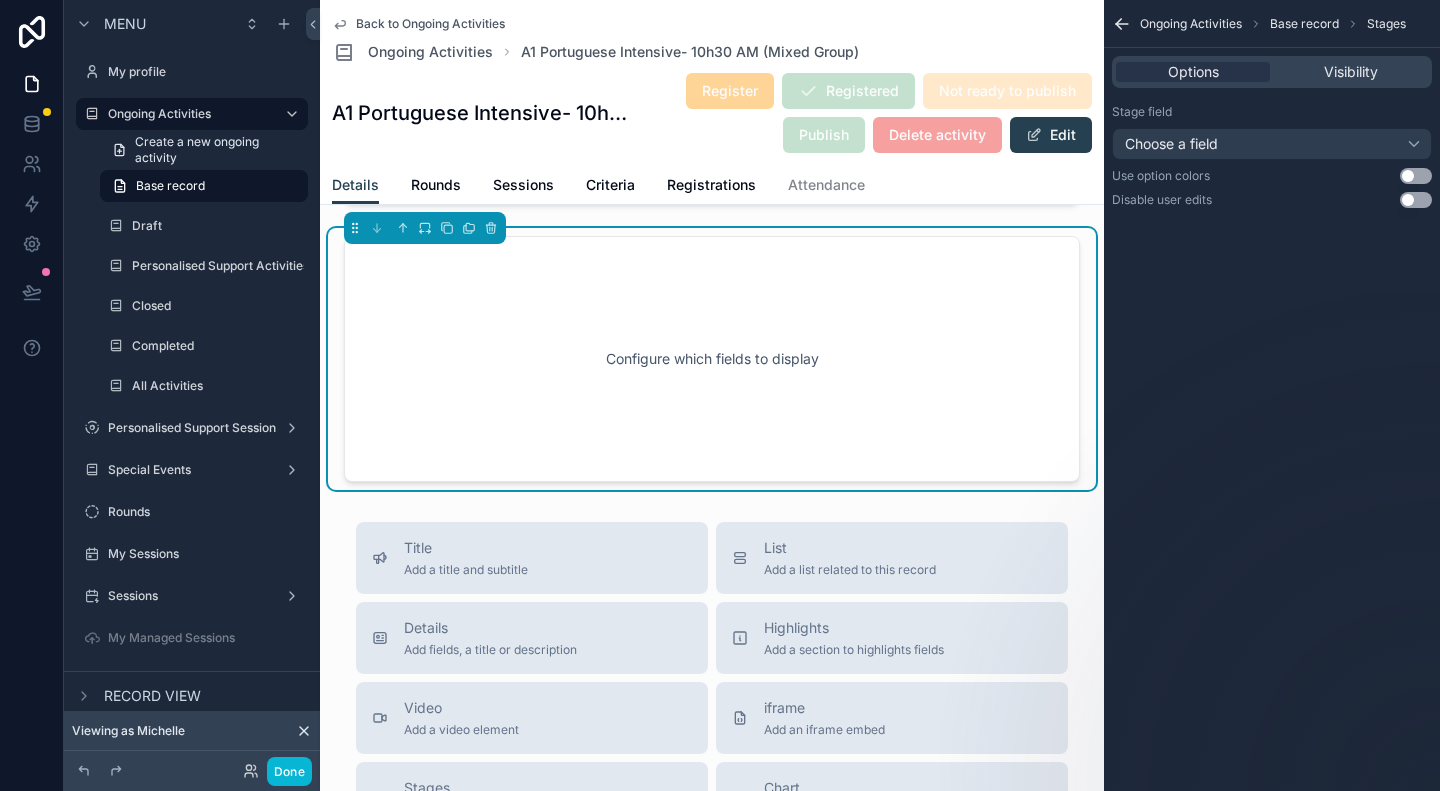 scroll, scrollTop: 0, scrollLeft: 0, axis: both 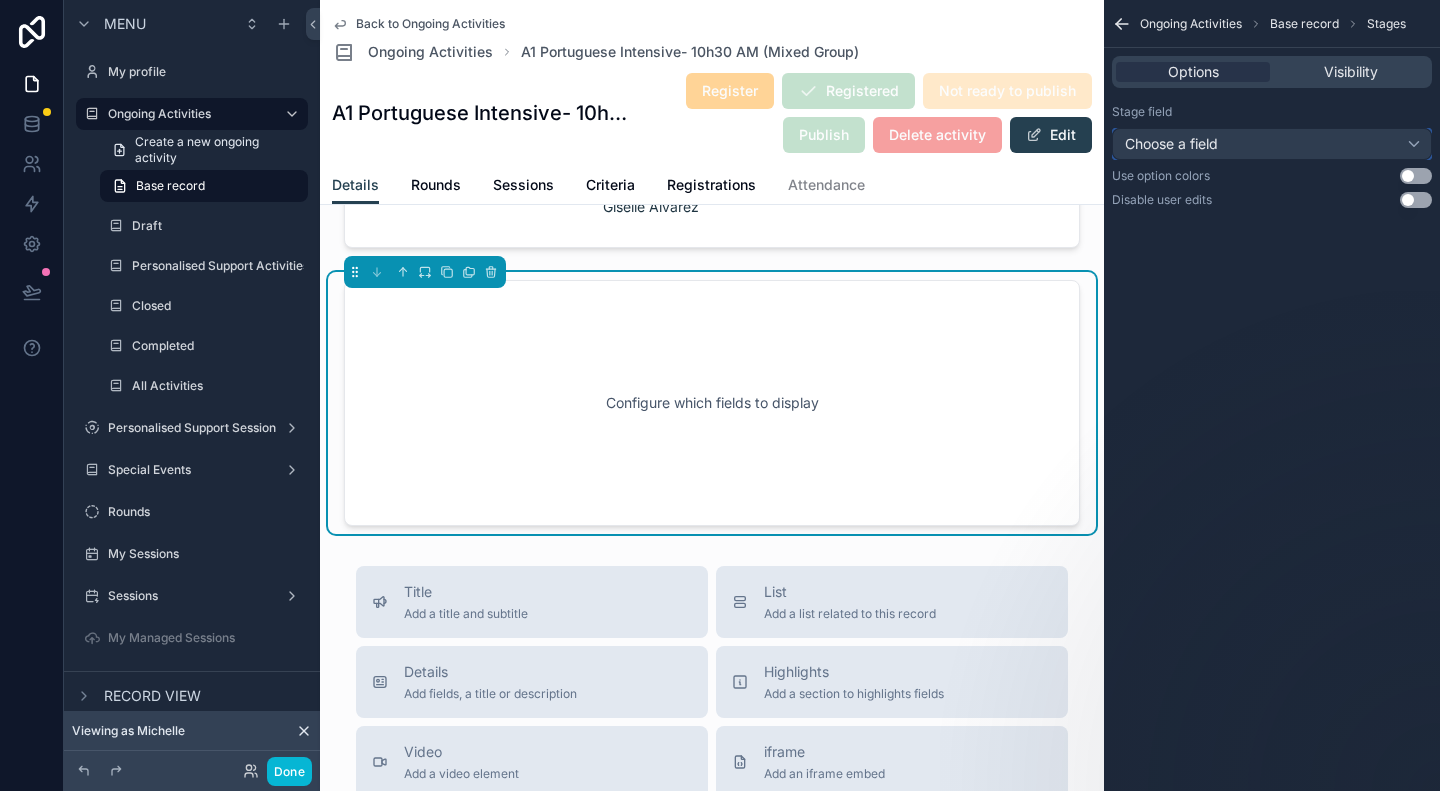 click on "Choose a field" at bounding box center (1272, 144) 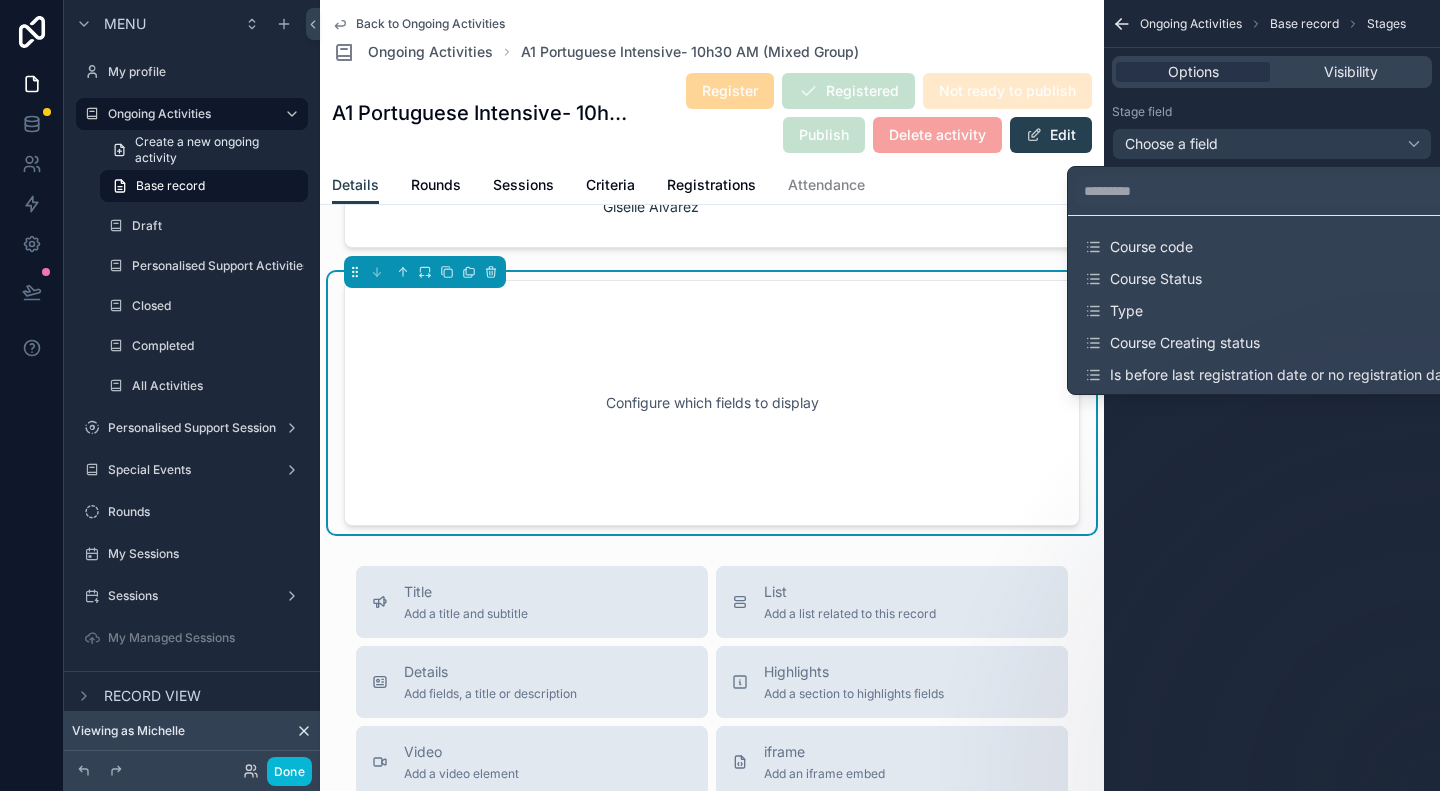 click at bounding box center (720, 395) 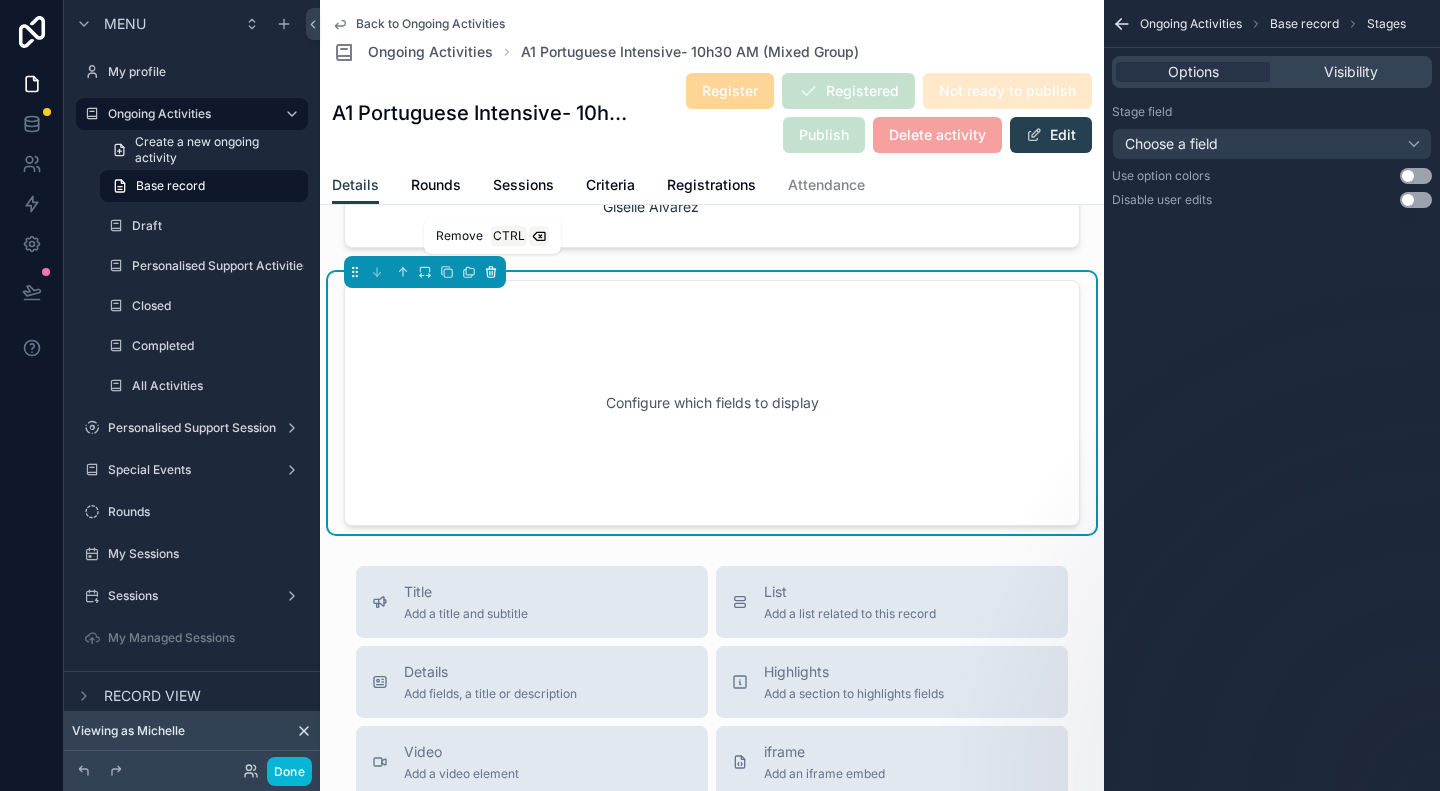 click 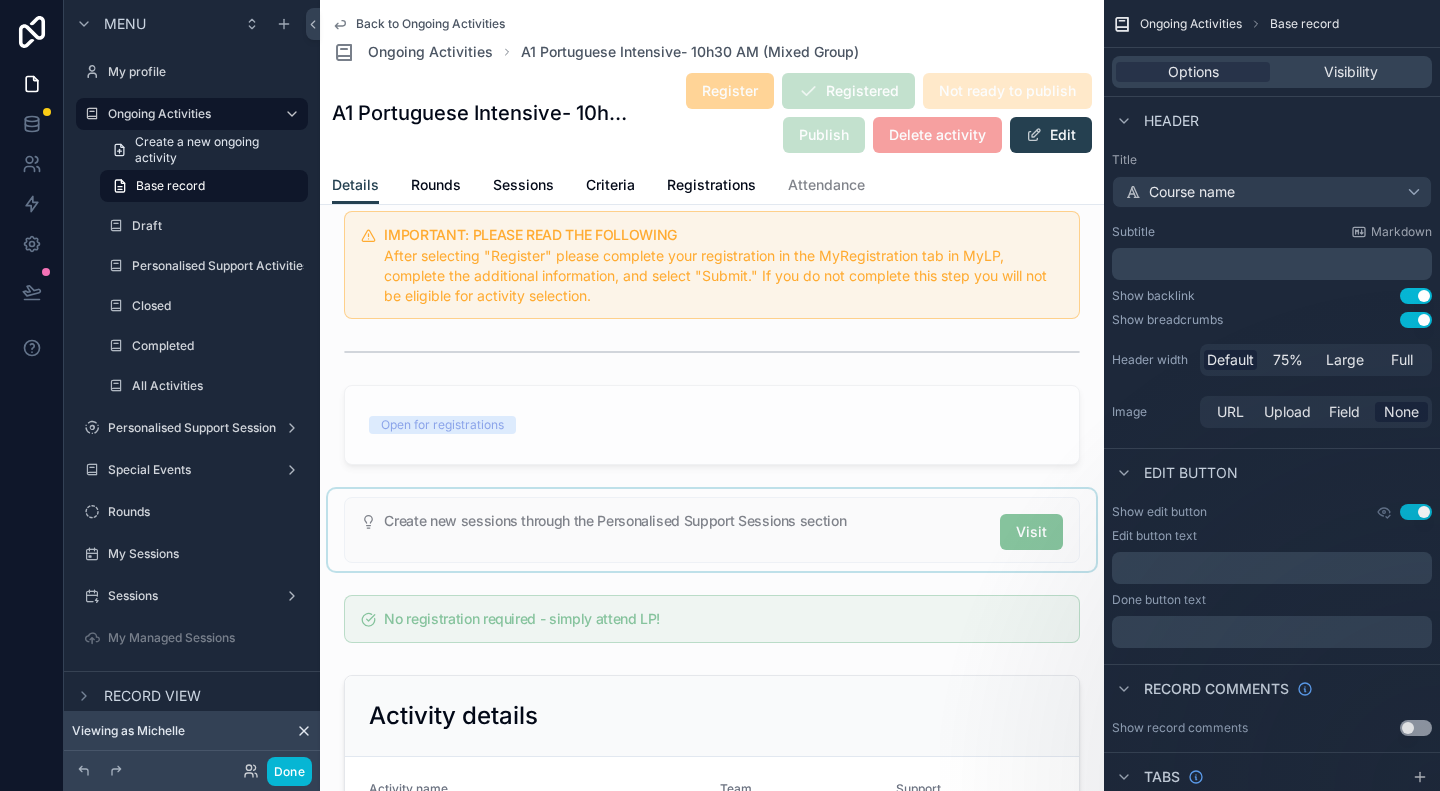 scroll, scrollTop: 0, scrollLeft: 0, axis: both 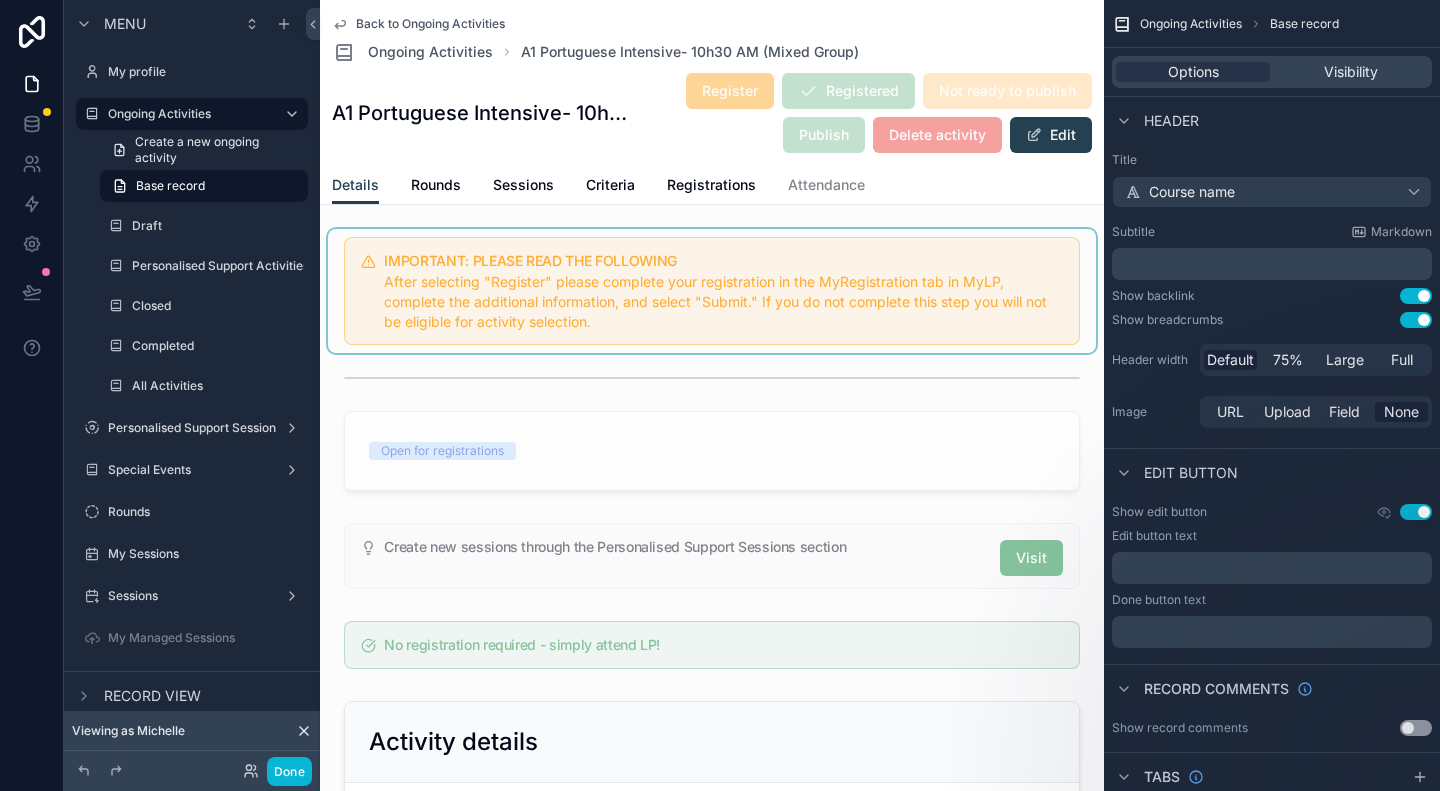 click at bounding box center [712, 291] 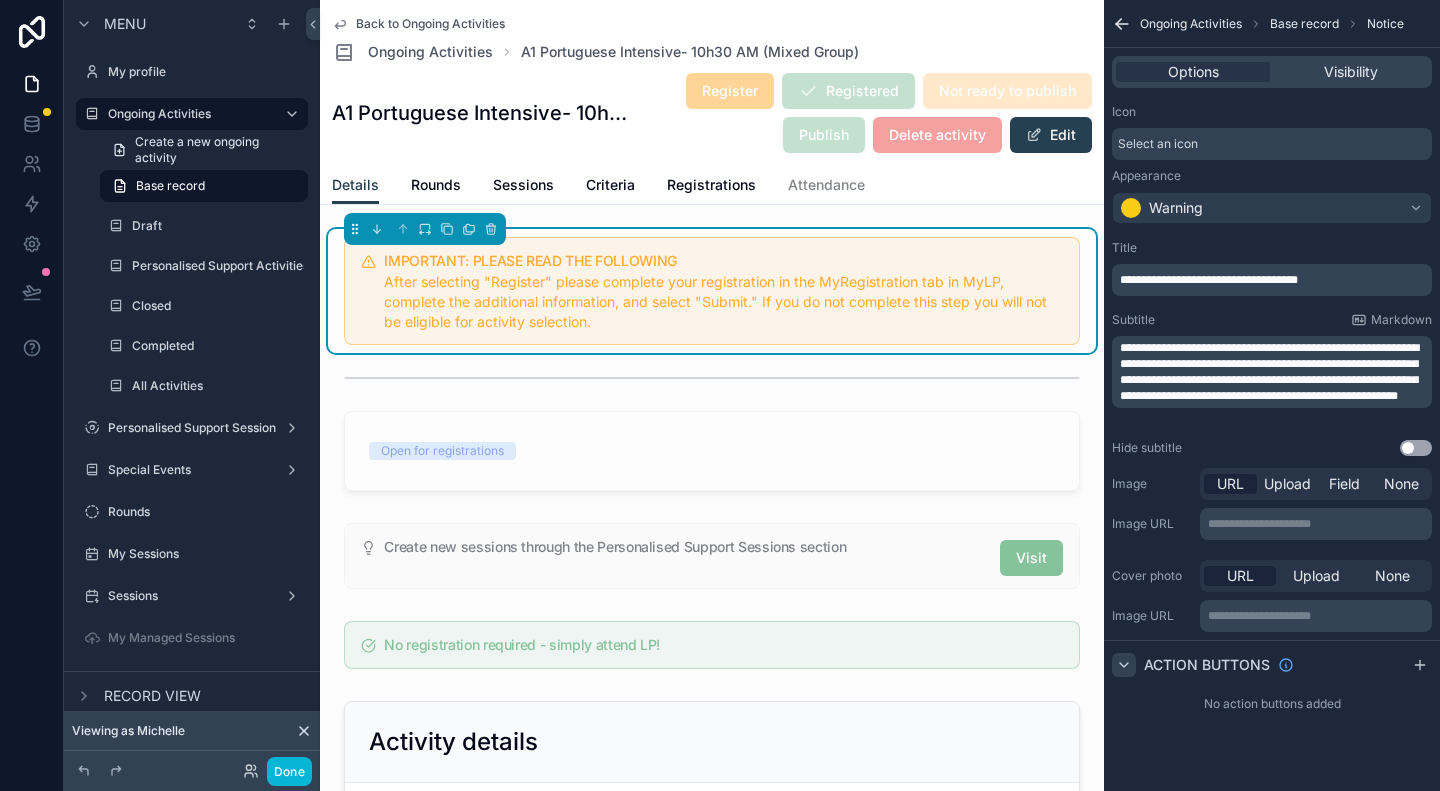 click 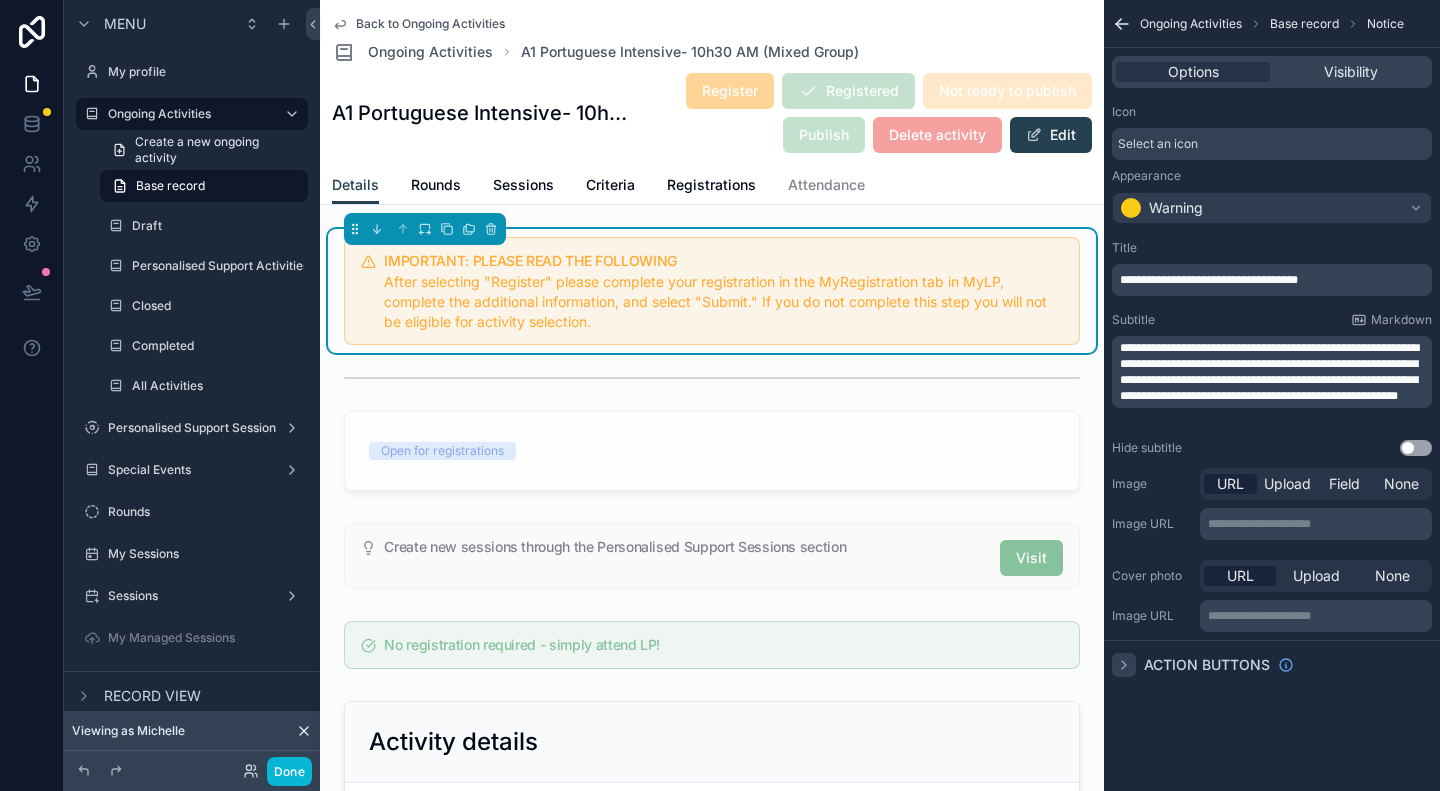 click on "Select an icon" at bounding box center (1272, 144) 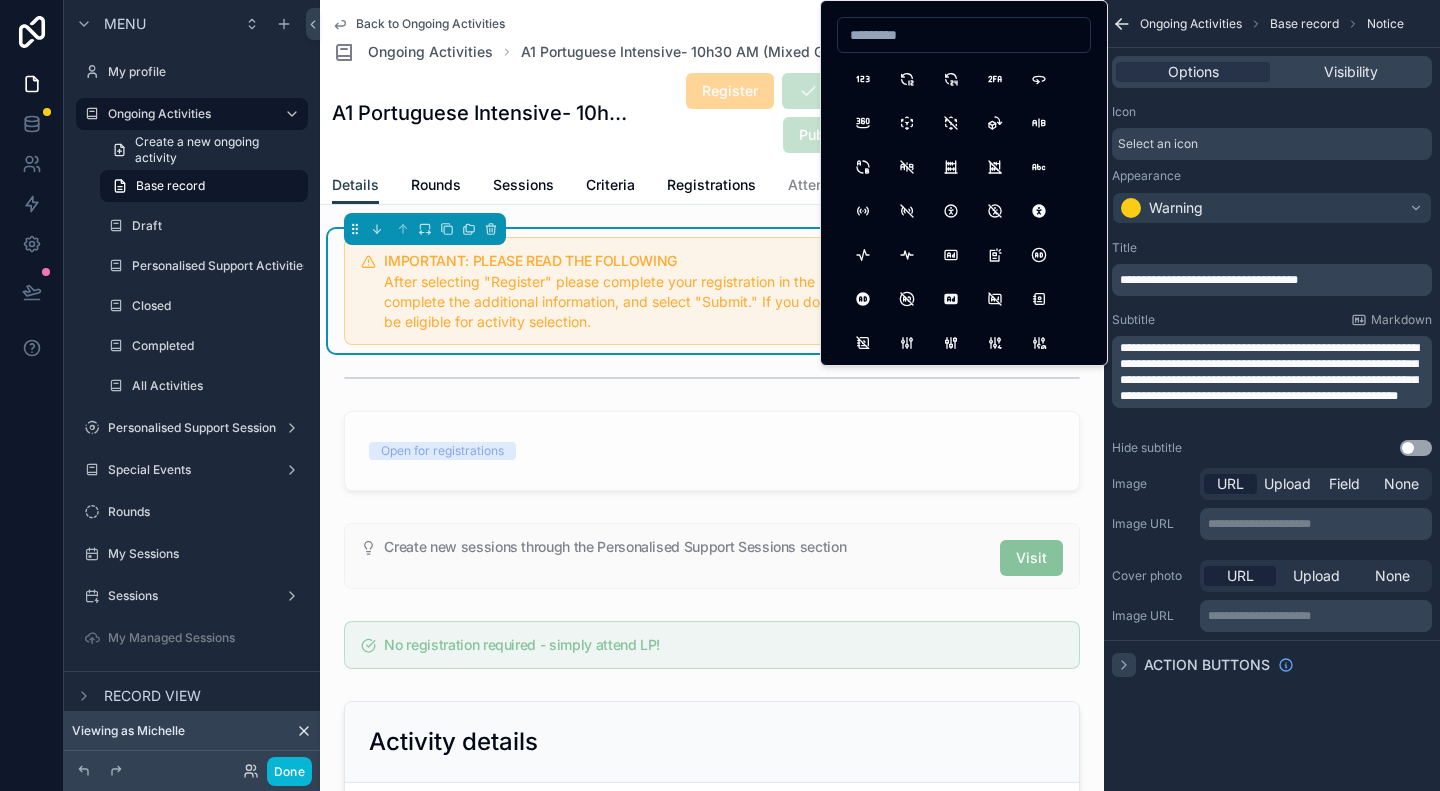 click on "Select an icon" at bounding box center [1272, 144] 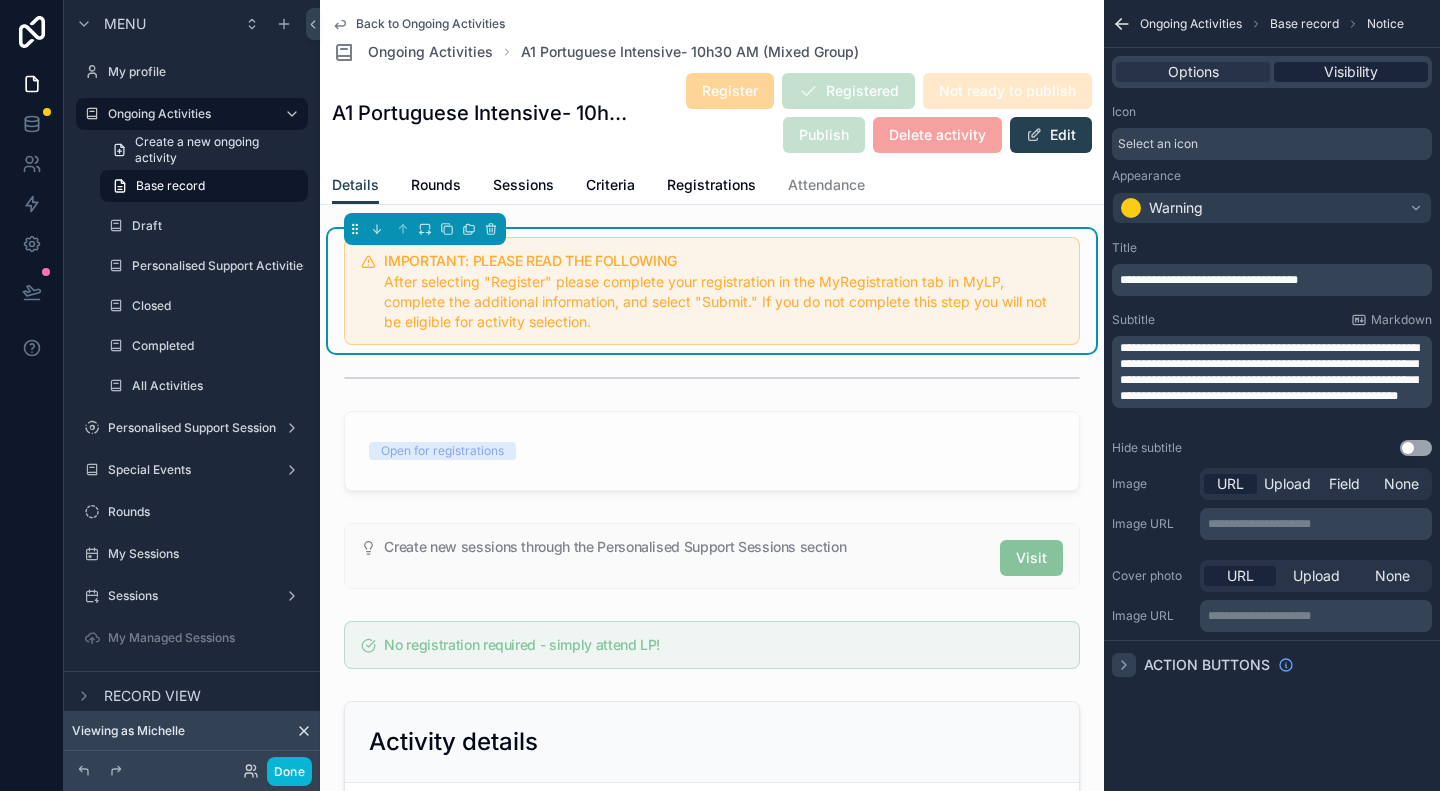click on "Visibility" at bounding box center (1351, 72) 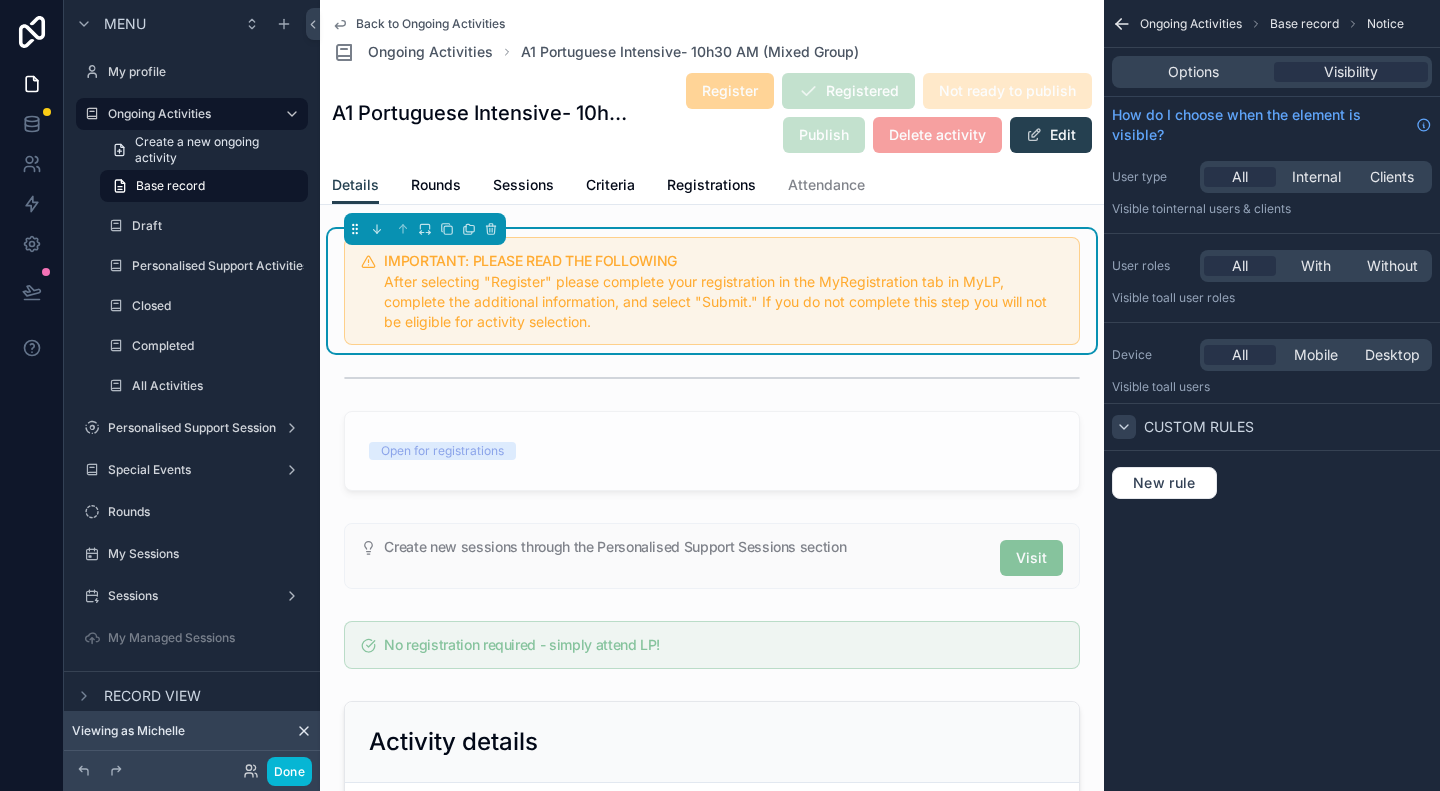 click 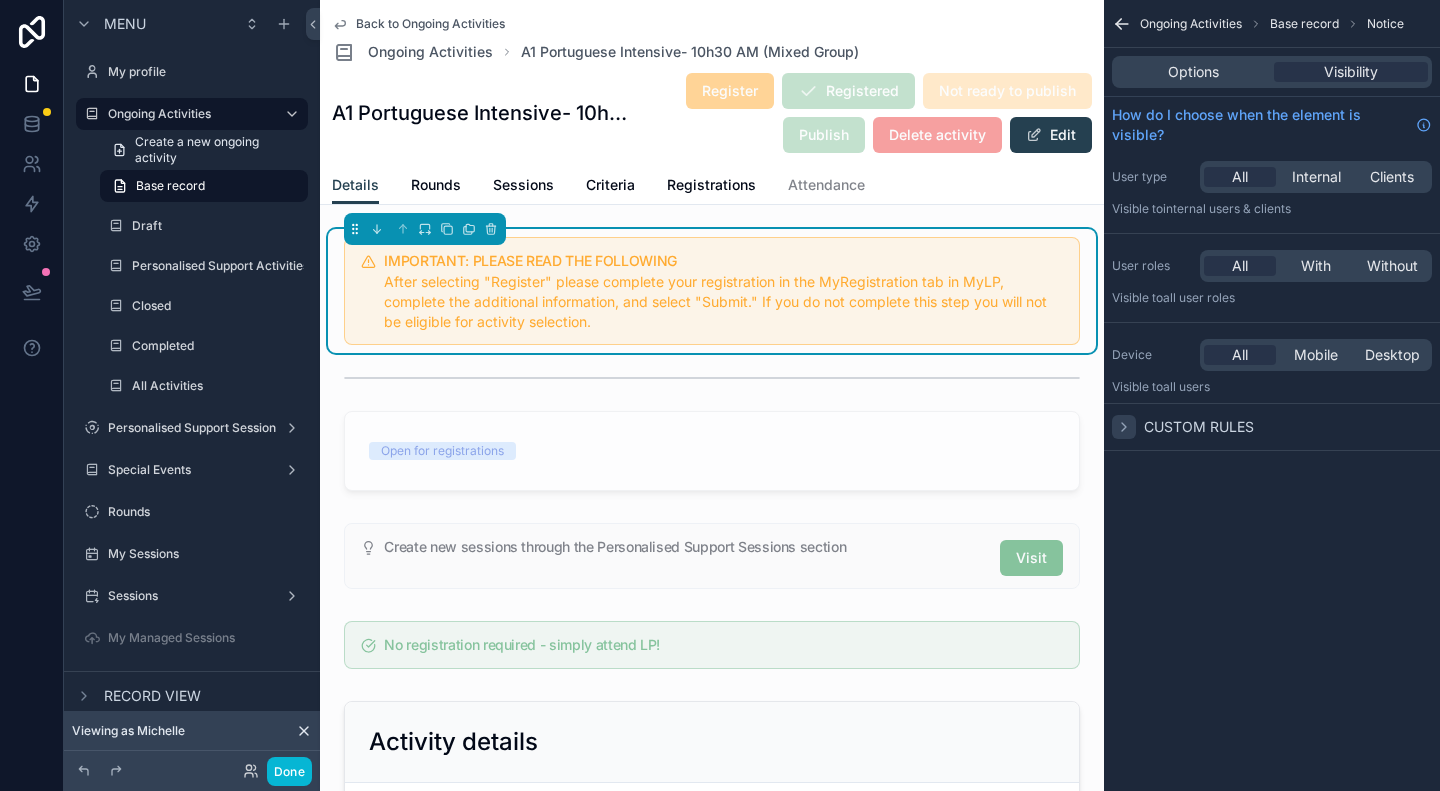 click 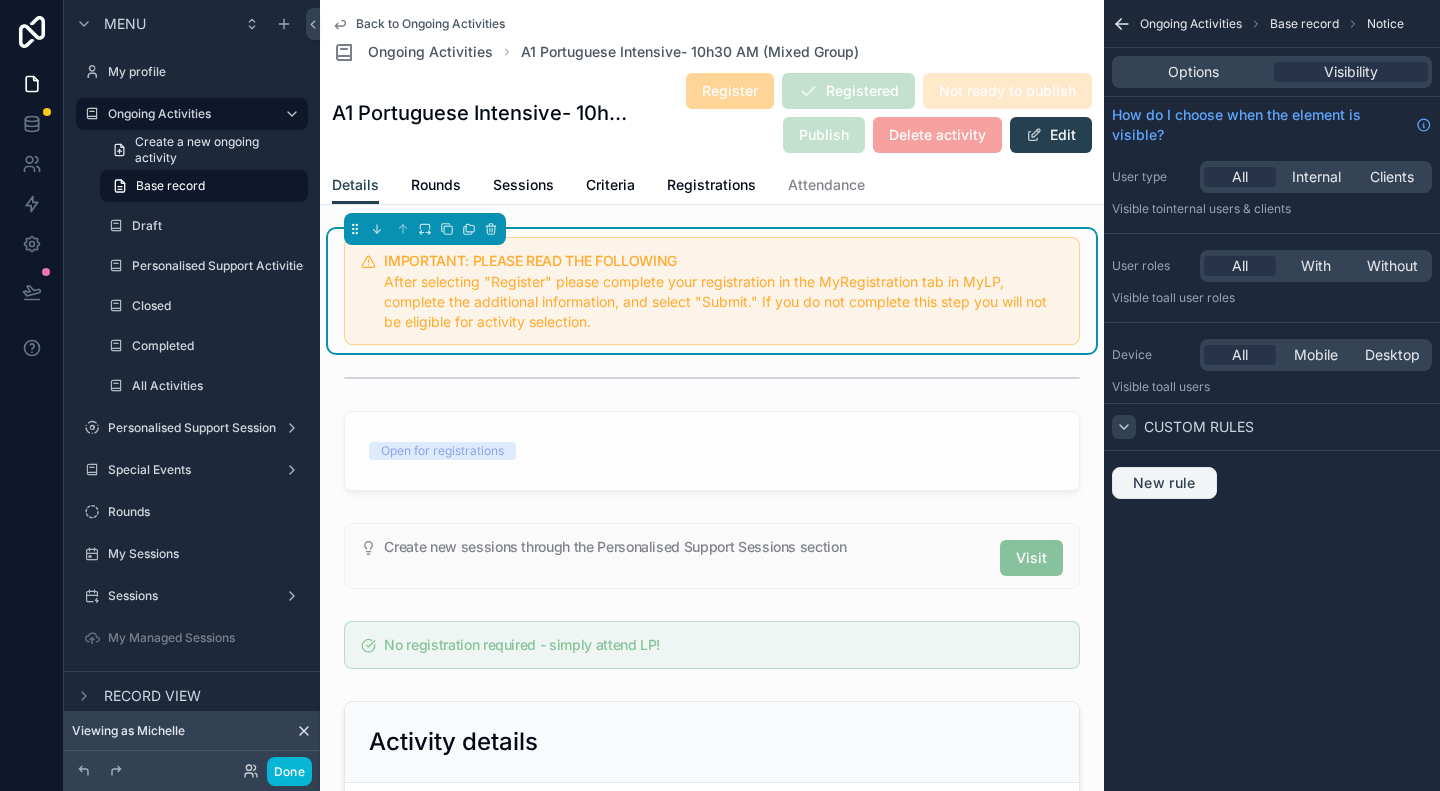 click on "New rule" at bounding box center (1164, 483) 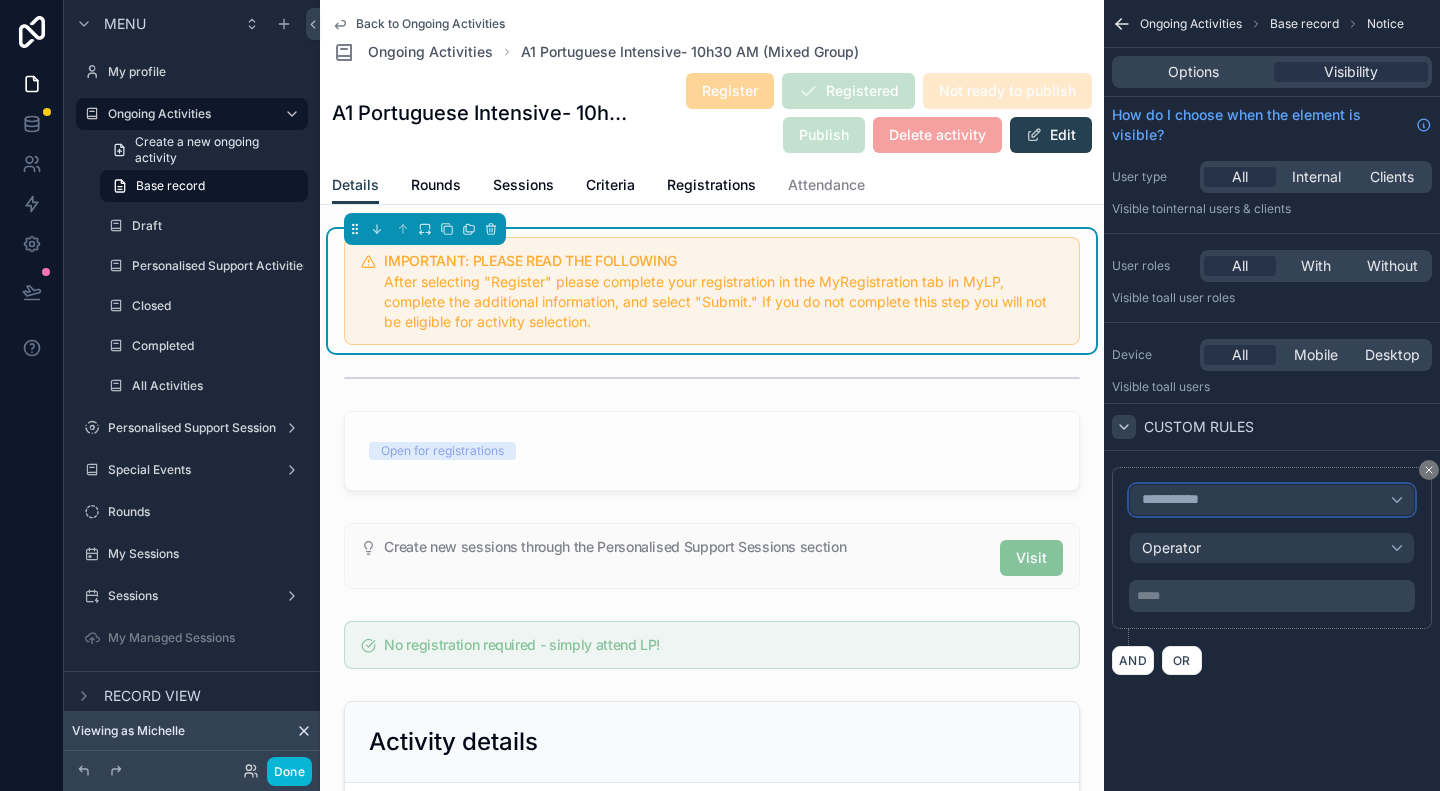 click on "**********" at bounding box center [1179, 500] 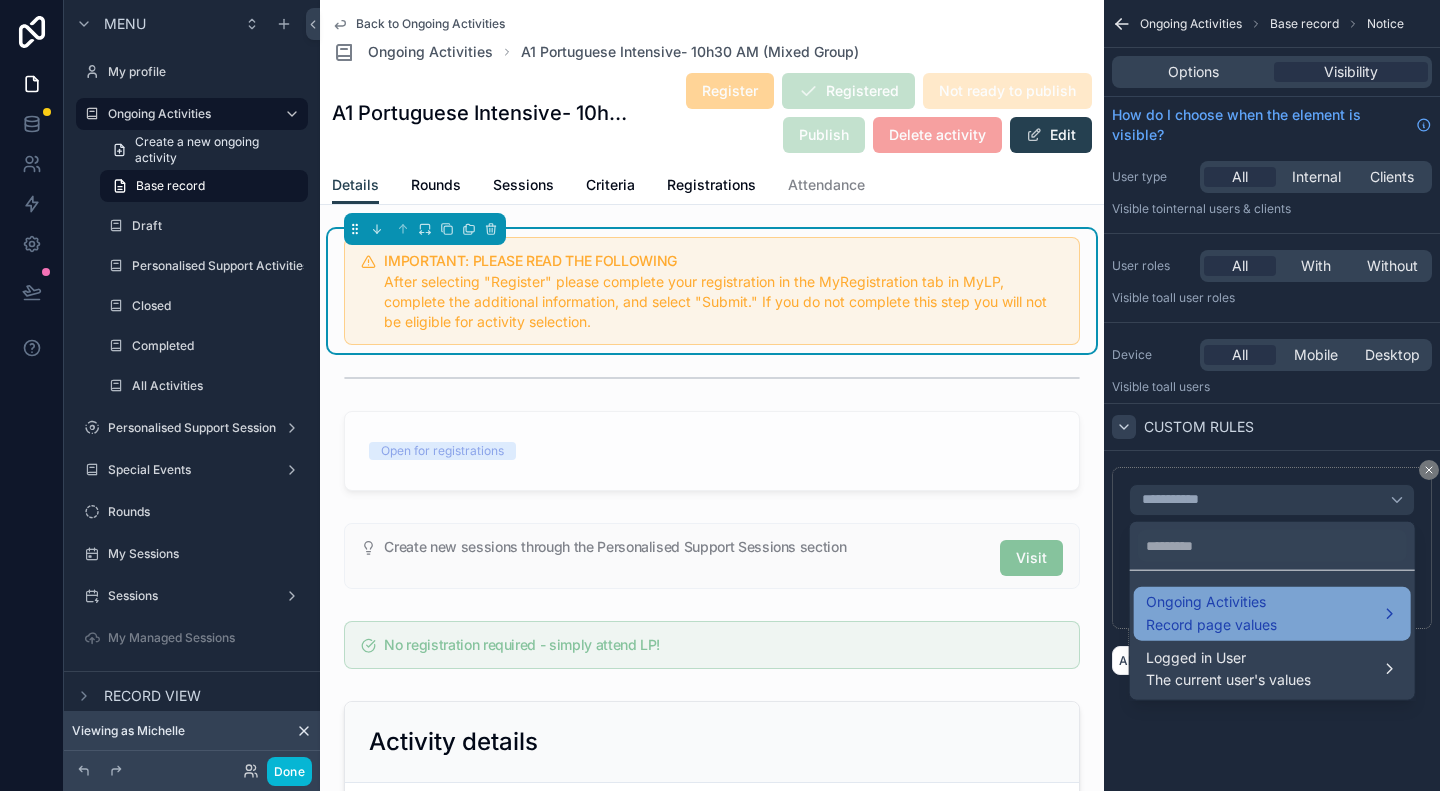 click on "Record page values" at bounding box center [1211, 624] 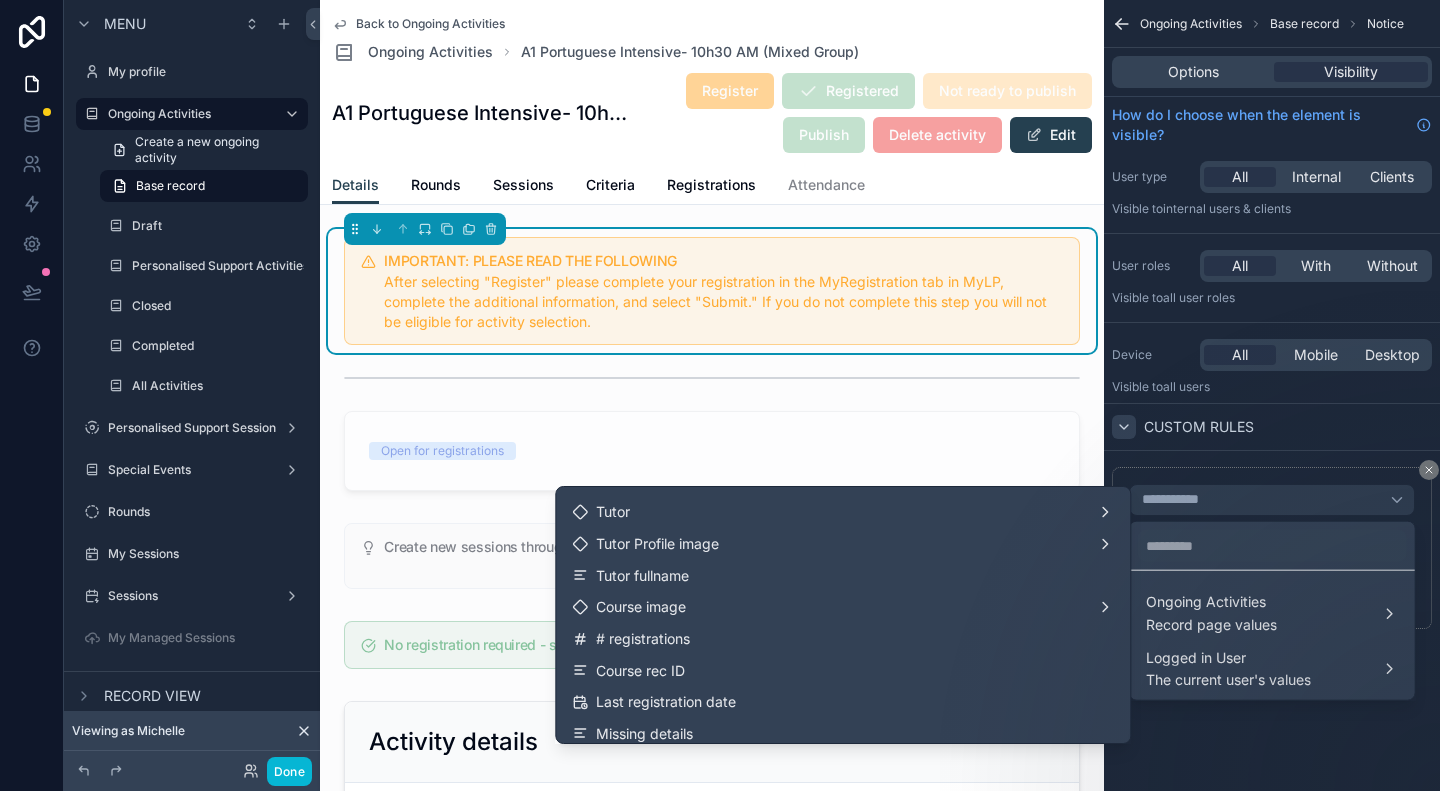 scroll, scrollTop: 200, scrollLeft: 0, axis: vertical 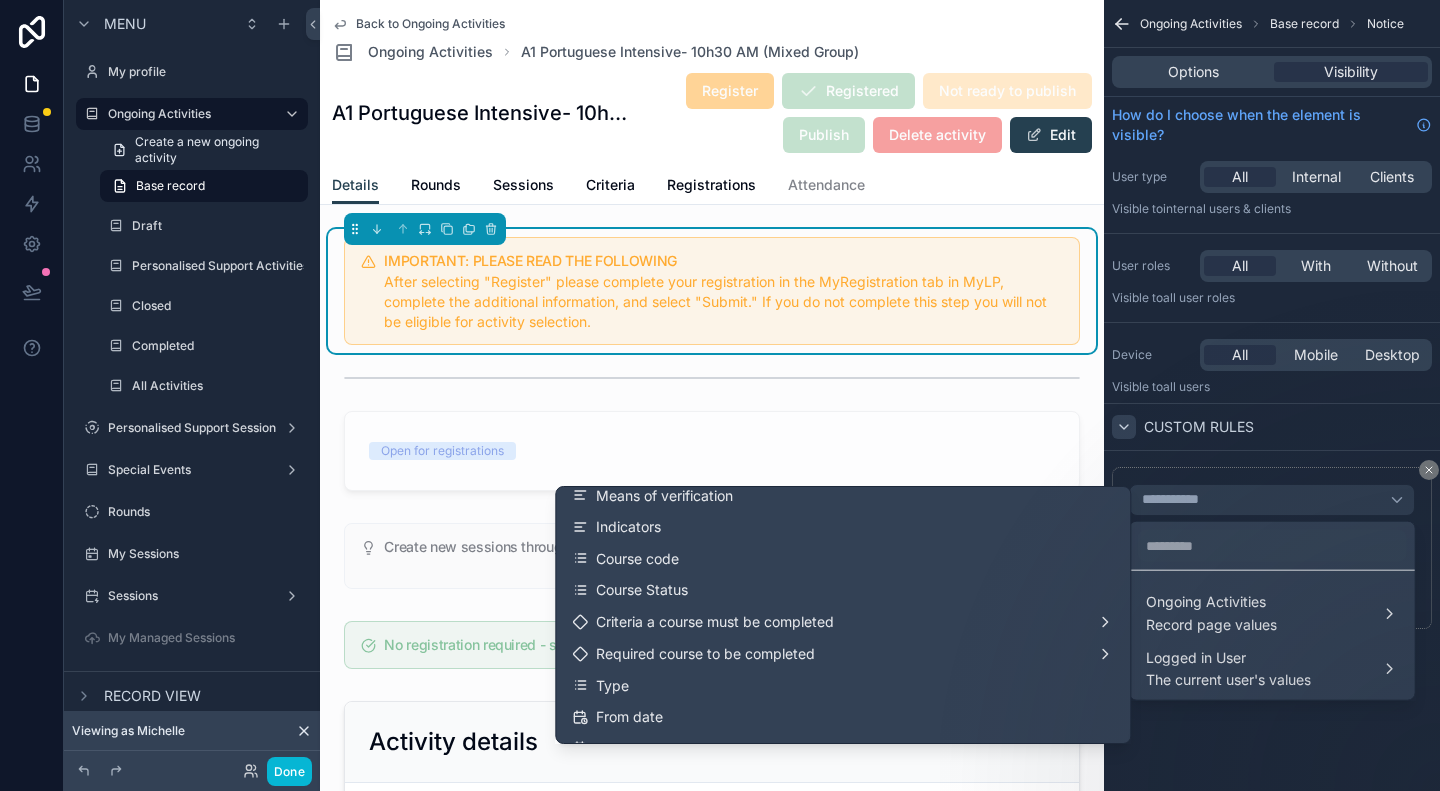 click at bounding box center [1272, 546] 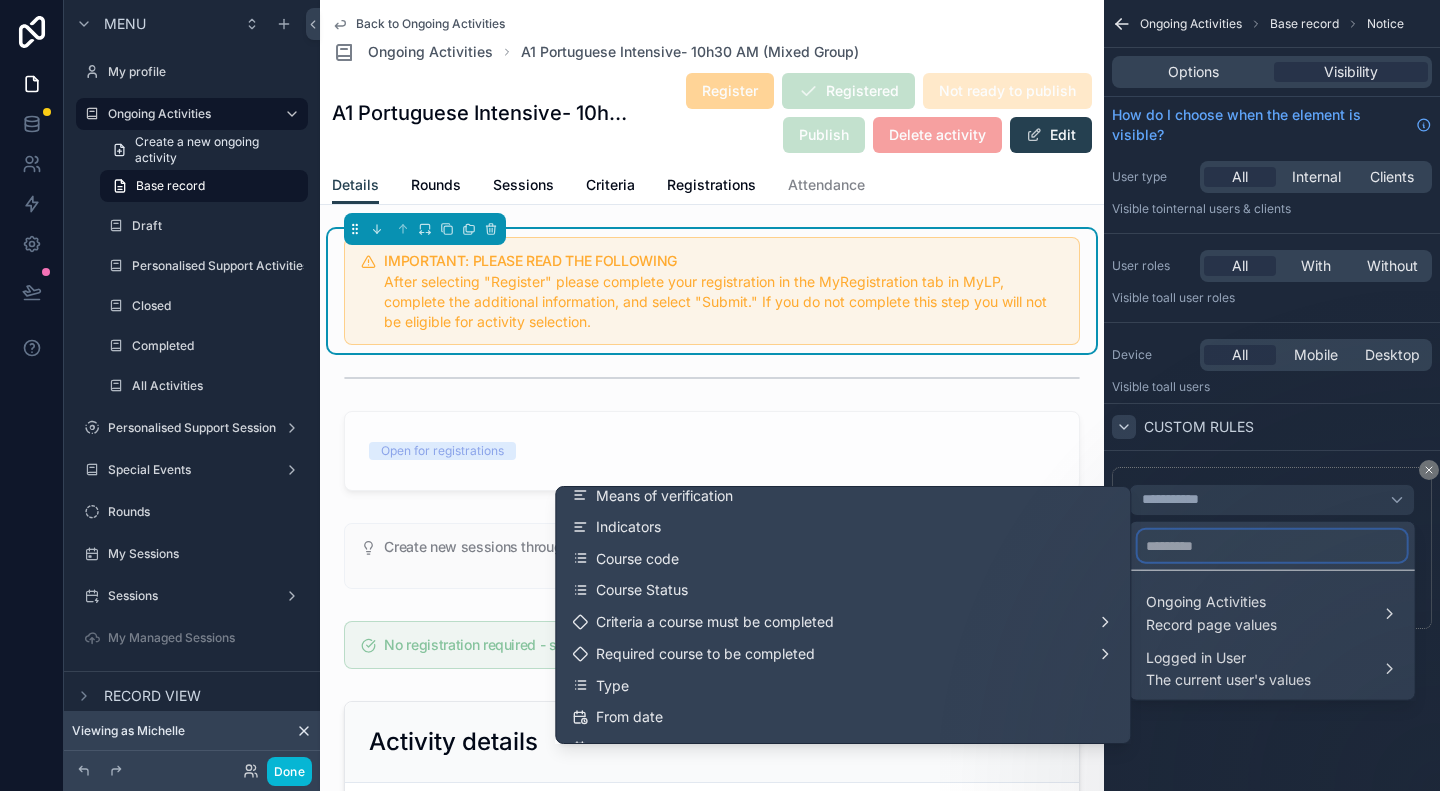 click at bounding box center [1272, 546] 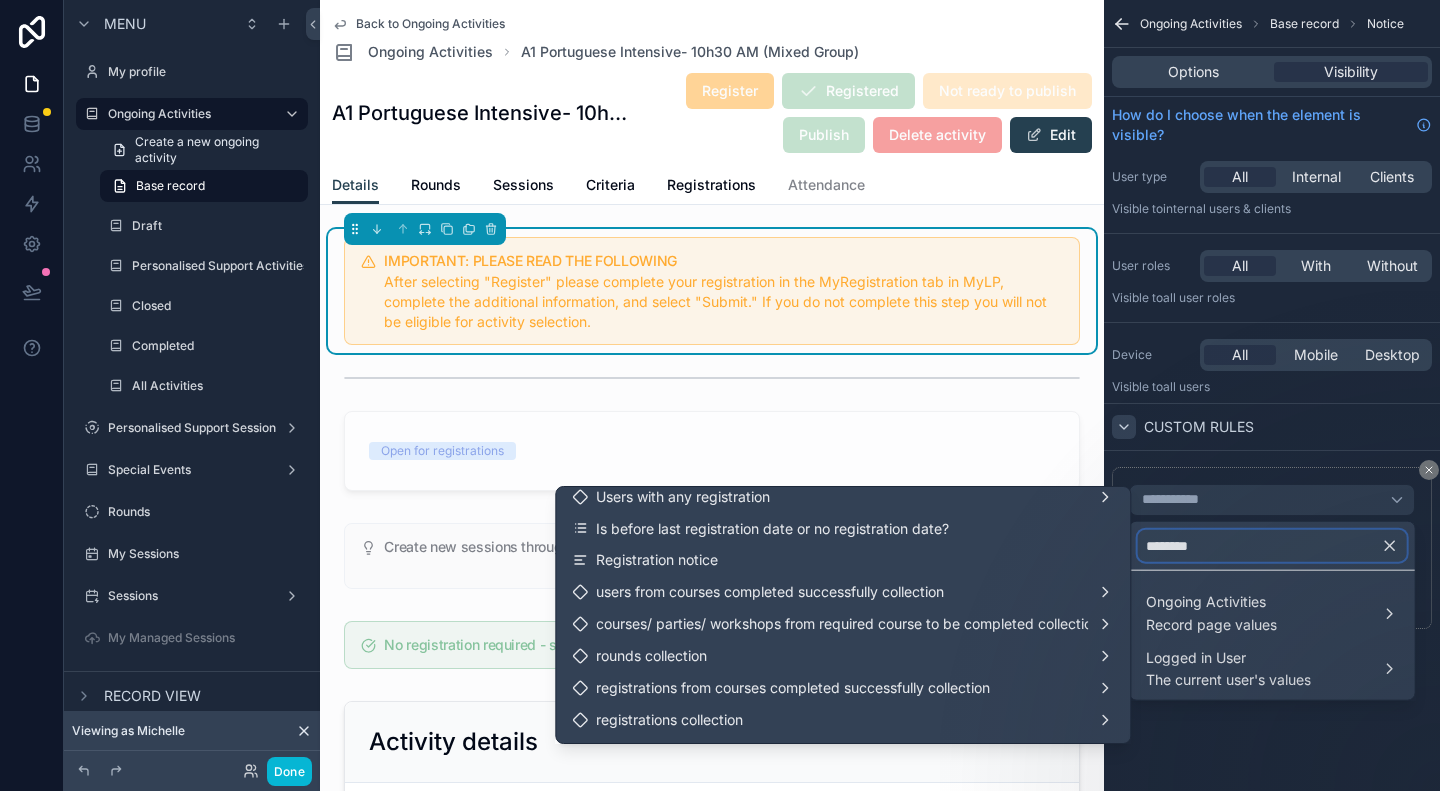 scroll, scrollTop: 0, scrollLeft: 0, axis: both 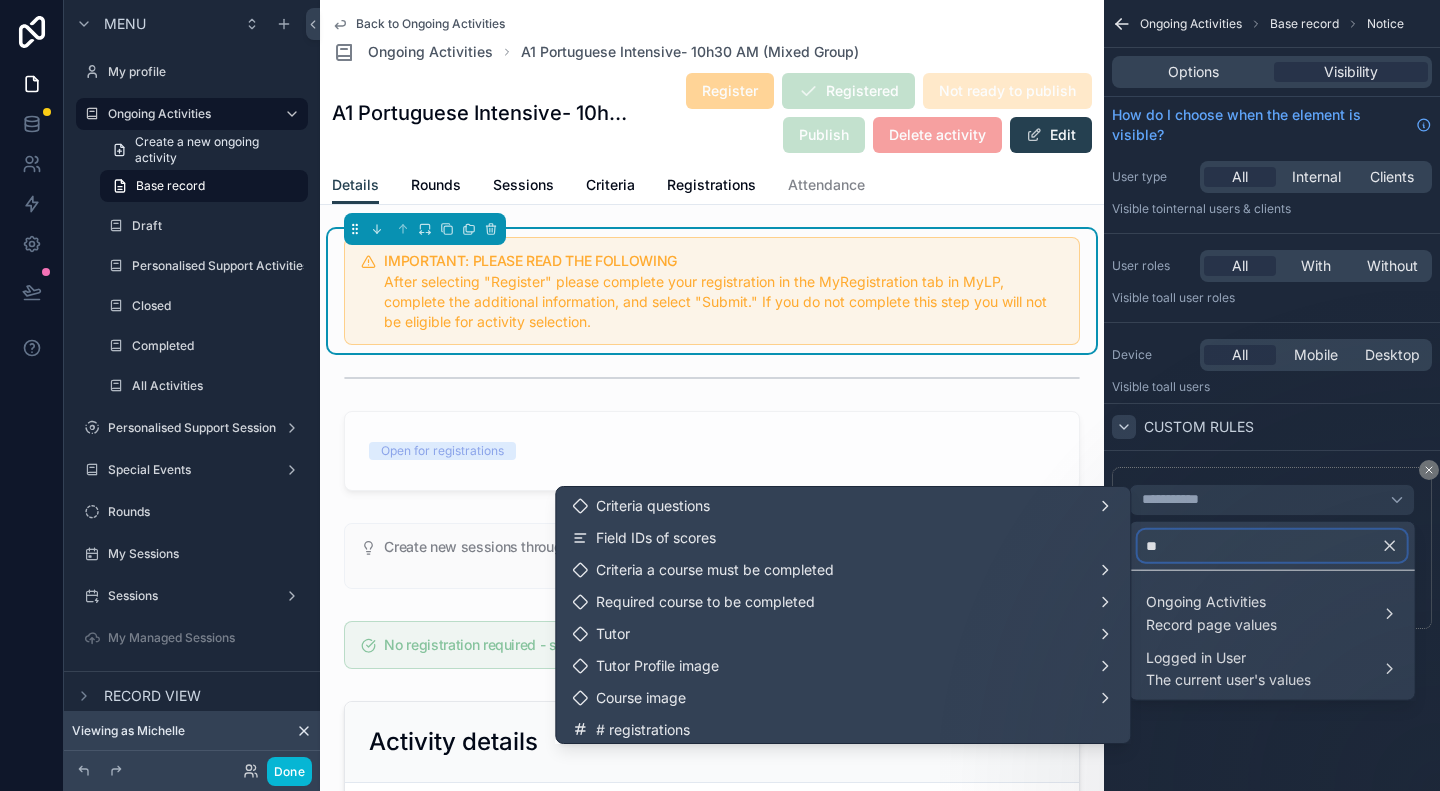 type on "*" 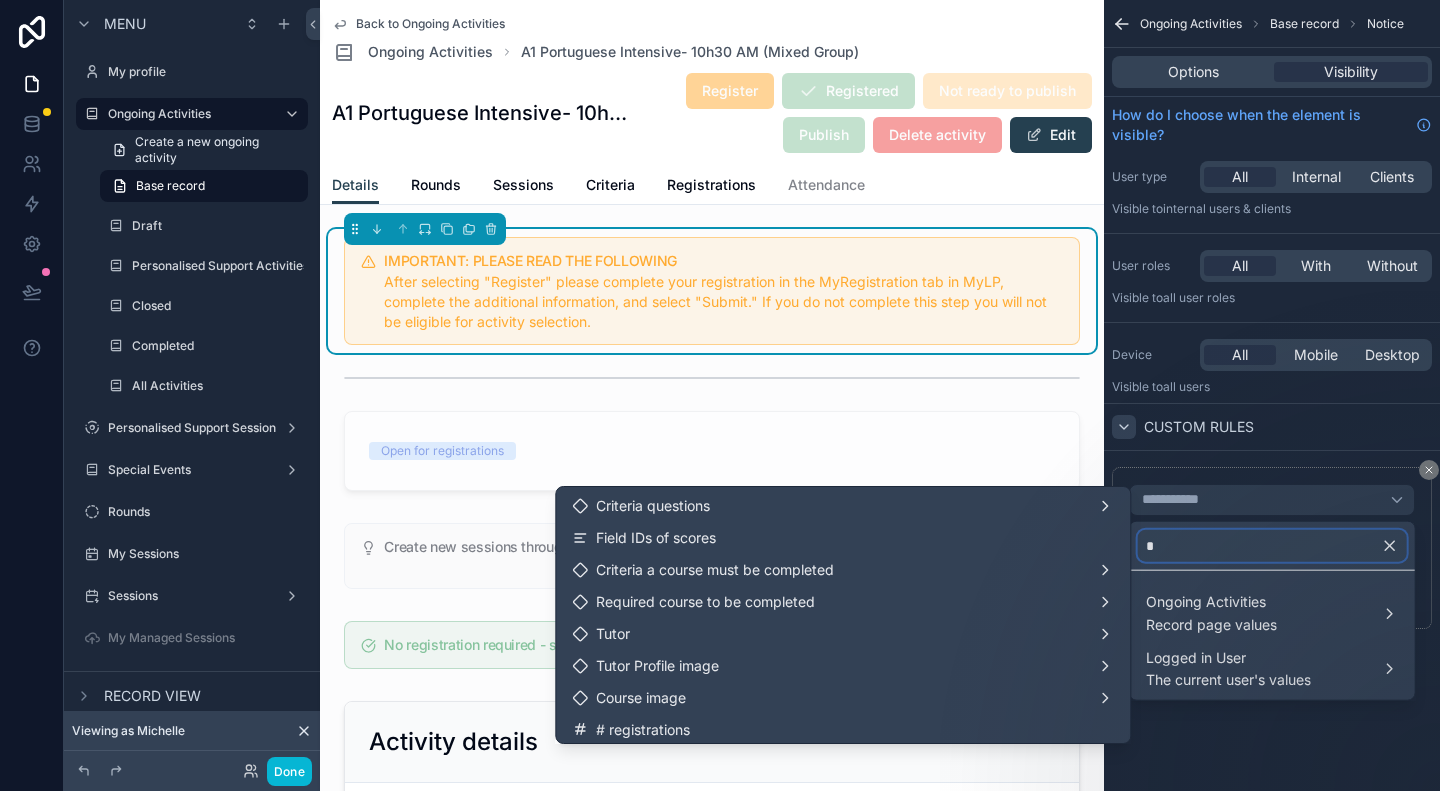 type 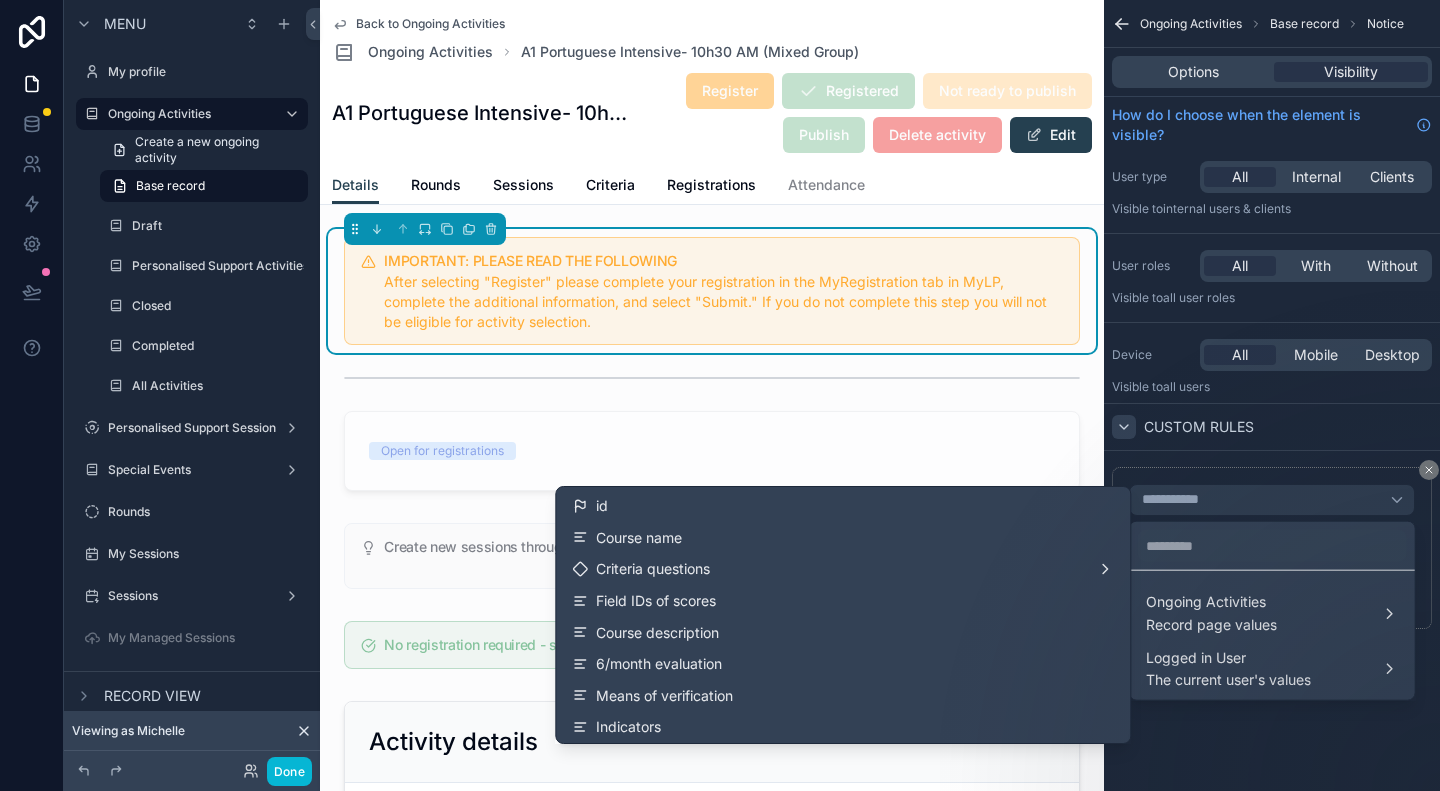 click at bounding box center (720, 395) 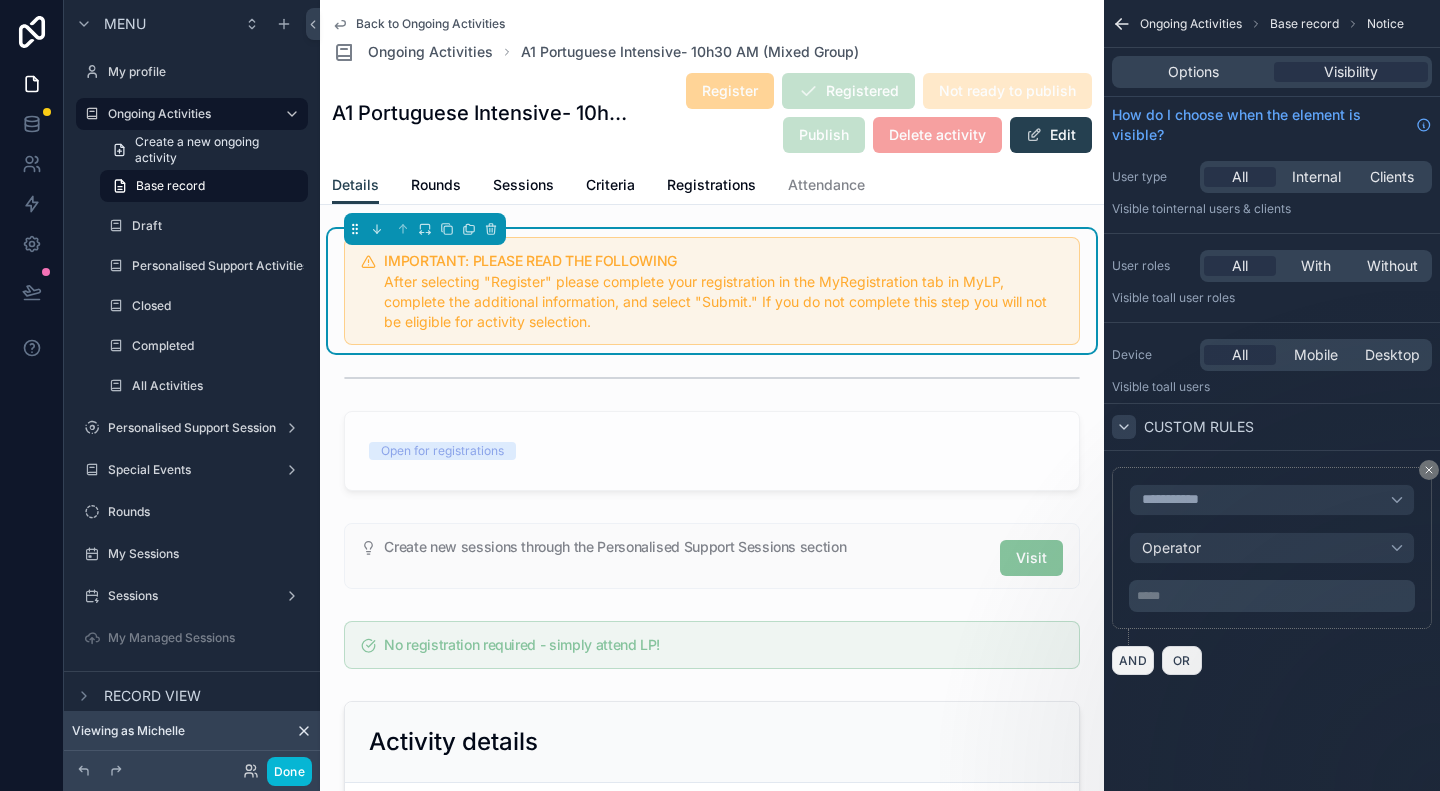 click 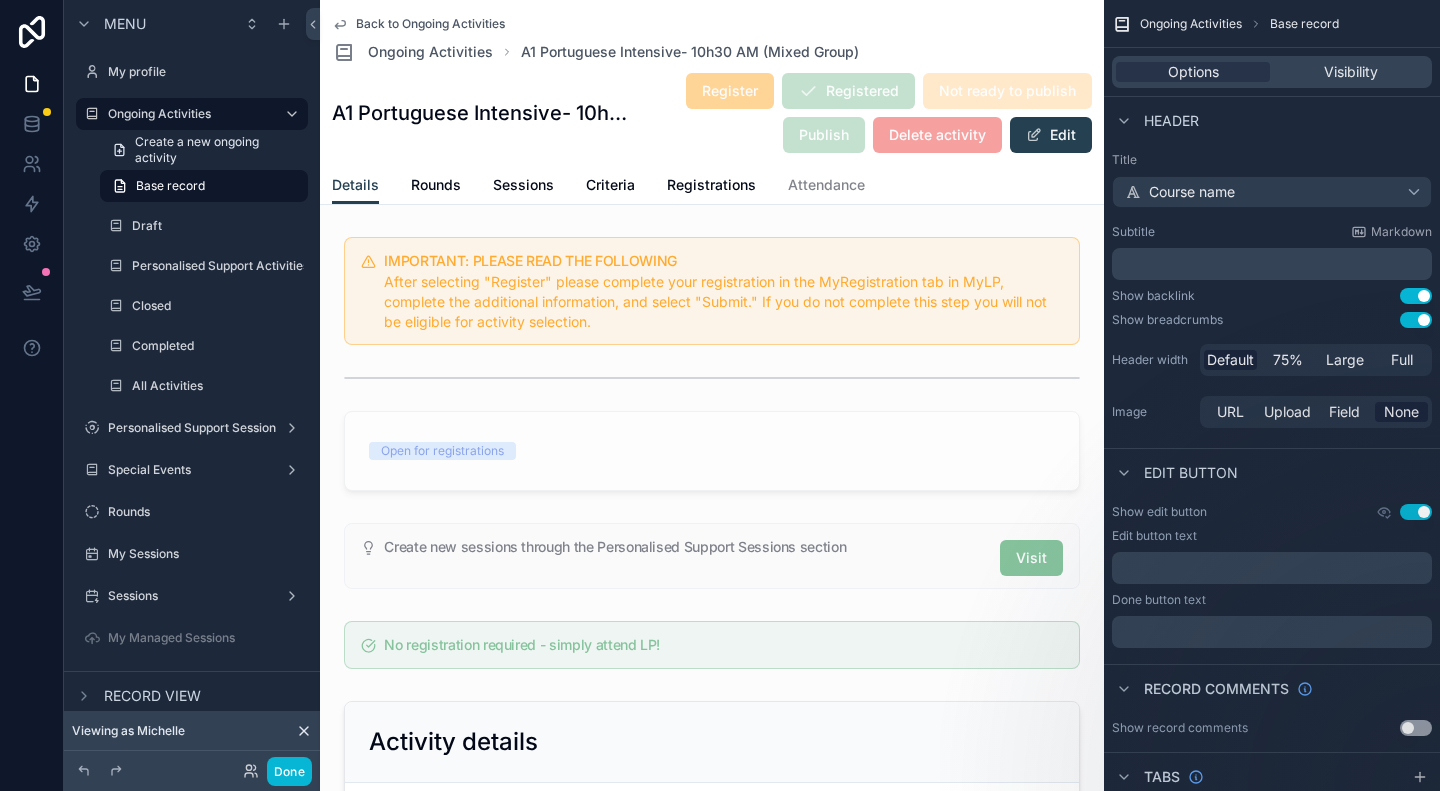 click on "A1 Portuguese Intensive- 10h30 AM (Mixed Group) Register Registered Not ready to publish Publish Delete activity Edit" at bounding box center [712, 113] 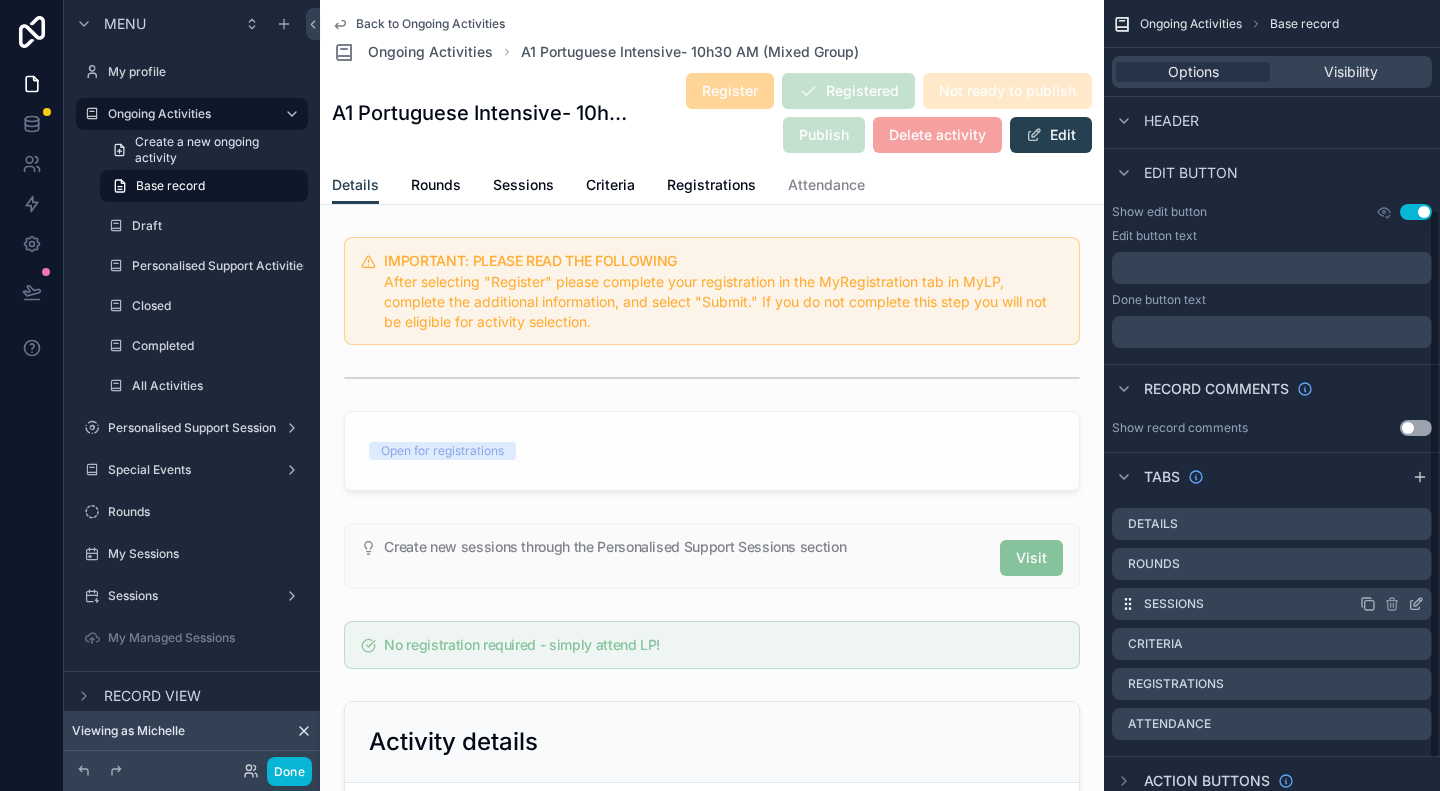 scroll, scrollTop: 344, scrollLeft: 0, axis: vertical 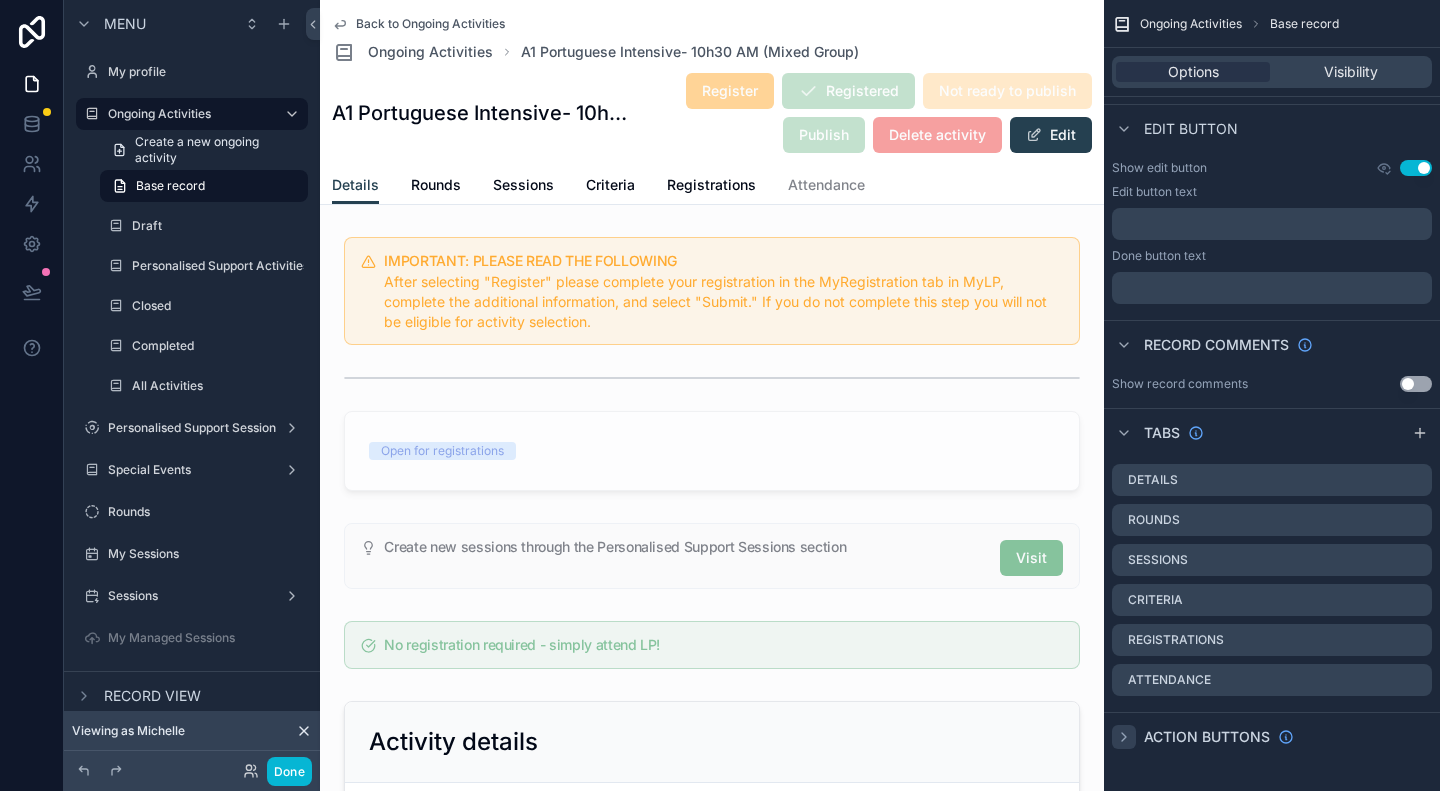click at bounding box center (1124, 737) 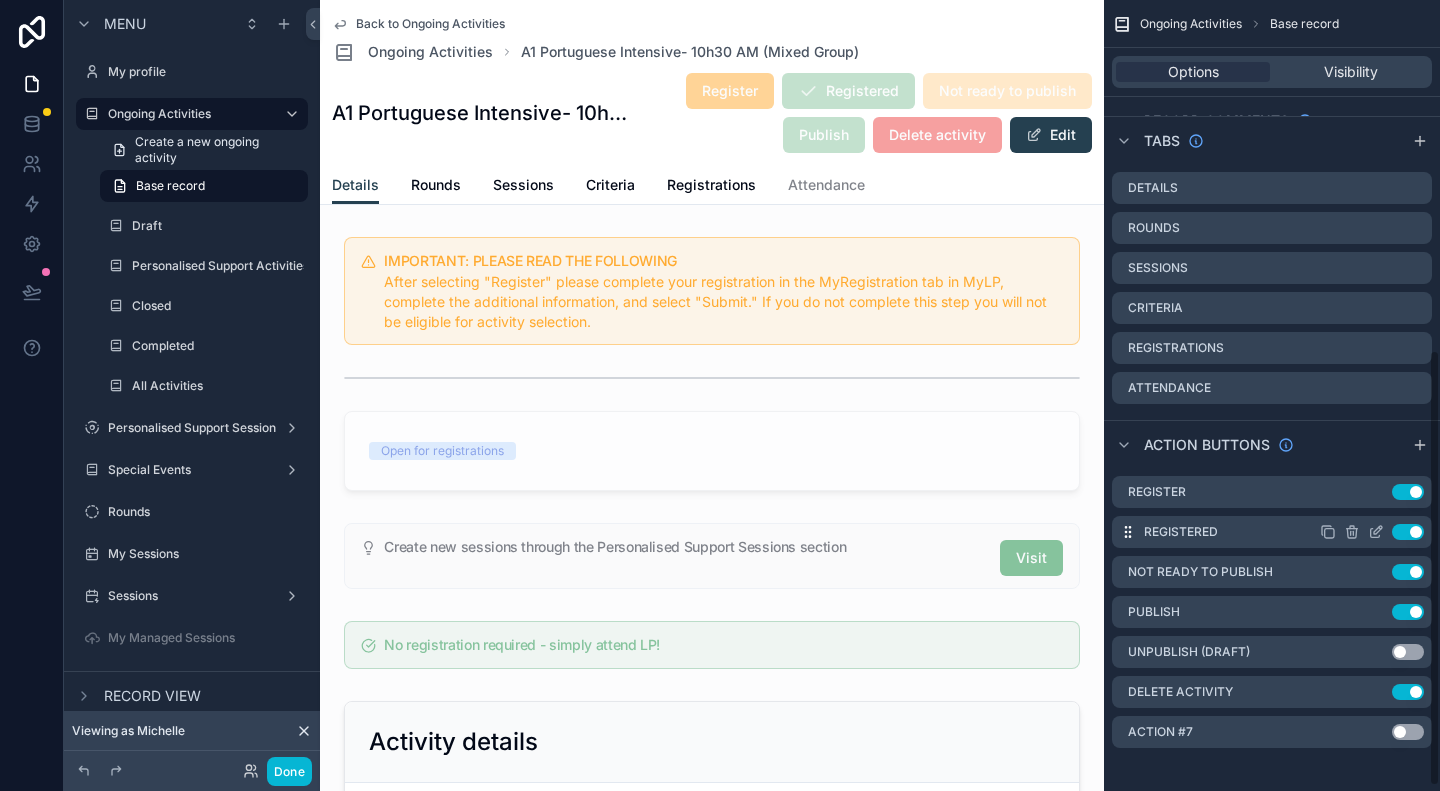 scroll, scrollTop: 640, scrollLeft: 0, axis: vertical 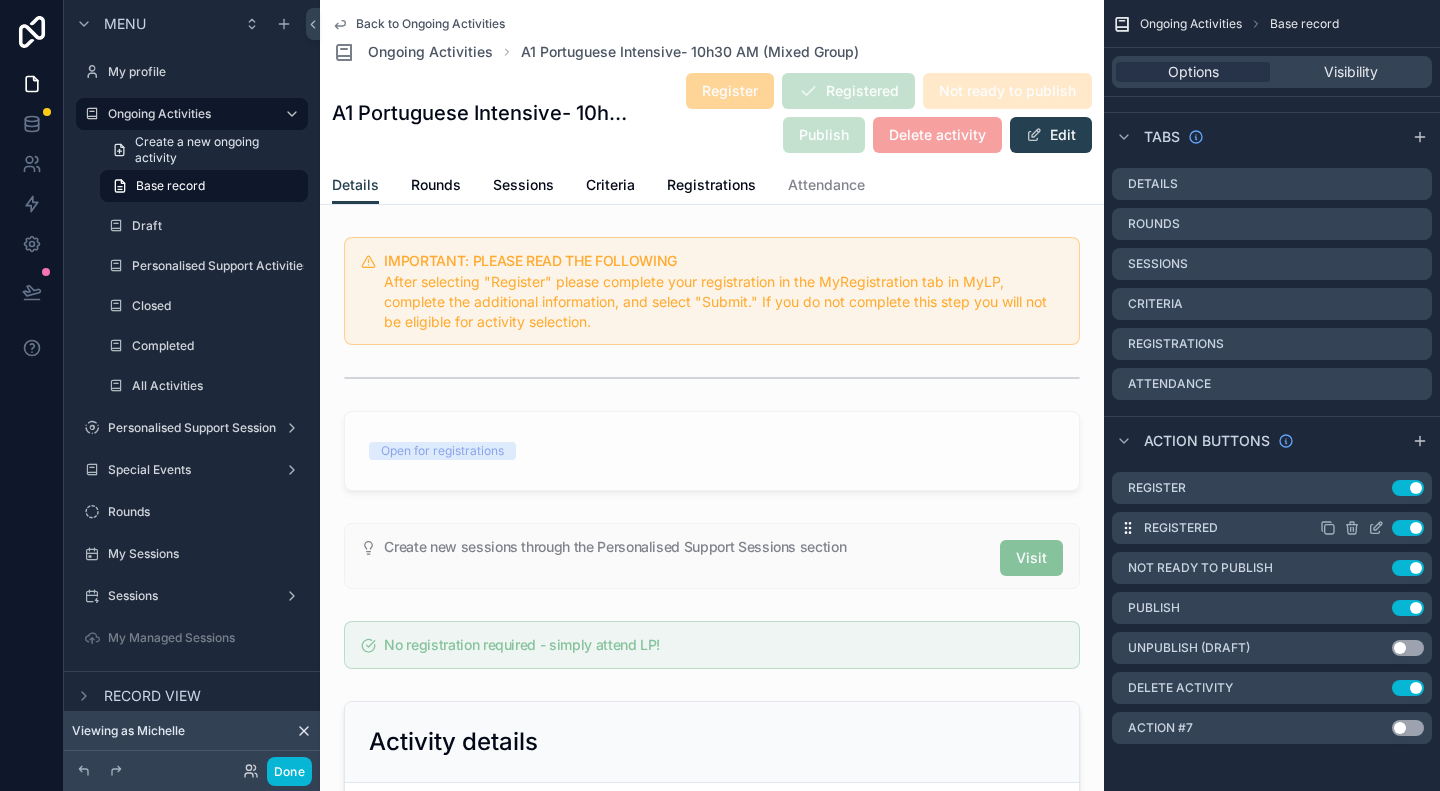 click 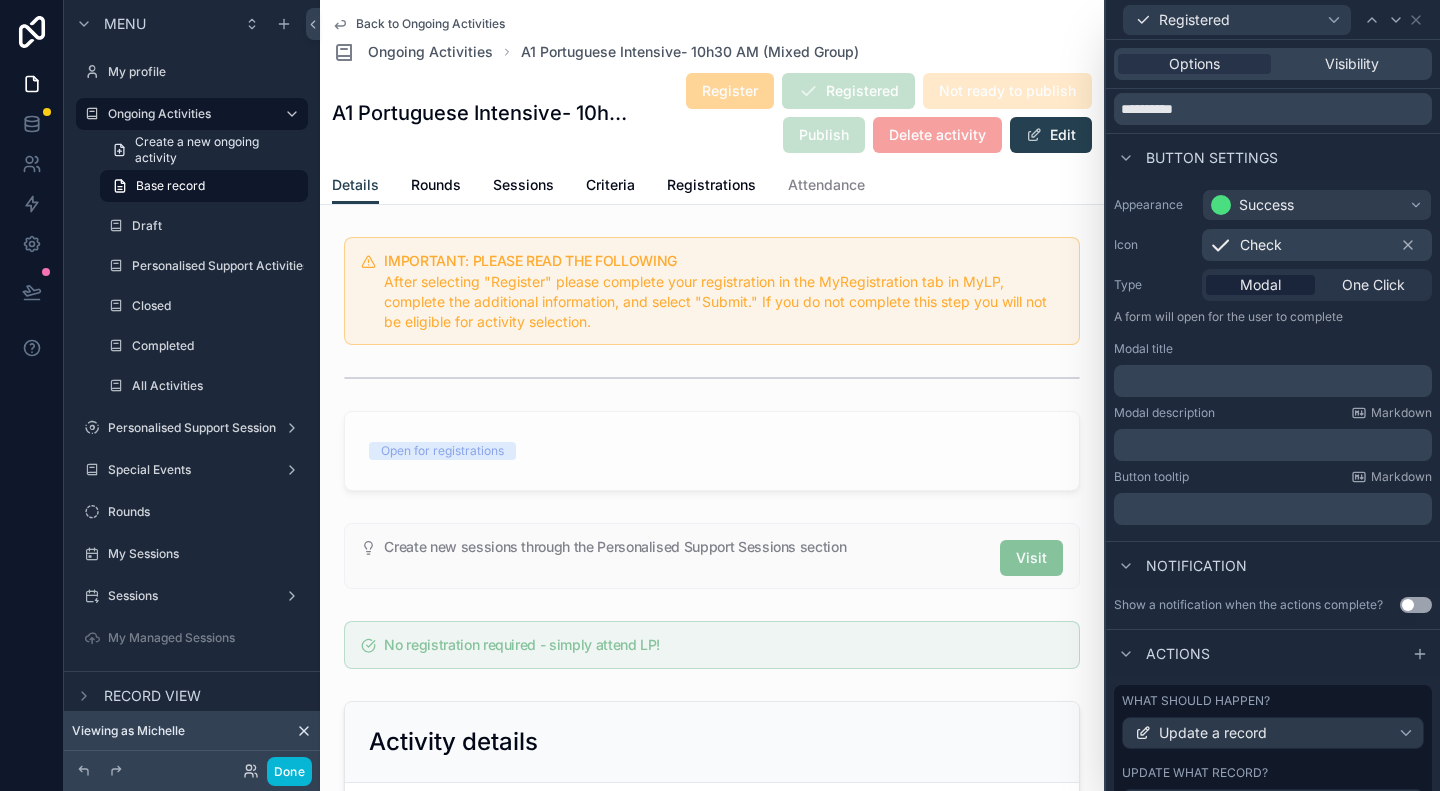 scroll, scrollTop: 0, scrollLeft: 0, axis: both 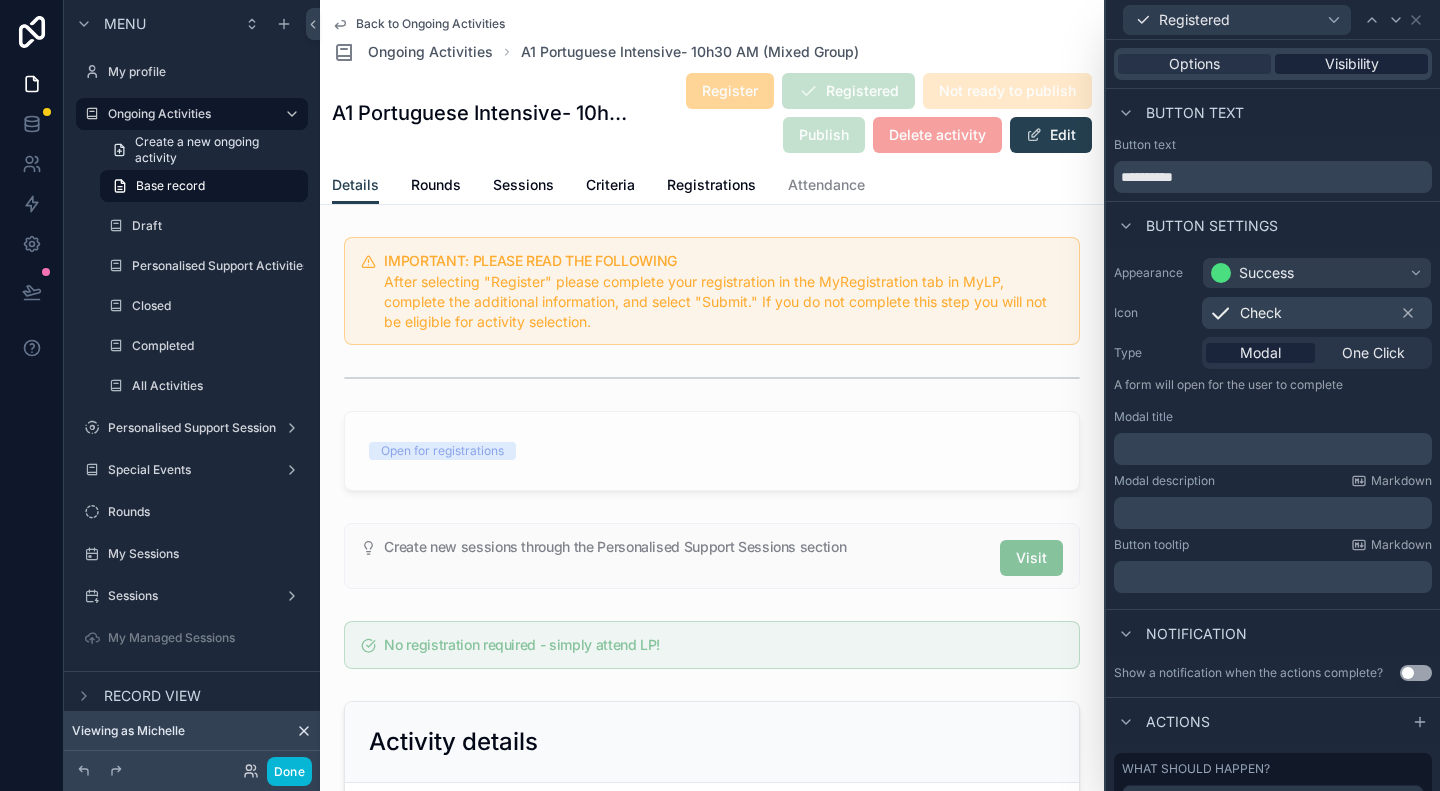 click on "Visibility" at bounding box center (1352, 64) 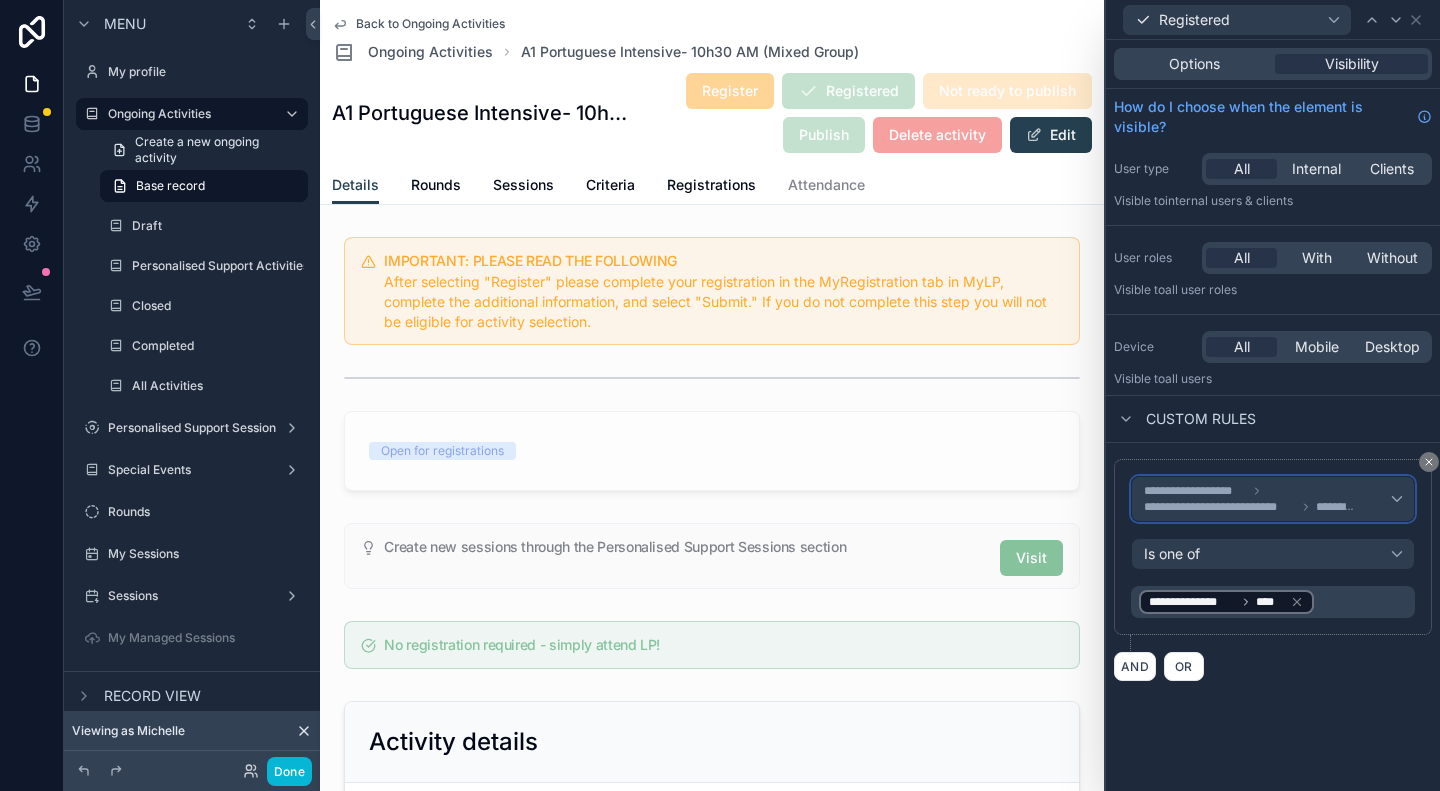 click on "**********" at bounding box center (1267, 499) 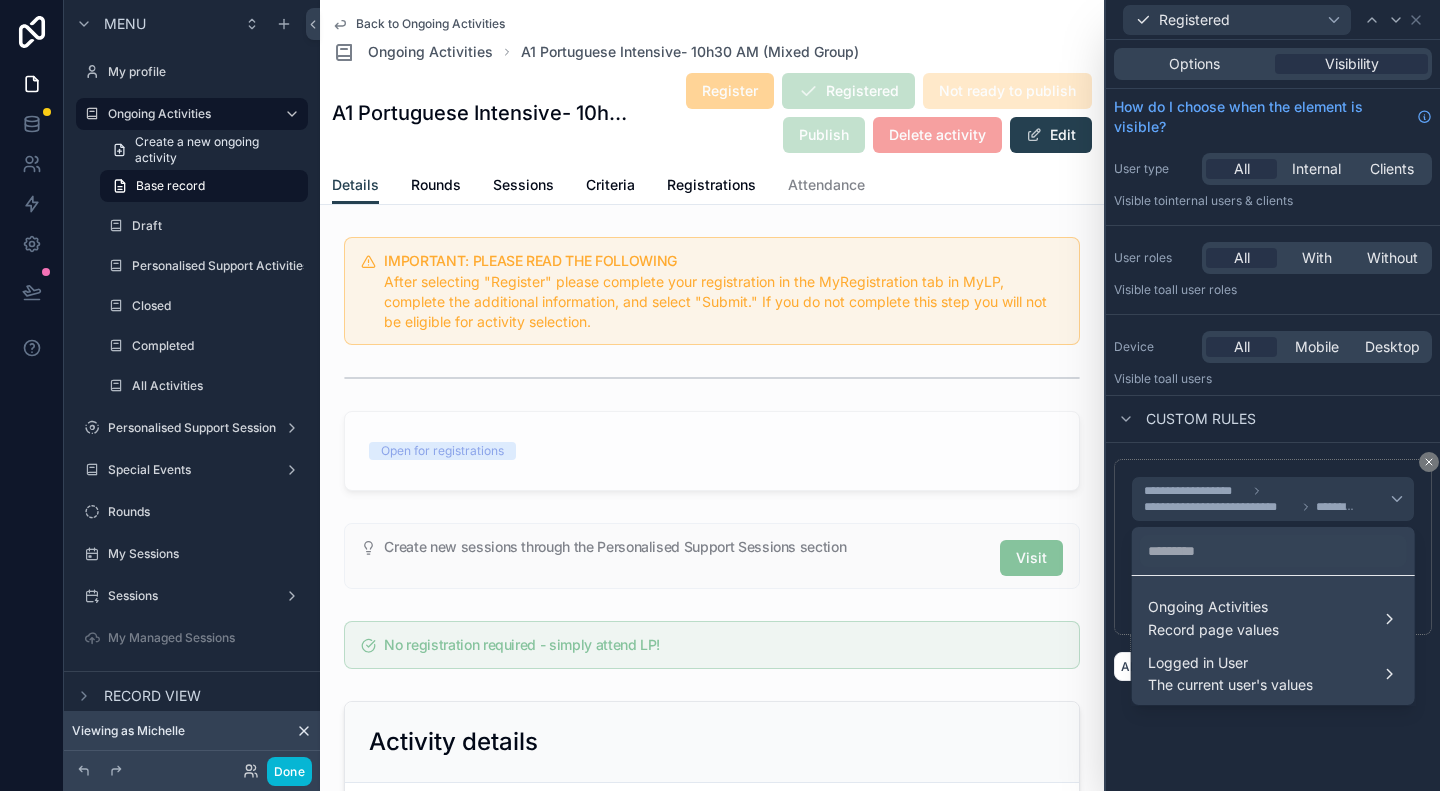 click at bounding box center (1273, 395) 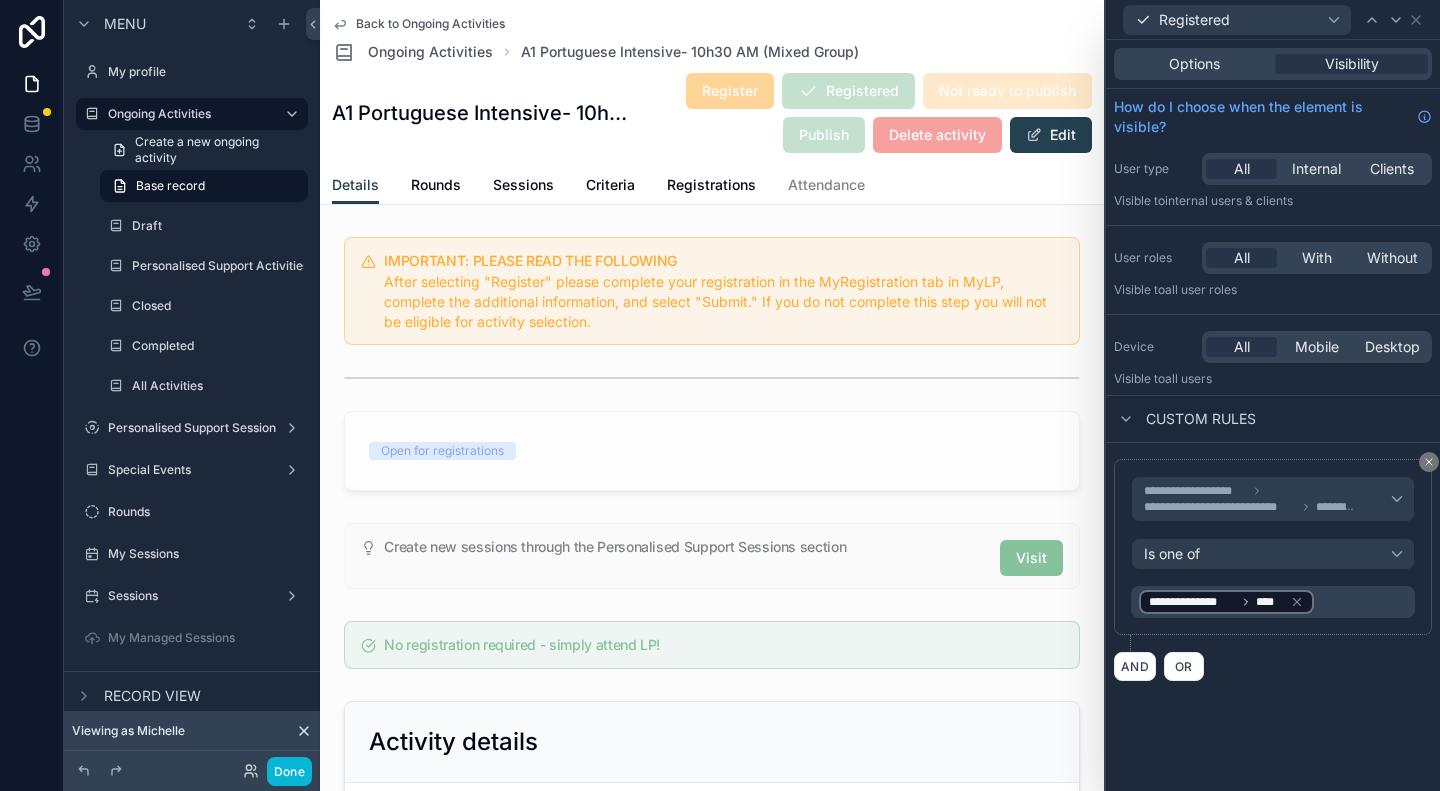click on "**********" at bounding box center (1273, 602) 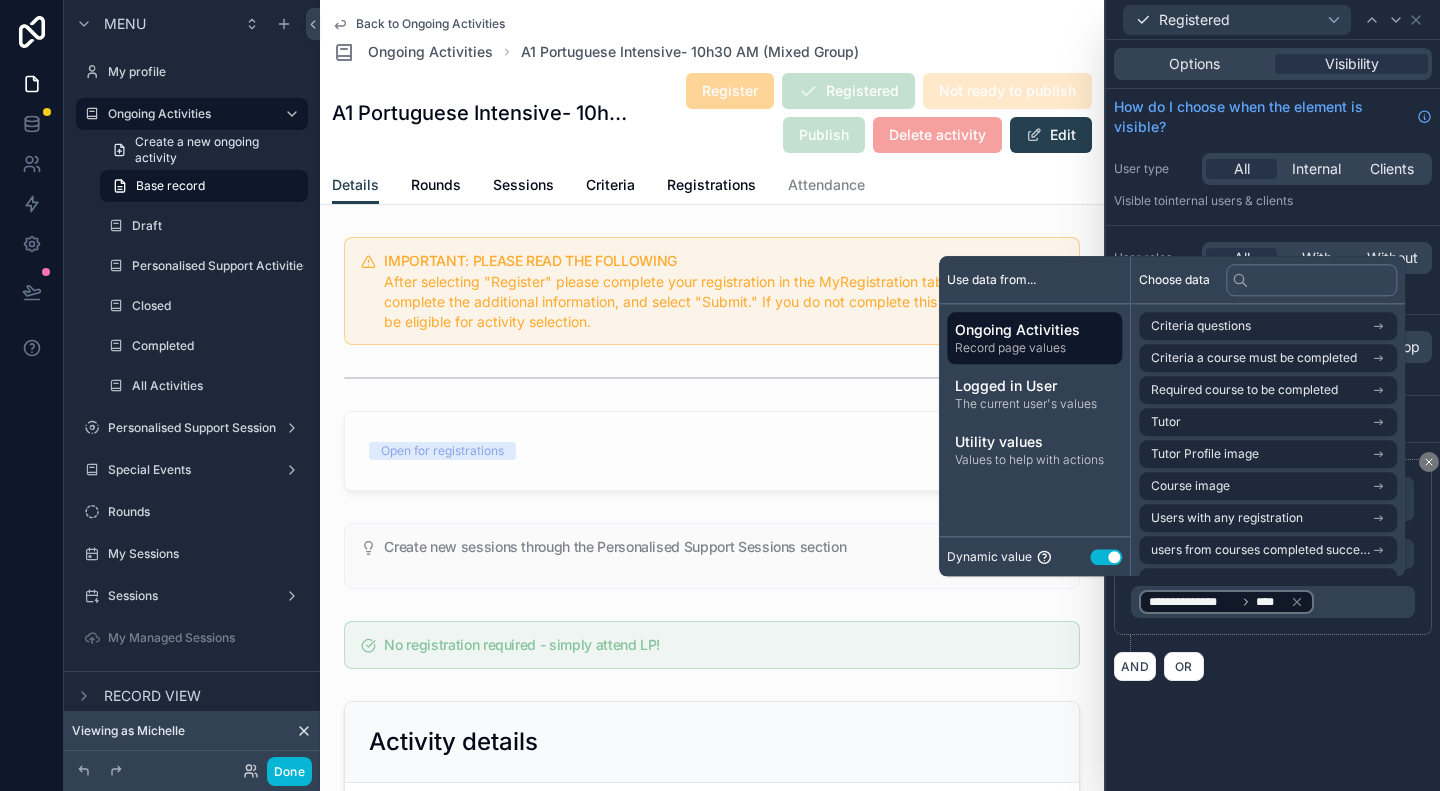 click on "**********" at bounding box center (1273, 415) 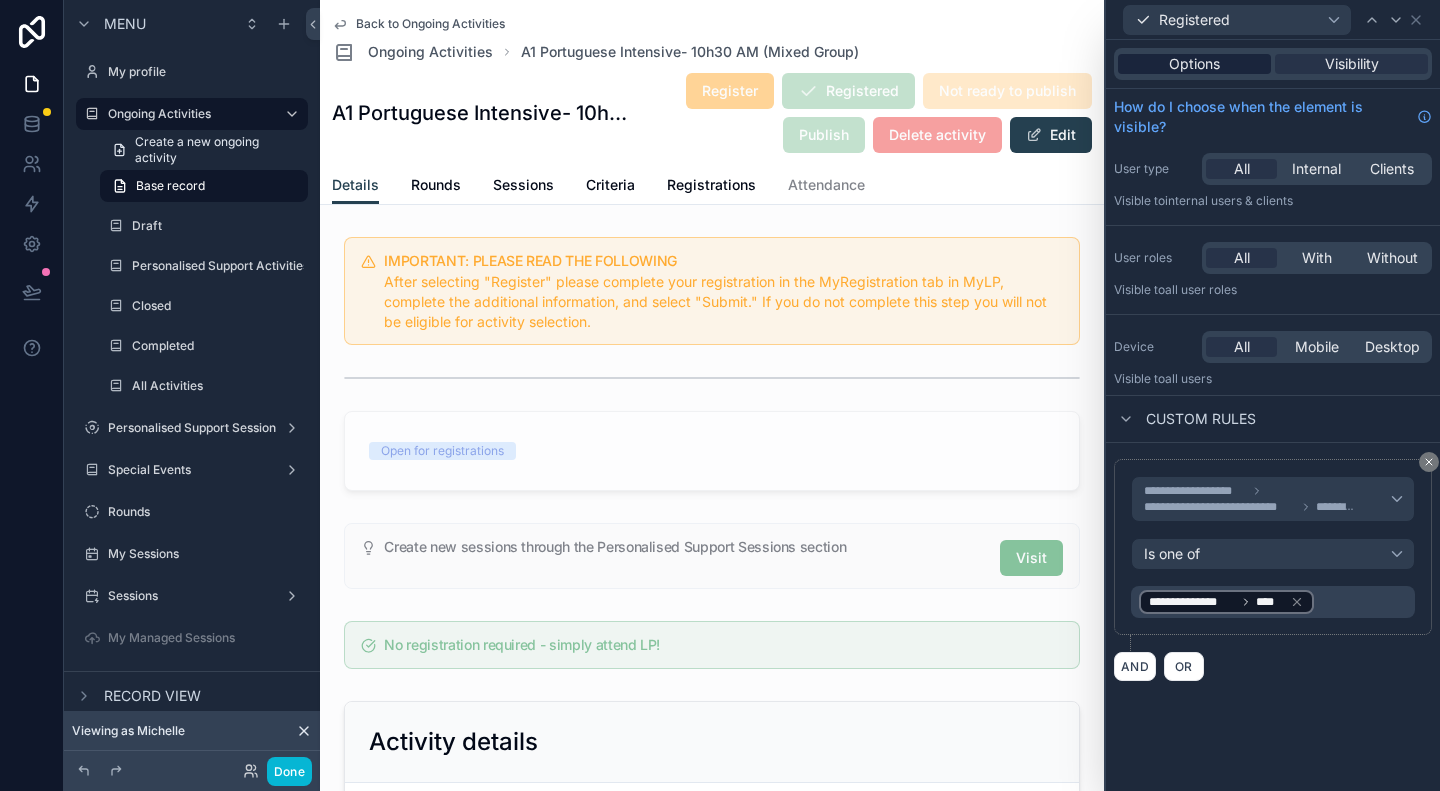 click on "Options" at bounding box center (1194, 64) 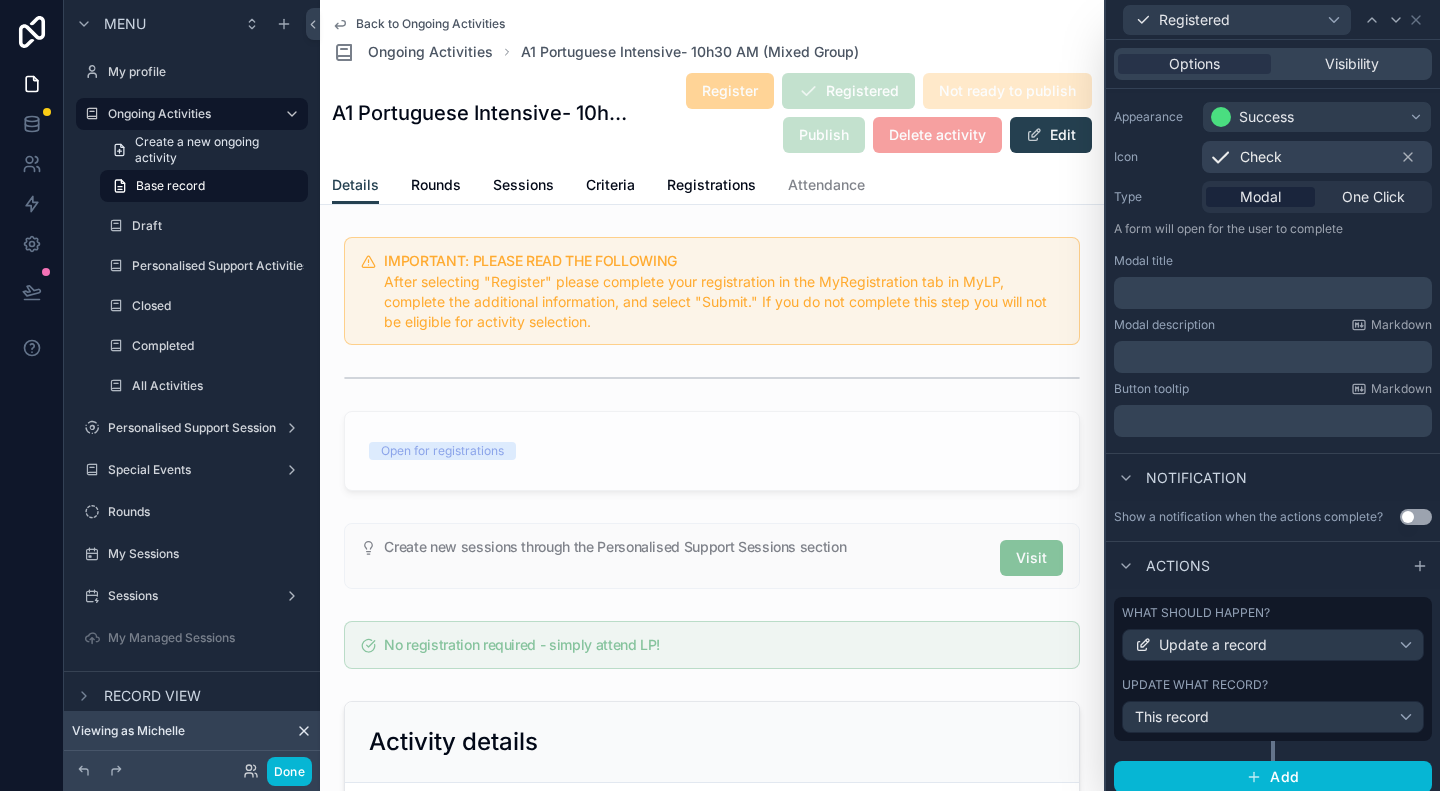 scroll, scrollTop: 180, scrollLeft: 0, axis: vertical 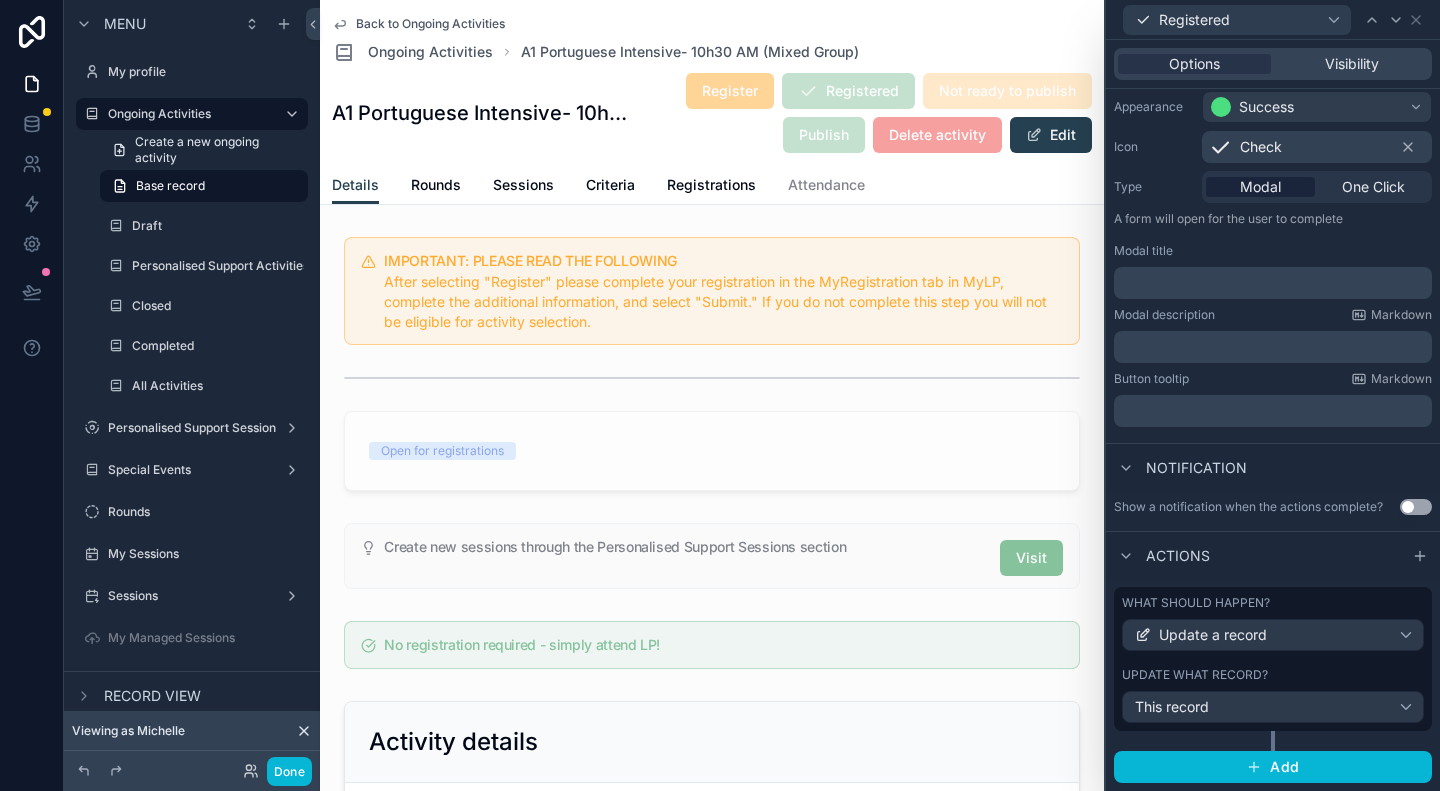 click on "What should happen?" at bounding box center [1273, 603] 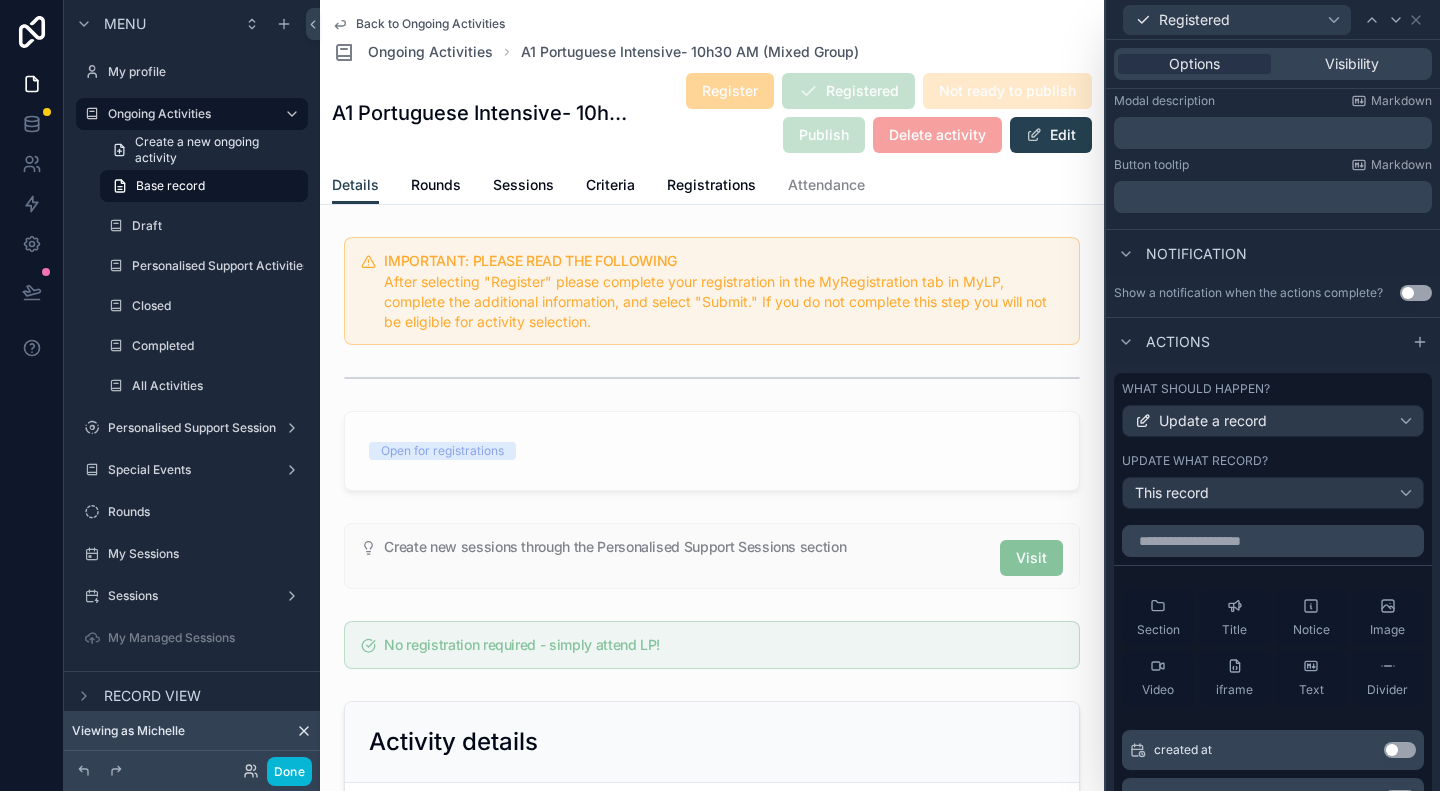 scroll, scrollTop: 480, scrollLeft: 0, axis: vertical 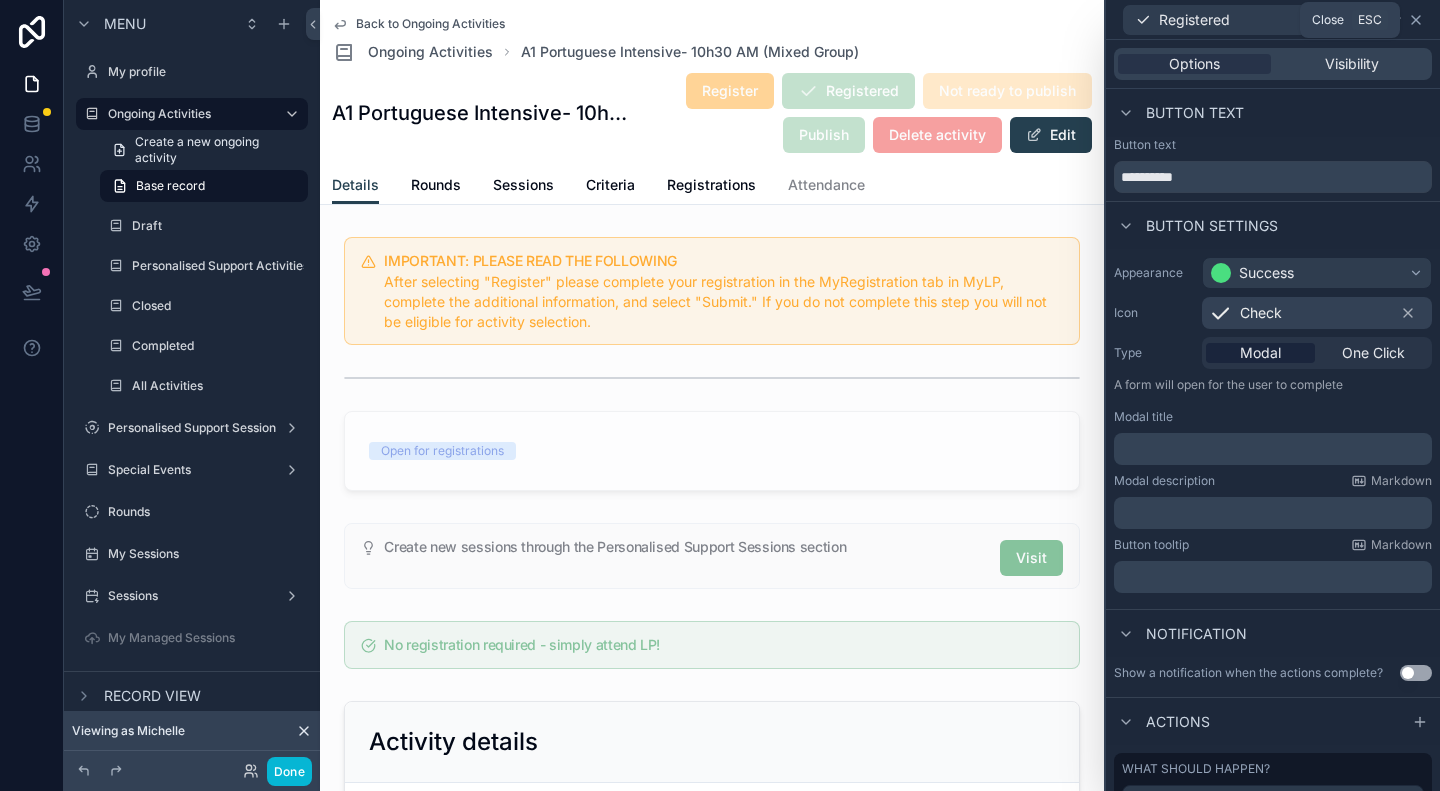 click 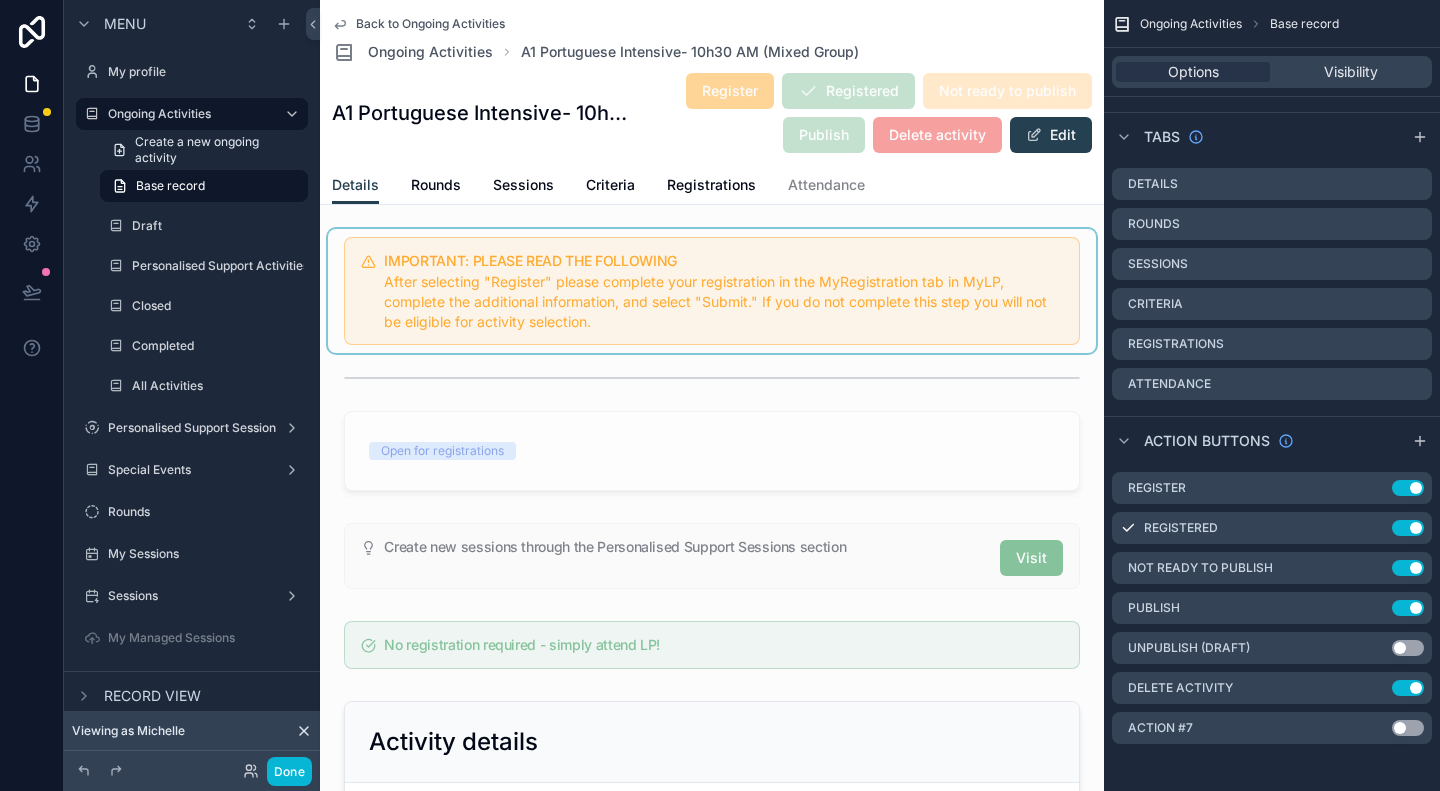 click at bounding box center (712, 291) 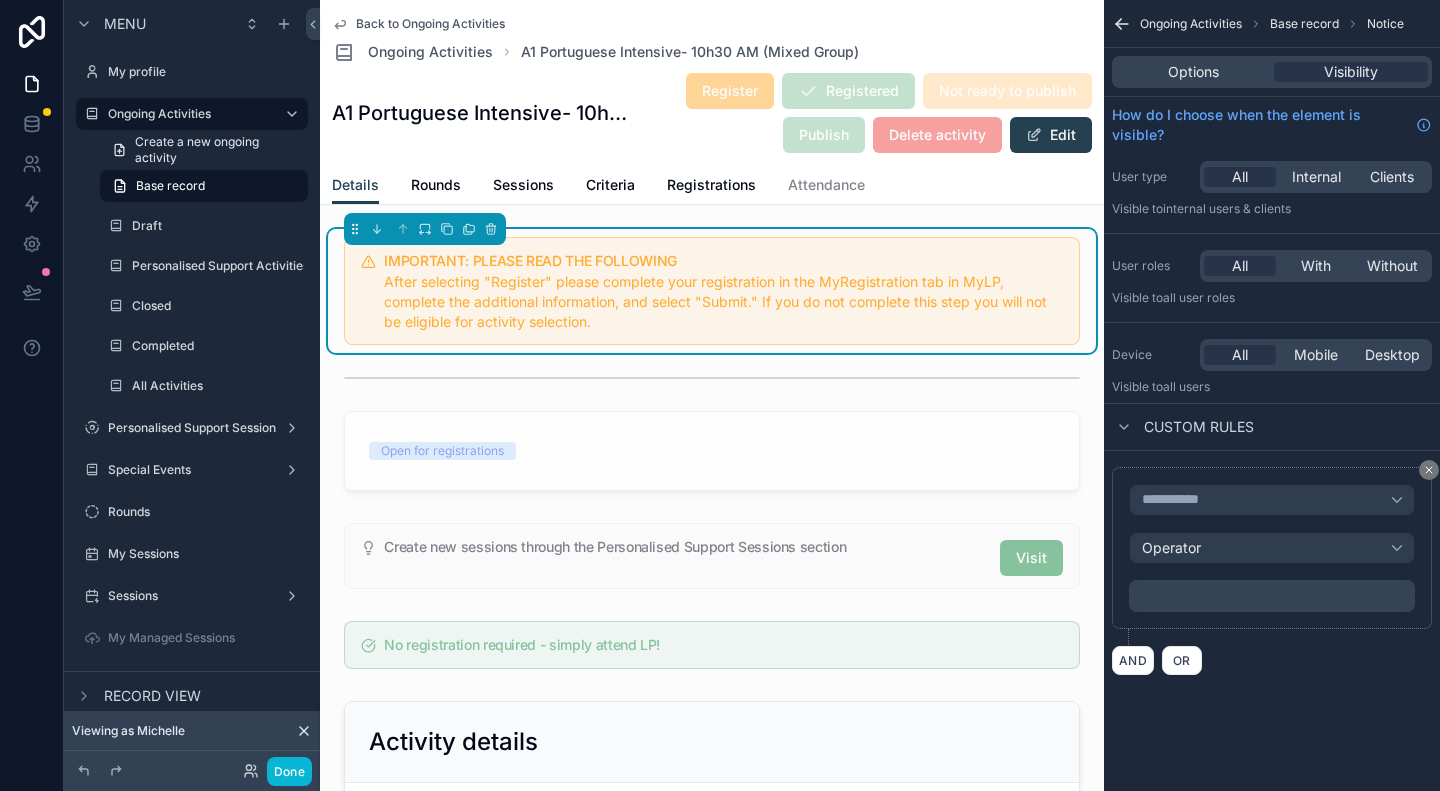 scroll, scrollTop: 0, scrollLeft: 0, axis: both 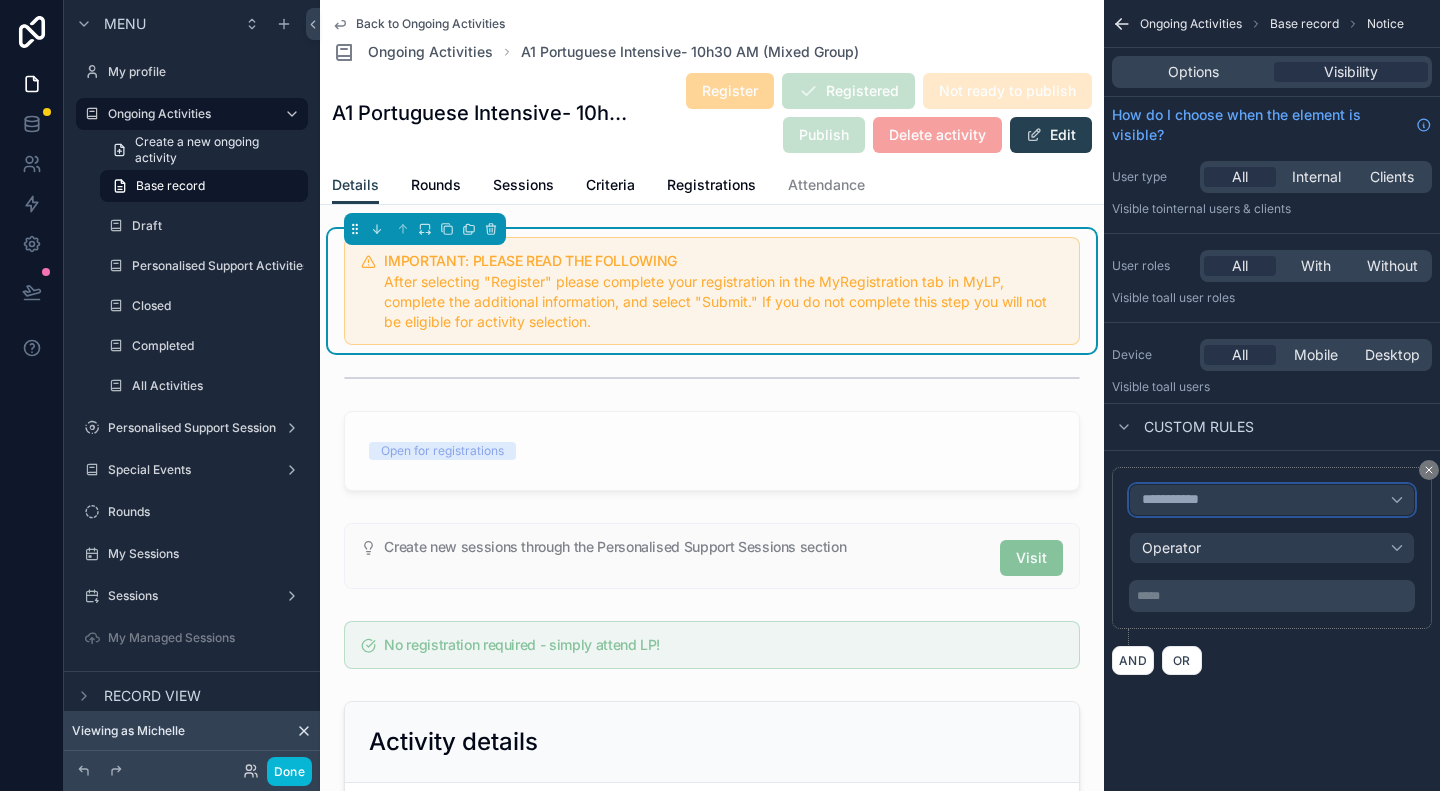click on "**********" at bounding box center (1272, 500) 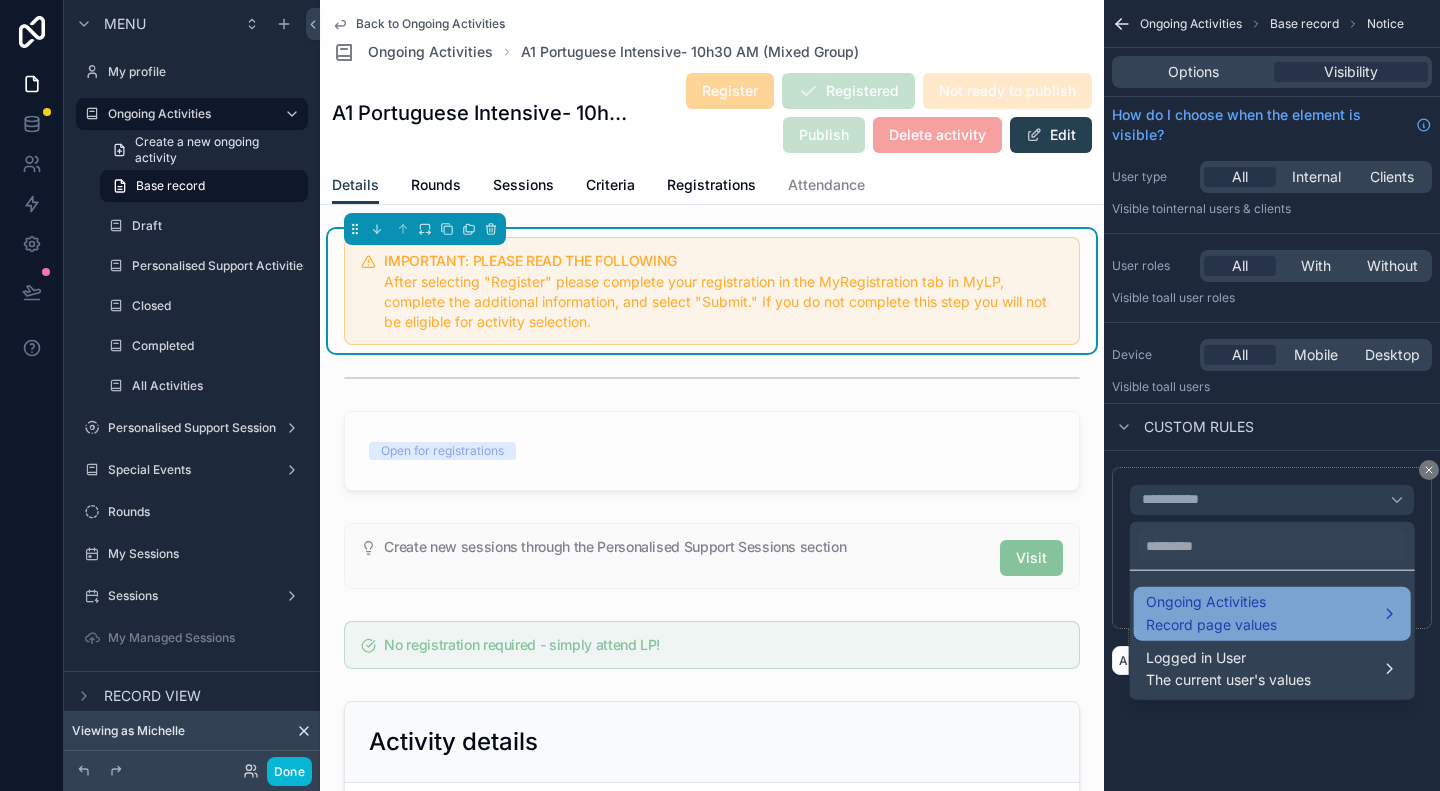 click on "Ongoing Activities Record page values" at bounding box center (1272, 614) 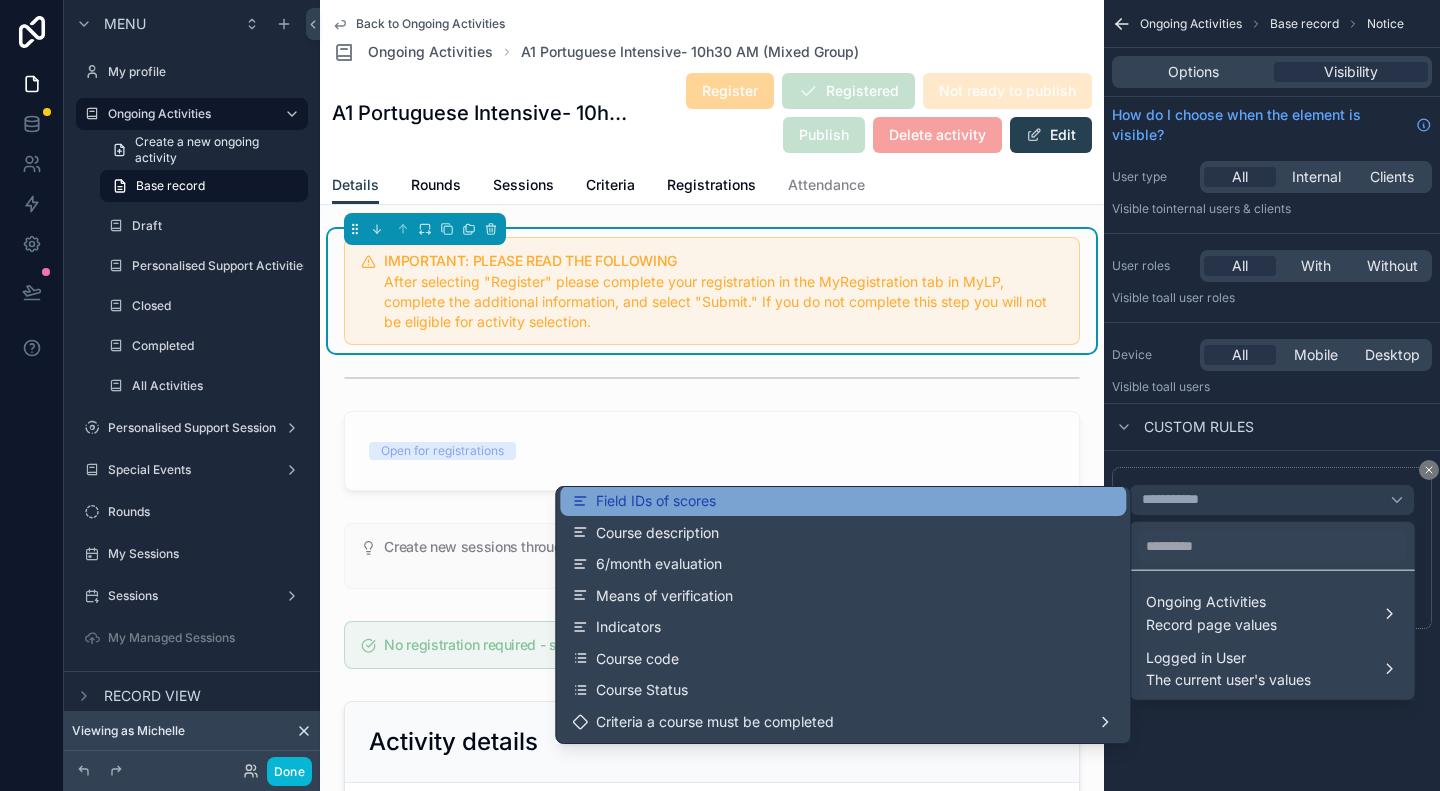 scroll, scrollTop: 0, scrollLeft: 0, axis: both 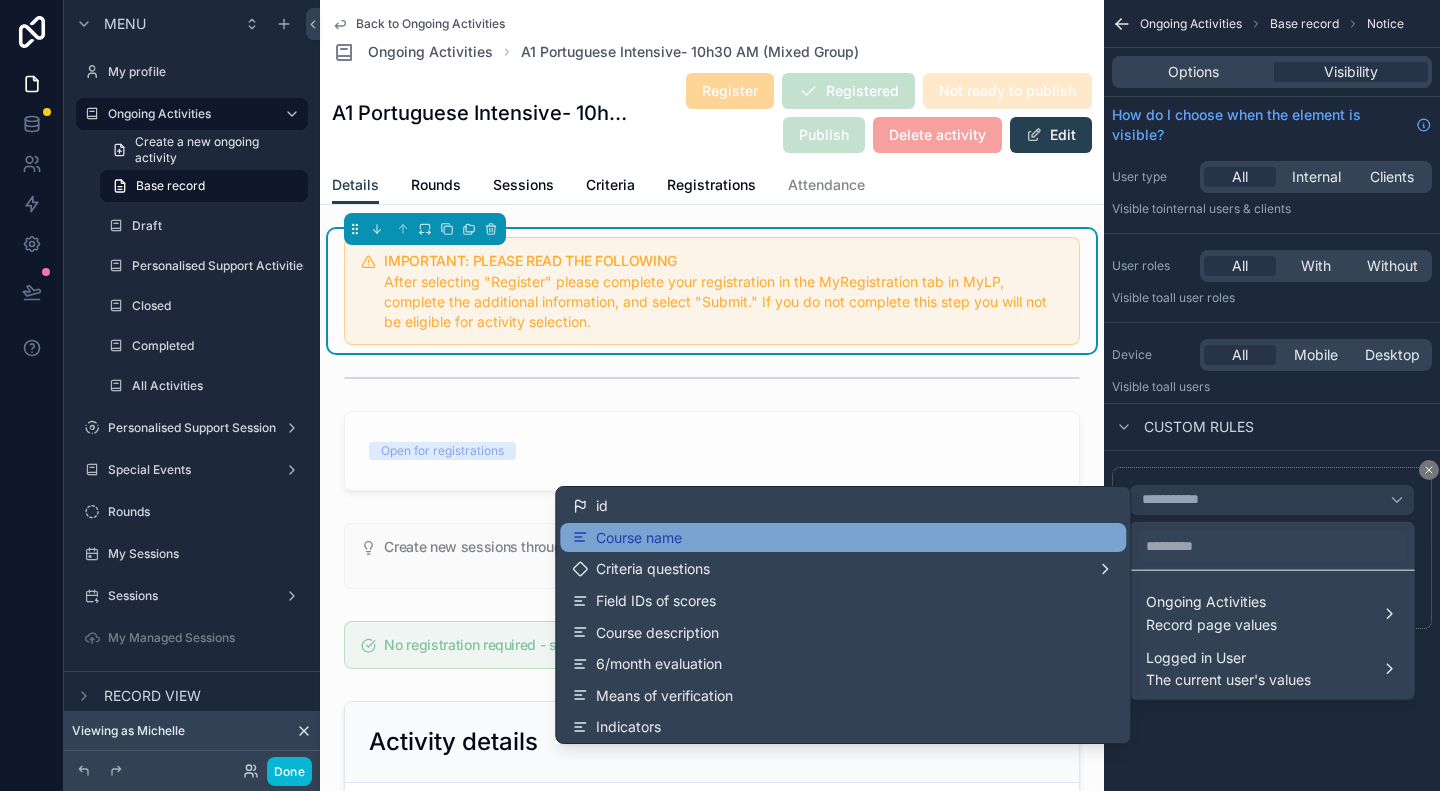 click on "Course name" at bounding box center (843, 538) 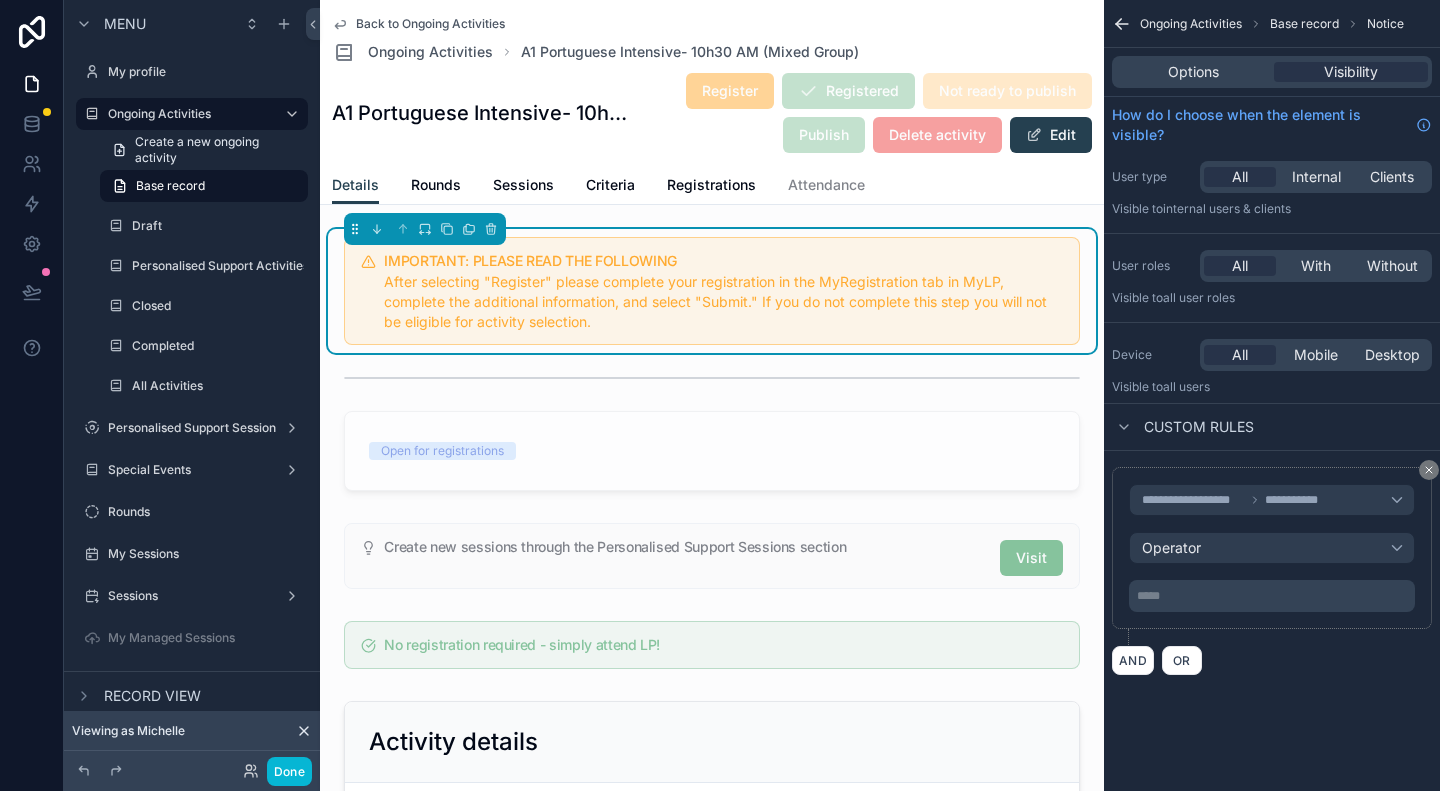 click on "***** ﻿" at bounding box center [1274, 596] 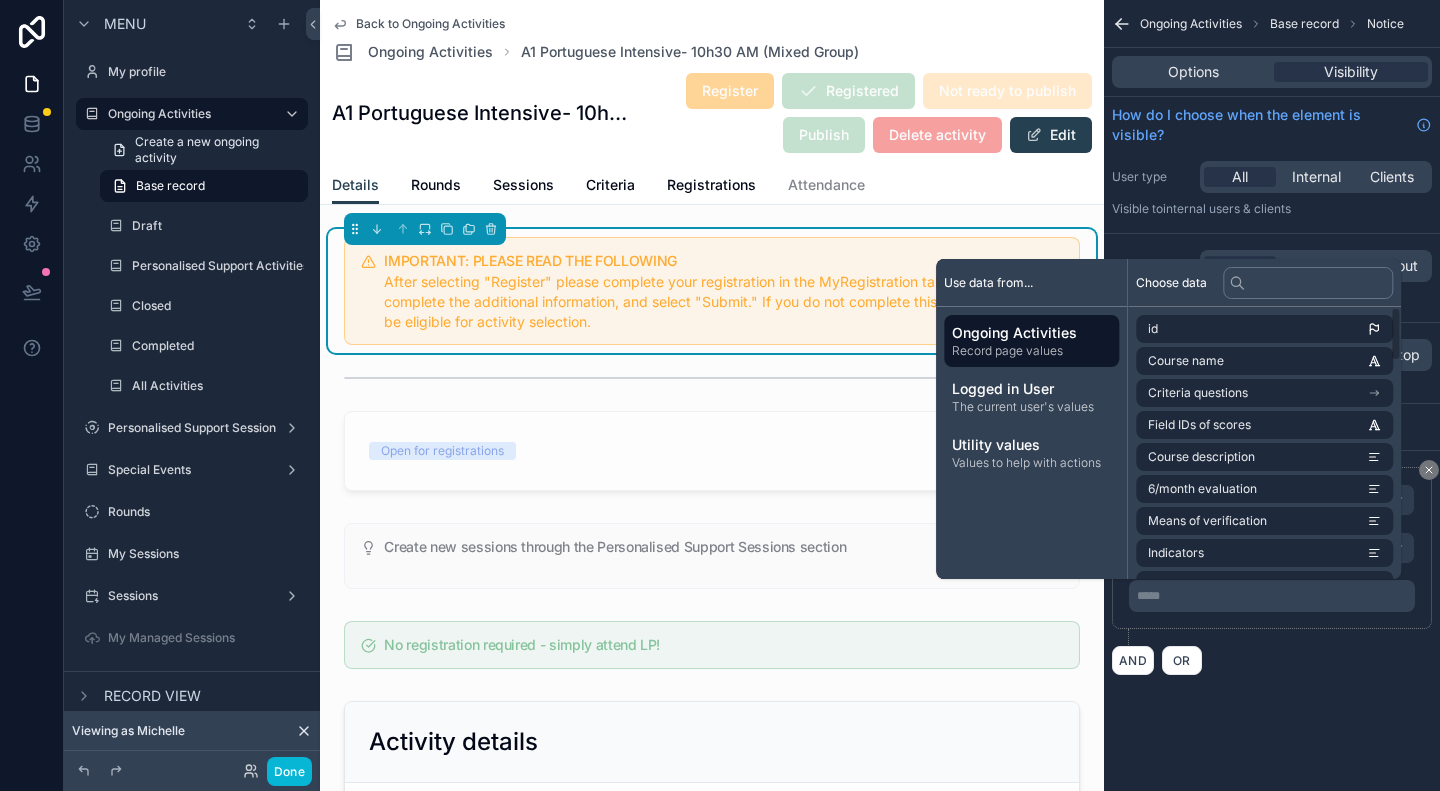 click on "AND OR" at bounding box center [1272, 660] 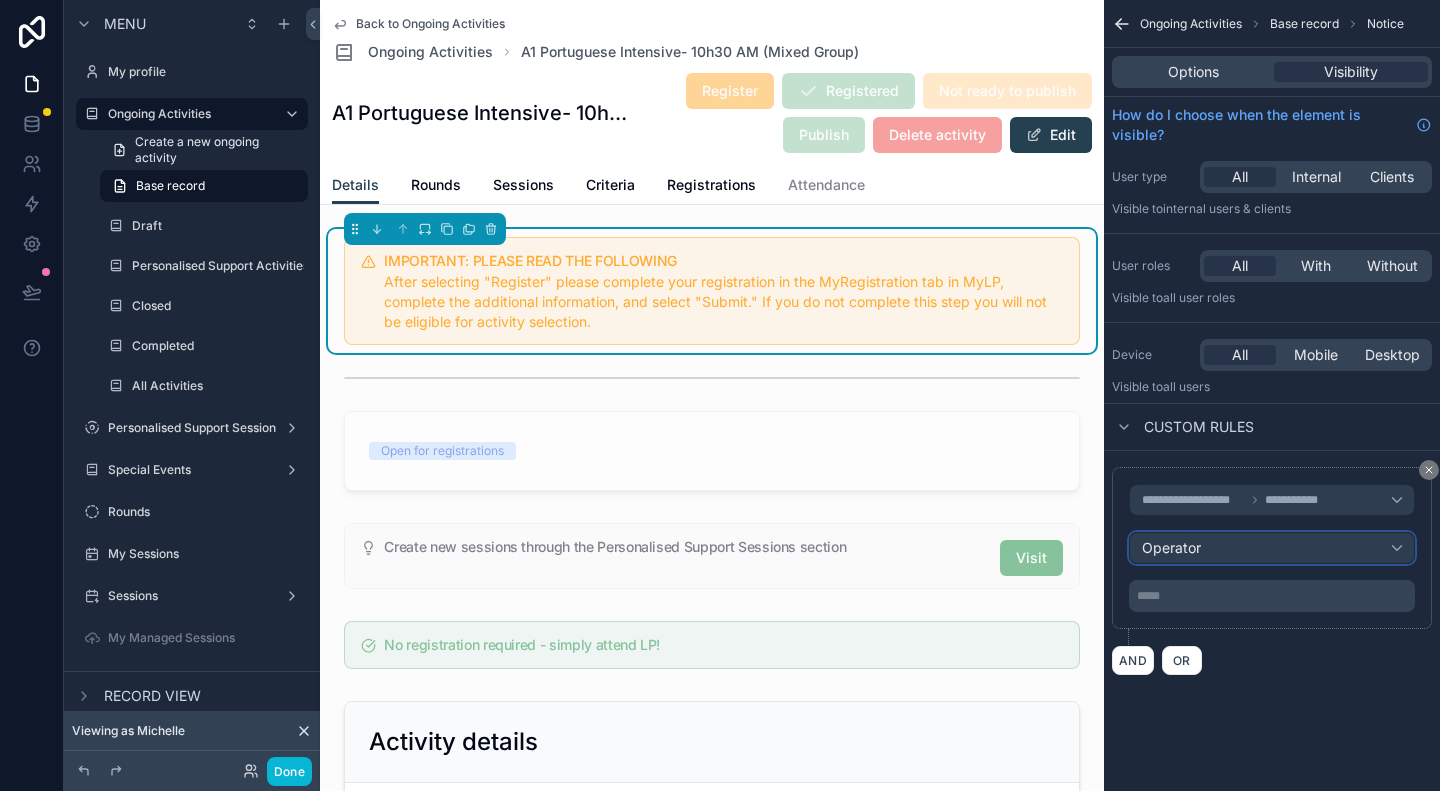 click on "Operator" at bounding box center (1272, 548) 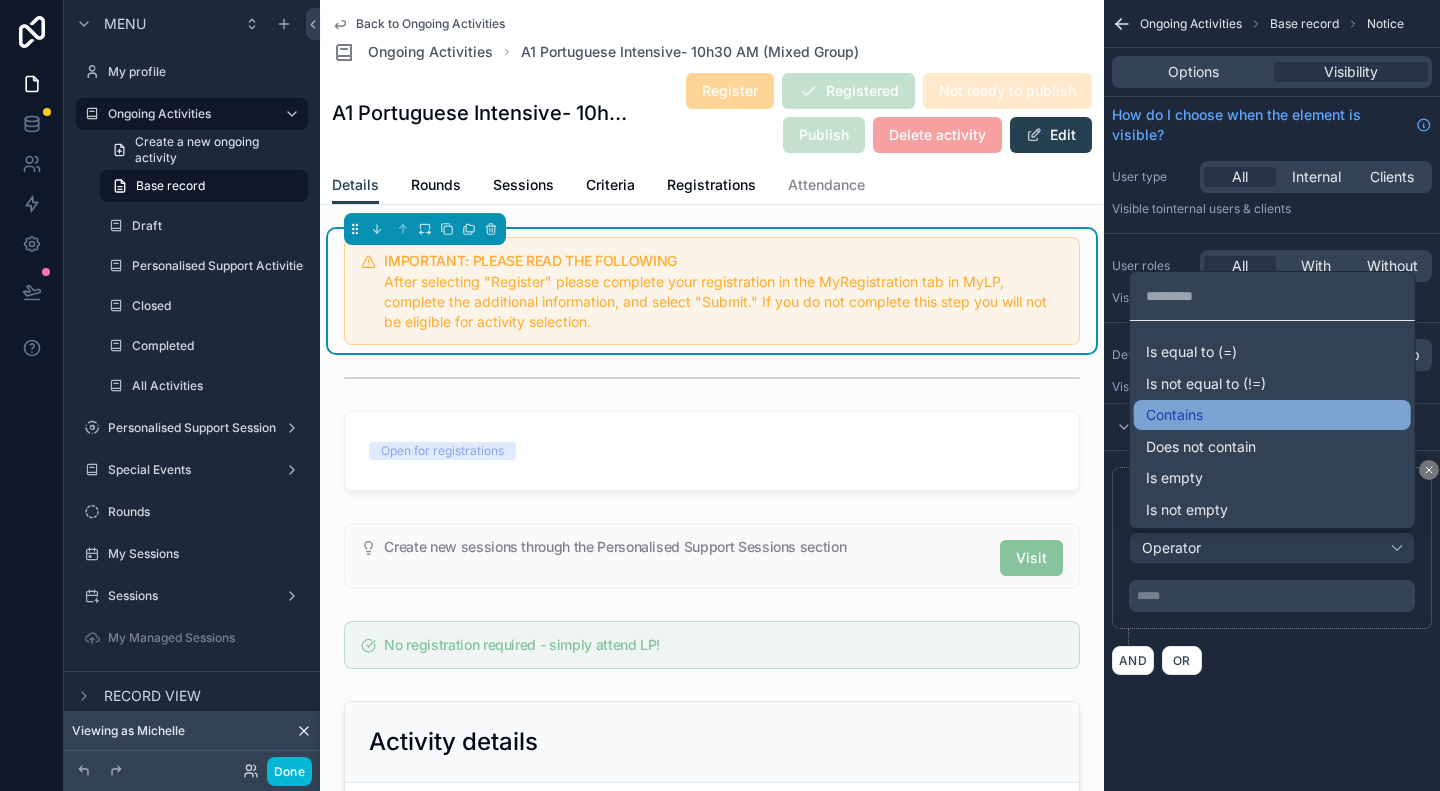 click on "Contains" at bounding box center [1272, 415] 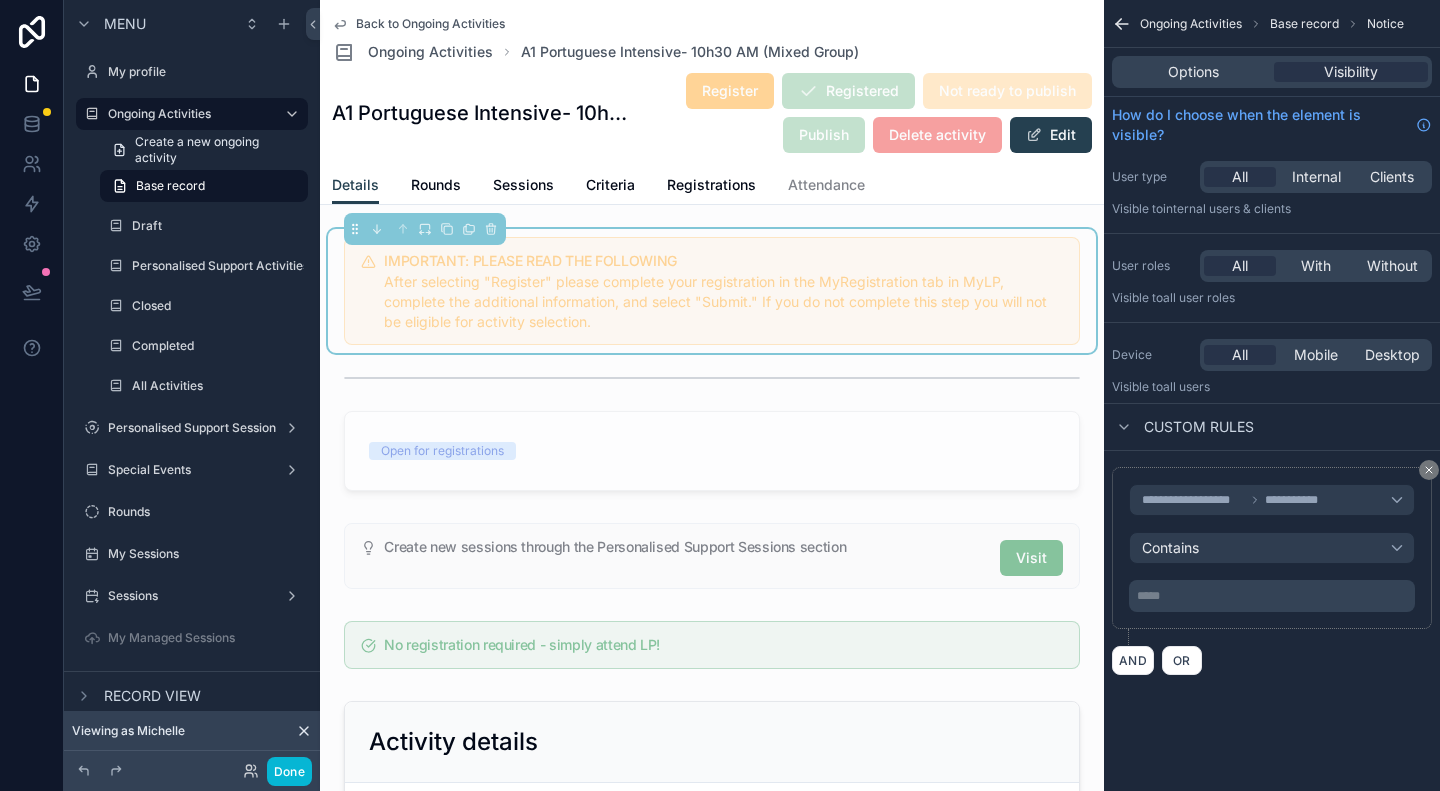 click on "***** ﻿" at bounding box center [1274, 596] 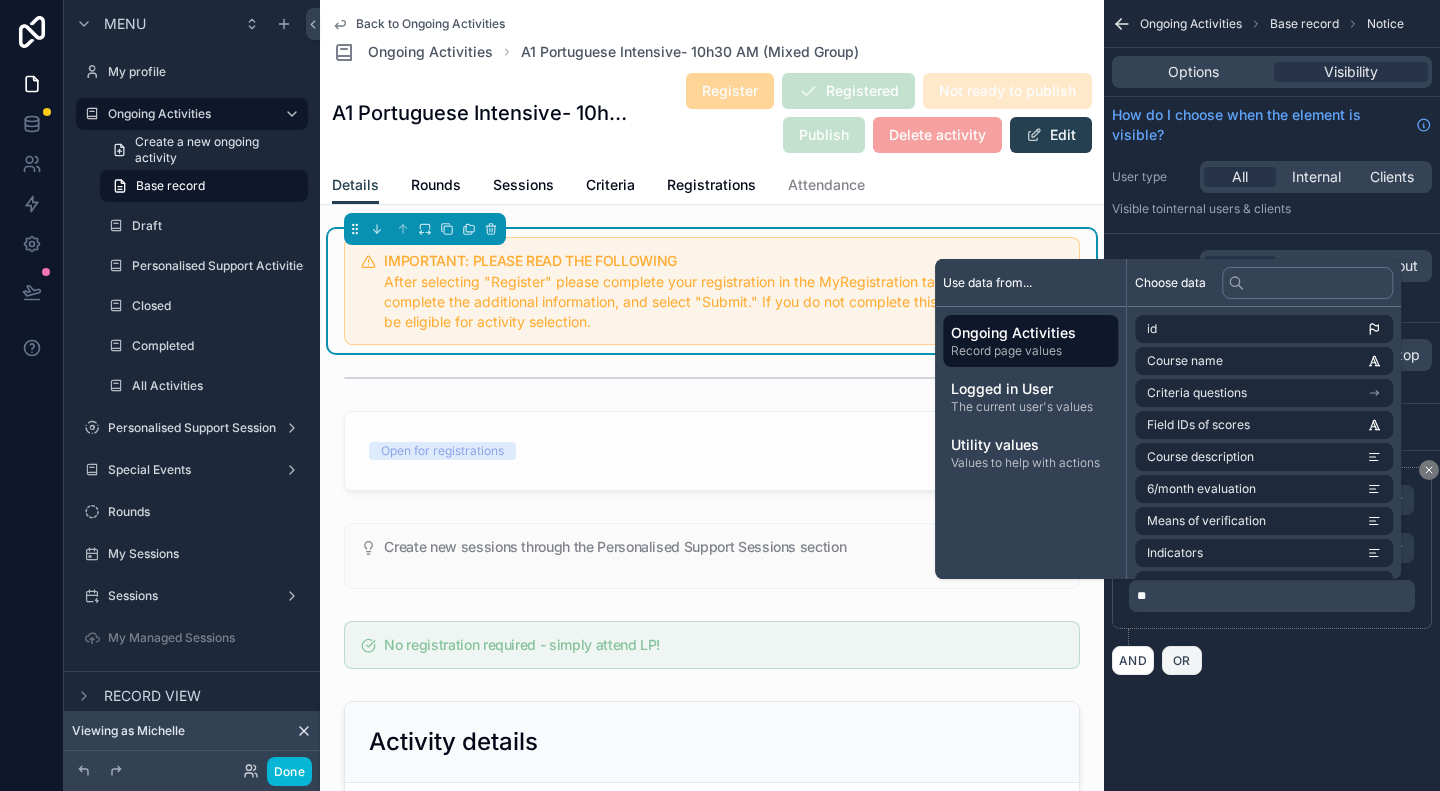 click on "OR" at bounding box center (1182, 660) 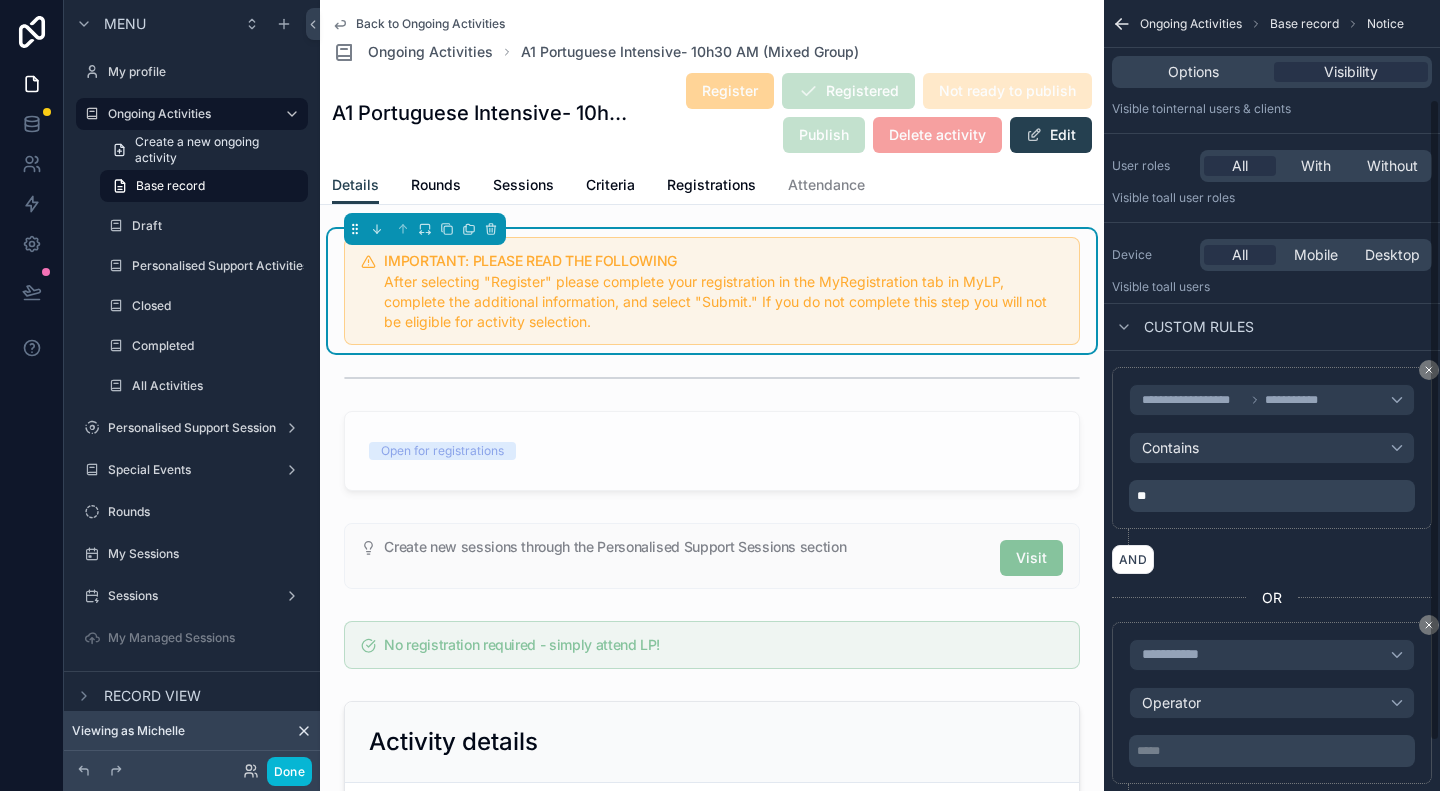 scroll, scrollTop: 183, scrollLeft: 0, axis: vertical 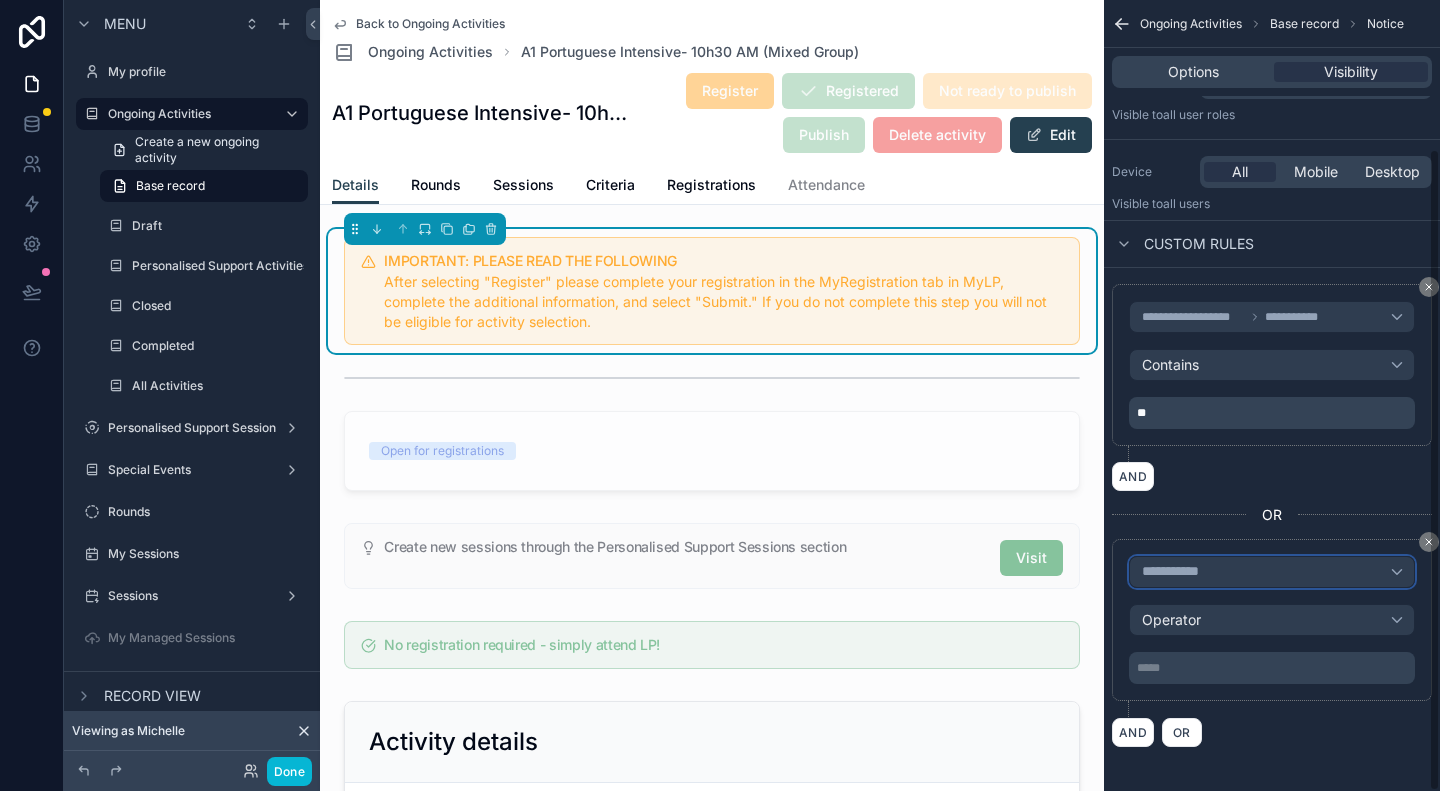 click on "**********" at bounding box center [1272, 572] 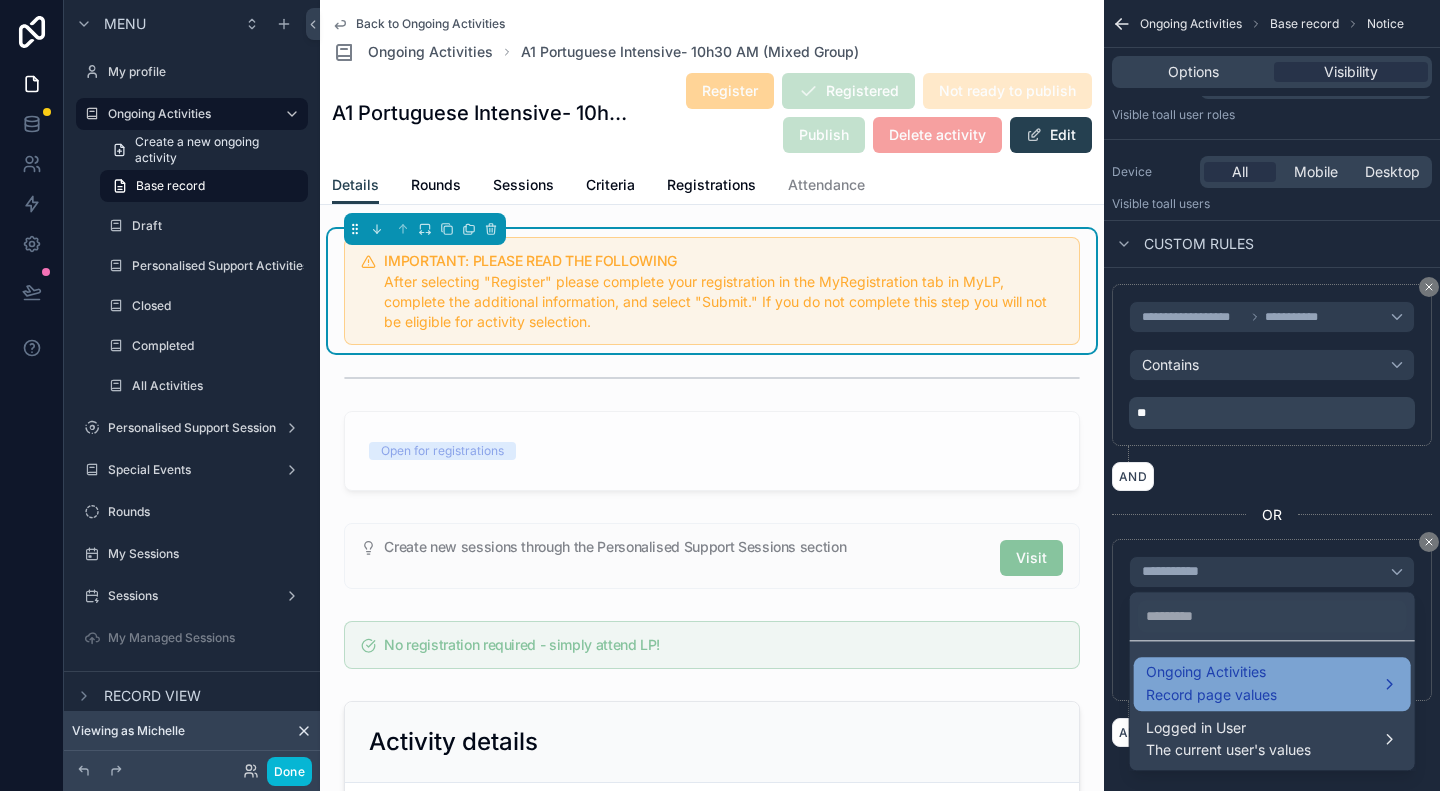 click on "Record page values" at bounding box center [1211, 695] 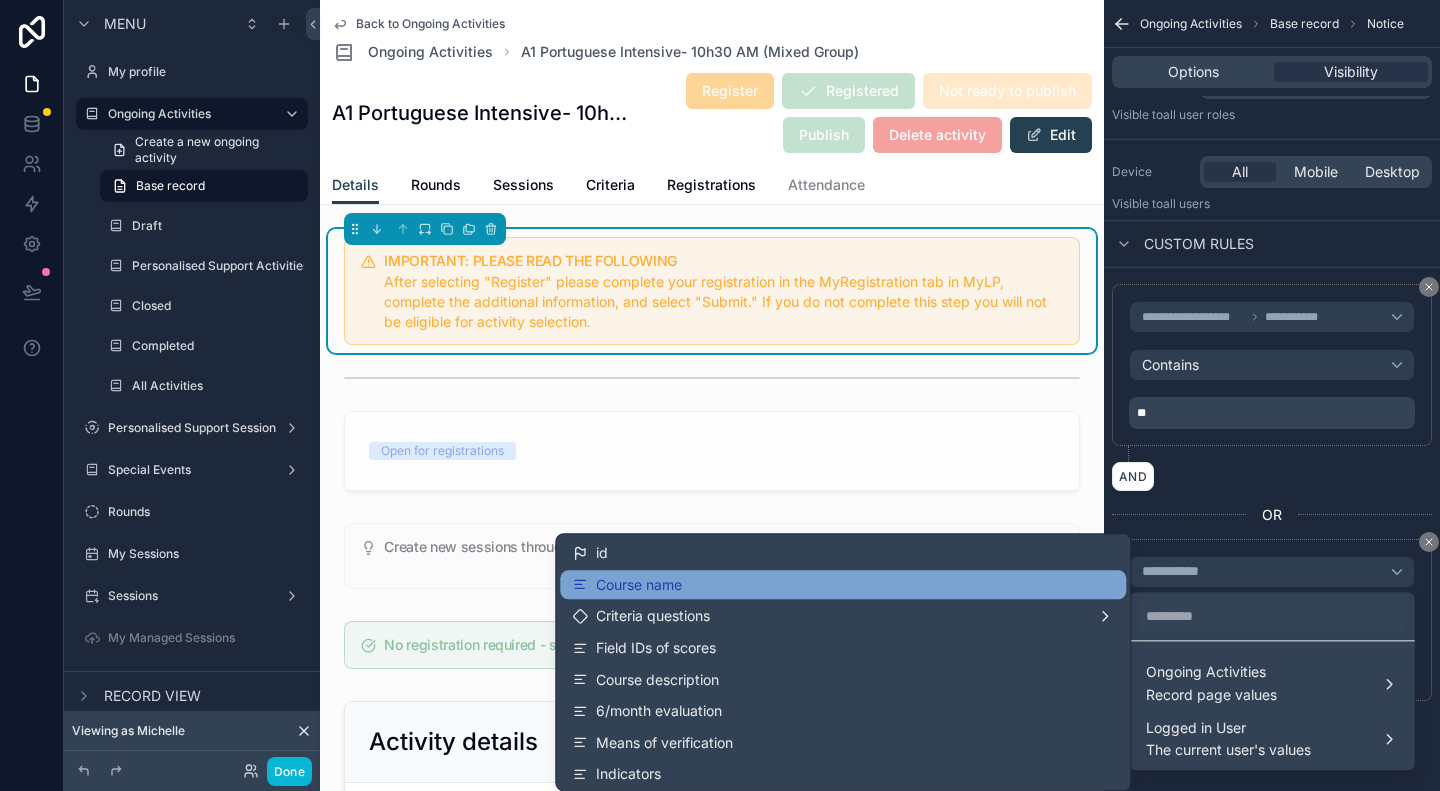 click on "Course name" at bounding box center (843, 585) 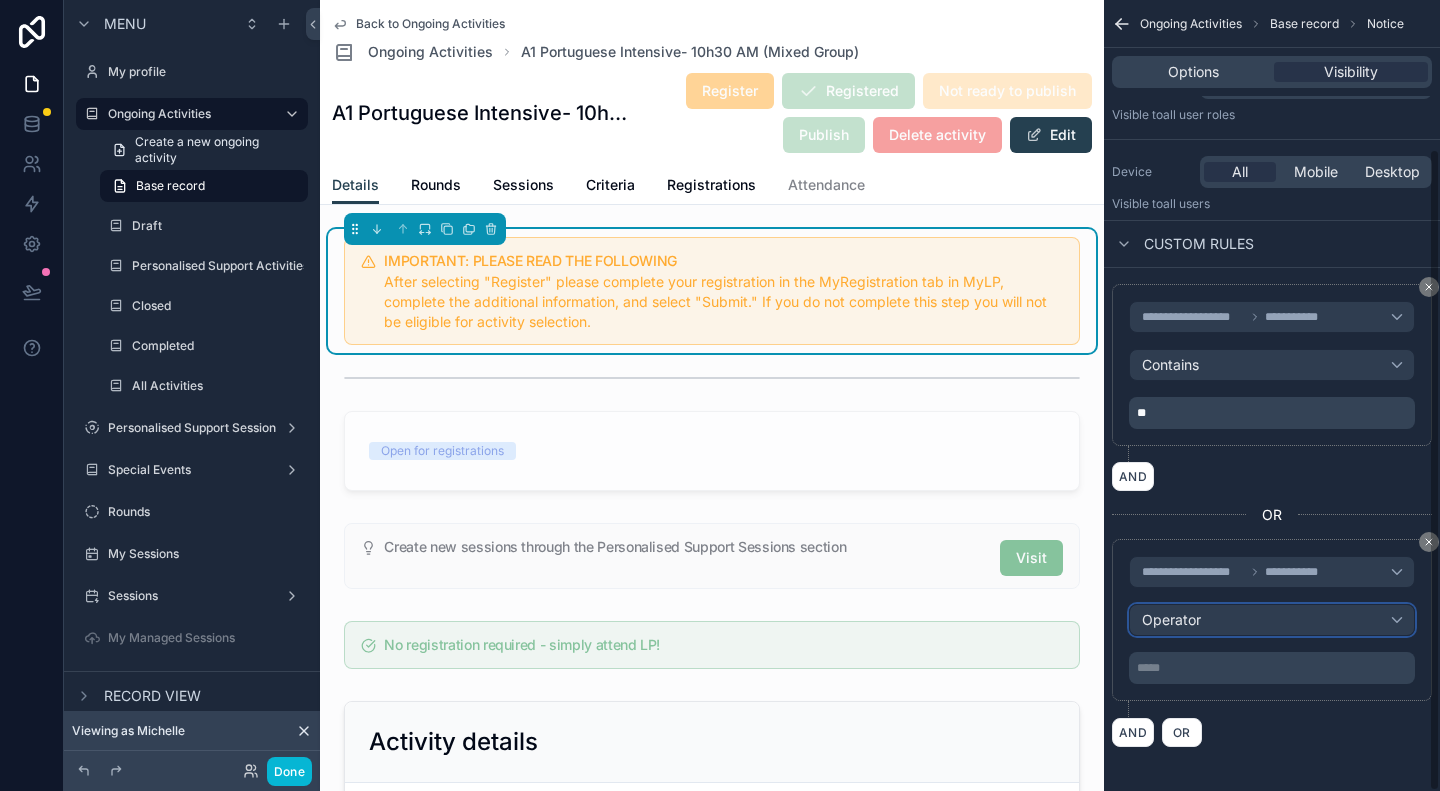 click on "Operator" at bounding box center [1272, 620] 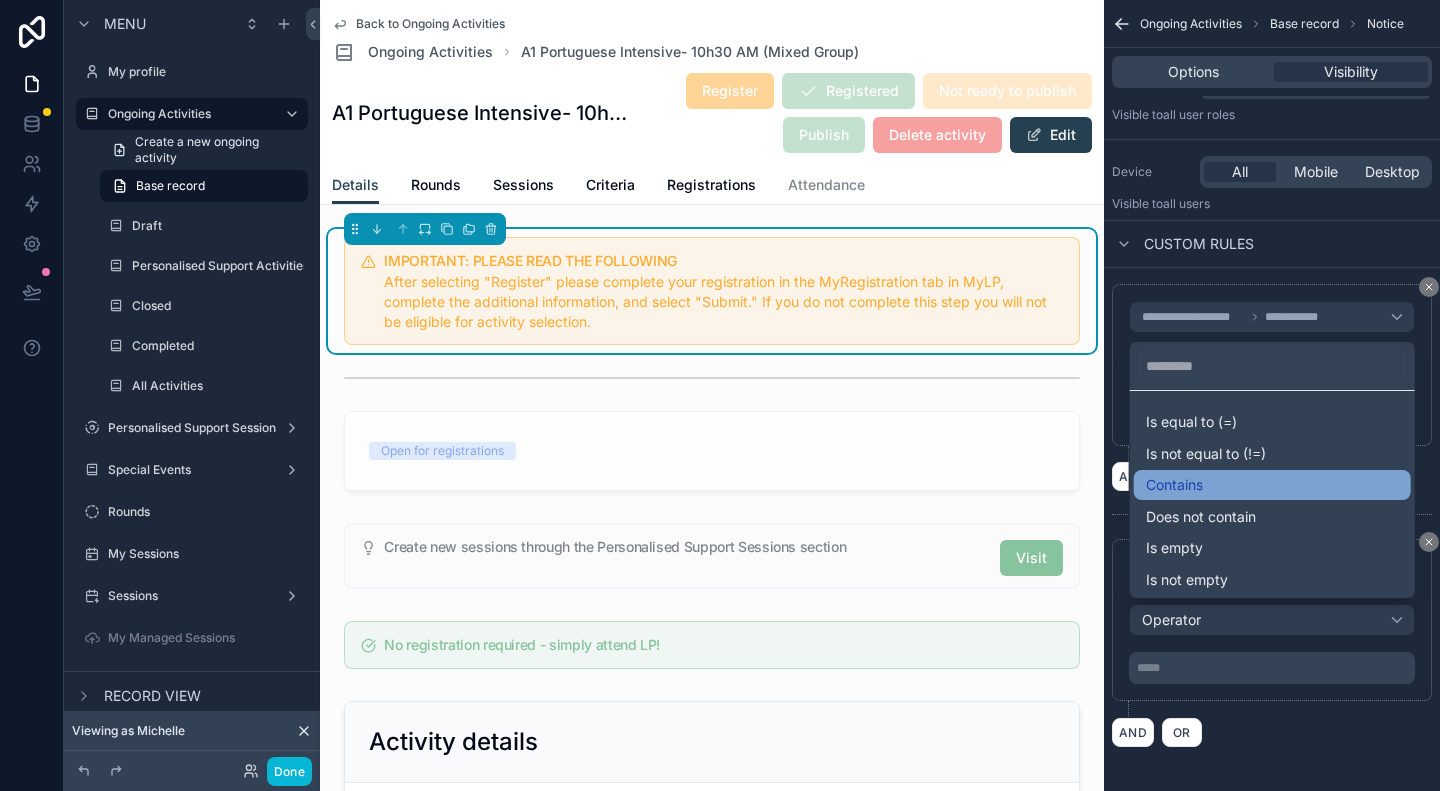 click on "Contains" at bounding box center (1174, 485) 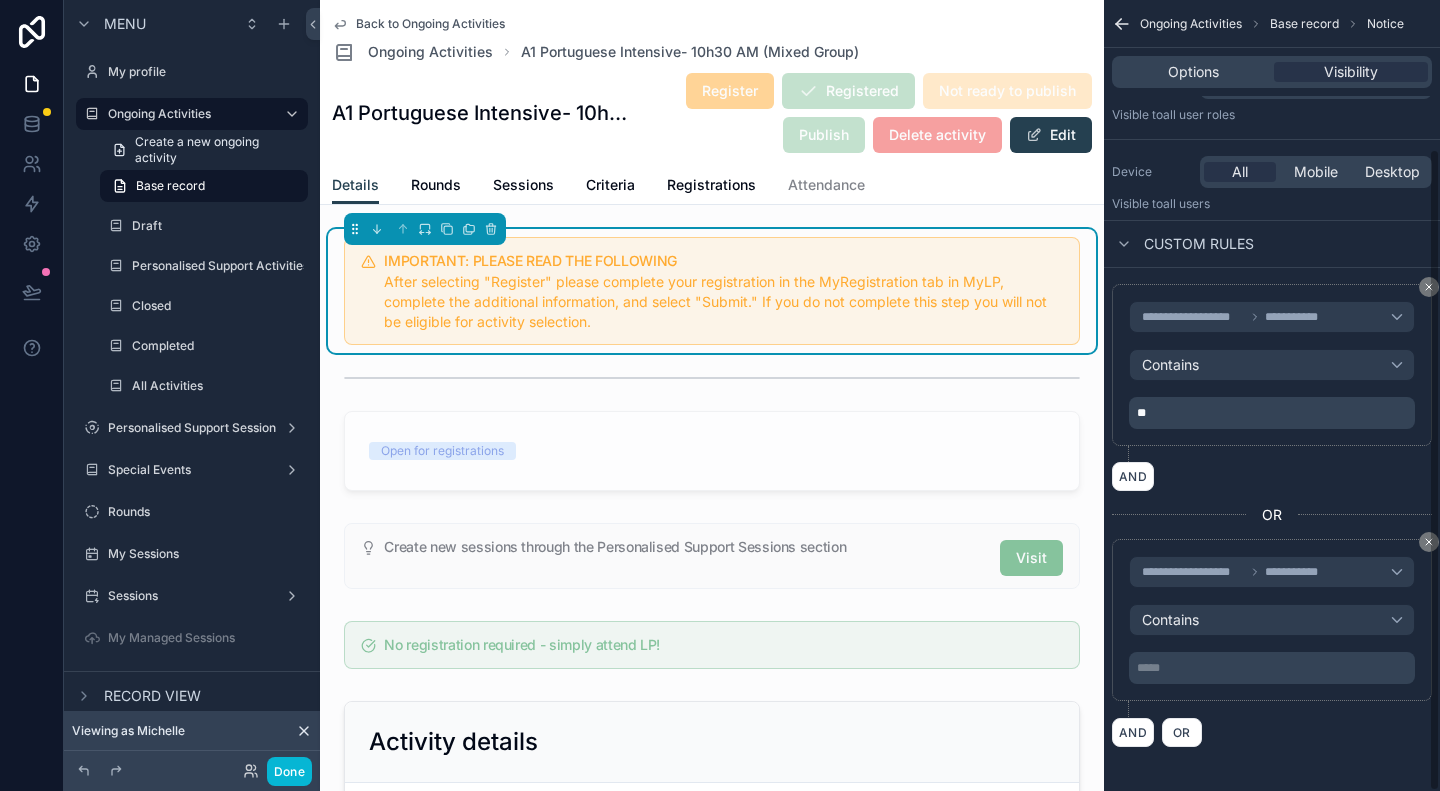 click on "***** ﻿" at bounding box center [1272, 668] 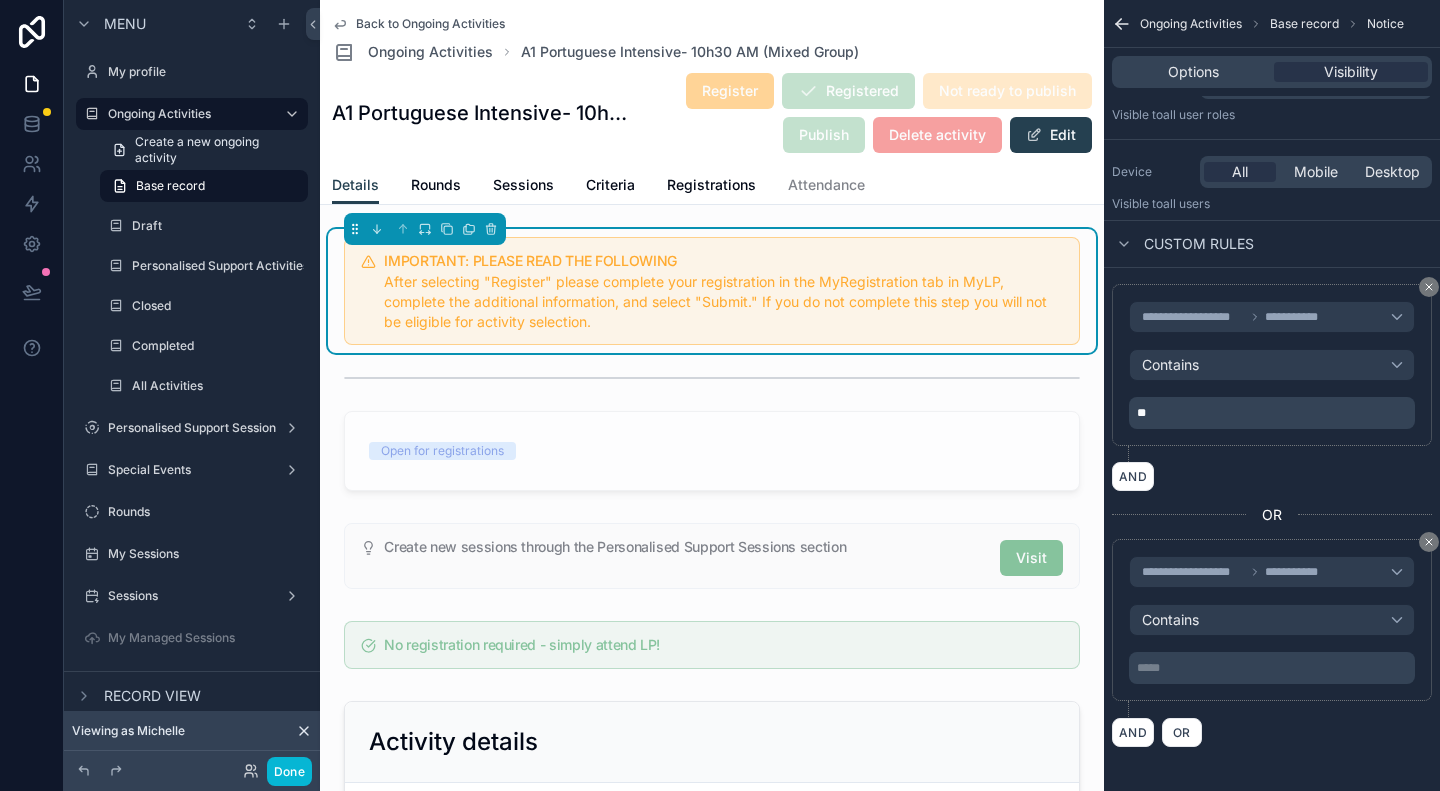 click on "***** ﻿" at bounding box center (1272, 668) 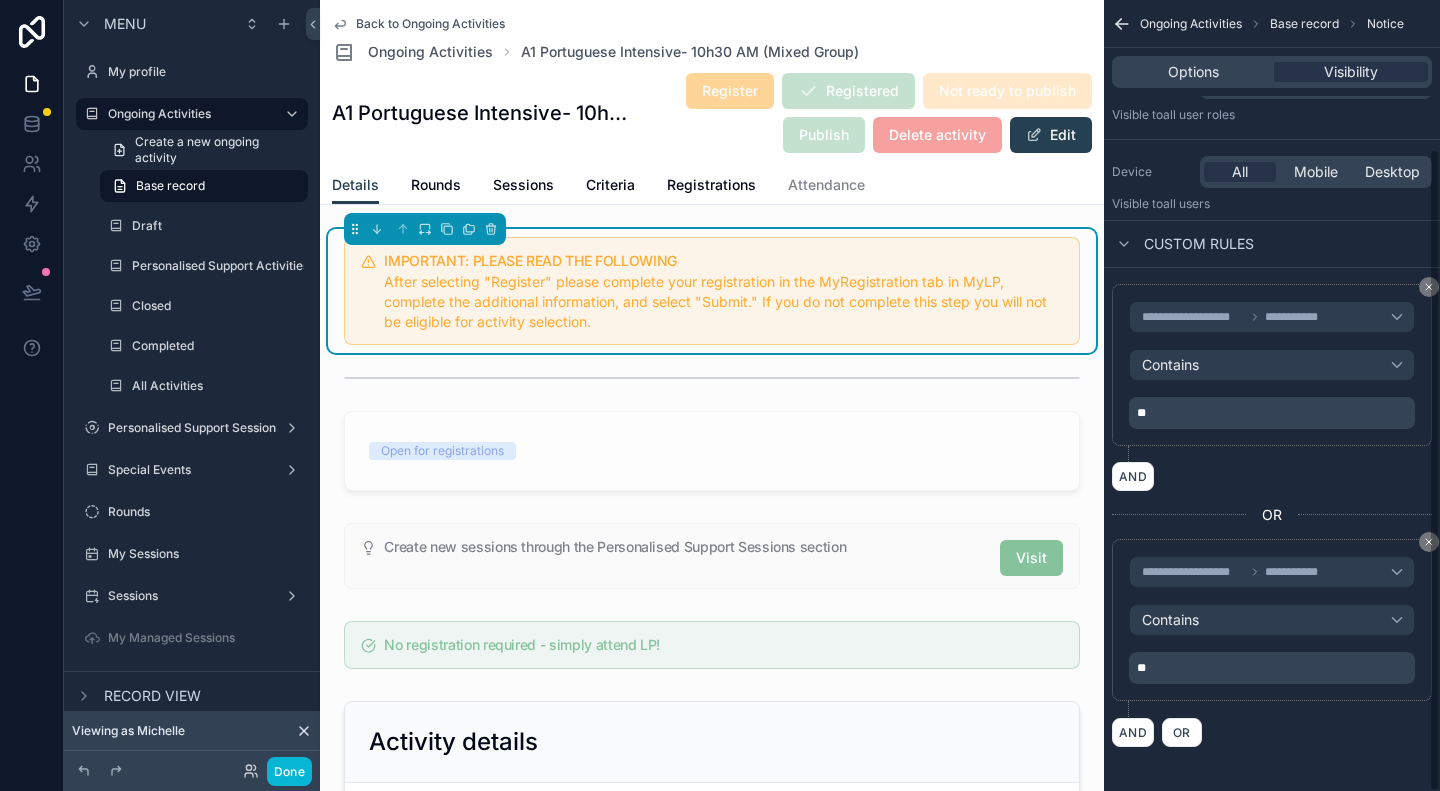 click on "AND OR" at bounding box center (1272, 732) 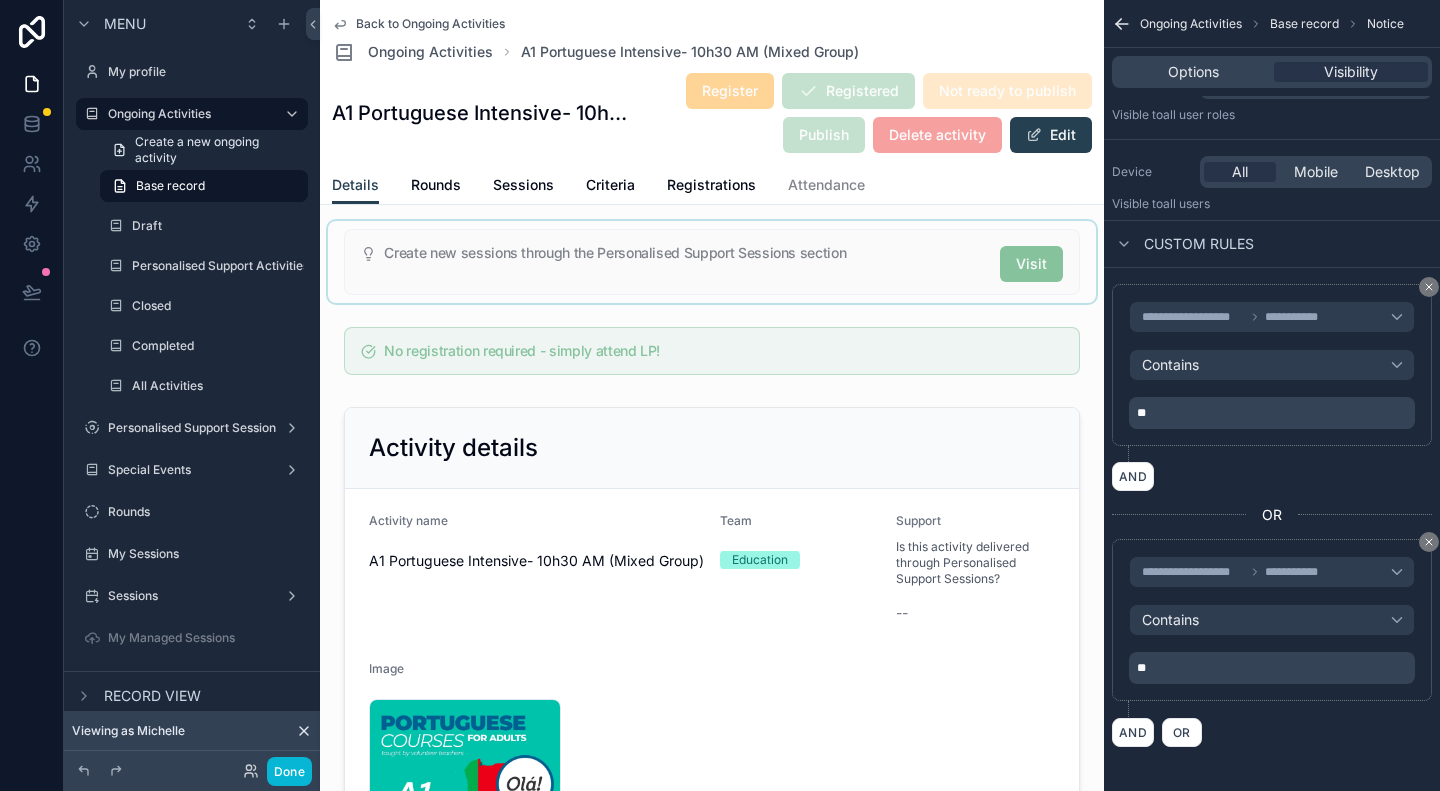 scroll, scrollTop: 0, scrollLeft: 0, axis: both 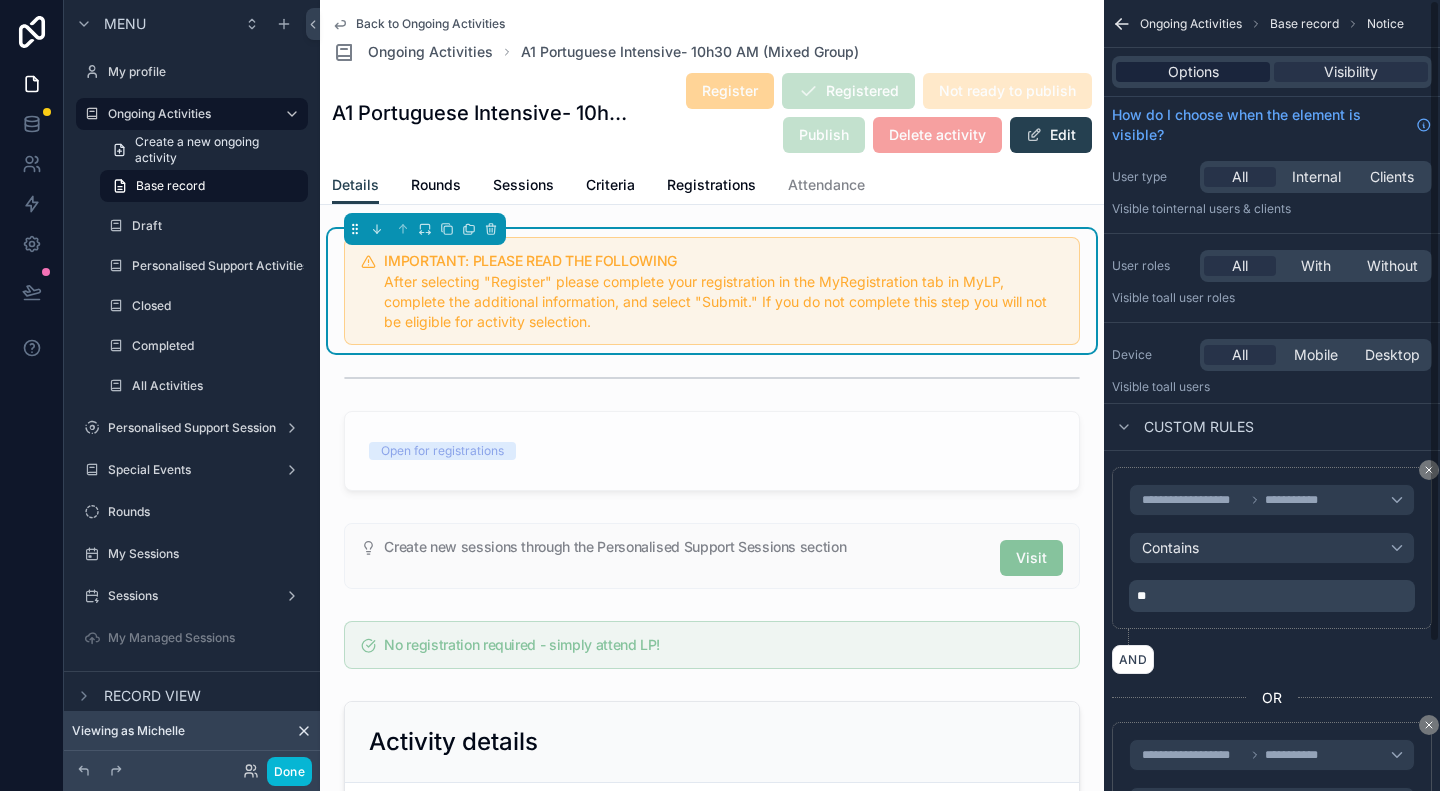 click on "Options" at bounding box center [1193, 72] 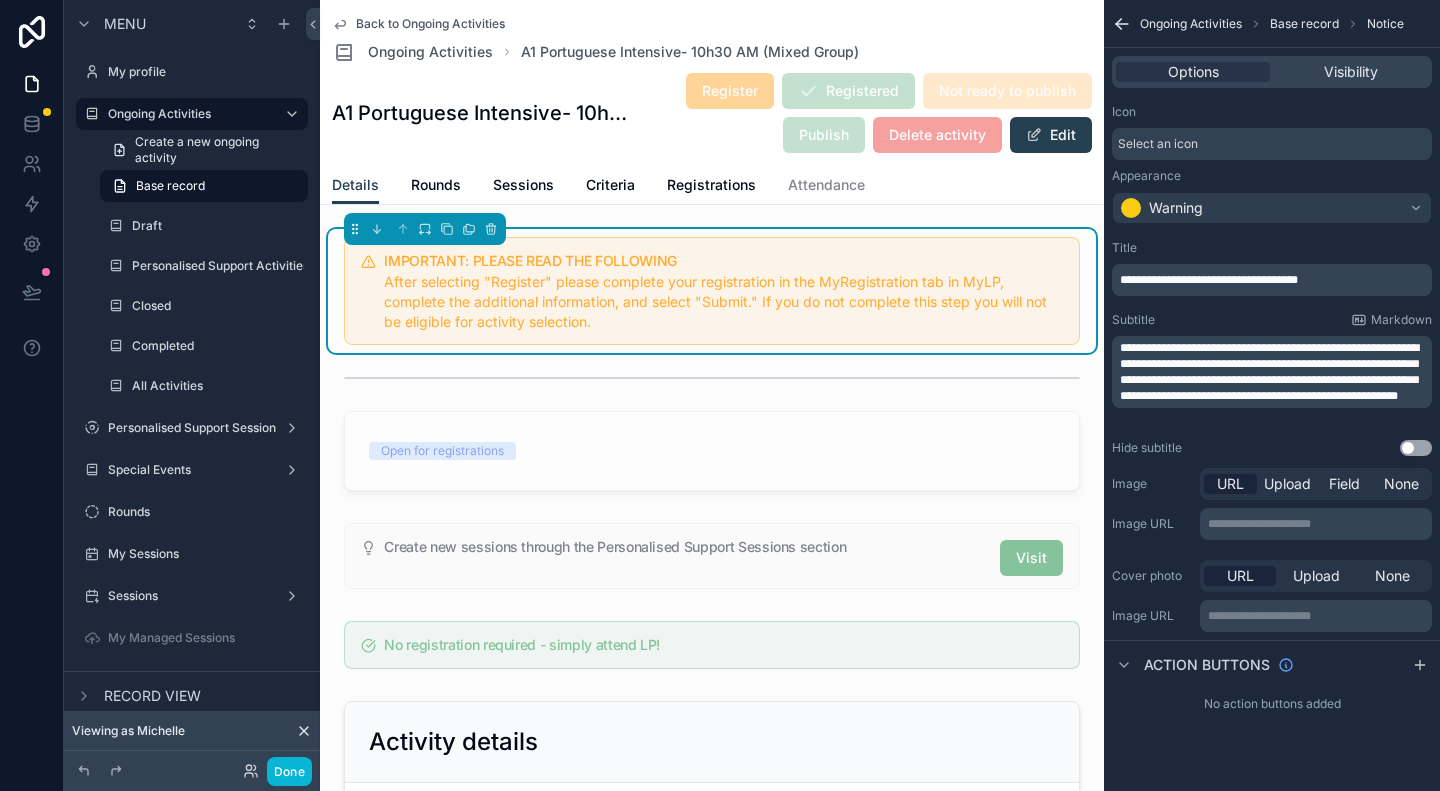 click on "**********" at bounding box center (1274, 372) 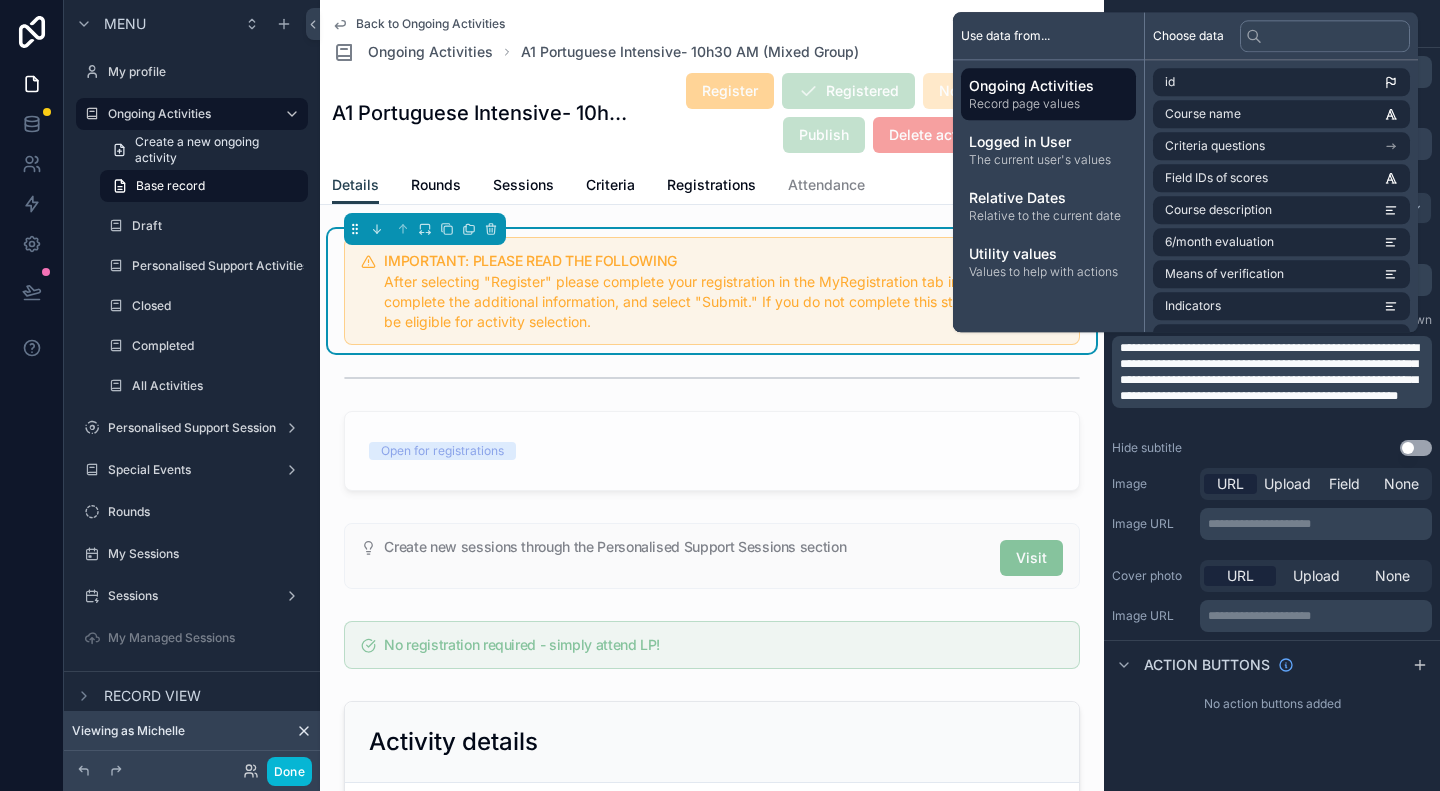 type 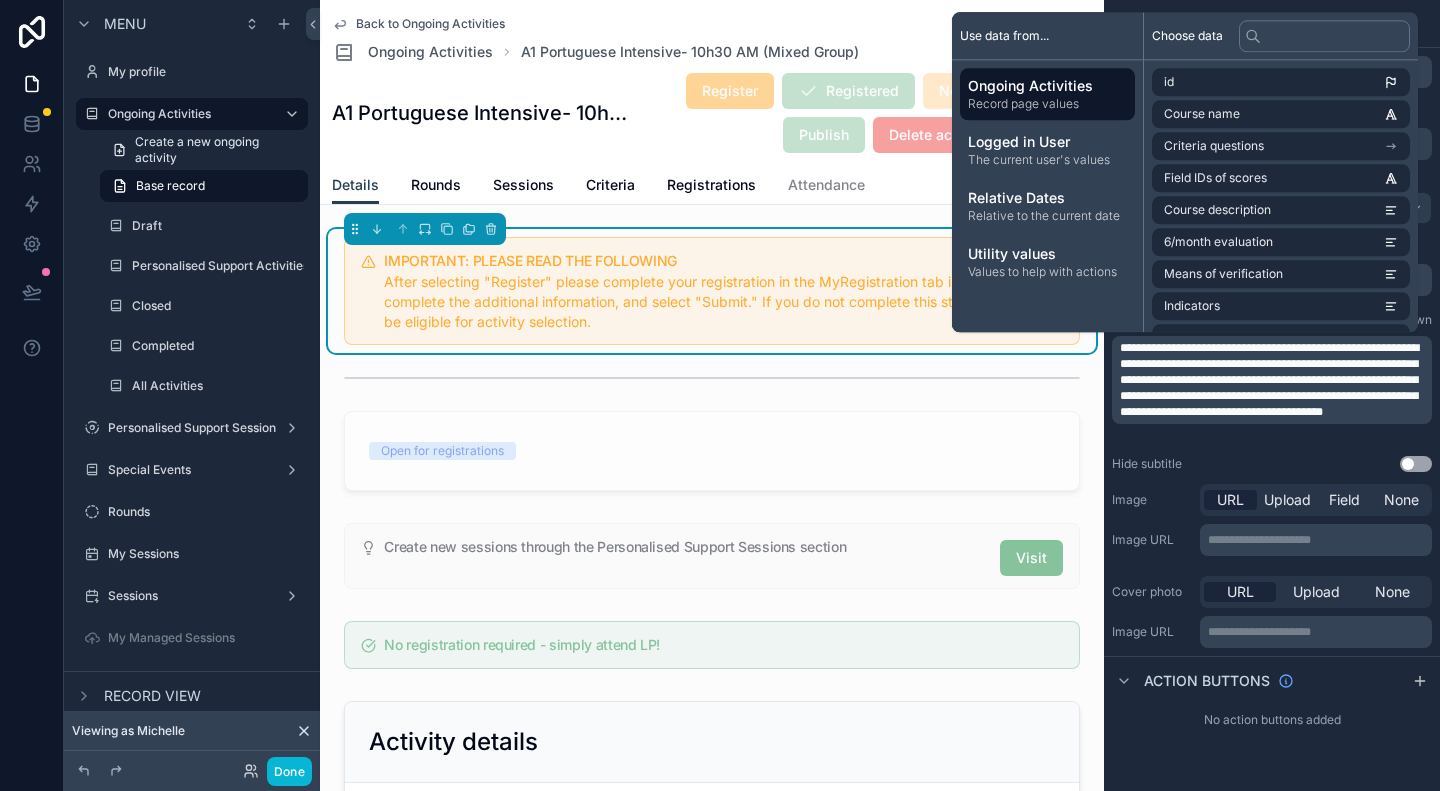 scroll, scrollTop: 0, scrollLeft: 0, axis: both 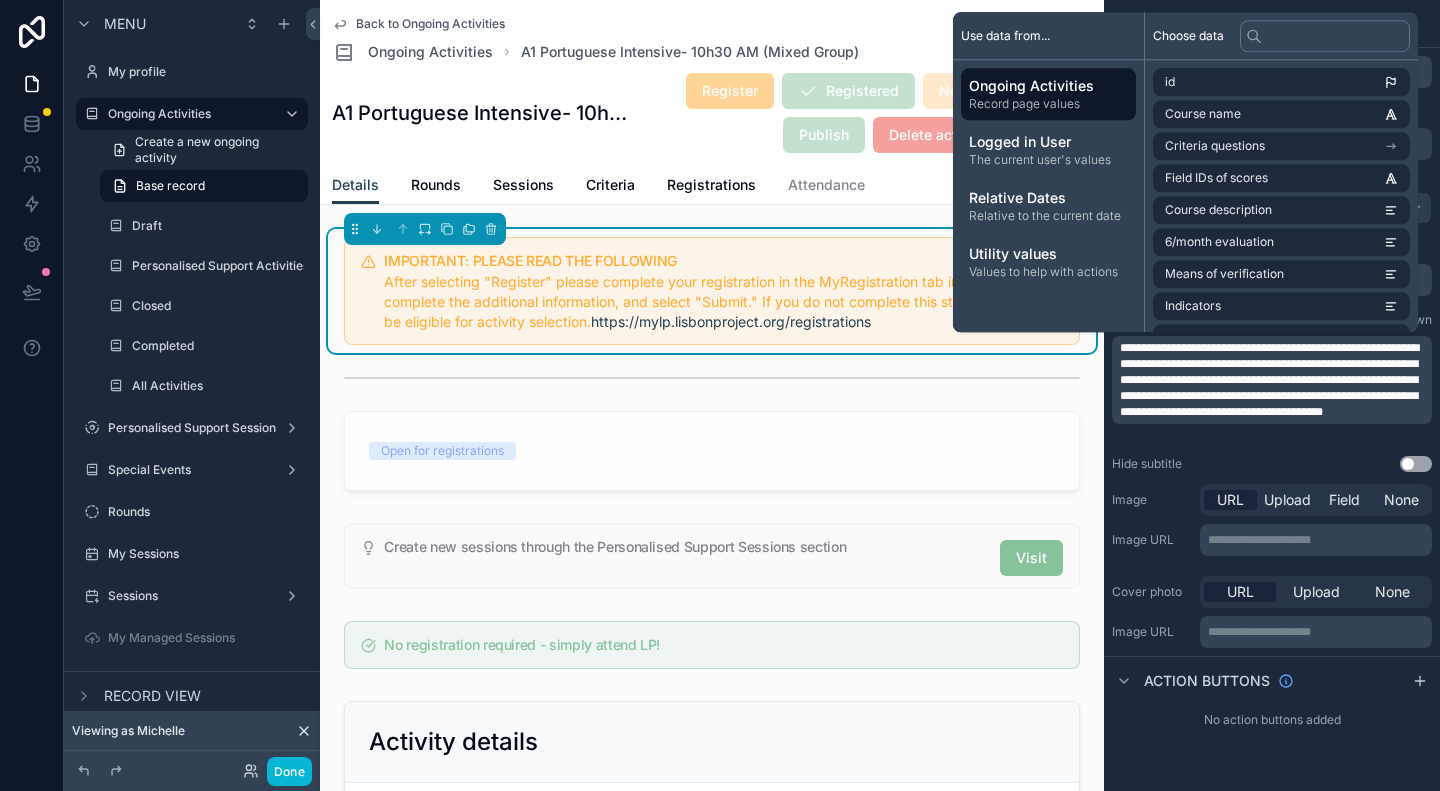 click on "**********" at bounding box center (1272, 380) 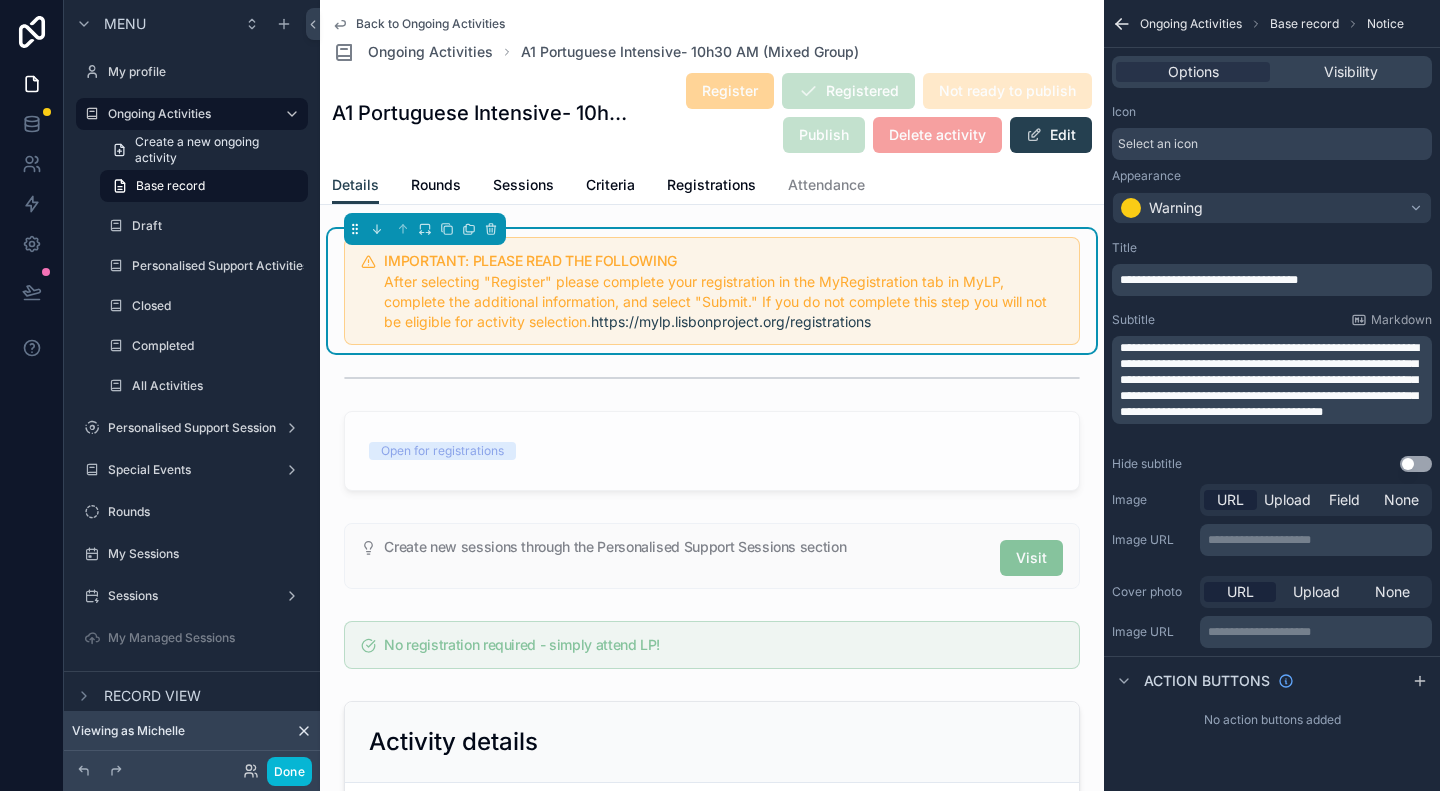 click on "**********" at bounding box center [1269, 380] 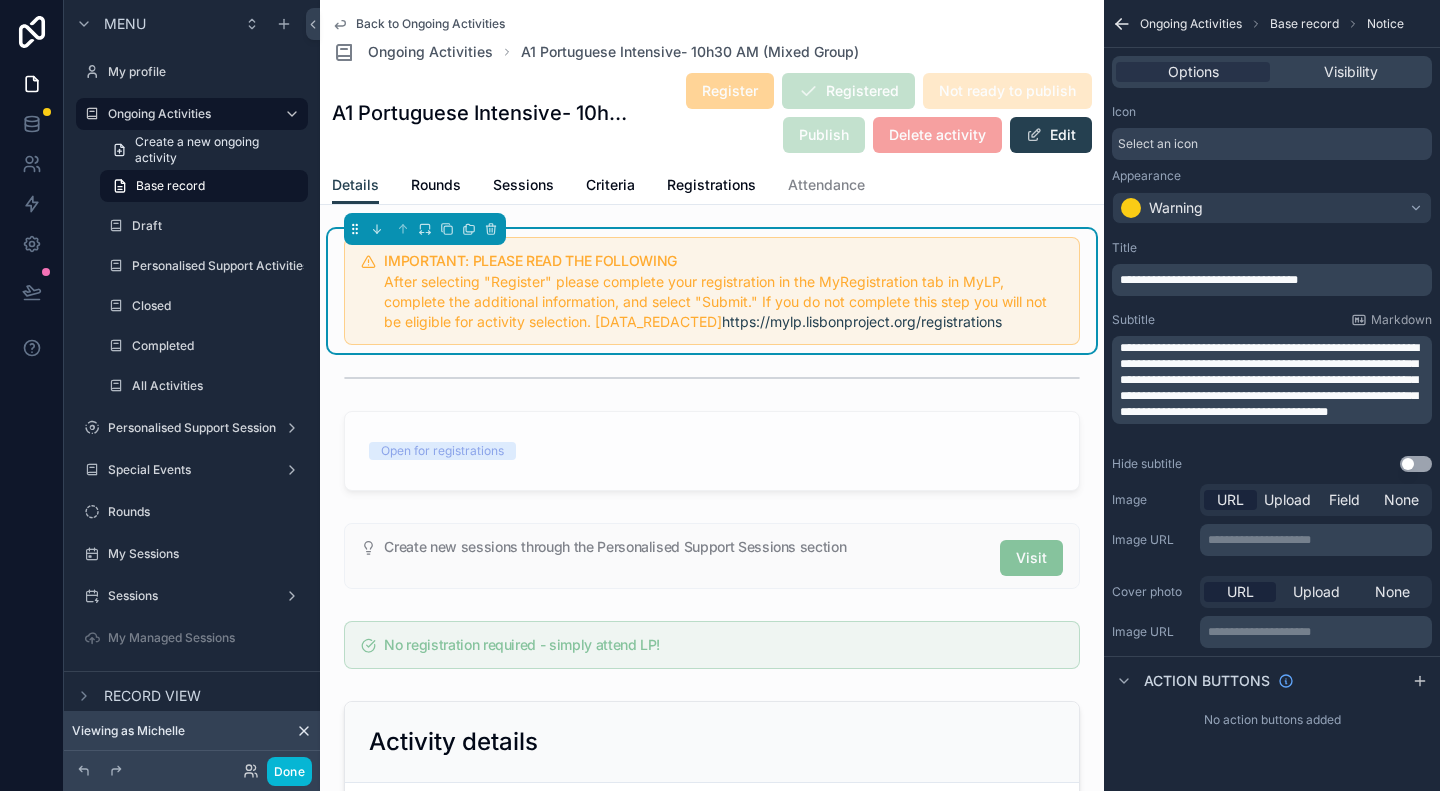 click on "Hide subtitle Use setting" at bounding box center [1272, 464] 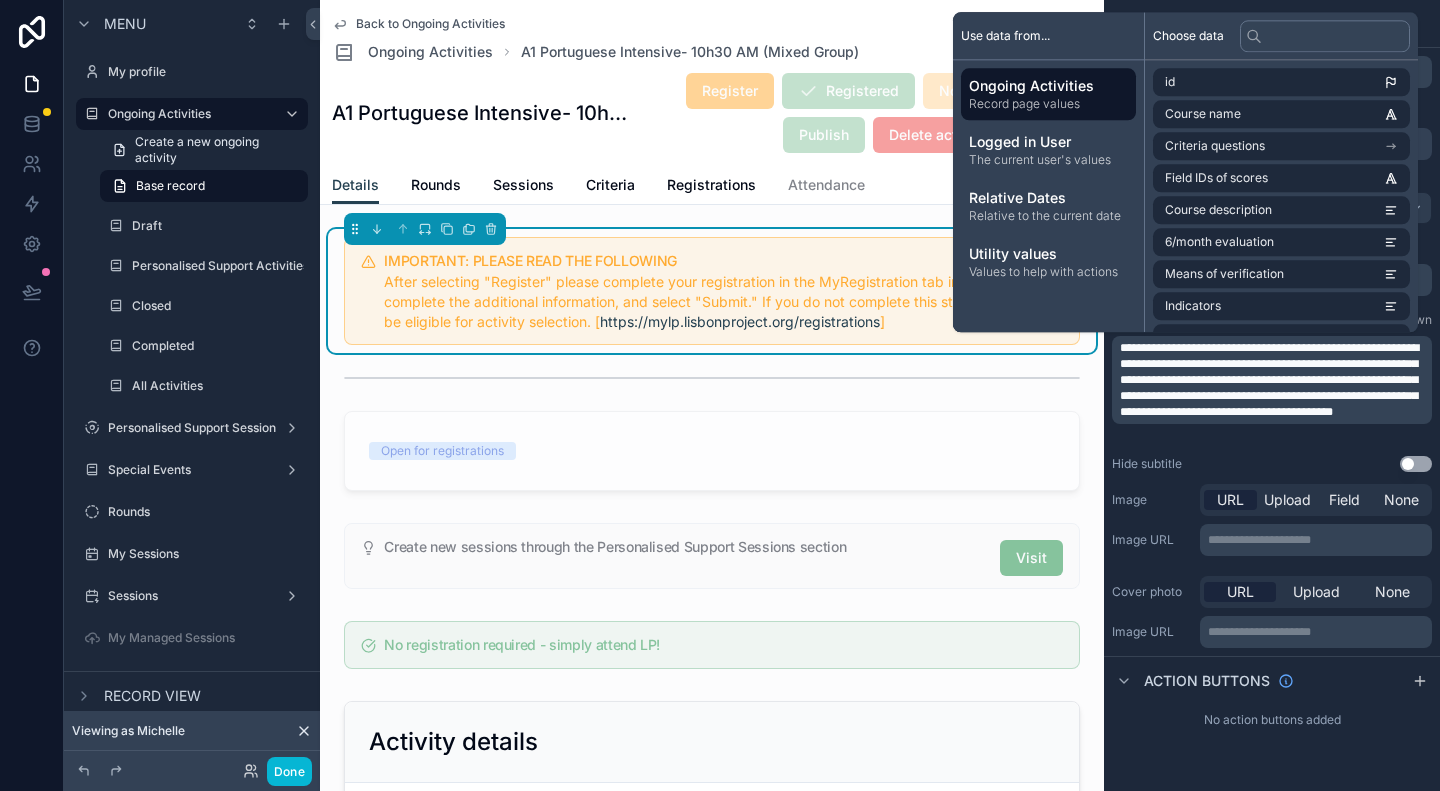 click on "**********" at bounding box center (1272, 384) 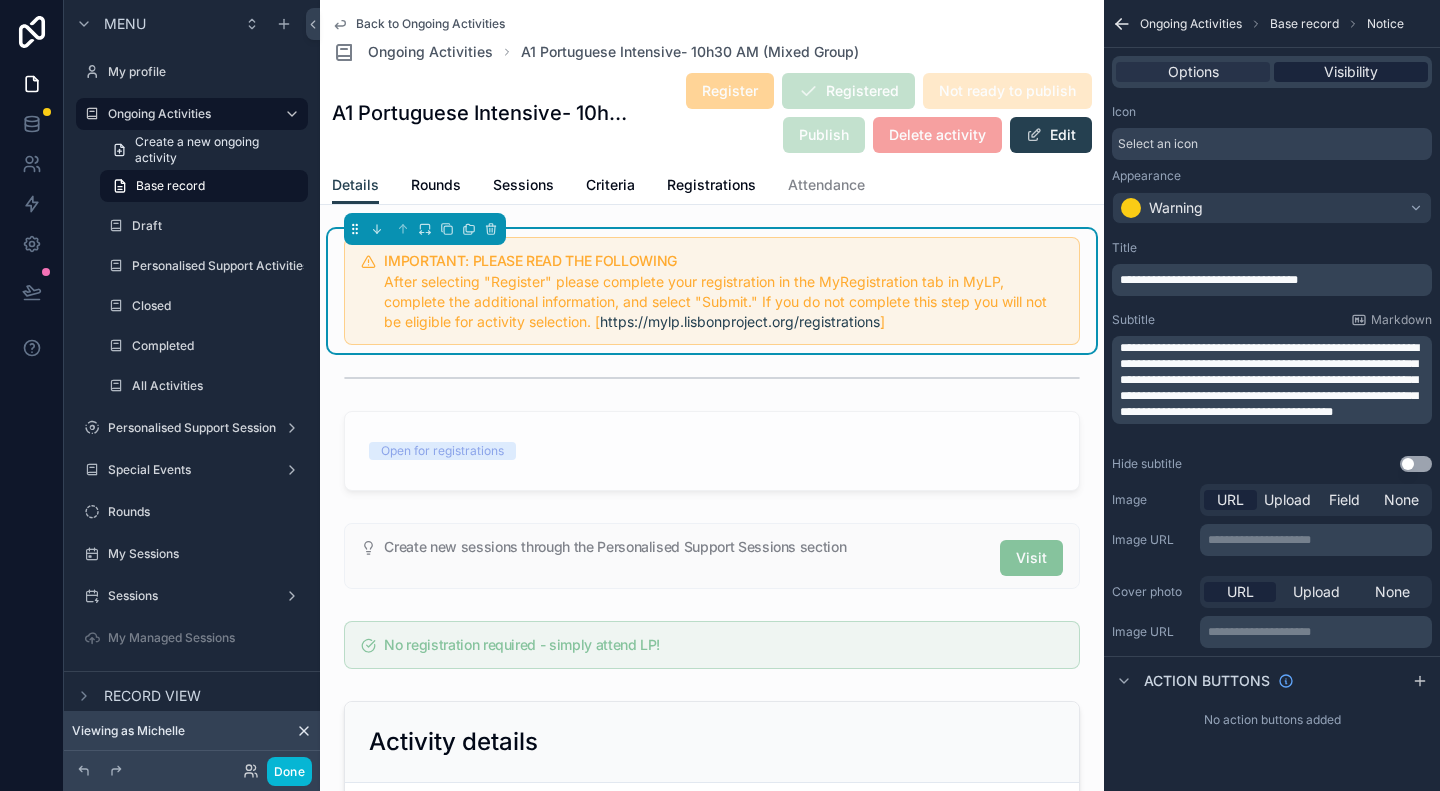 click on "Visibility" at bounding box center [1351, 72] 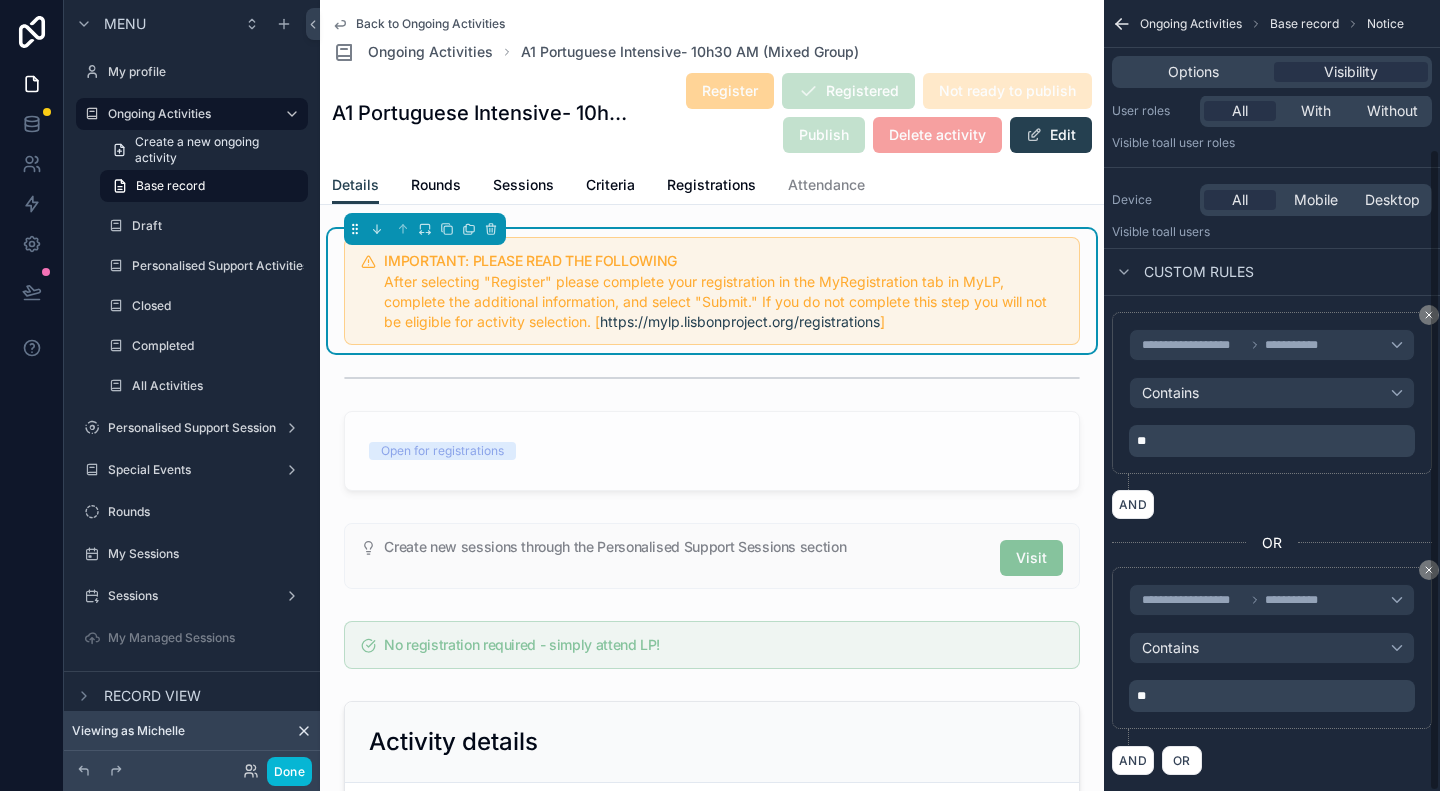 scroll, scrollTop: 183, scrollLeft: 0, axis: vertical 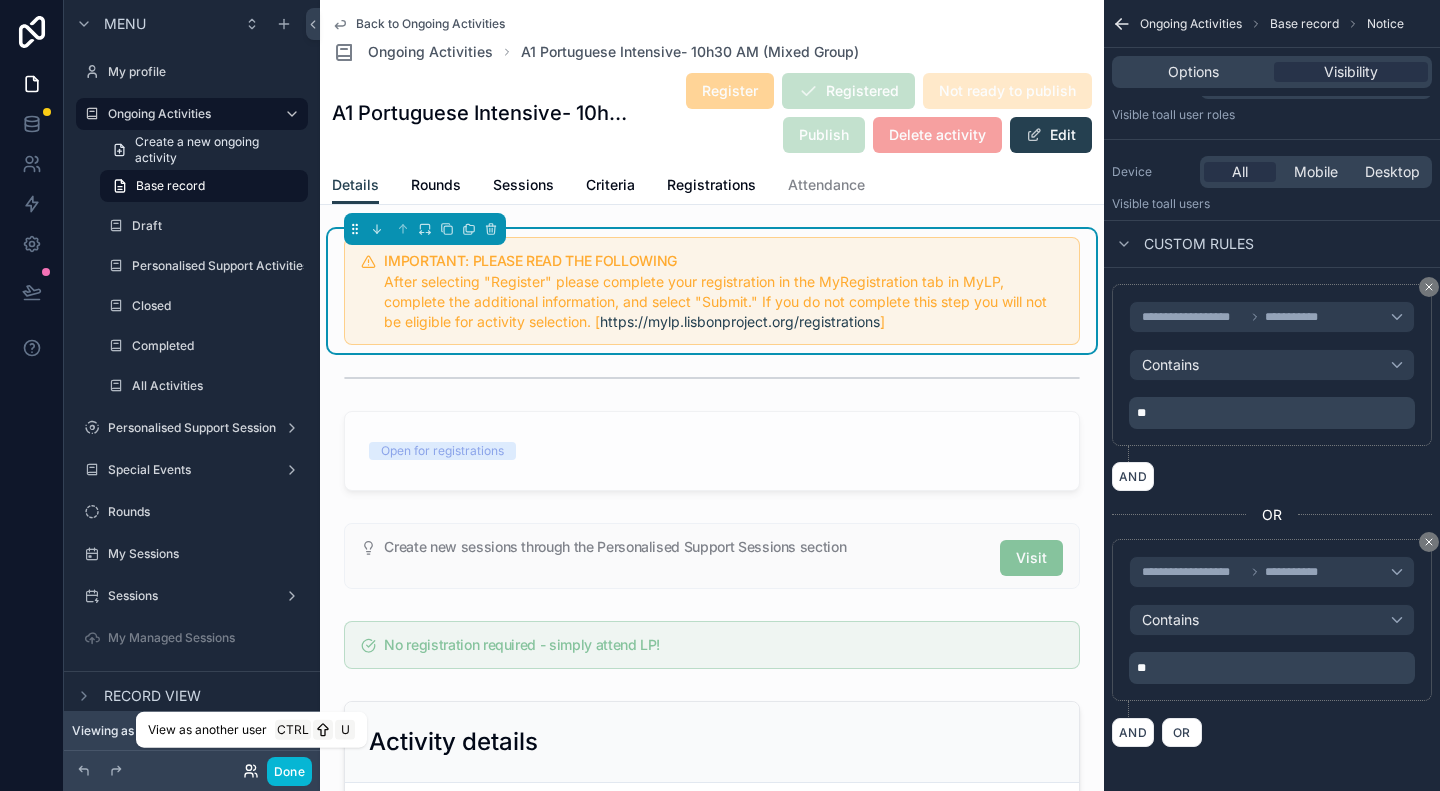 click 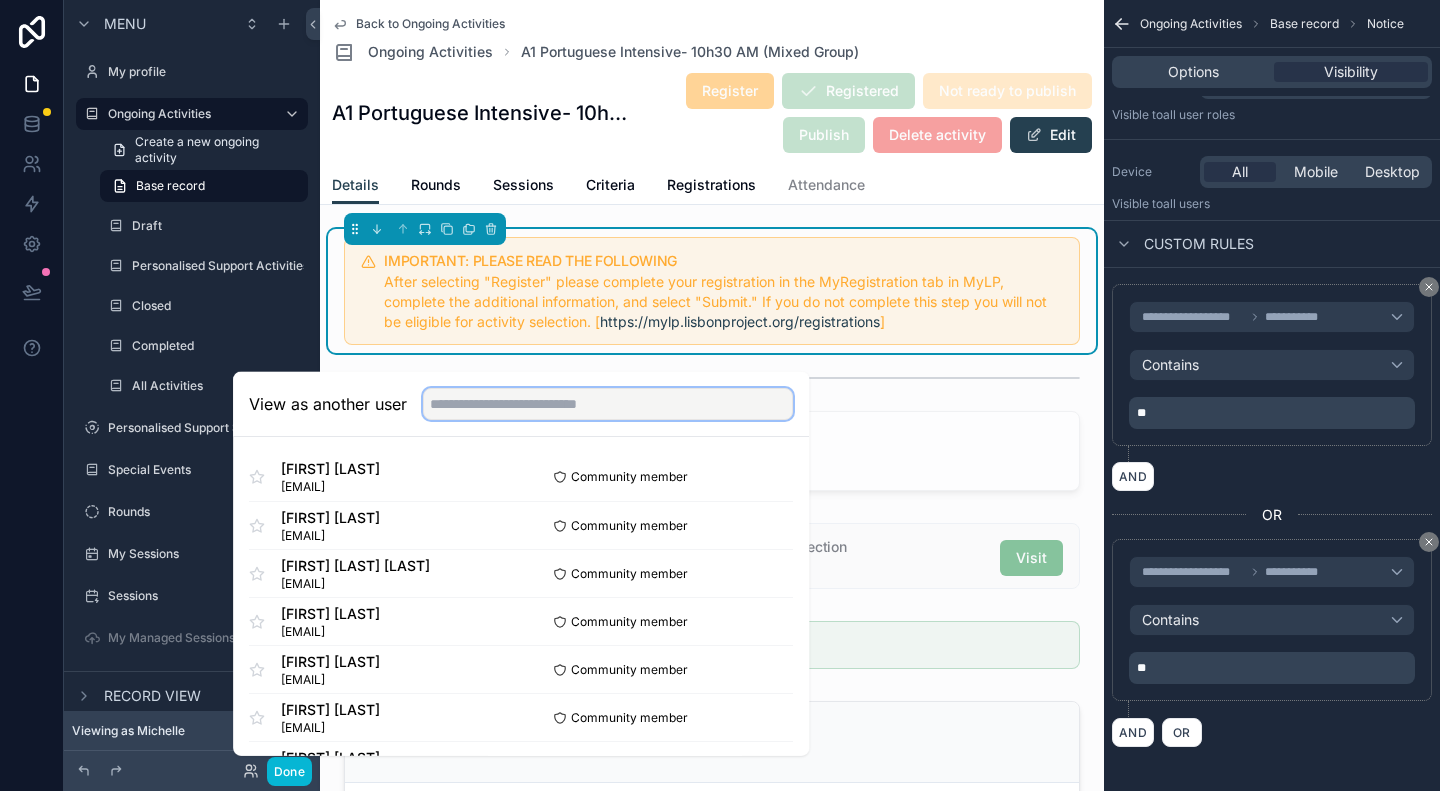 click at bounding box center (608, 404) 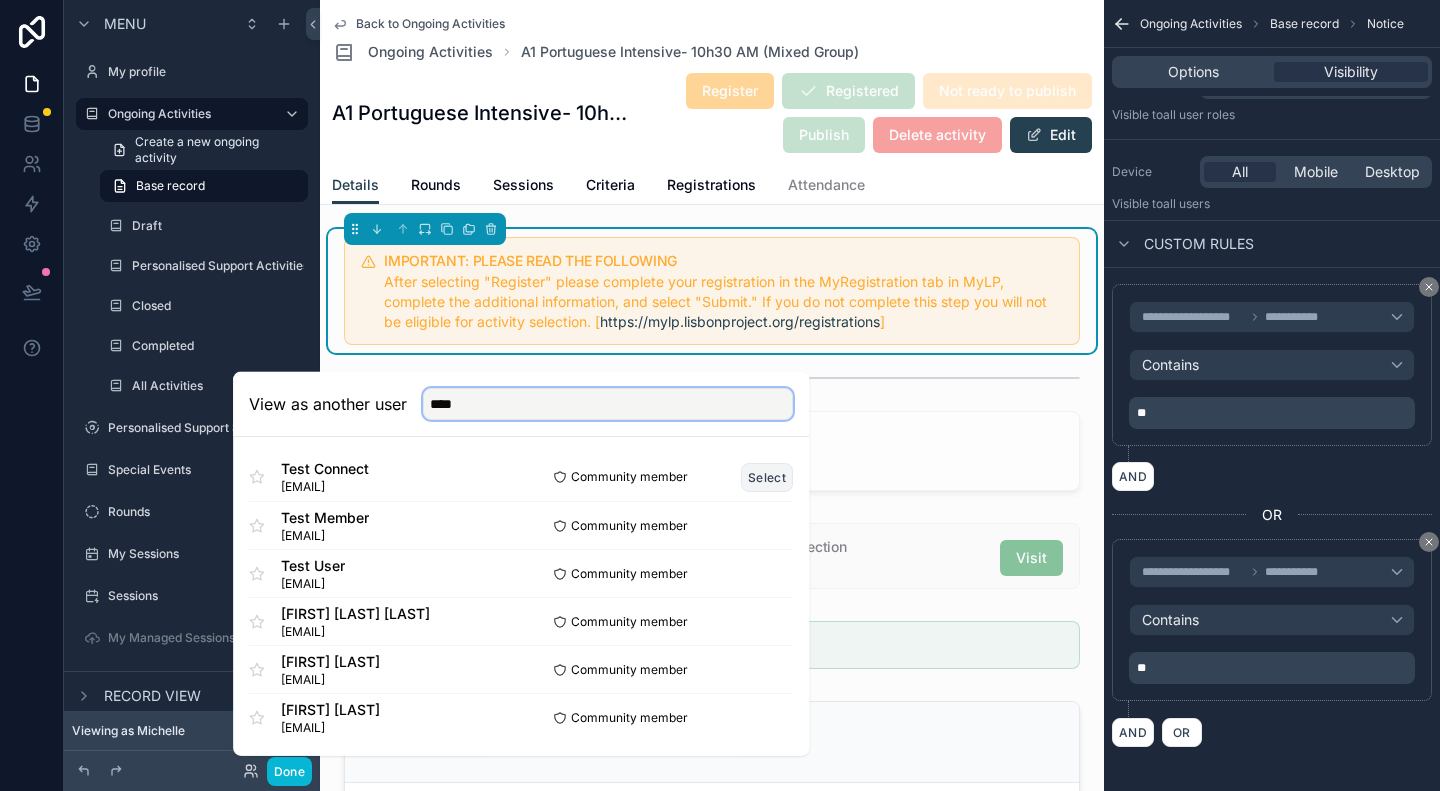 type on "****" 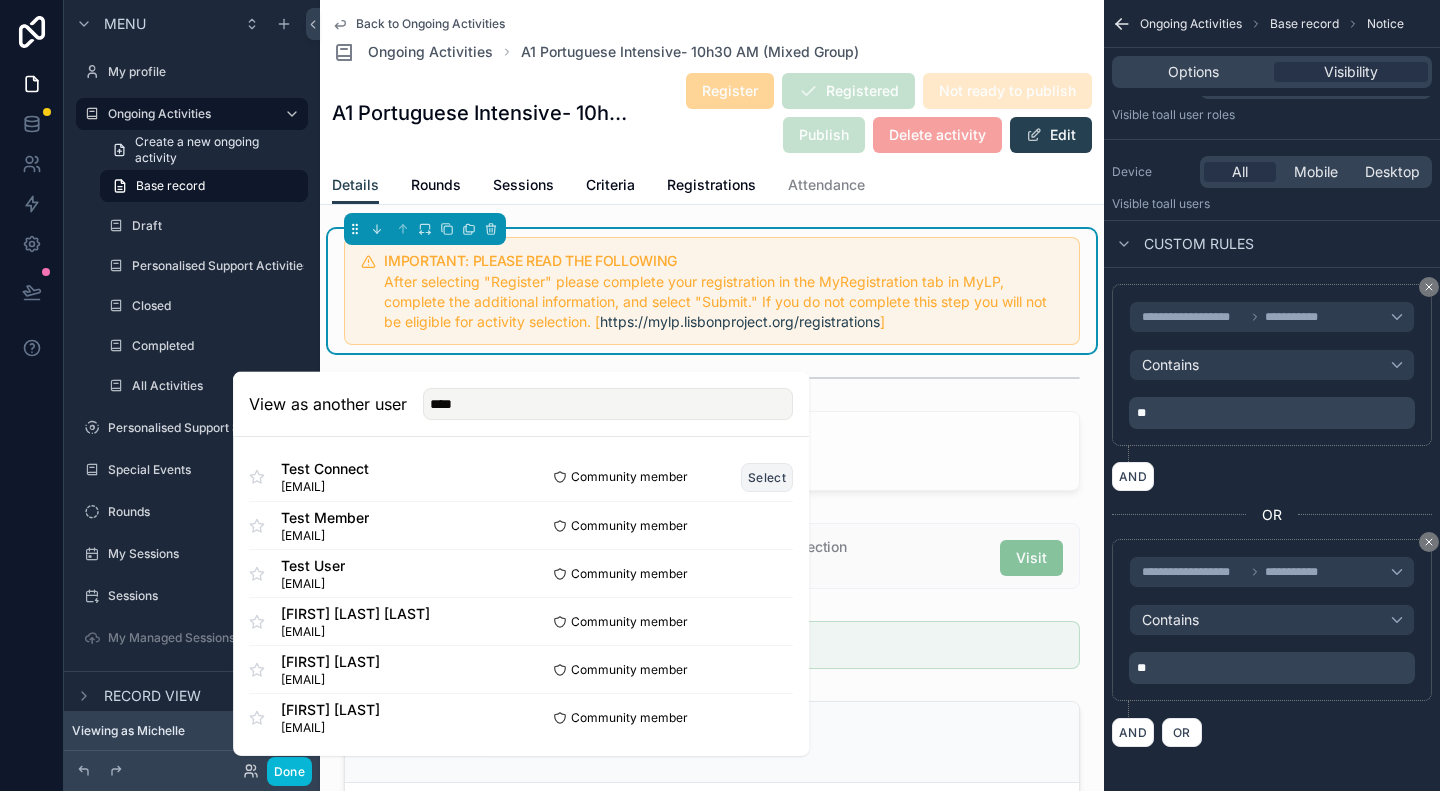 click on "Select" at bounding box center [768, 476] 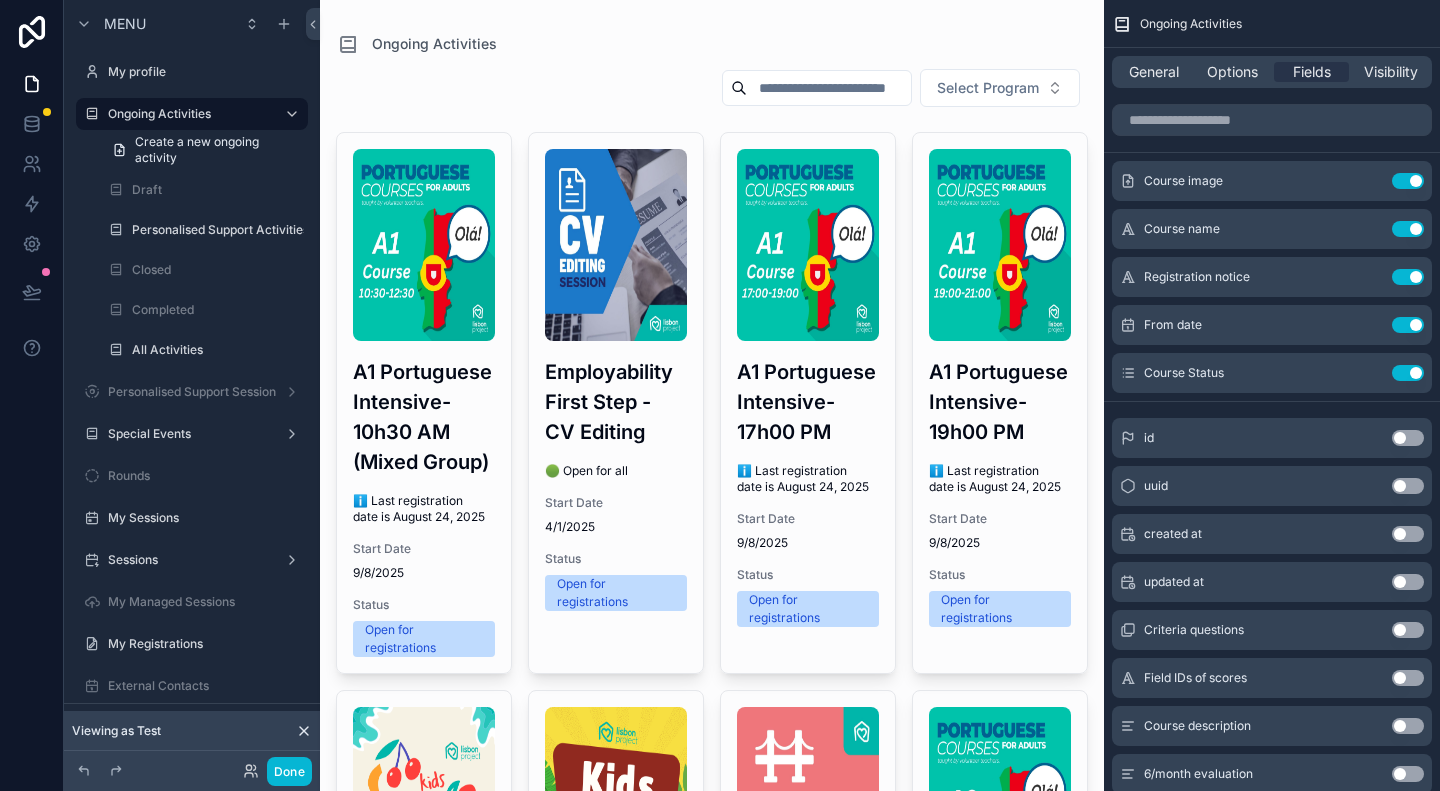 scroll, scrollTop: 0, scrollLeft: 0, axis: both 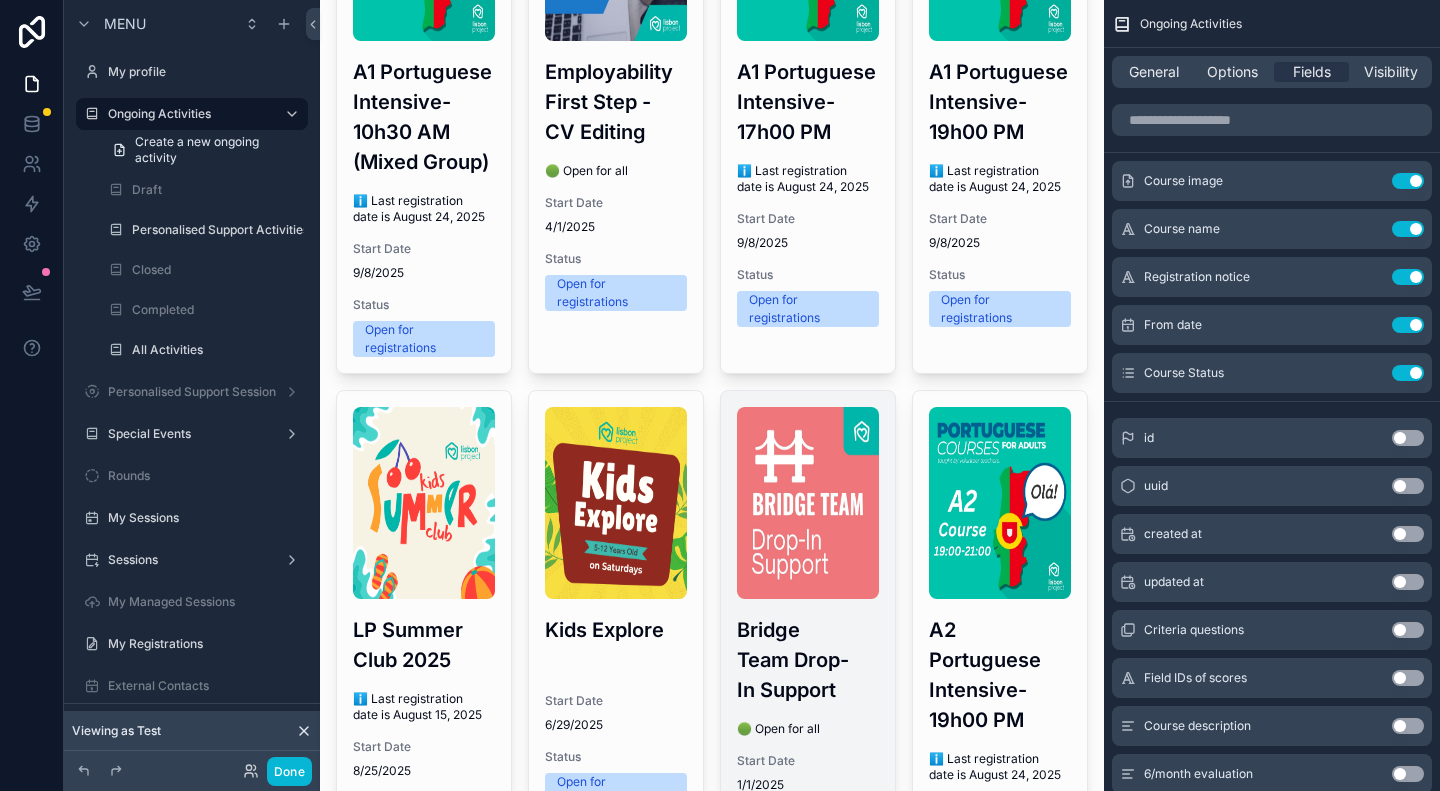 click at bounding box center (808, 503) 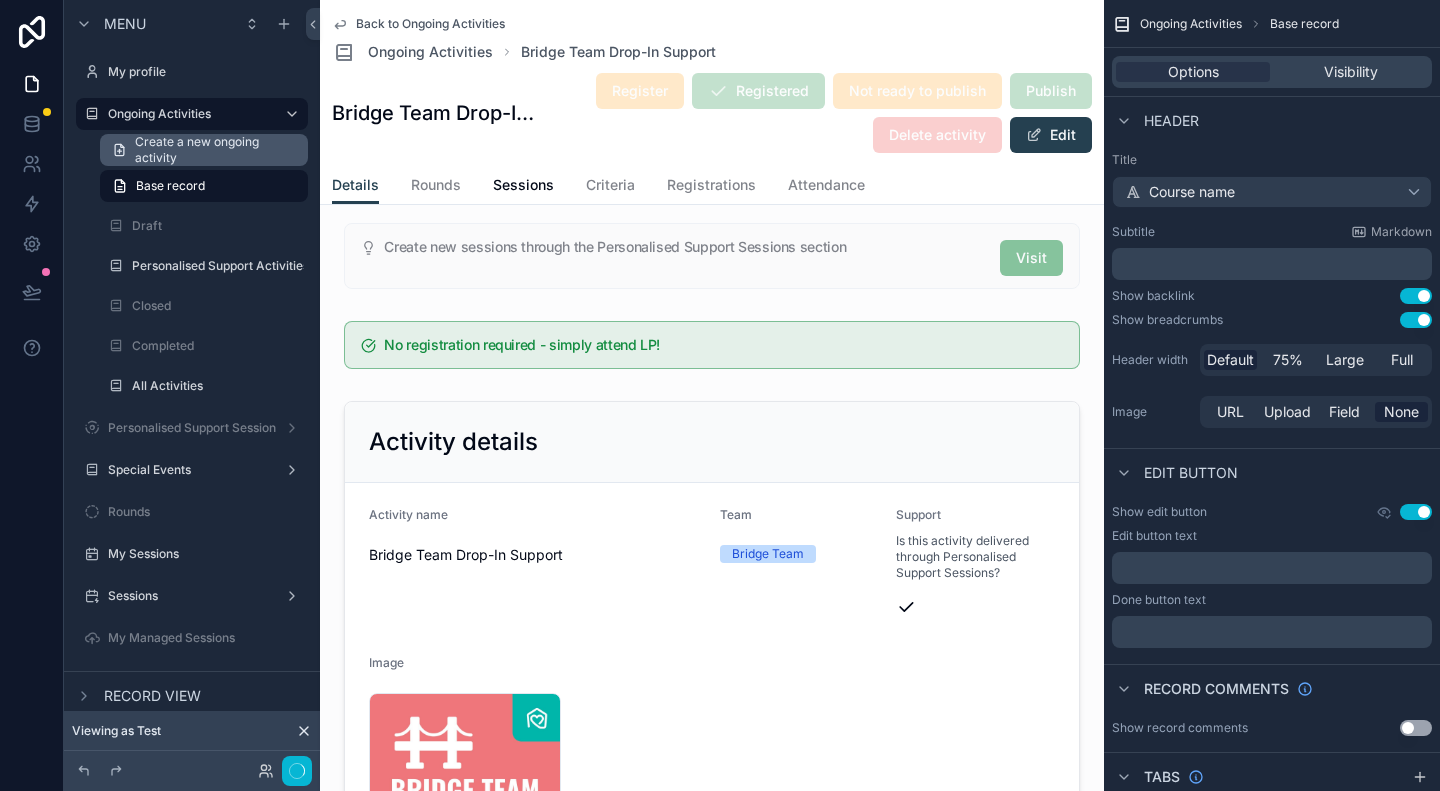 scroll, scrollTop: 0, scrollLeft: 0, axis: both 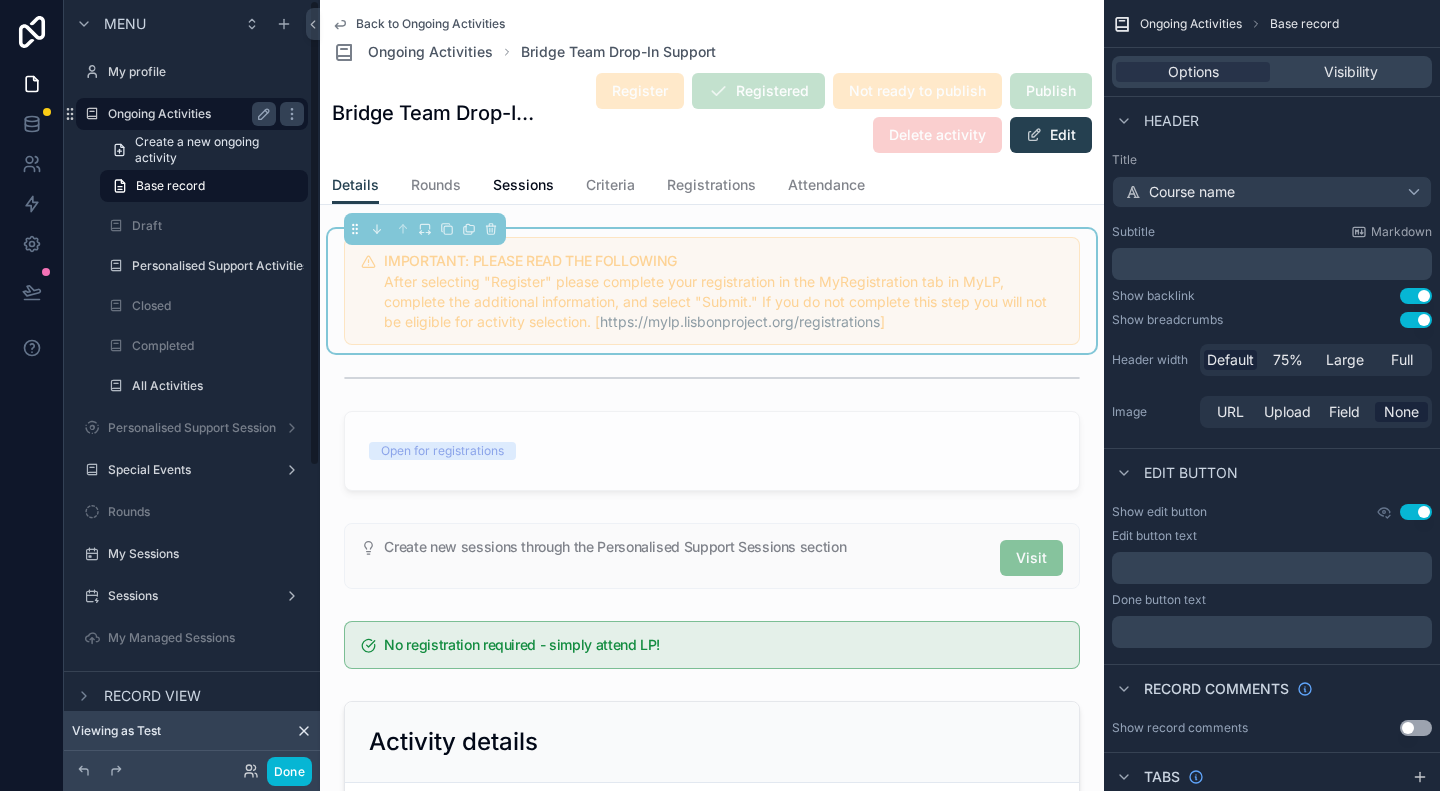 click on "Ongoing Activities" at bounding box center (188, 114) 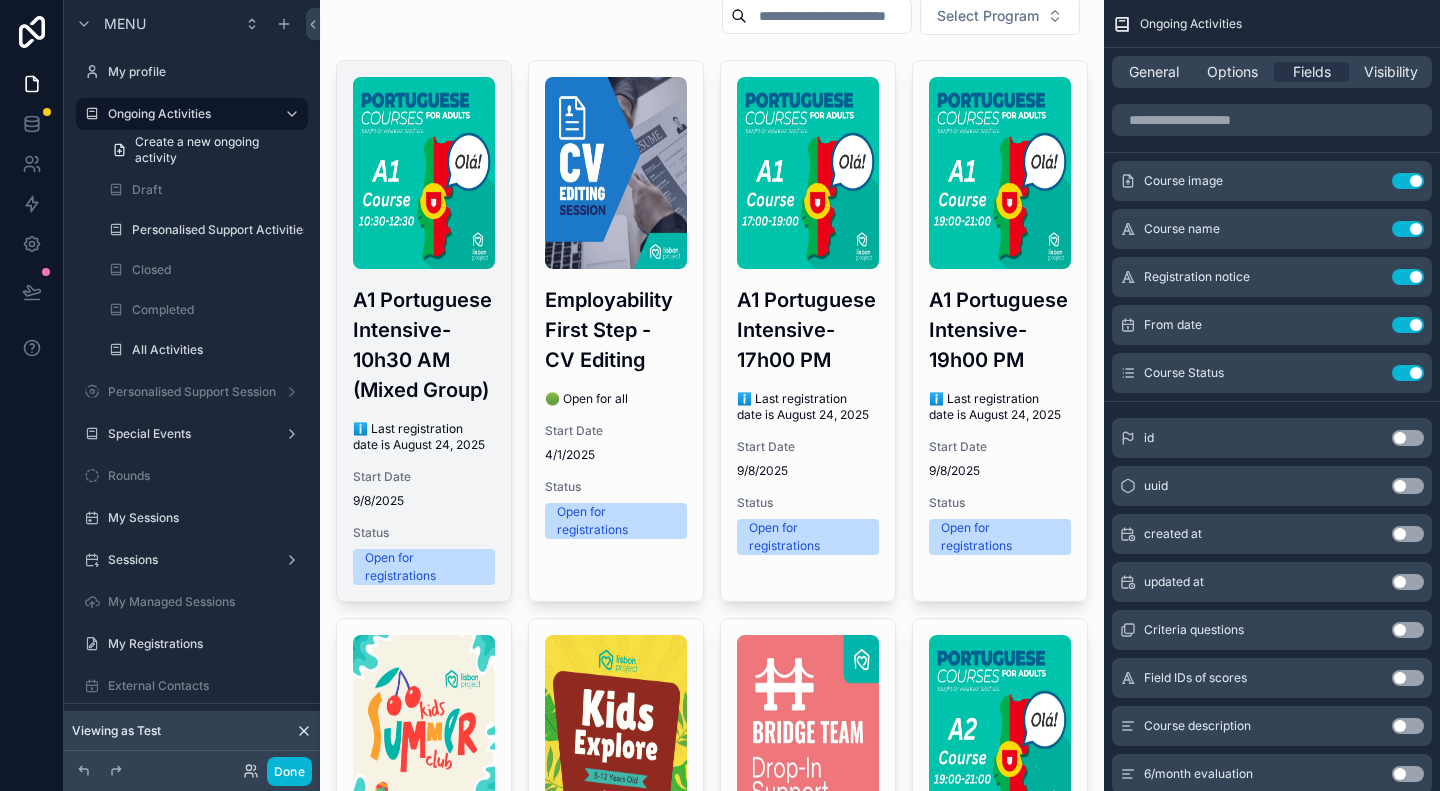 scroll, scrollTop: 0, scrollLeft: 0, axis: both 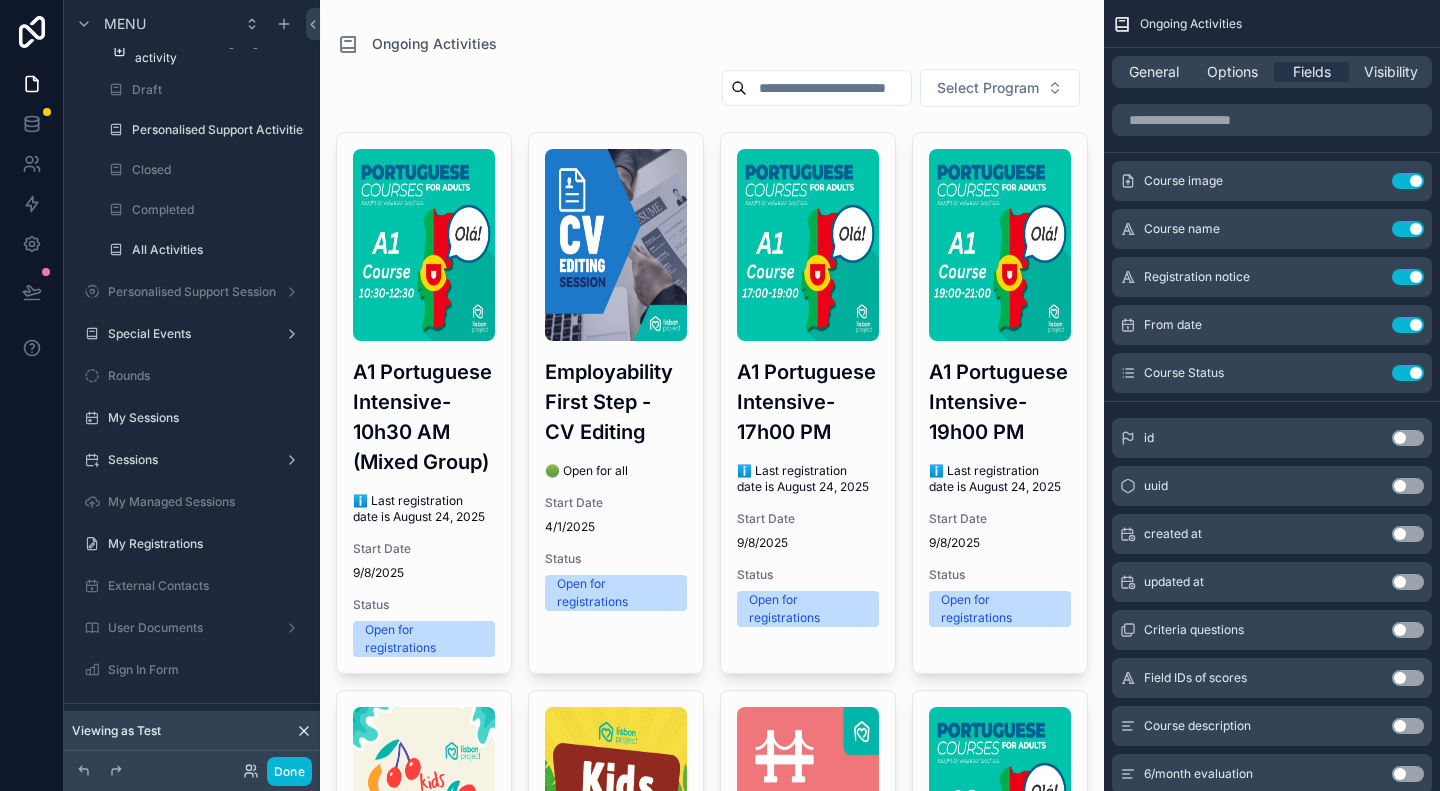 click 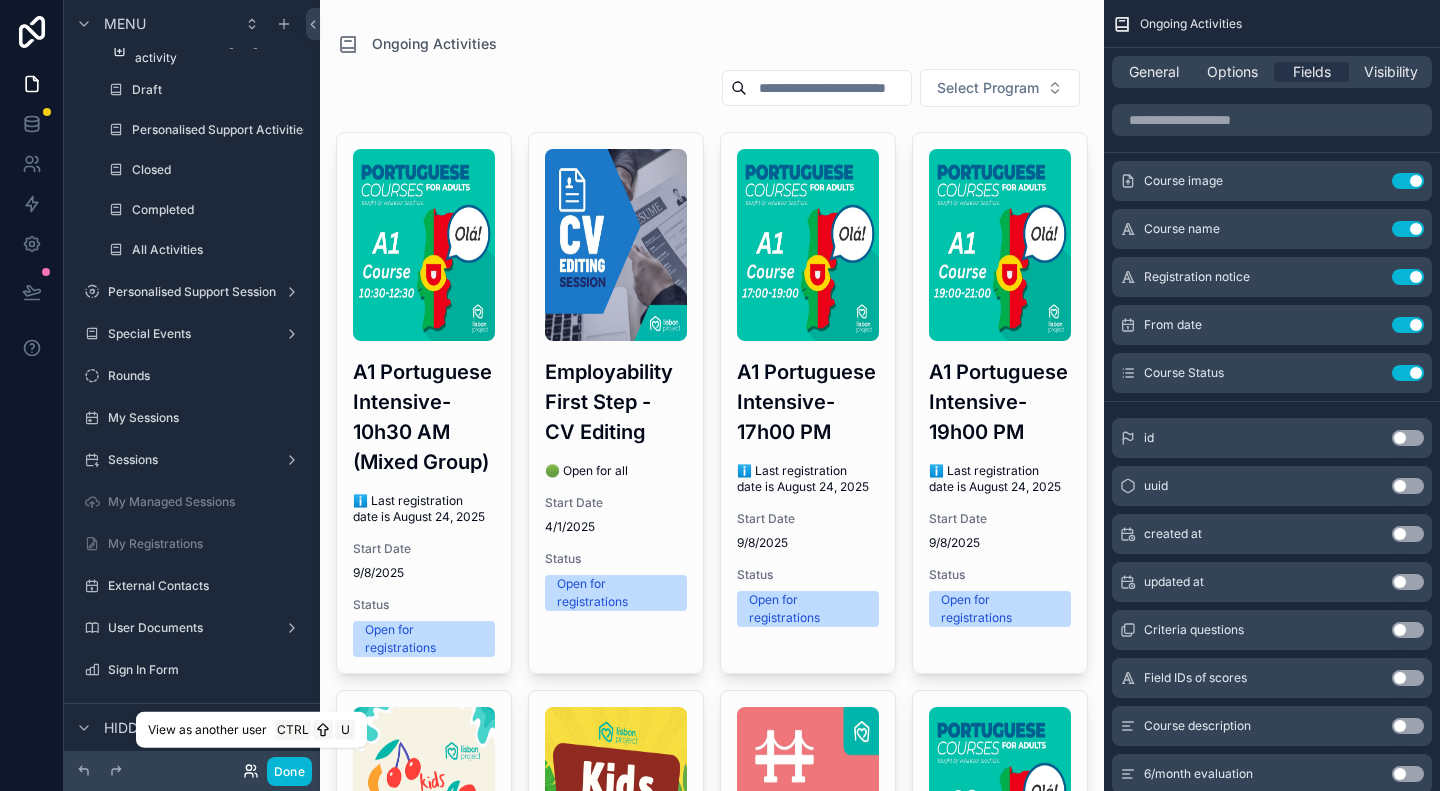 click 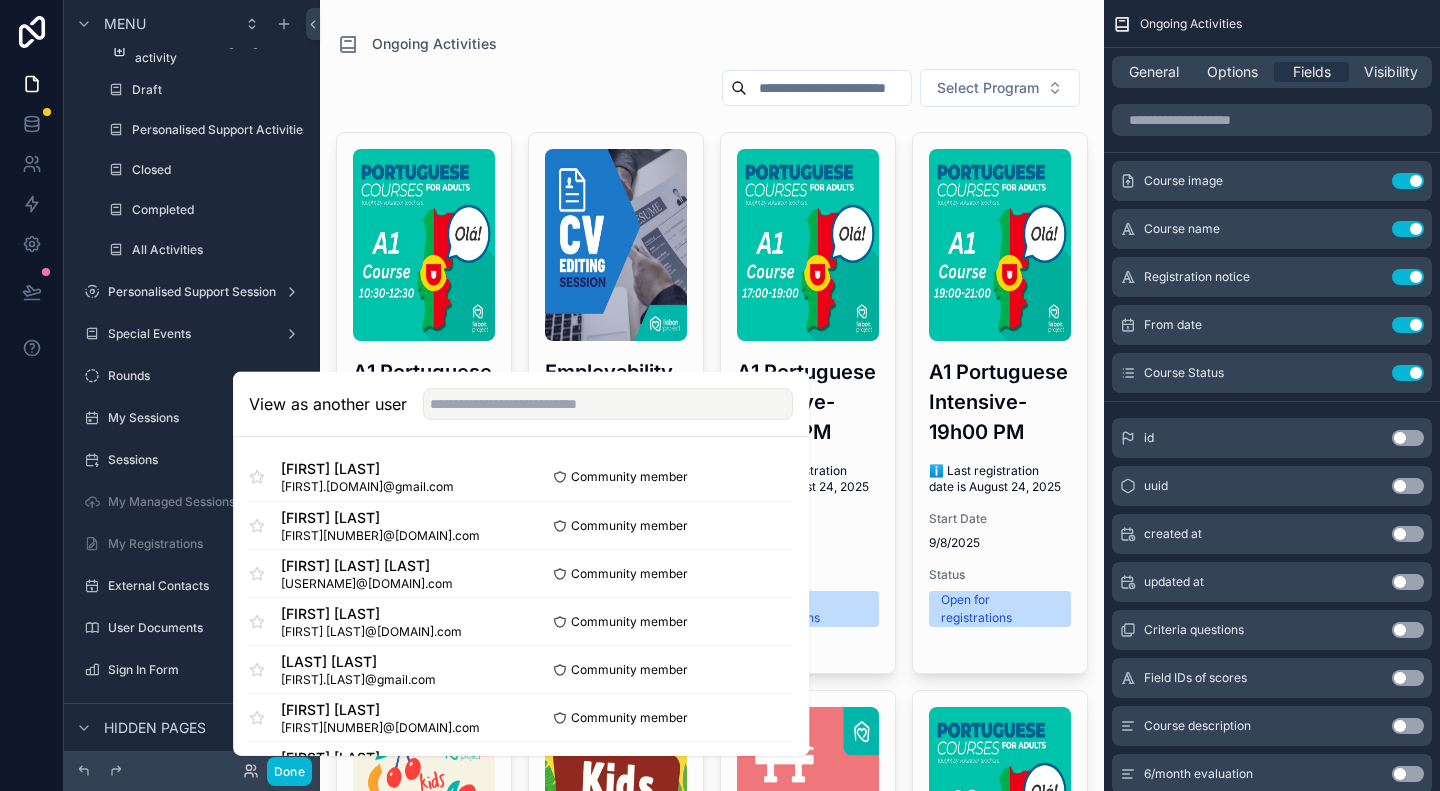 click on "[FIRST] [LAST] [FIRST]@[DOMAIN].com Community member Select [FIRST] [LAST] [FIRST]@[DOMAIN].com Community member Select [FIRST] [LAST] [USERNAME]@[DOMAIN].com Community member Select [FIRST] [LAST] [USERNAME]@[DOMAIN].com Community member Select [FIRST] [LAST] [FIRST]@[DOMAIN].com Community member Select [FIRST] [LAST] [FIRST]@[DOMAIN].com Community member Select [FIRST] [LAST] [FIRST]@[DOMAIN].com Community member Select [FIRST] [LAST] [FIRST]@[DOMAIN].com Community member Select [FIRST] [LAST] [FIRST]@[DOMAIN].com Community member Select [FIRST] [LAST] [FIRST]@[DOMAIN].com Community member Select [FIRST] [LAST] [FIRST]@[DOMAIN].com Community member Select [FIRST] [LAST] [FIRST]@[DOMAIN].com Community member" at bounding box center (521, 1201) 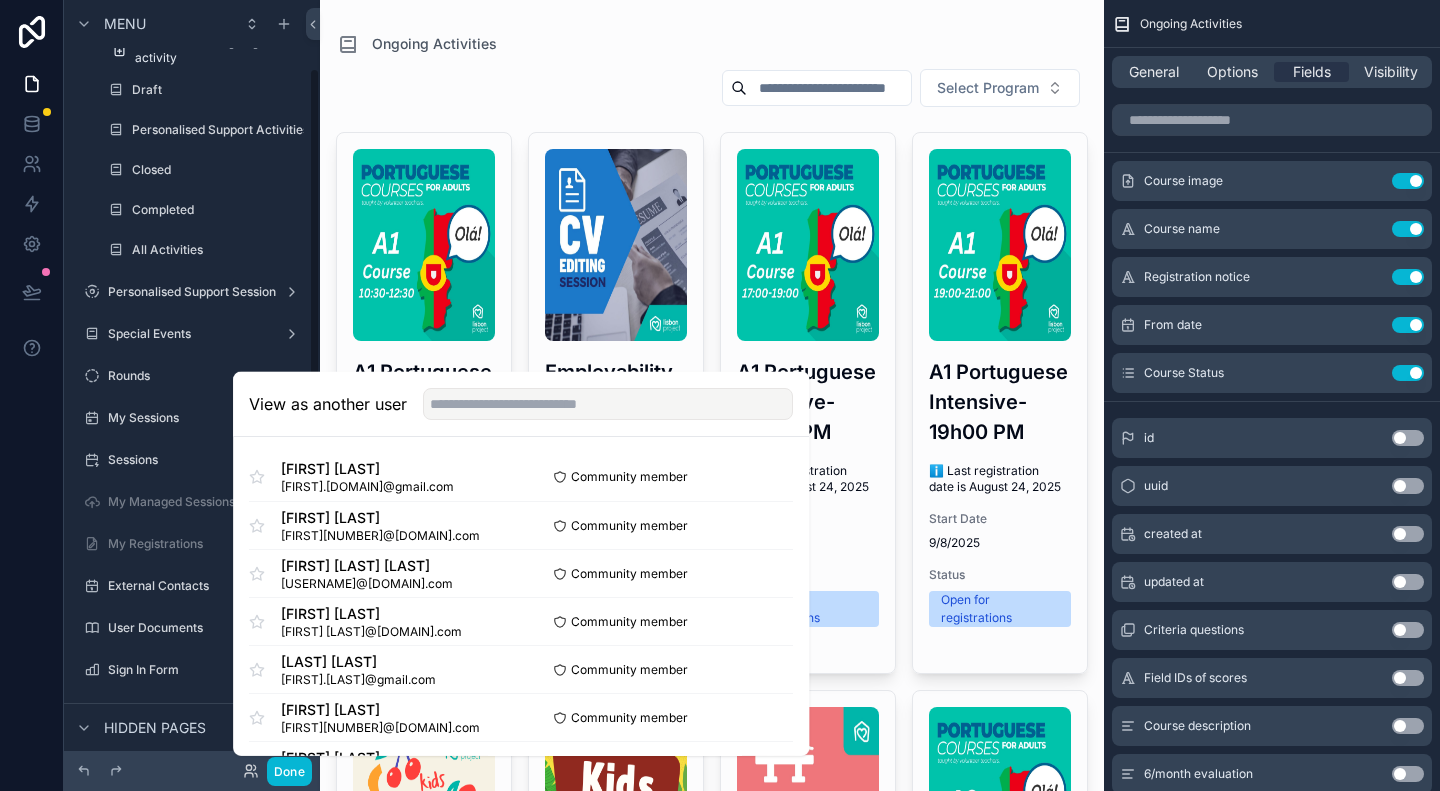click at bounding box center (152, 771) 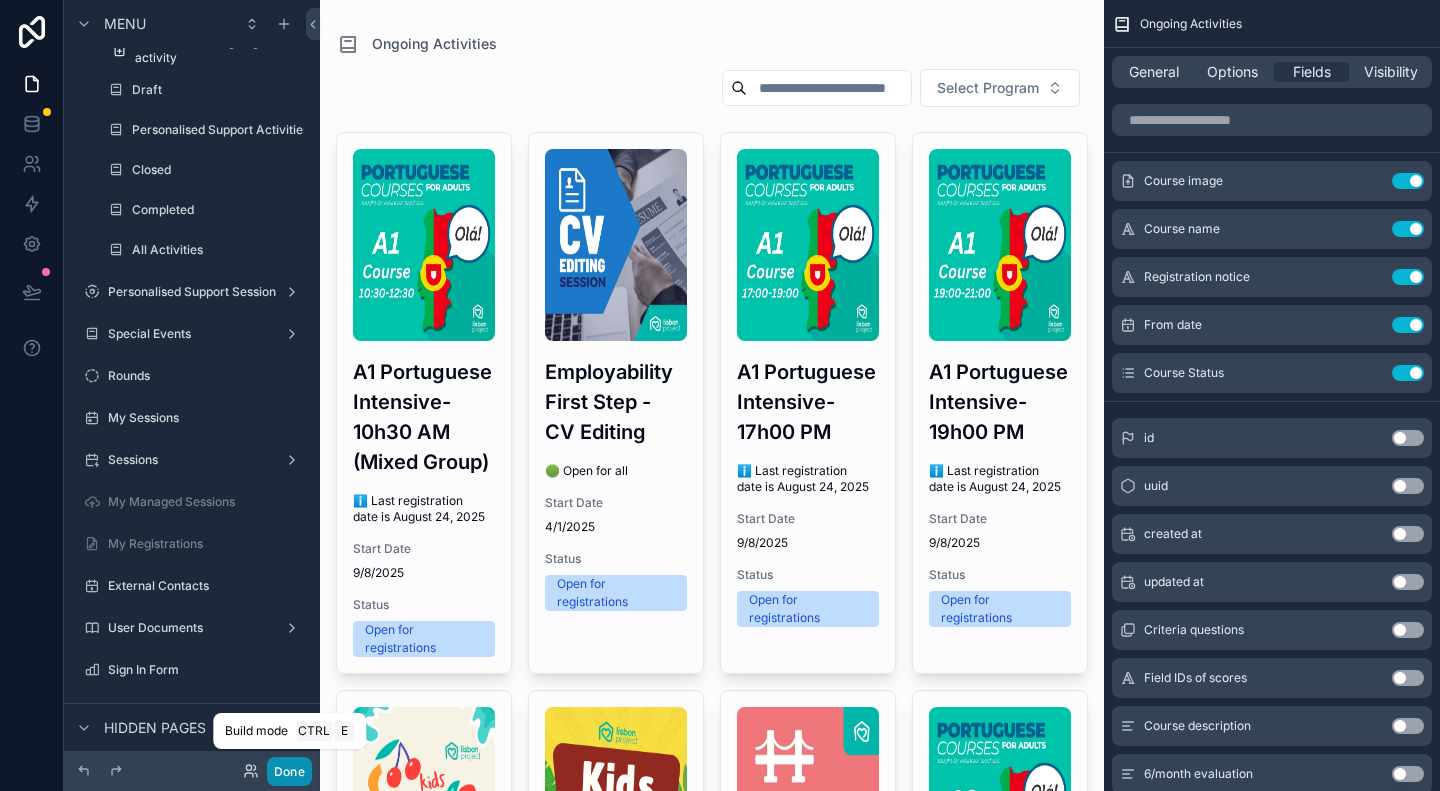click on "Done" at bounding box center [289, 771] 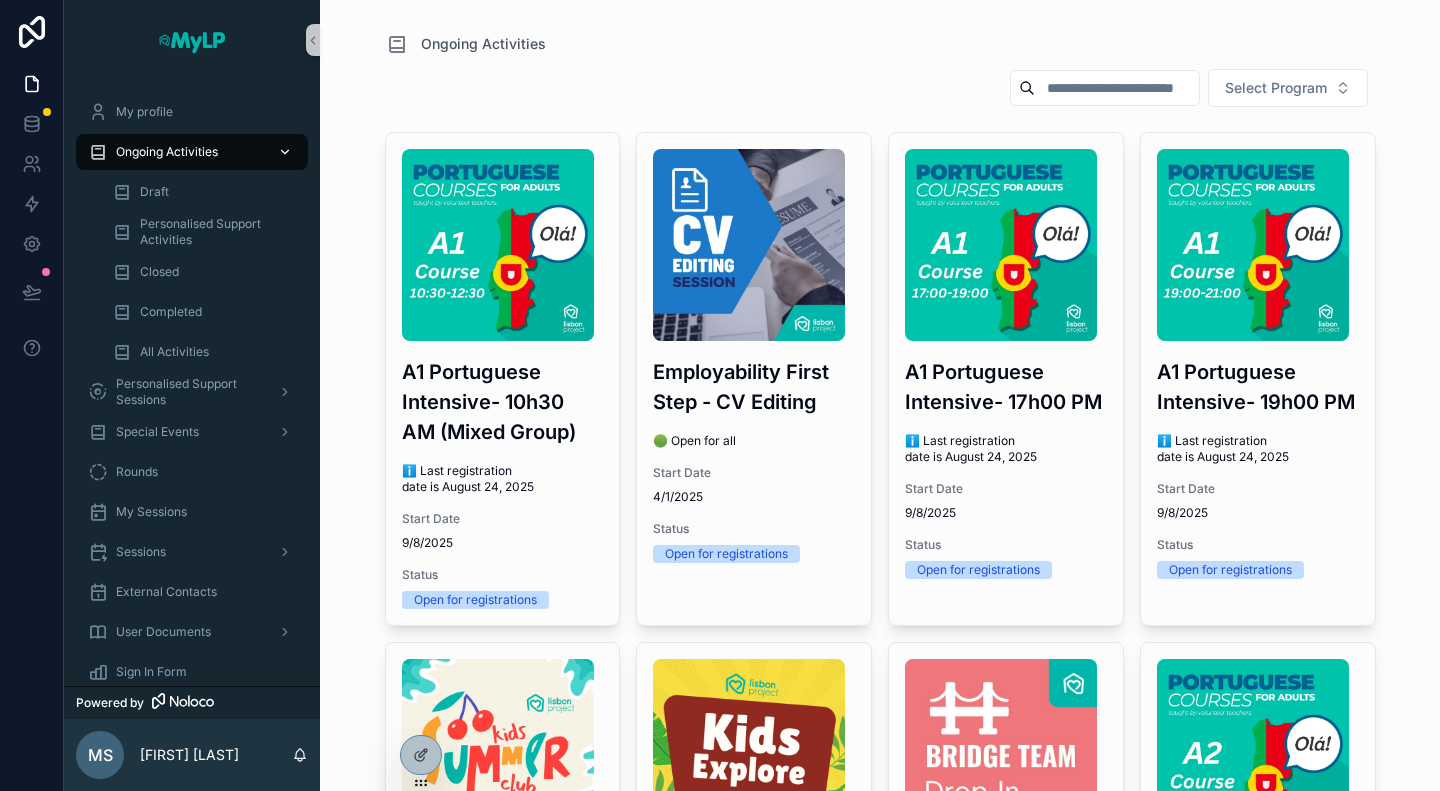 click on "Ongoing Activities" at bounding box center (167, 152) 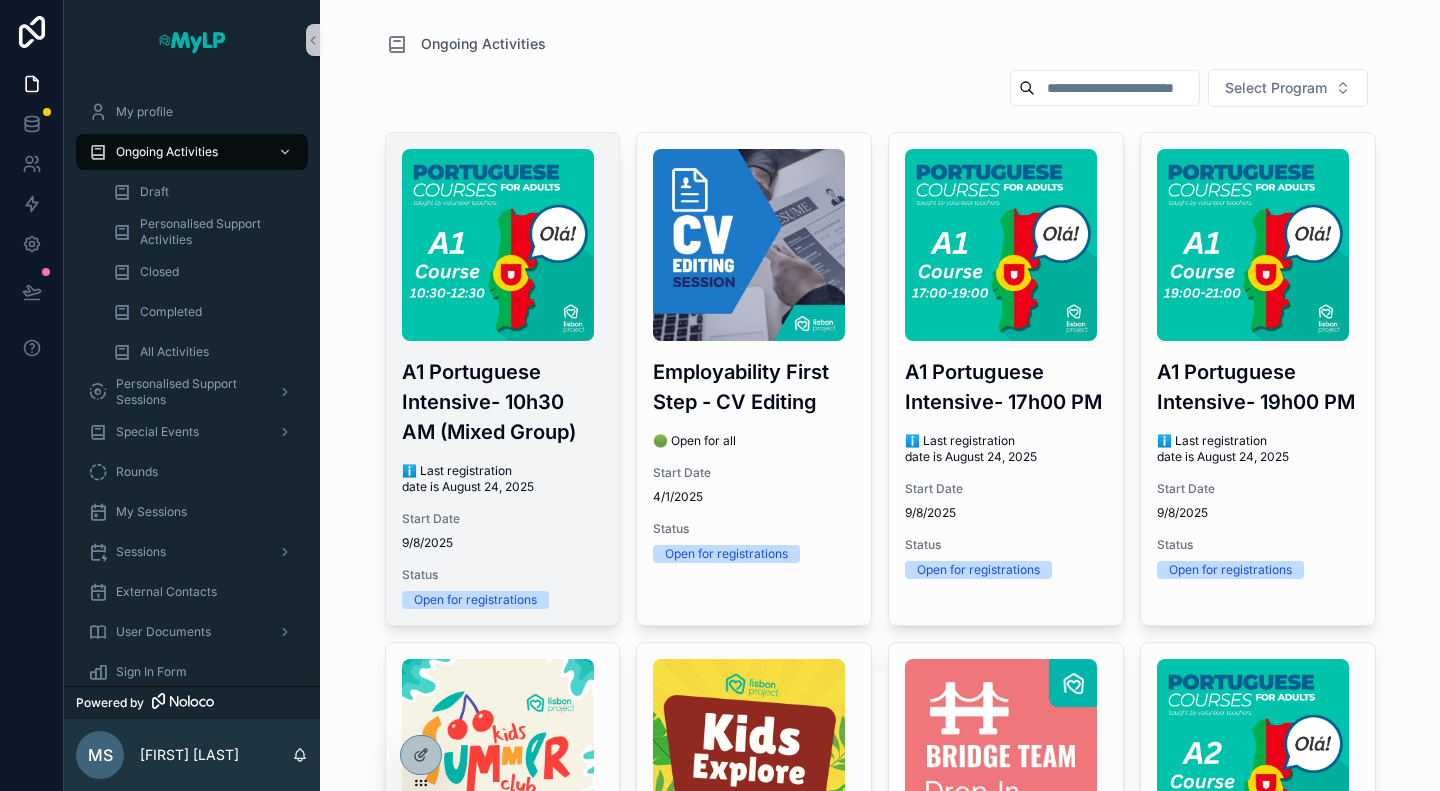click on "A1 Portuguese Intensive- 10h30 AM (Mixed Group)" at bounding box center [503, 402] 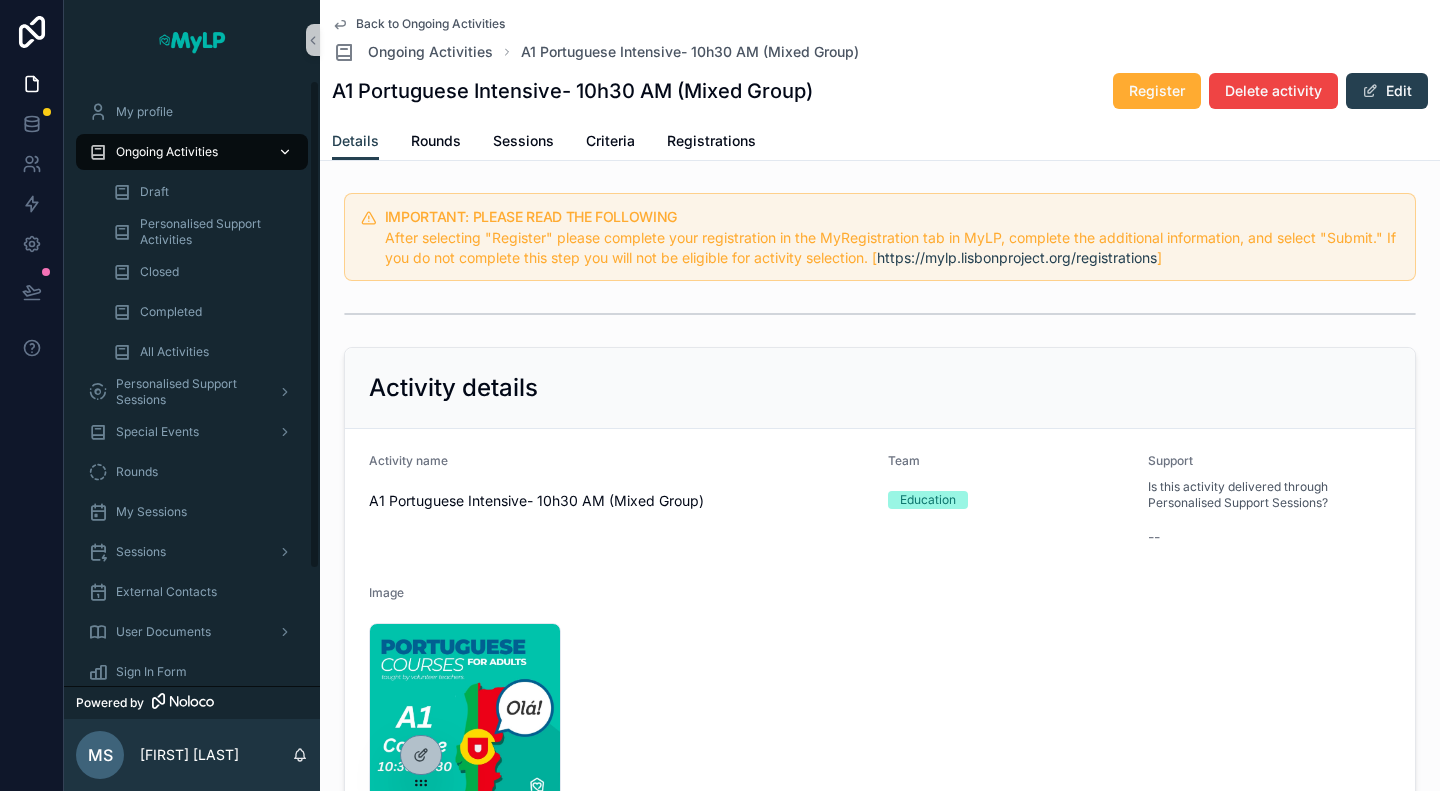 click on "Ongoing Activities" at bounding box center [167, 152] 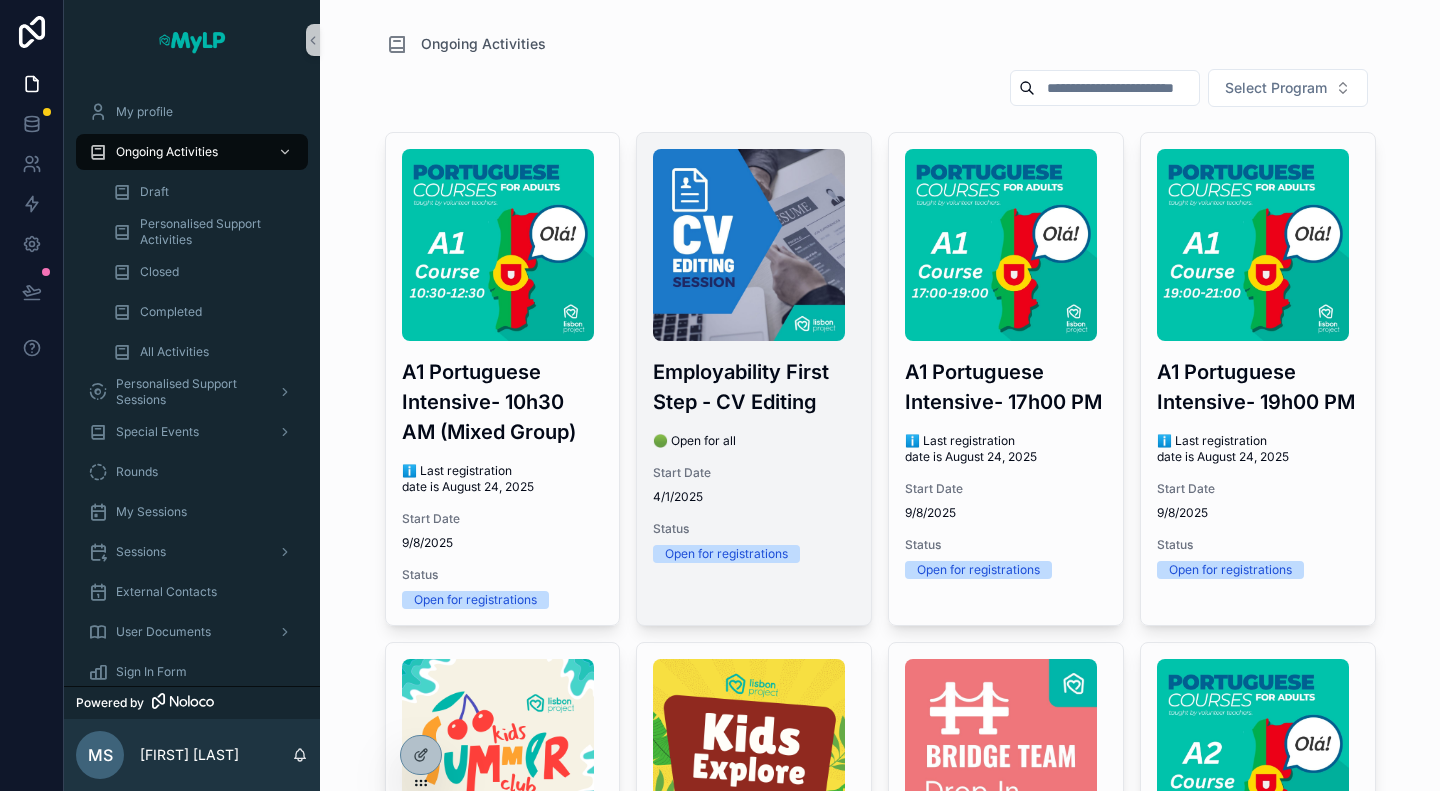 click on "Employability First Step - CV Editing" at bounding box center (754, 387) 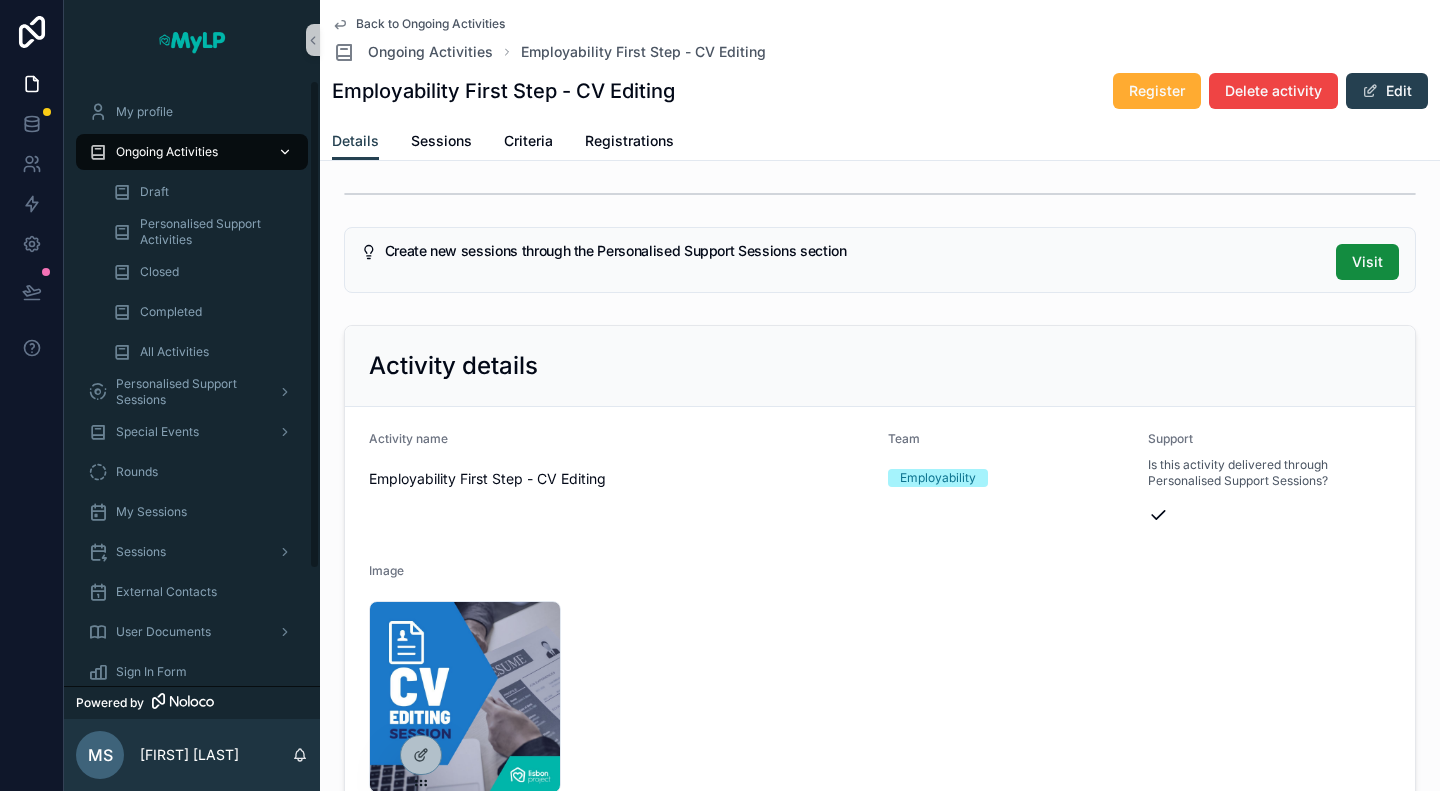 click on "Ongoing Activities" at bounding box center [167, 152] 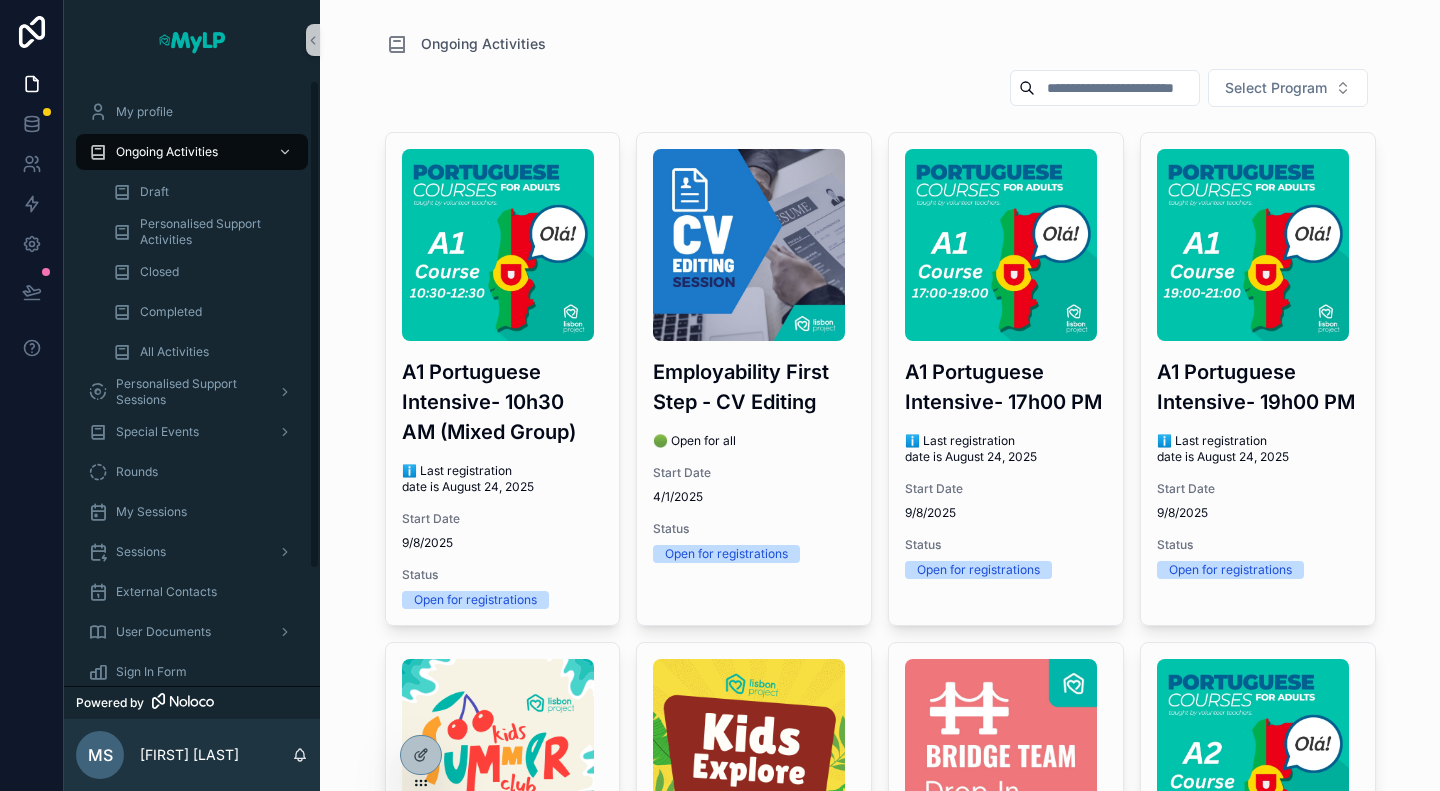 click on "A1 Portuguese Intensive- 10h30 AM (Mixed Group) A1 Portuguese Intensive- 10h30 AM (Mixed Group) Register Delete activity Edit Details Details Rounds Sessions Criteria Registrations IMPORTANT: PLEASE READ THE FOLLOWING After selecting "Register" please complete your registration in the MyRegistration tab in MyLP, complete the additional information, and select "Submit."  If you do not complete this step you will not be eligible for activity selection. [ https://mylp.lisbonproject.org/registrations ] Activity details Activity name  A1 Portuguese Intensive- 10h30 AM (Mixed Group) Team Education Support Is this activity delivered through Personalised Support Sessions? -- Image 2 .jpg Description --" at bounding box center [880, 1384] 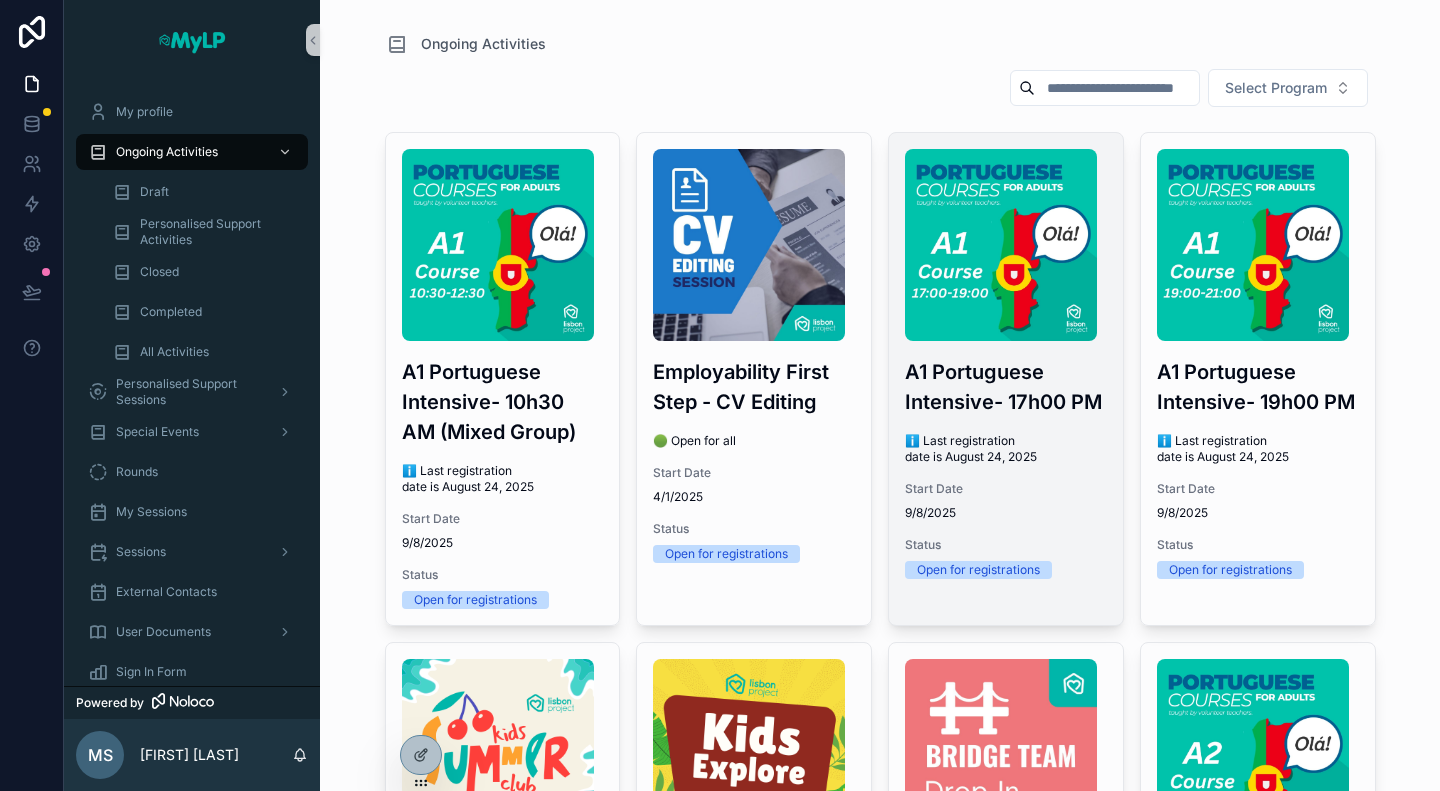 click on "A1 Portuguese Intensive- 17h00 PM" at bounding box center [1006, 387] 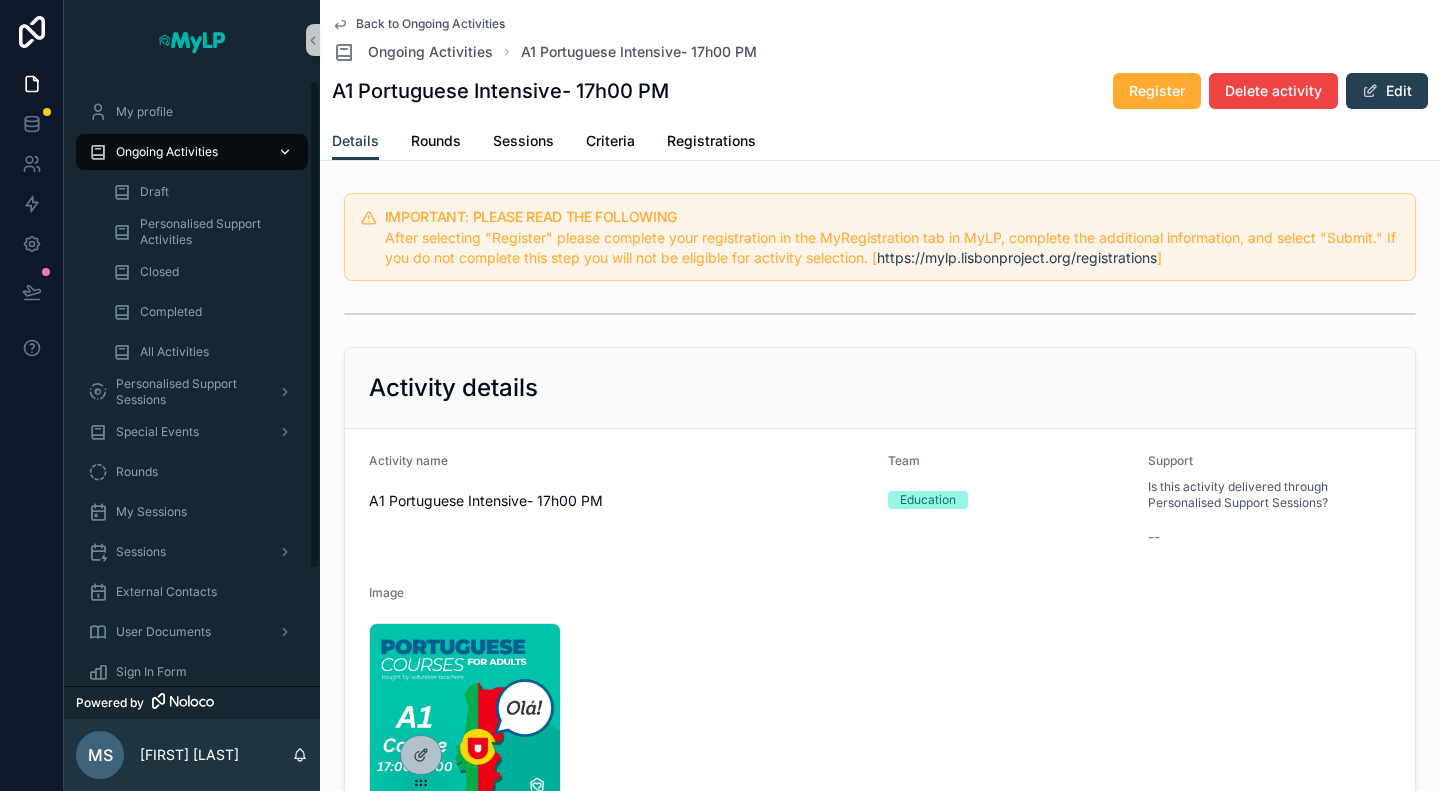 click on "Ongoing Activities" at bounding box center (192, 152) 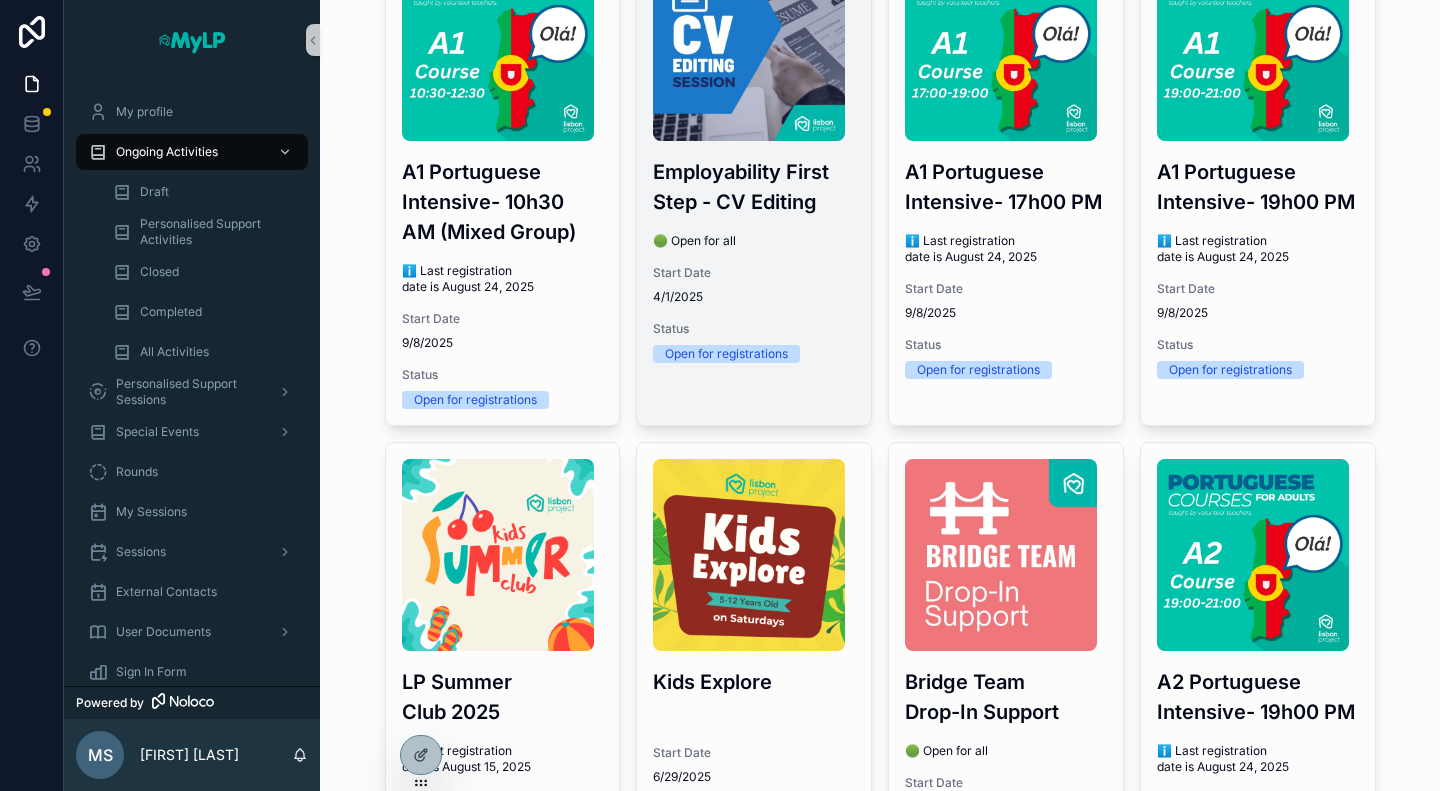 scroll, scrollTop: 0, scrollLeft: 0, axis: both 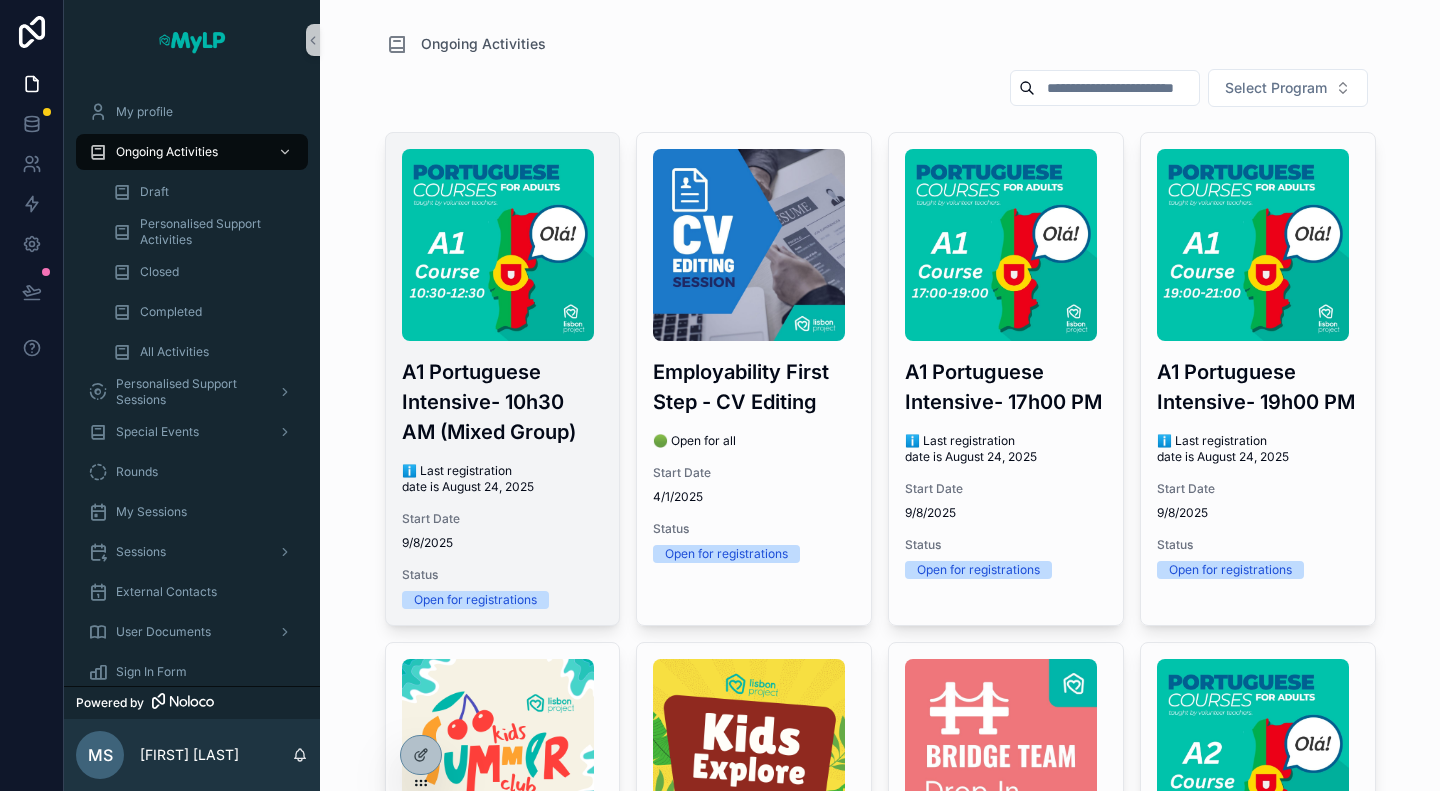 click at bounding box center [498, 245] 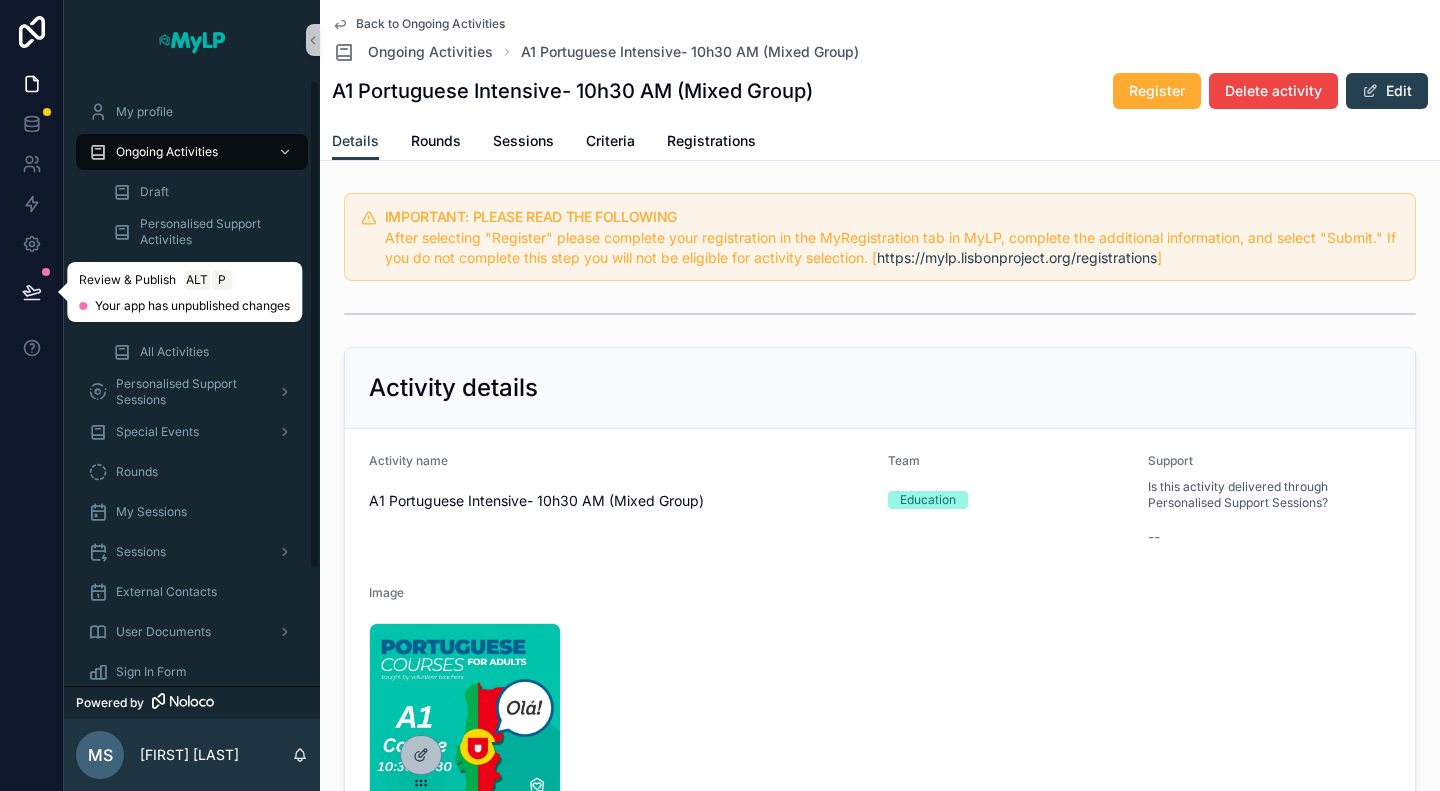 click 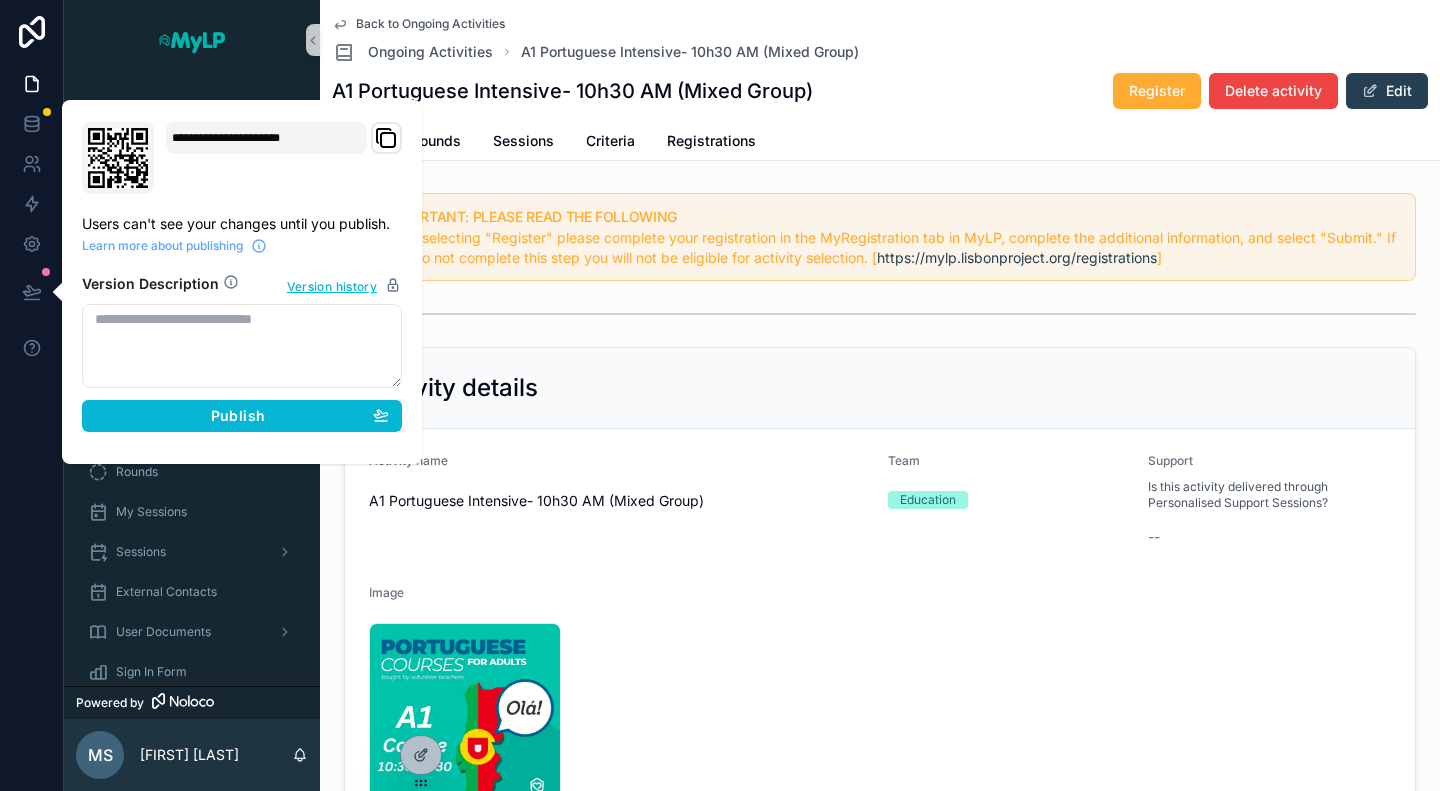click at bounding box center (242, 346) 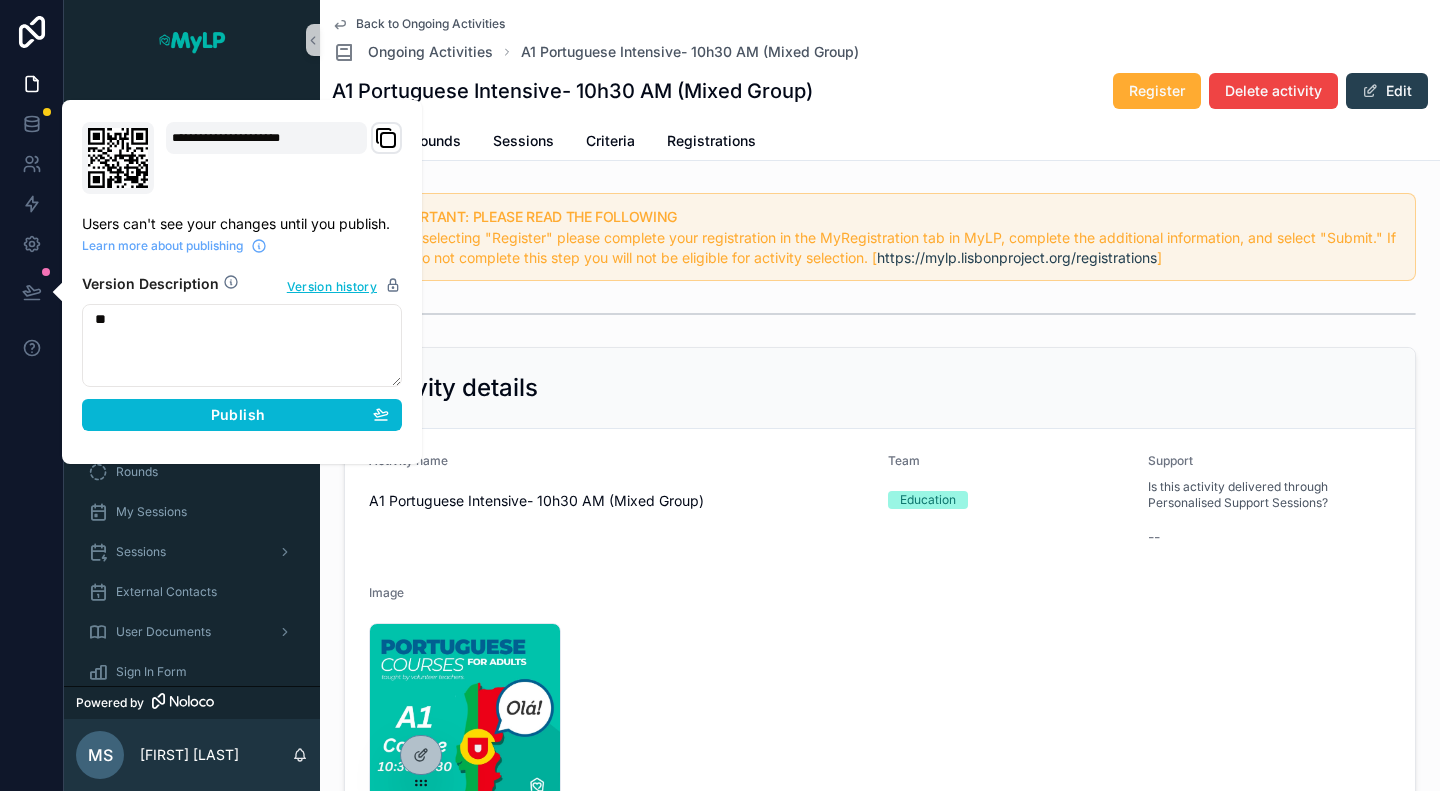 type on "*" 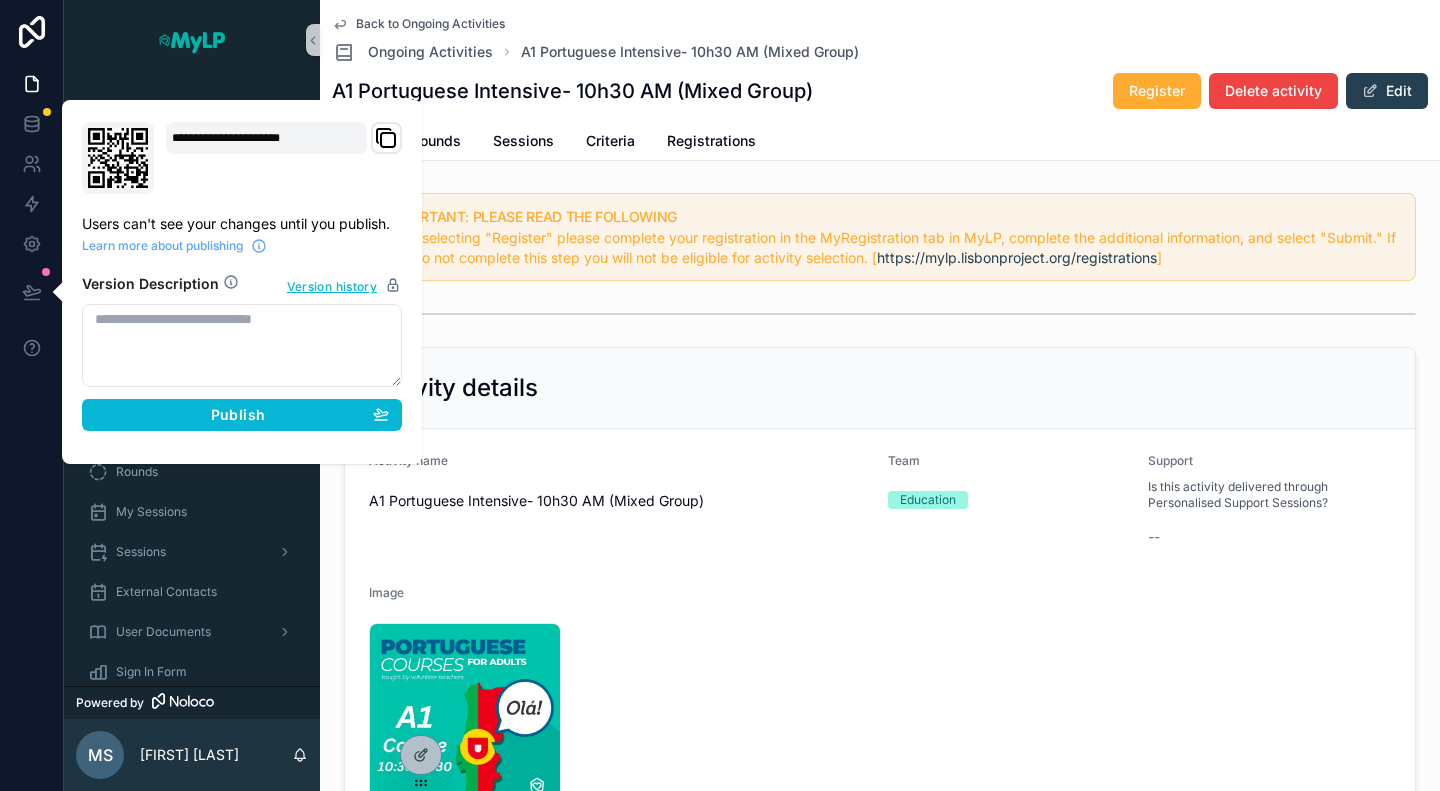 type on "*" 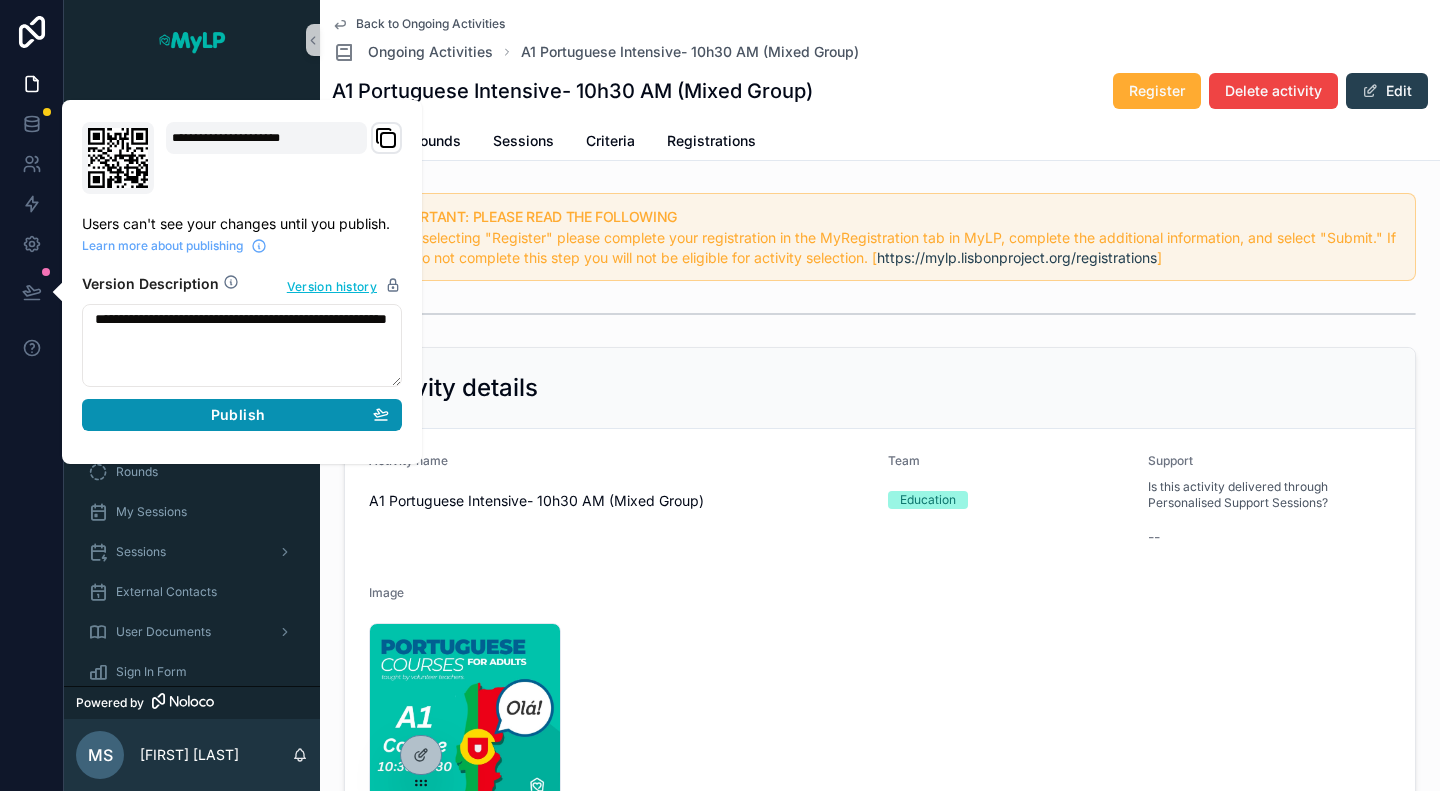 type on "**********" 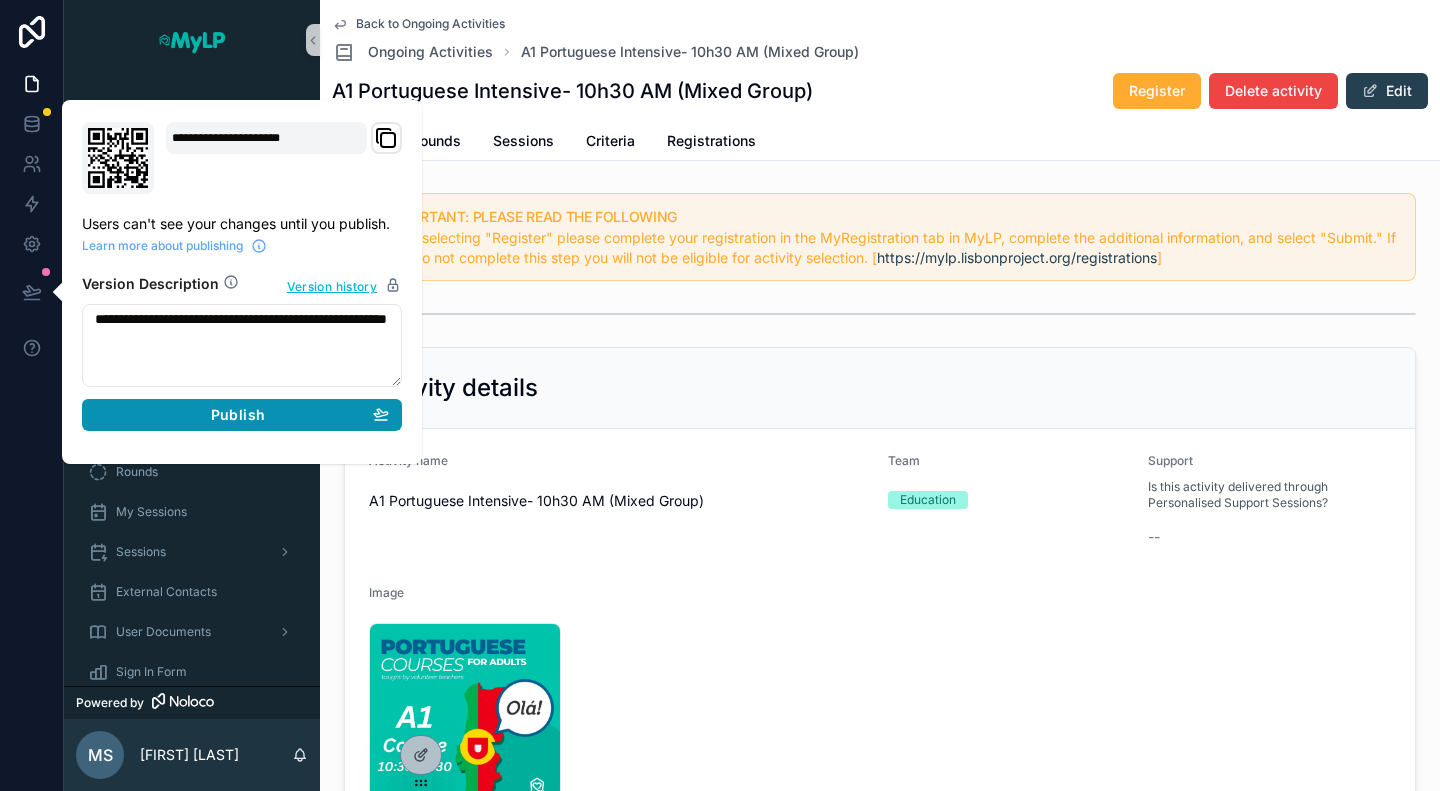 click on "Publish" at bounding box center [238, 415] 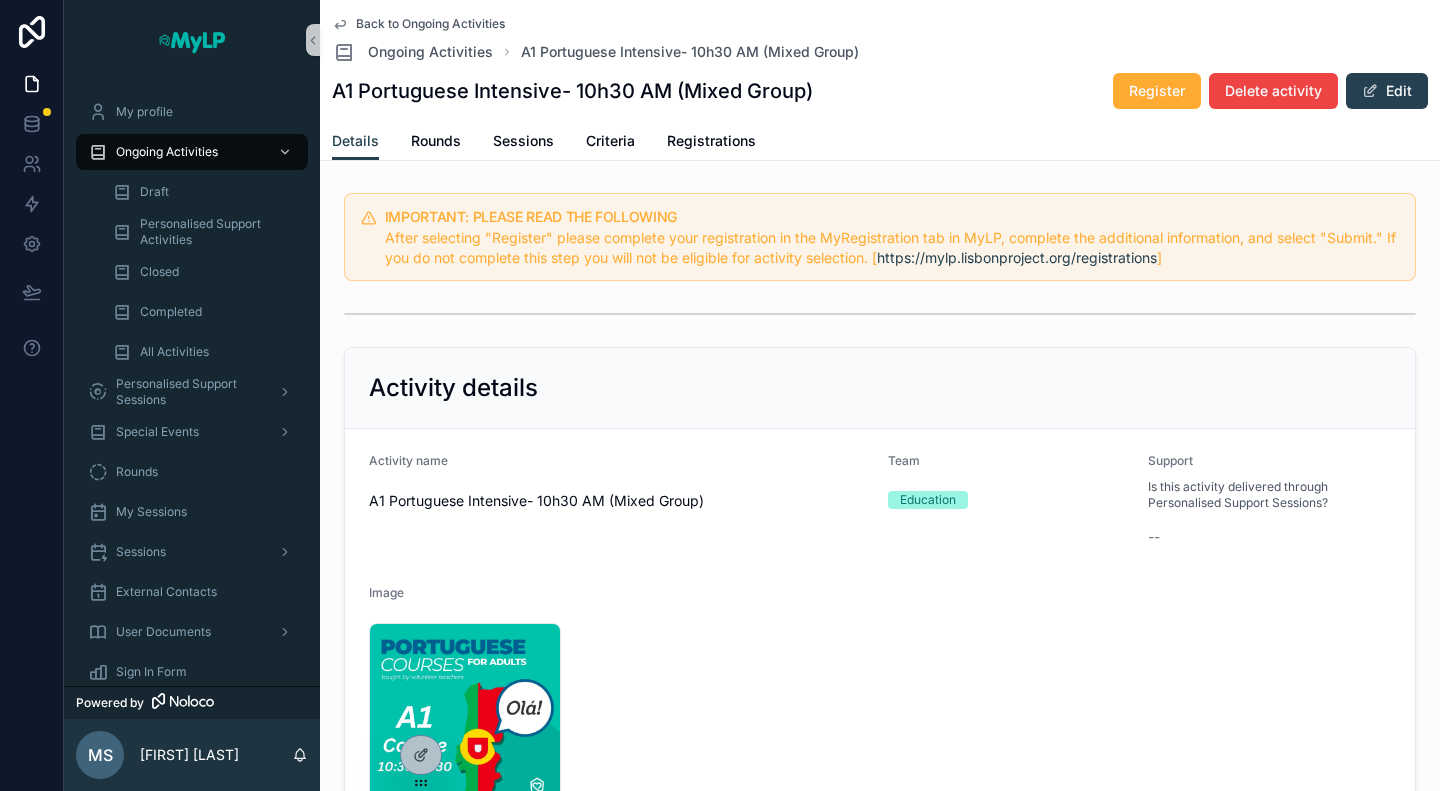 click on "A1 Portuguese Intensive- 10h30 AM (Mixed Group) Register Delete activity Edit" at bounding box center (880, 91) 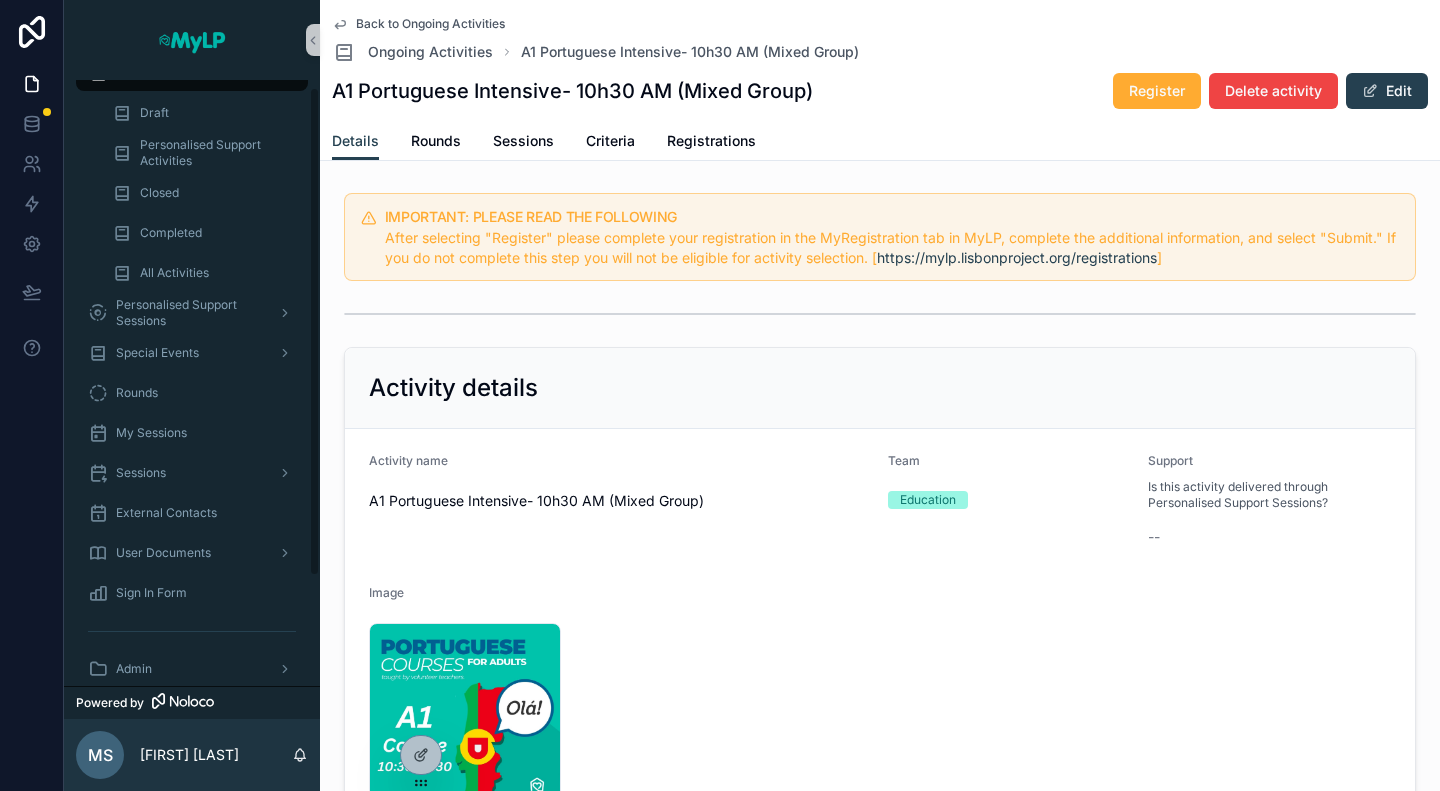 scroll, scrollTop: 0, scrollLeft: 0, axis: both 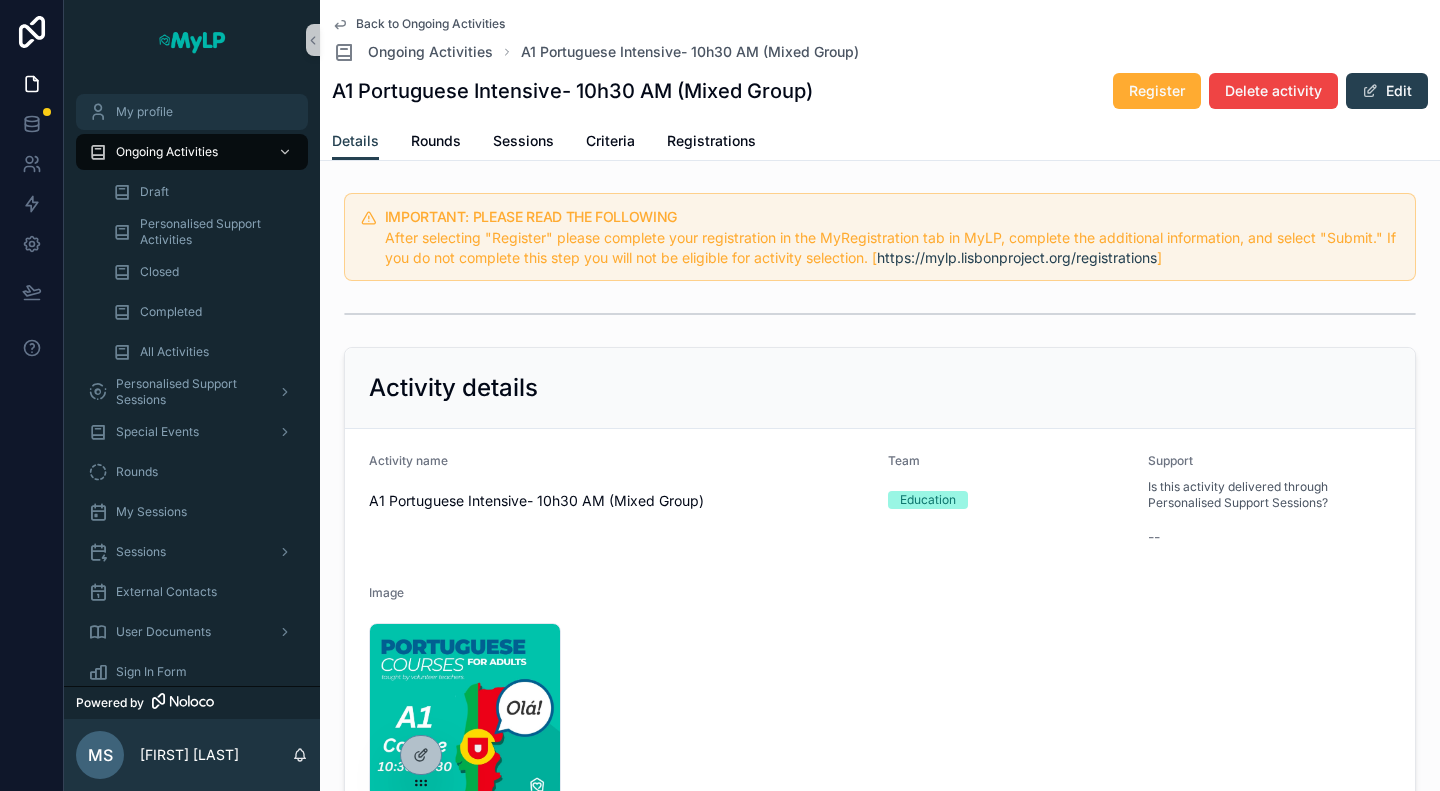 click on "My profile" at bounding box center [192, 112] 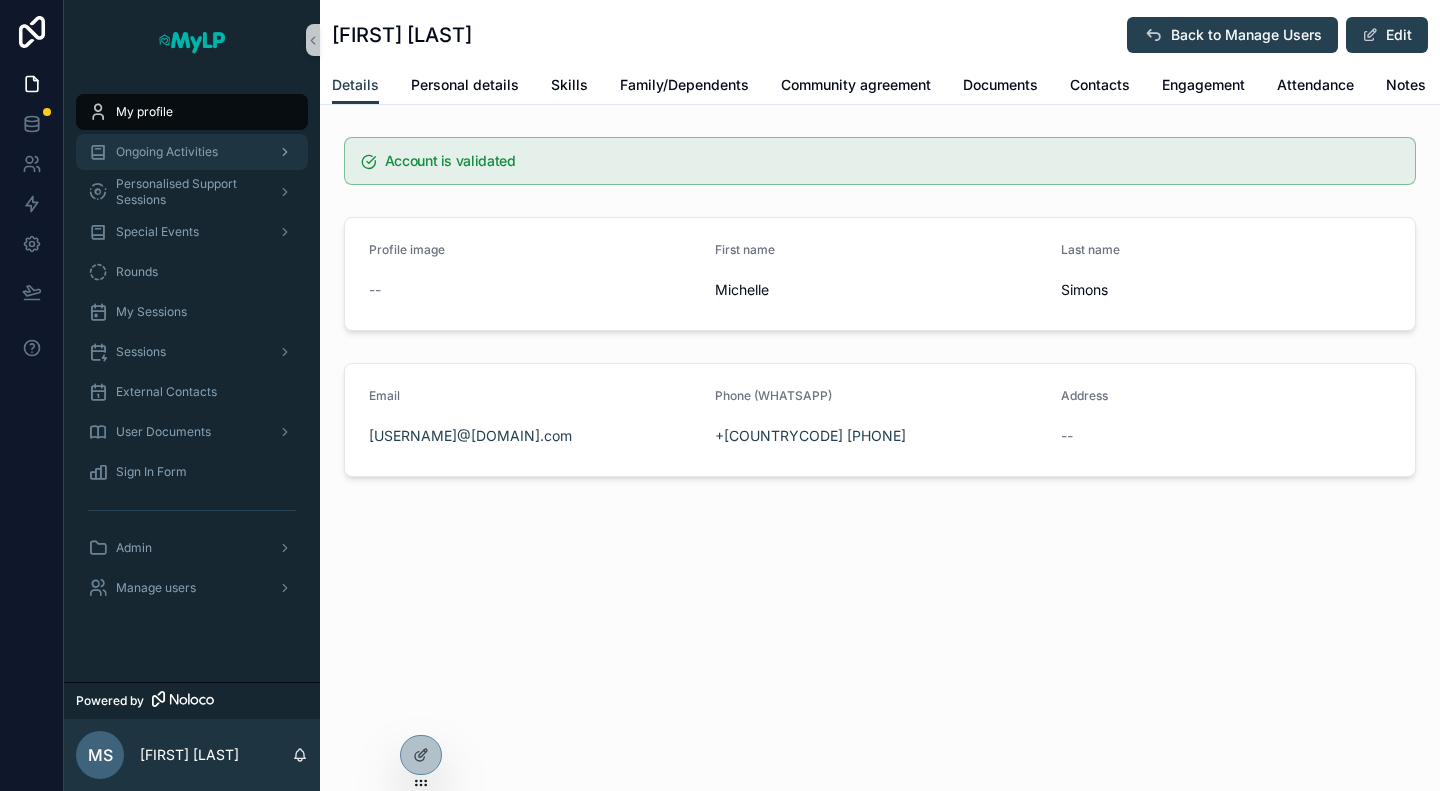 click on "Ongoing Activities" at bounding box center [167, 152] 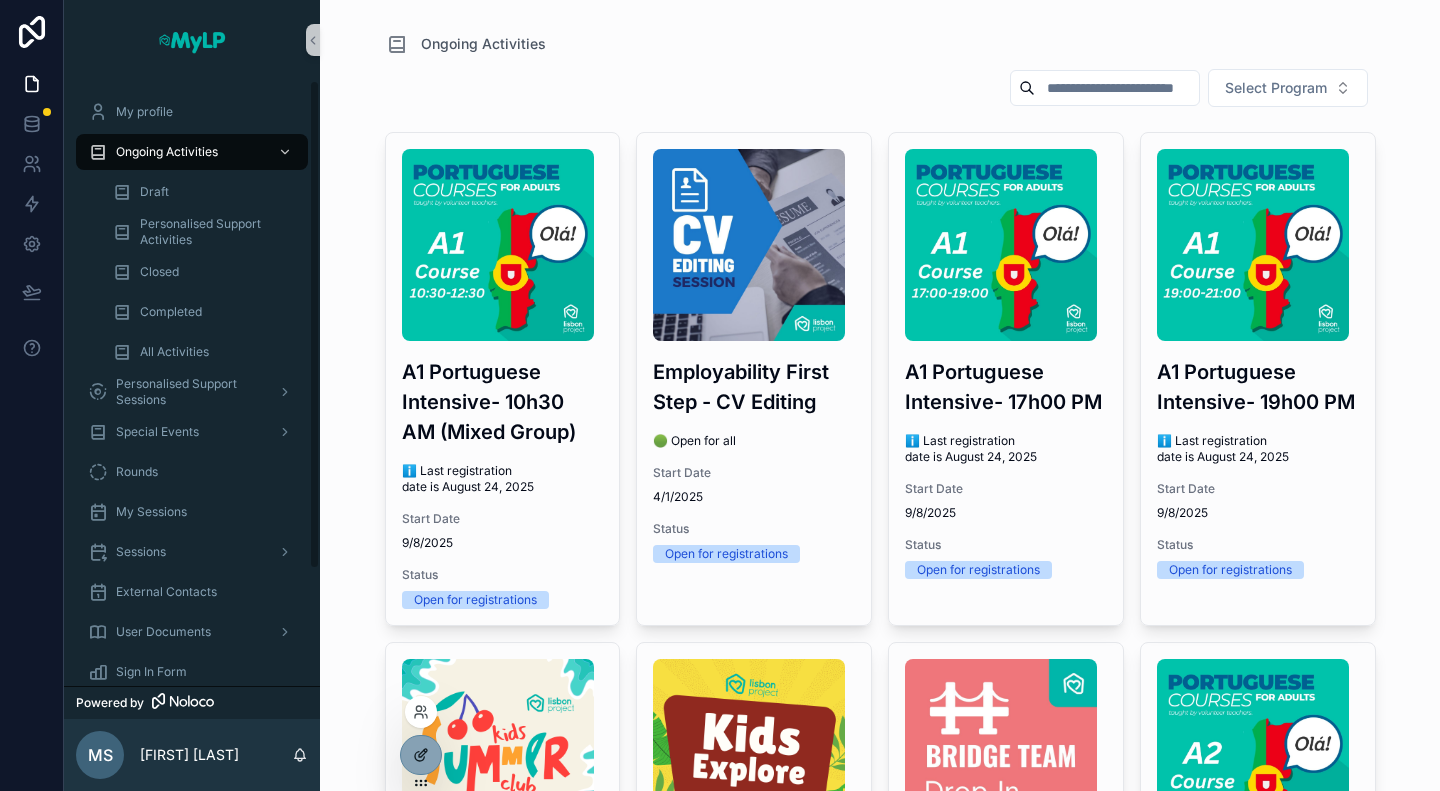 click 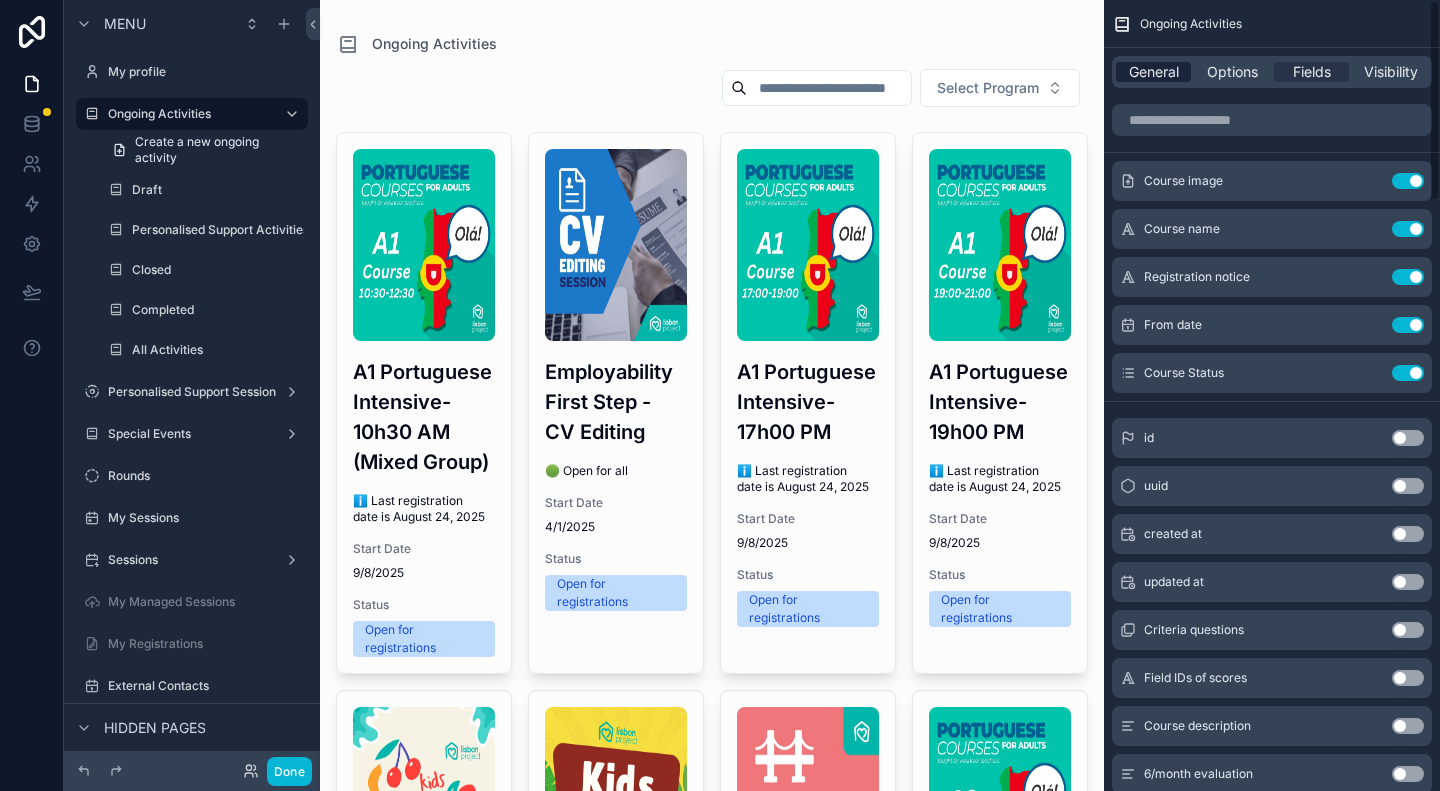 click on "General" at bounding box center [1154, 72] 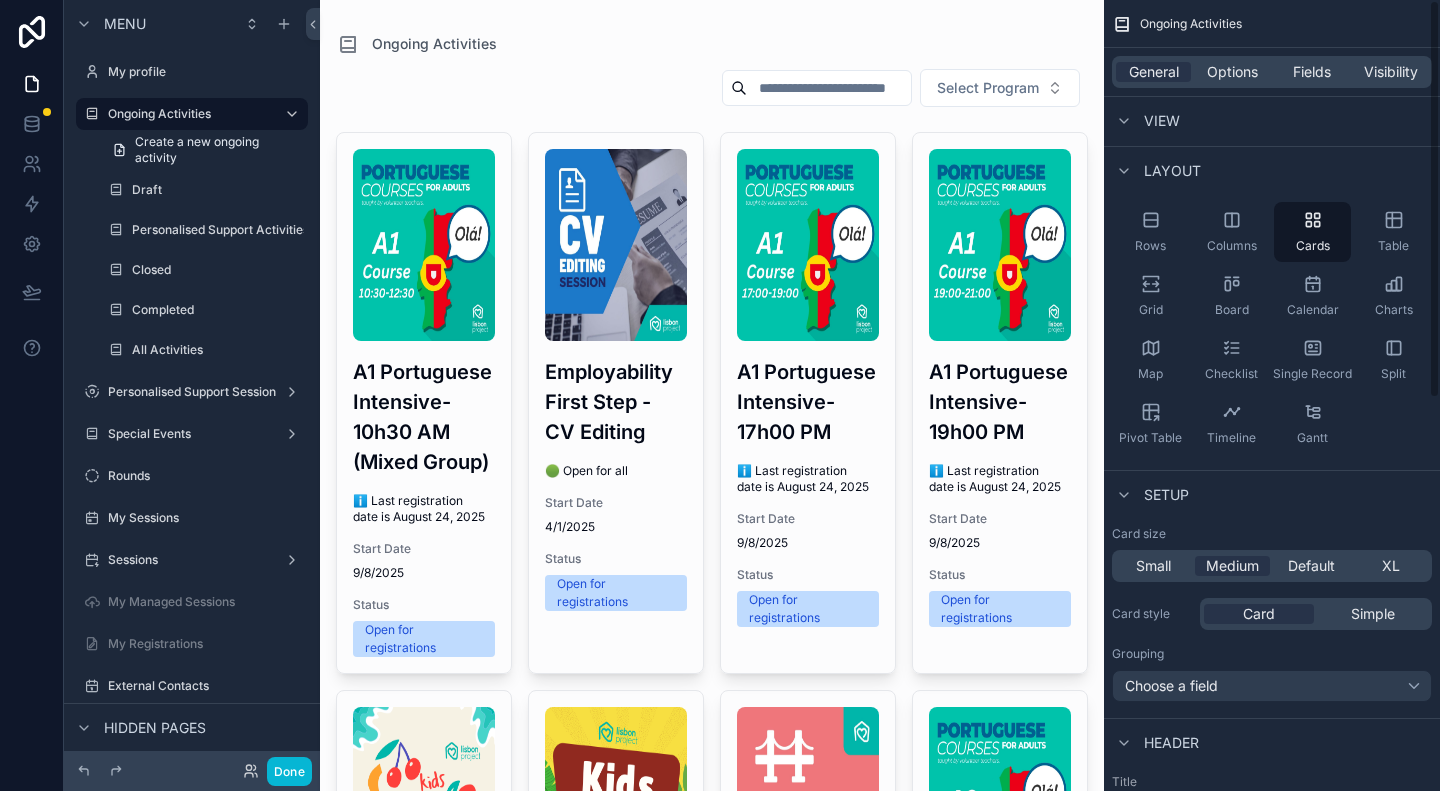 scroll, scrollTop: 0, scrollLeft: 0, axis: both 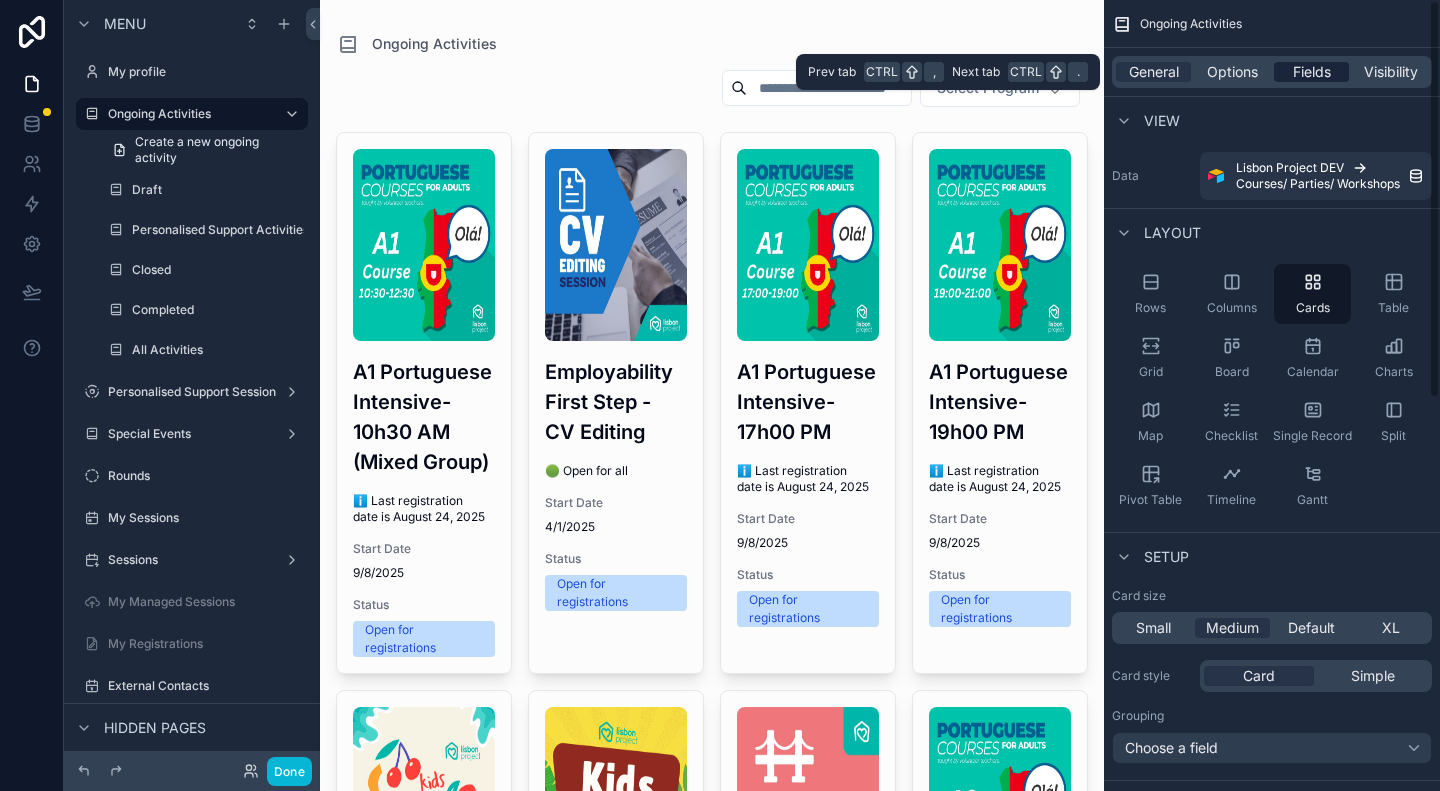 click on "Fields" at bounding box center [1312, 72] 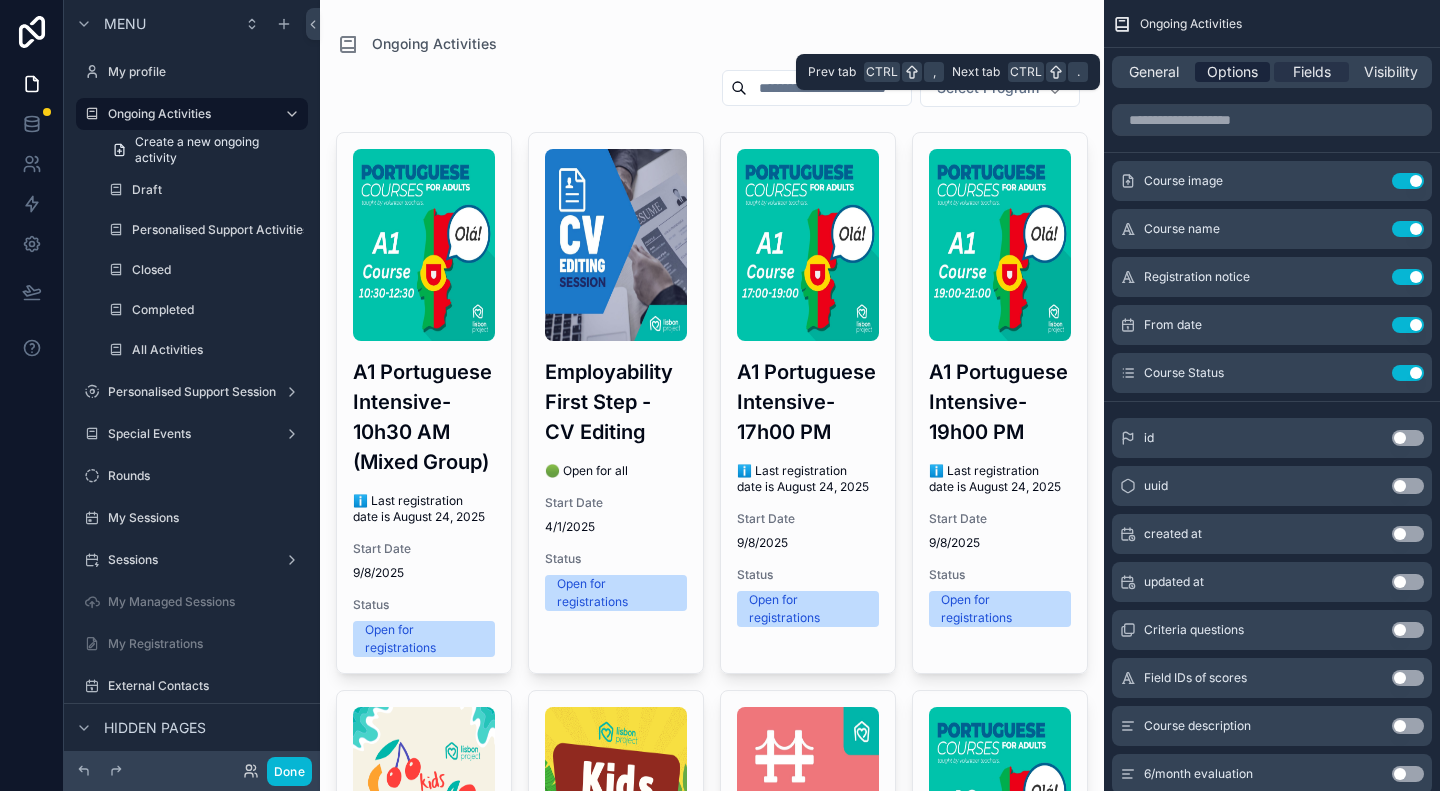click on "Options" at bounding box center [1232, 72] 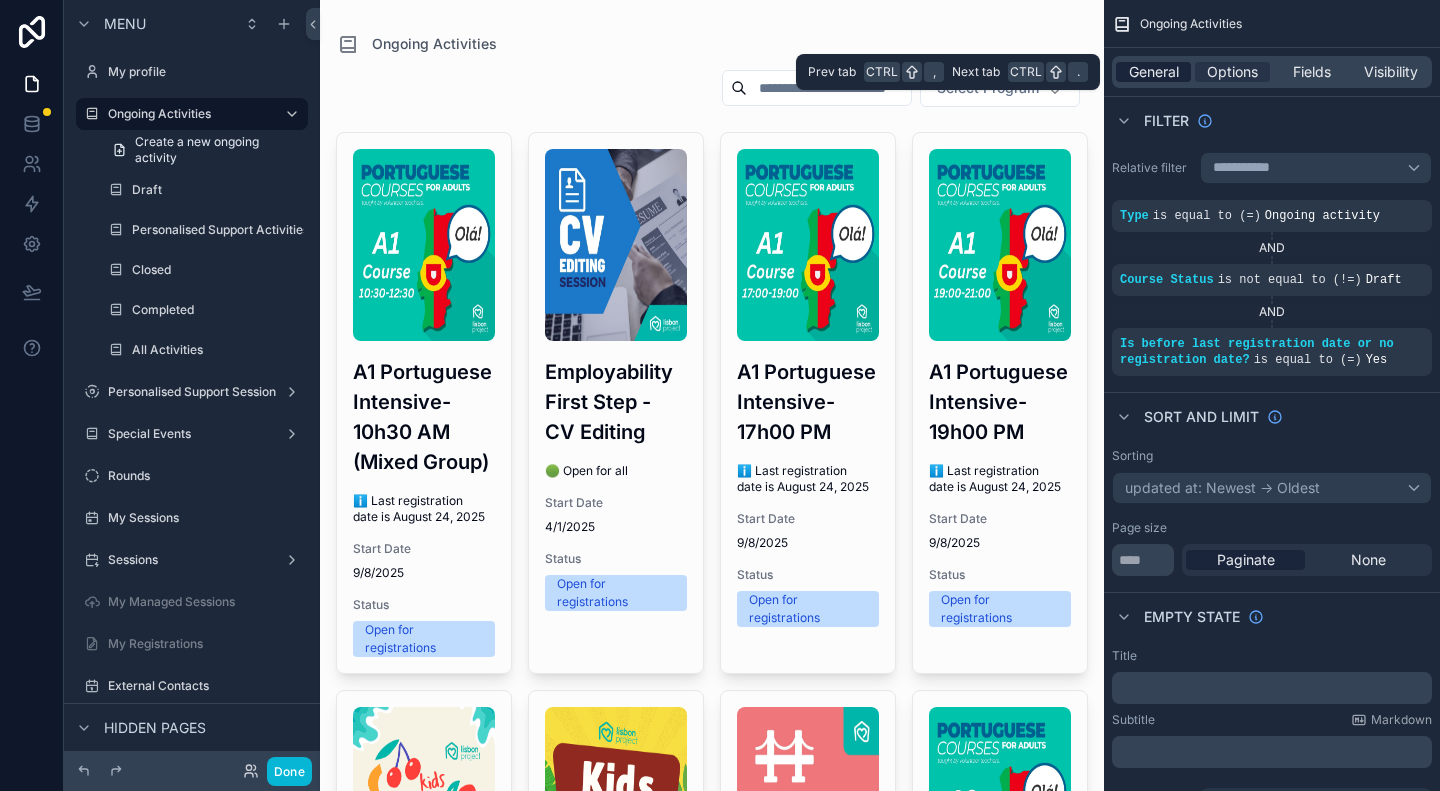 click on "General" at bounding box center [1154, 72] 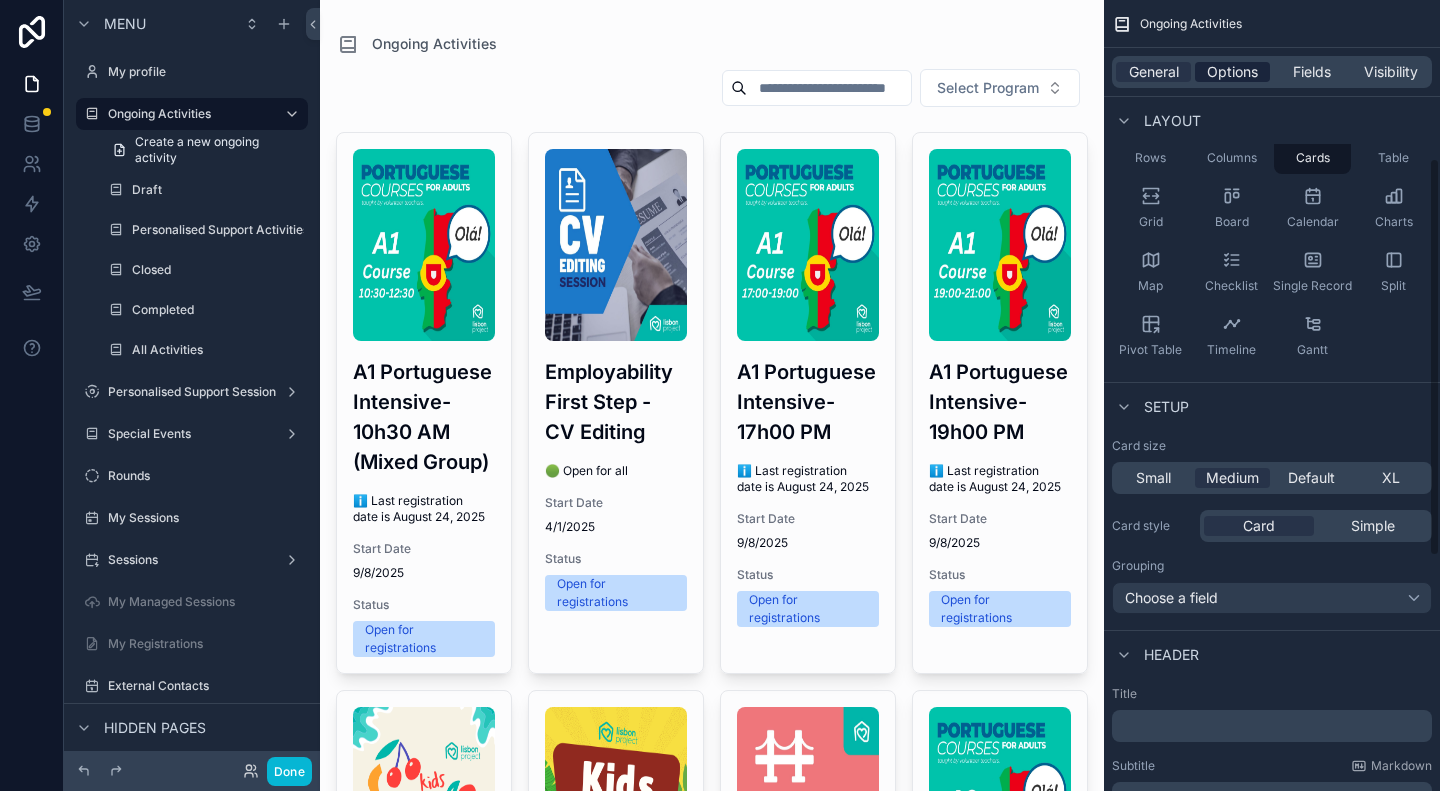 scroll, scrollTop: 0, scrollLeft: 0, axis: both 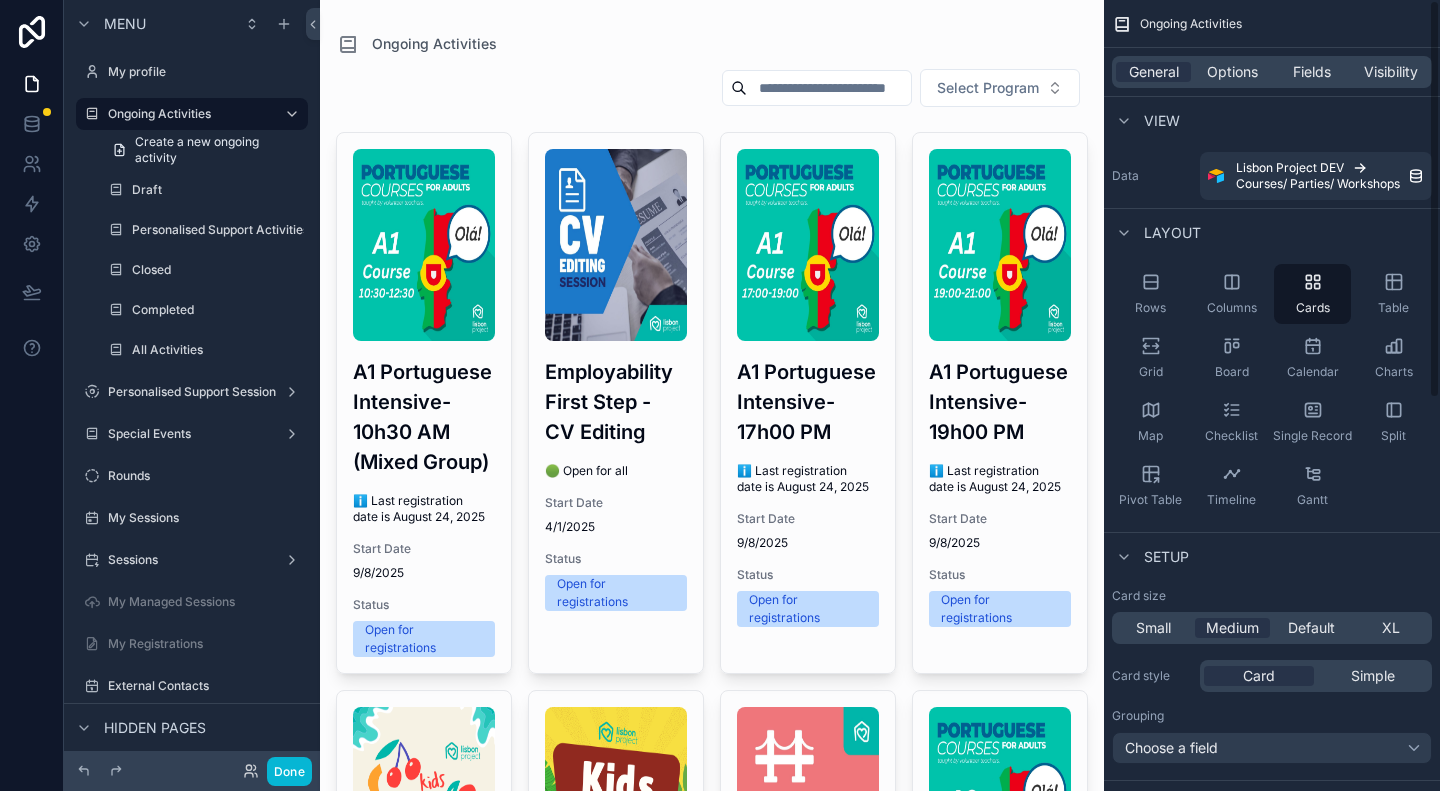 click on "General Options Fields Visibility" at bounding box center (1272, 72) 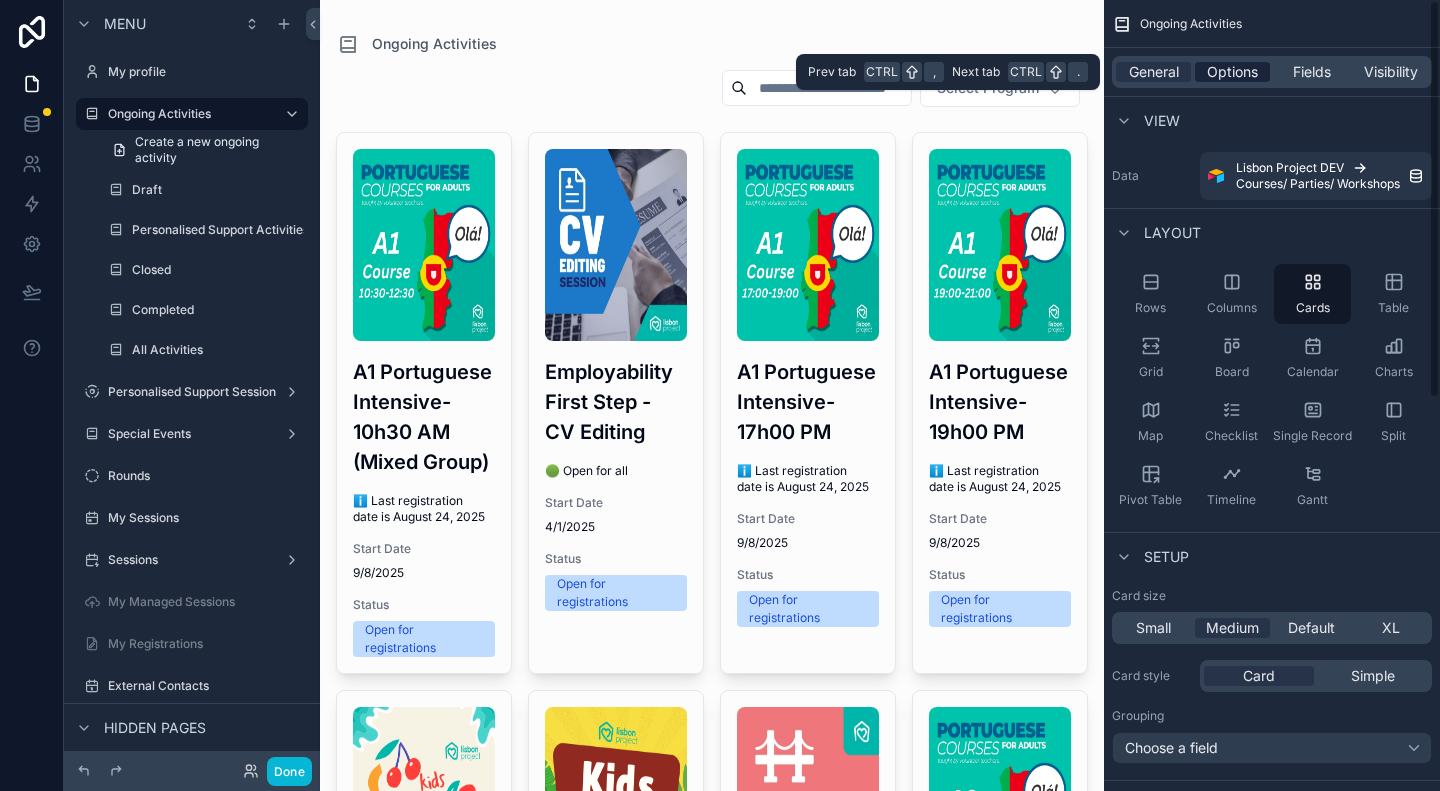 click on "Options" at bounding box center [1232, 72] 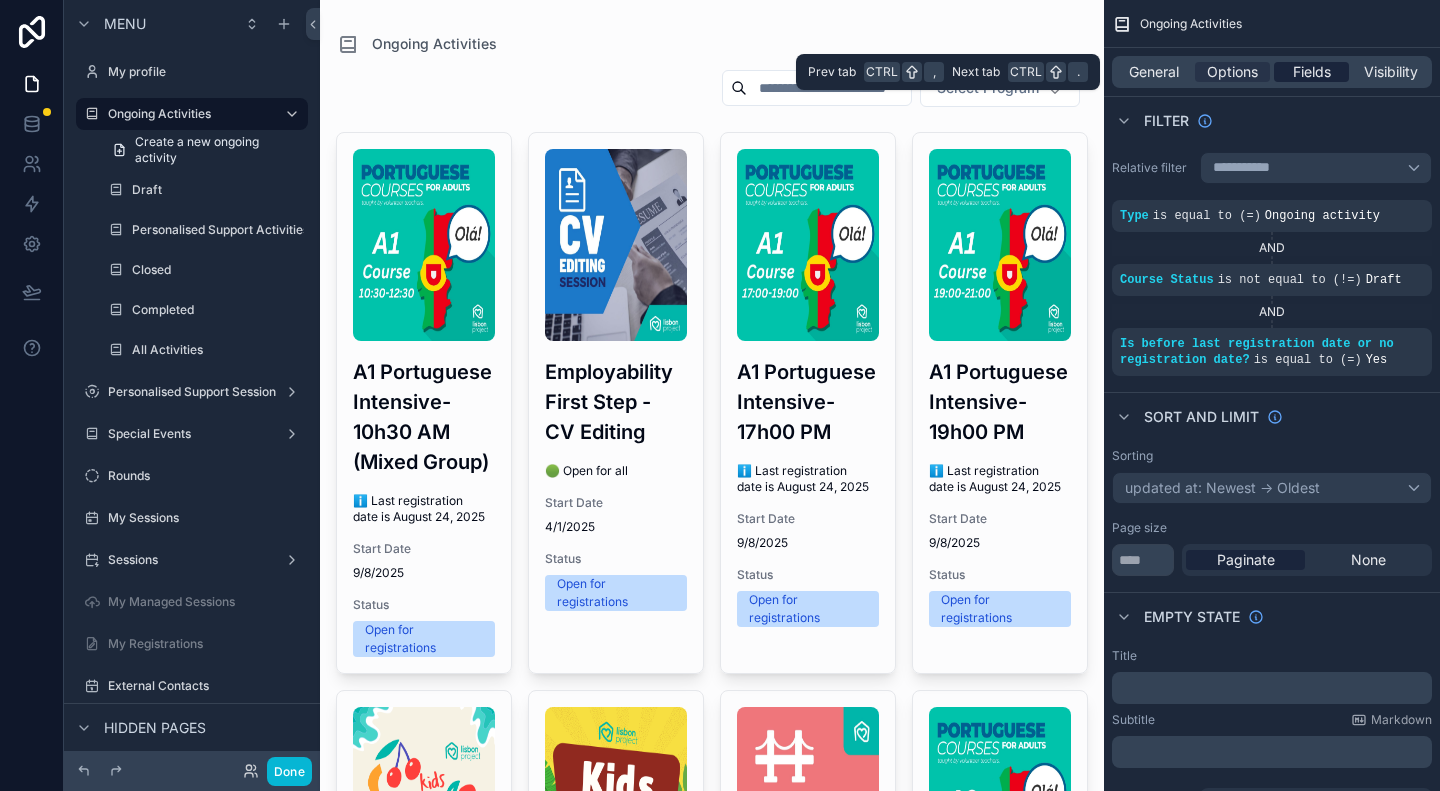 click on "Fields" at bounding box center (1312, 72) 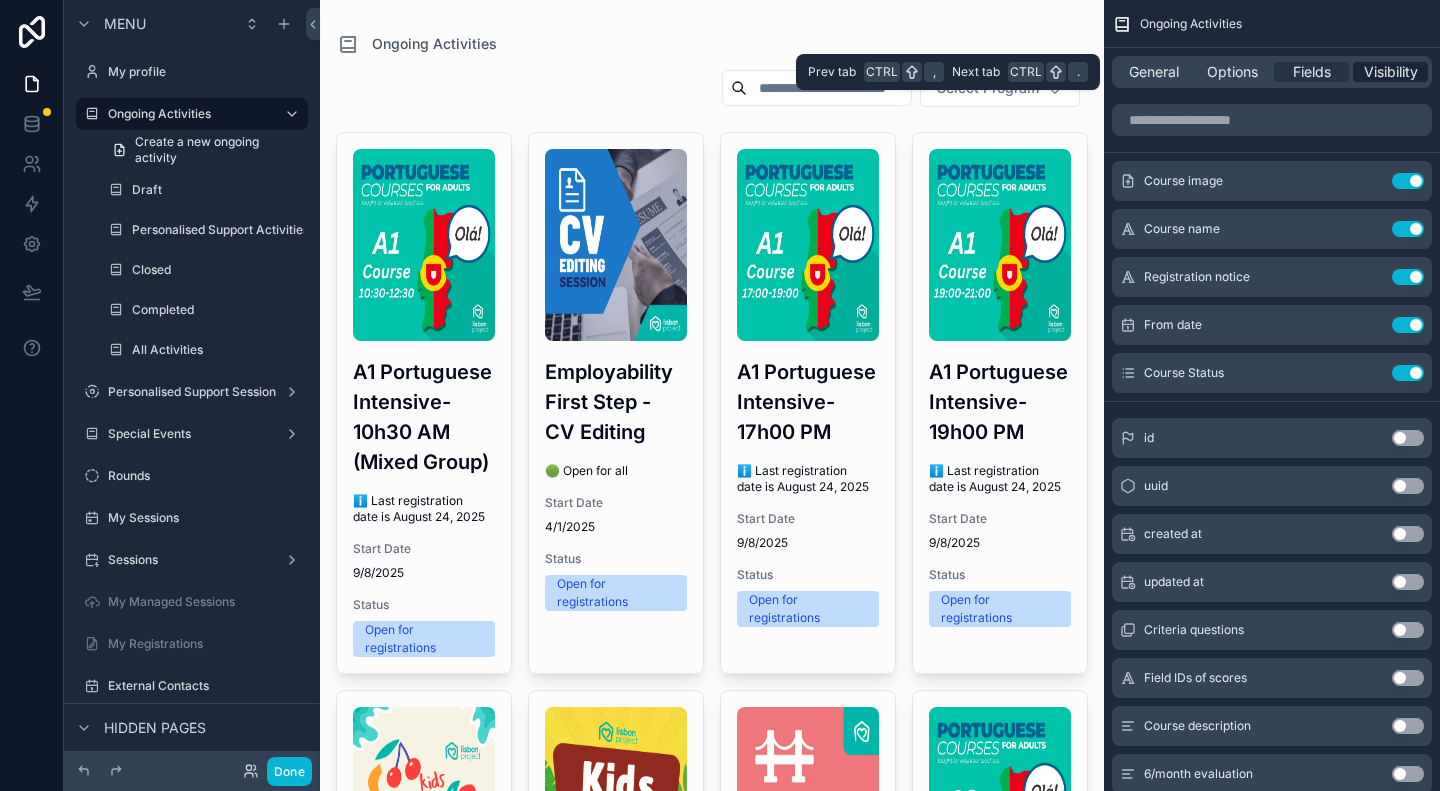 click on "Visibility" at bounding box center (1391, 72) 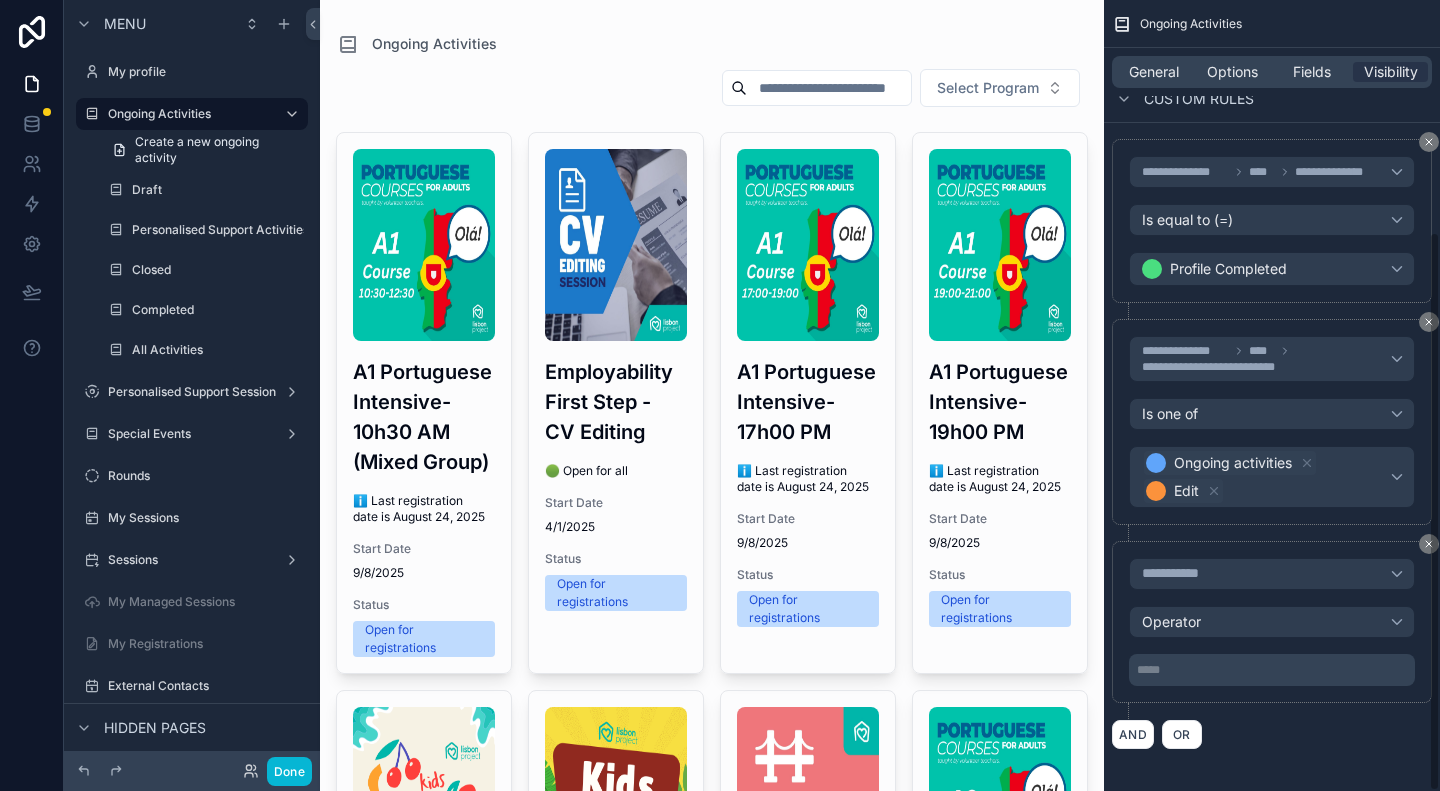 scroll, scrollTop: 0, scrollLeft: 0, axis: both 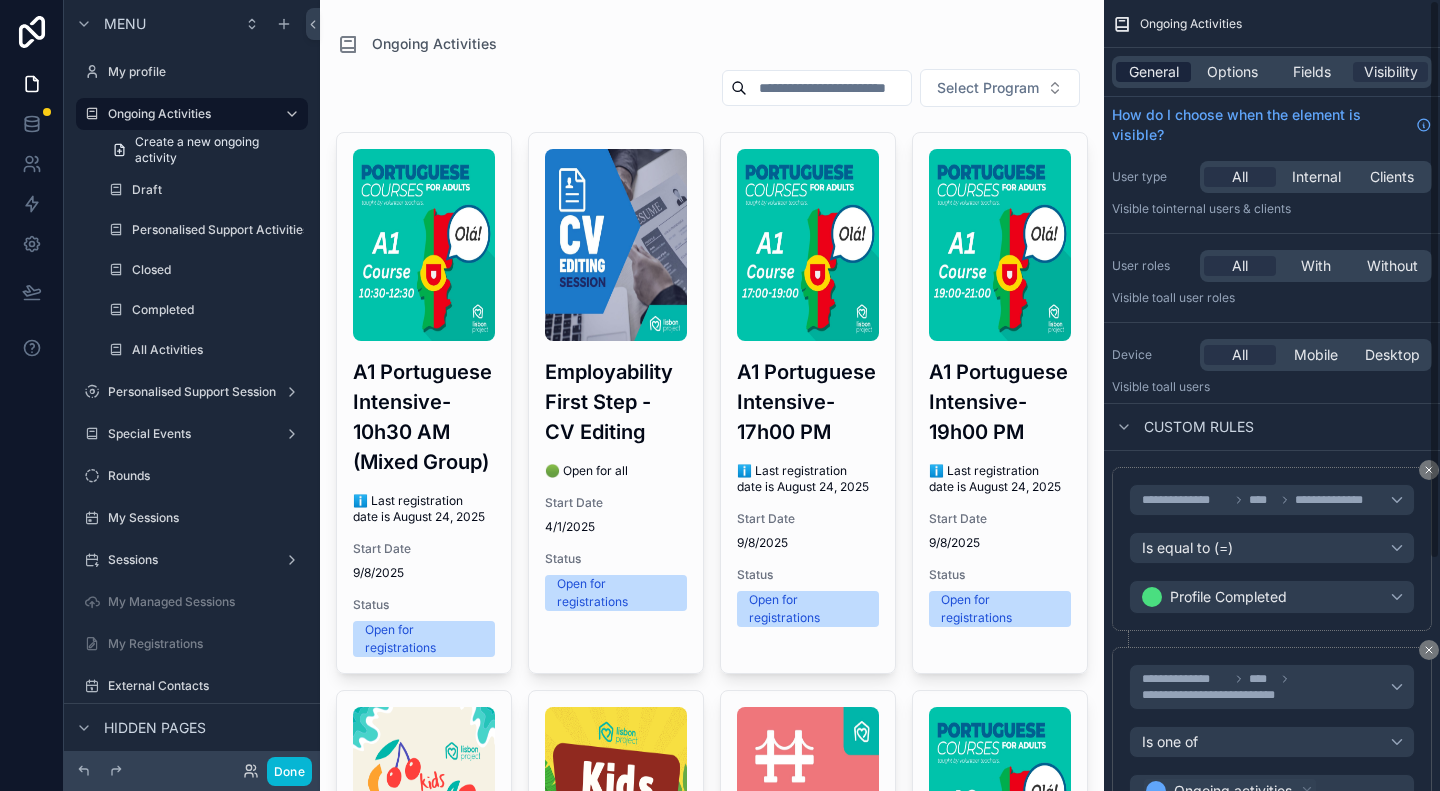 click on "General" at bounding box center [1154, 72] 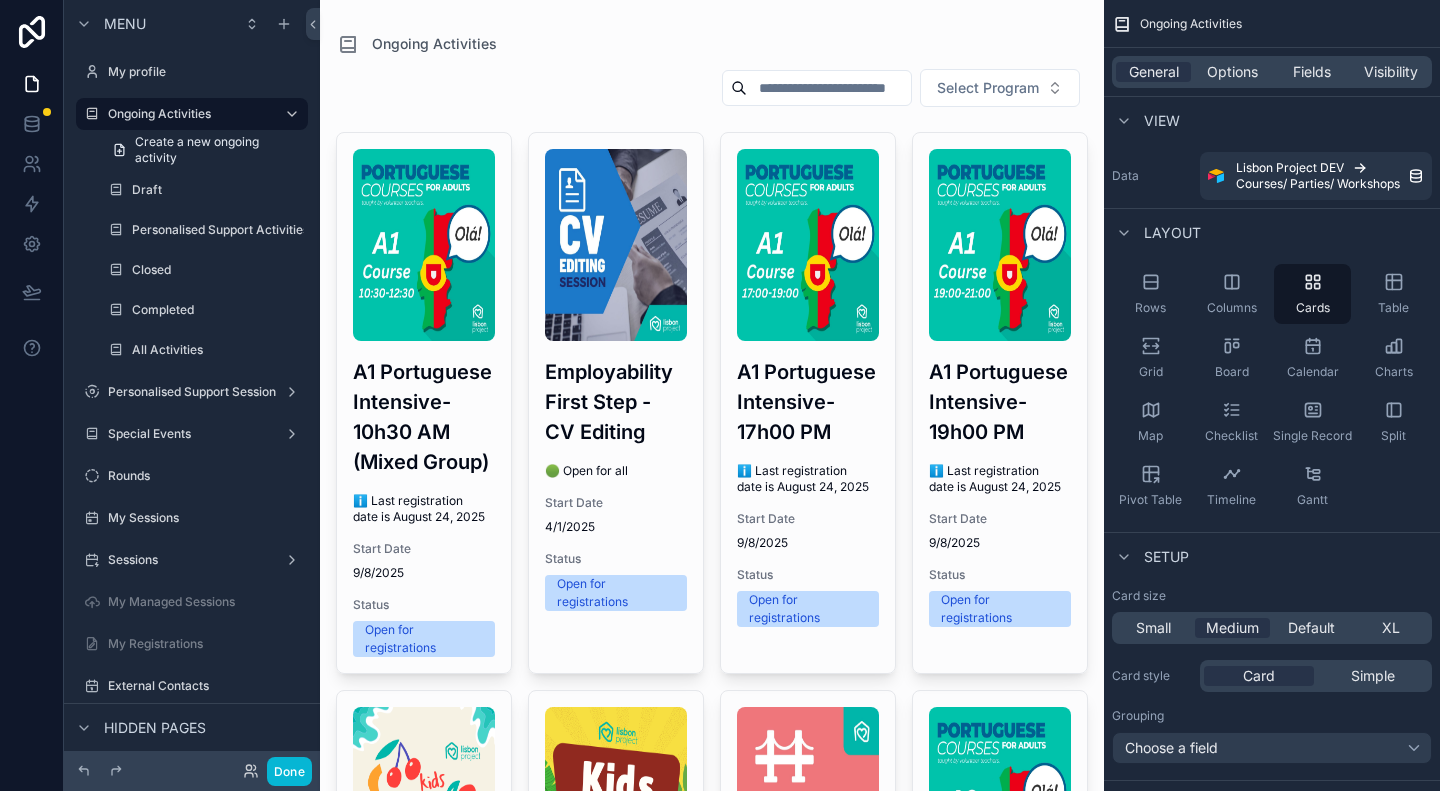 click on "Ongoing Activities" at bounding box center (1191, 24) 